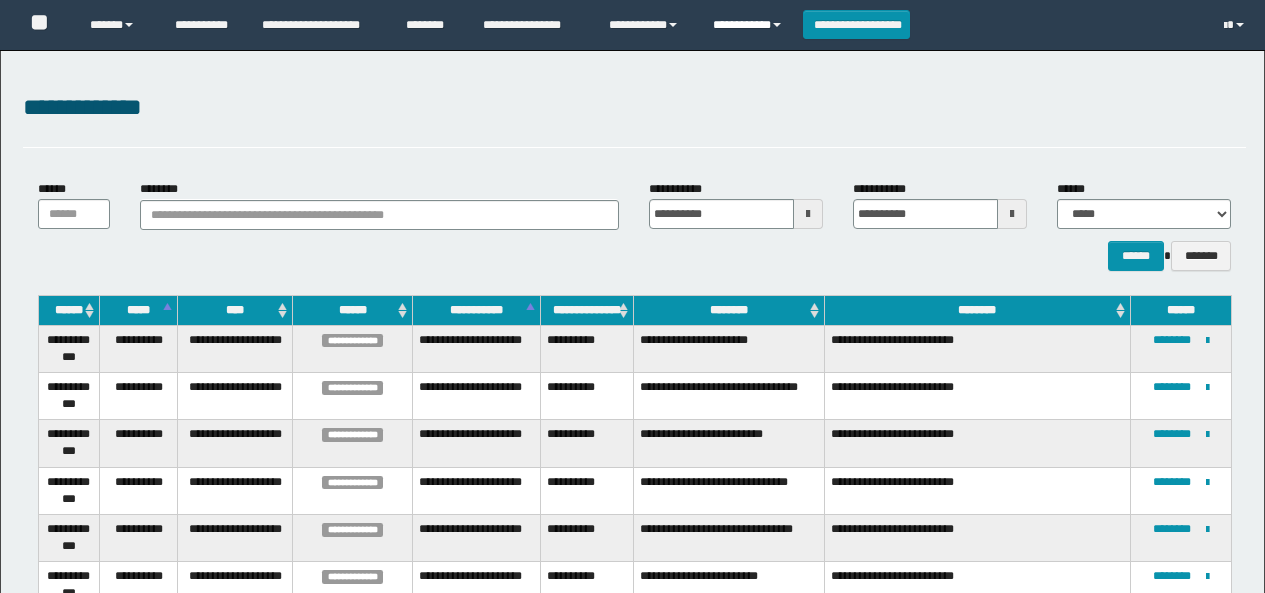 scroll, scrollTop: 732, scrollLeft: 0, axis: vertical 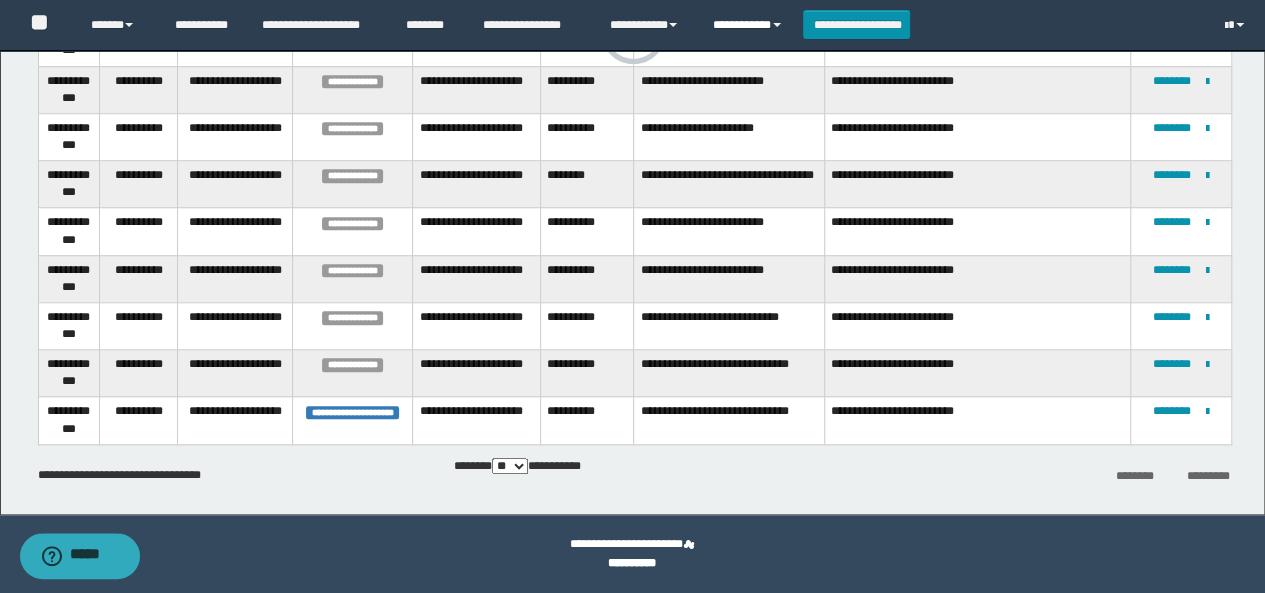 click on "**********" at bounding box center (750, 25) 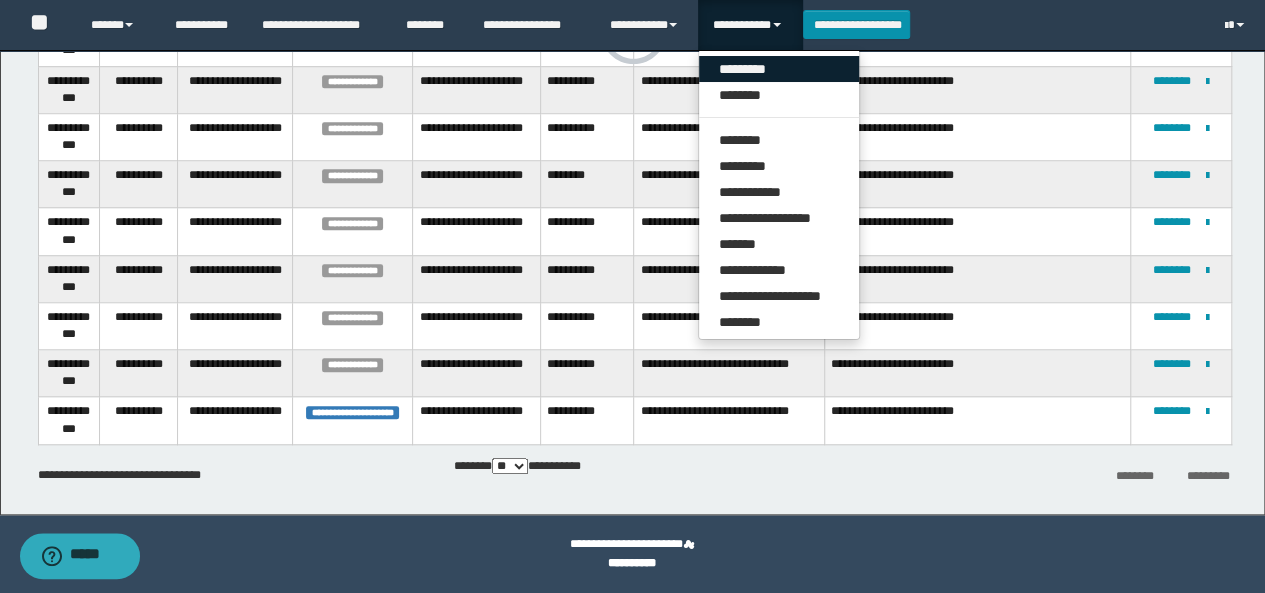 click on "*********" at bounding box center [779, 69] 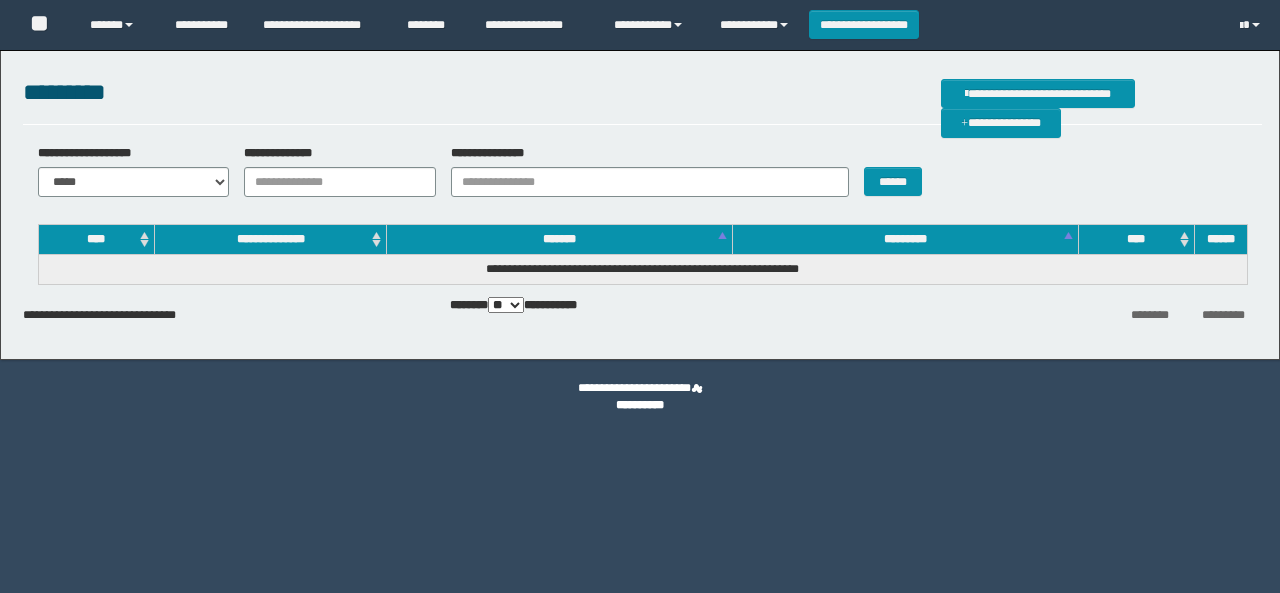 scroll, scrollTop: 0, scrollLeft: 0, axis: both 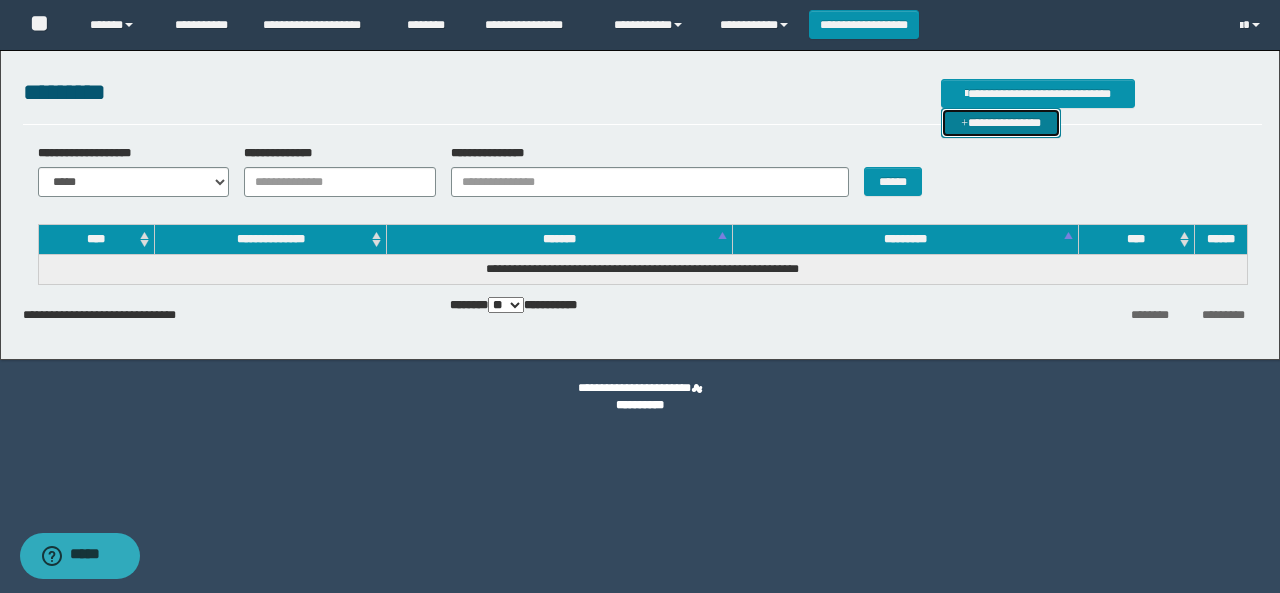 click on "**********" at bounding box center [1001, 122] 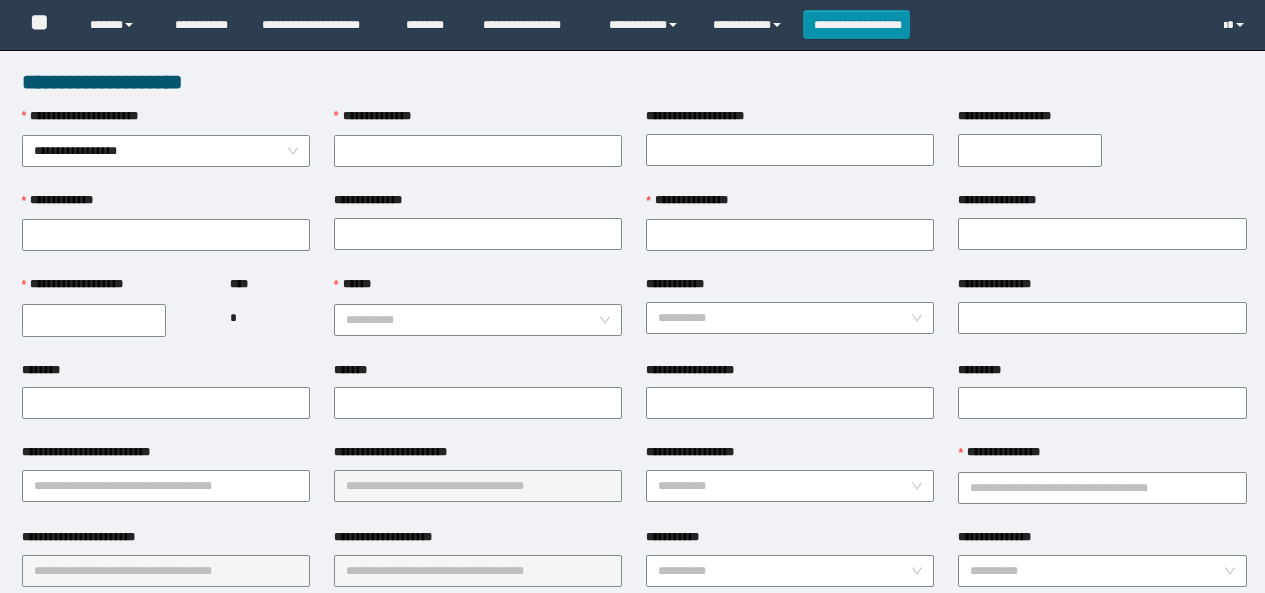 scroll, scrollTop: 0, scrollLeft: 0, axis: both 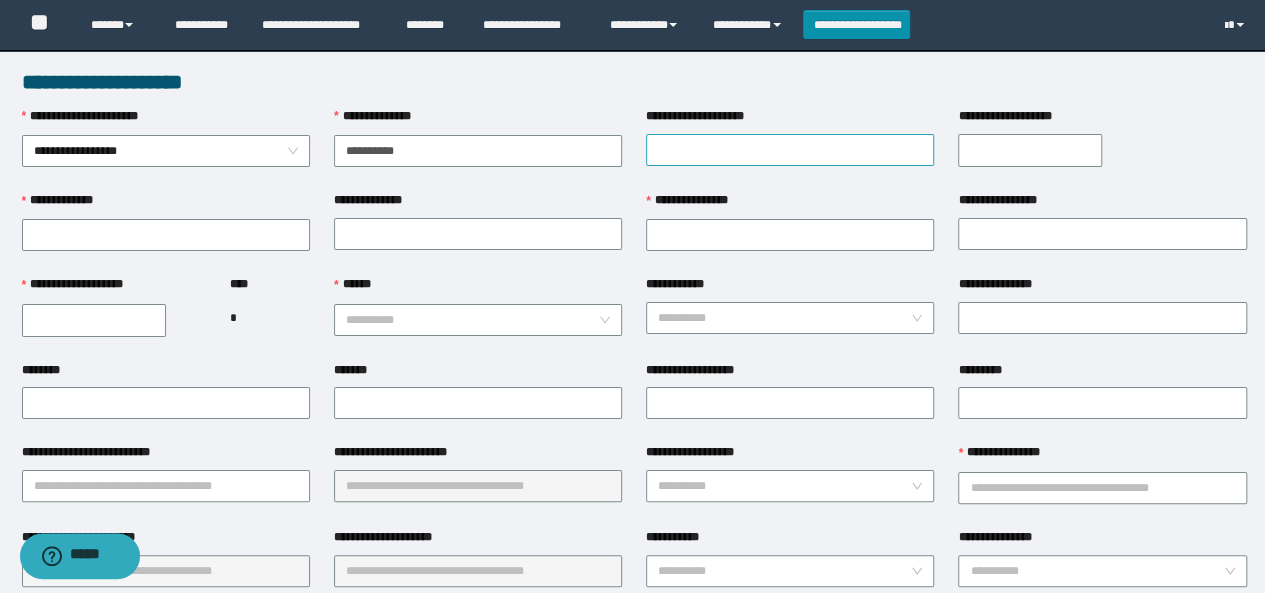 type on "**********" 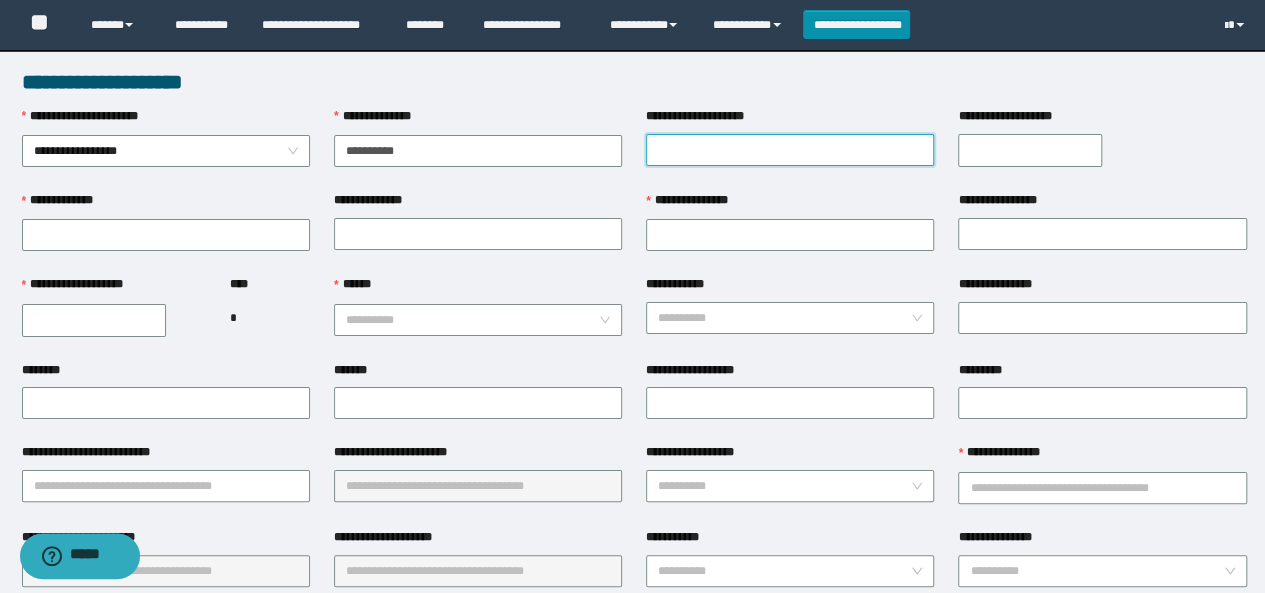 click on "**********" at bounding box center (790, 150) 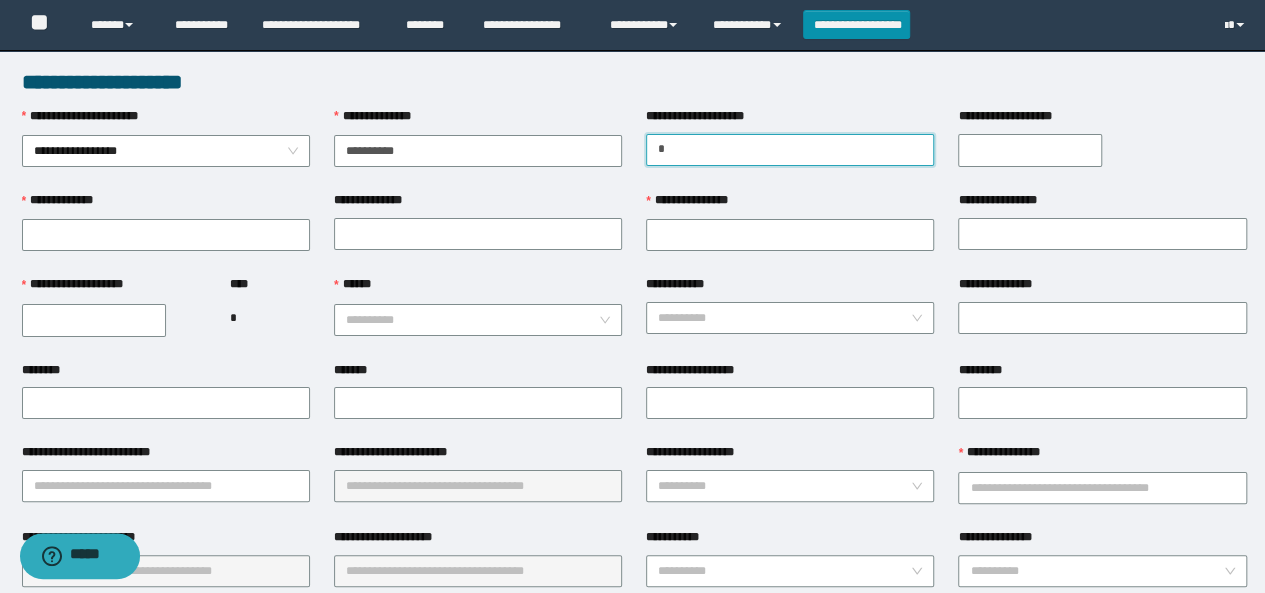 type on "*********" 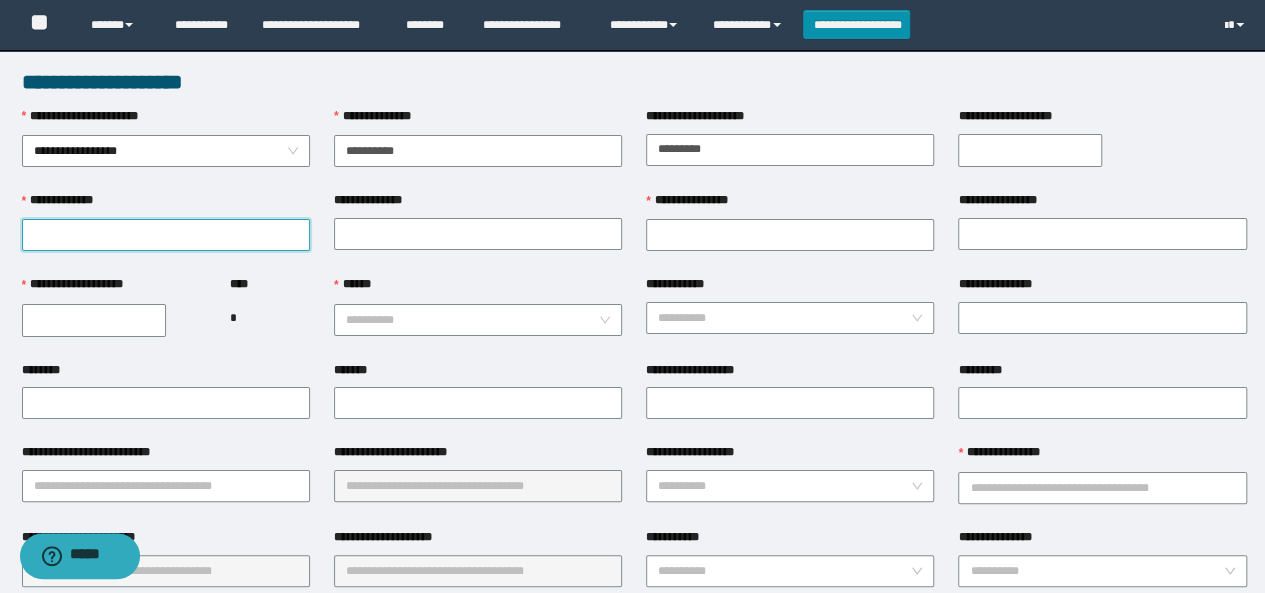 click on "**********" at bounding box center [166, 235] 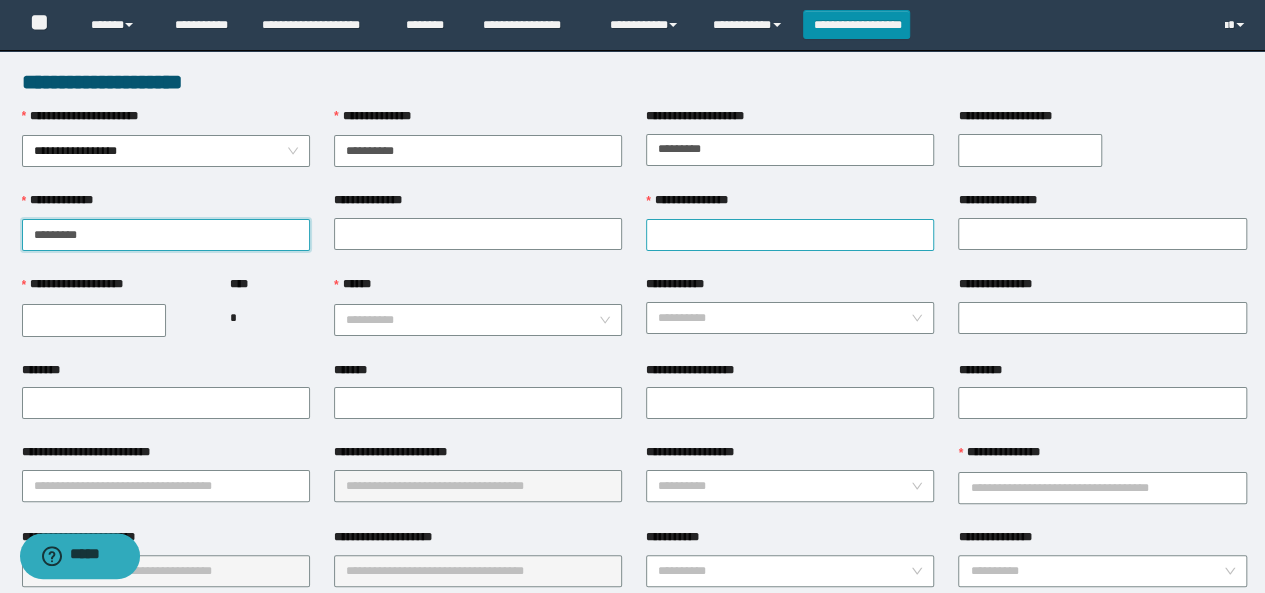 type on "********" 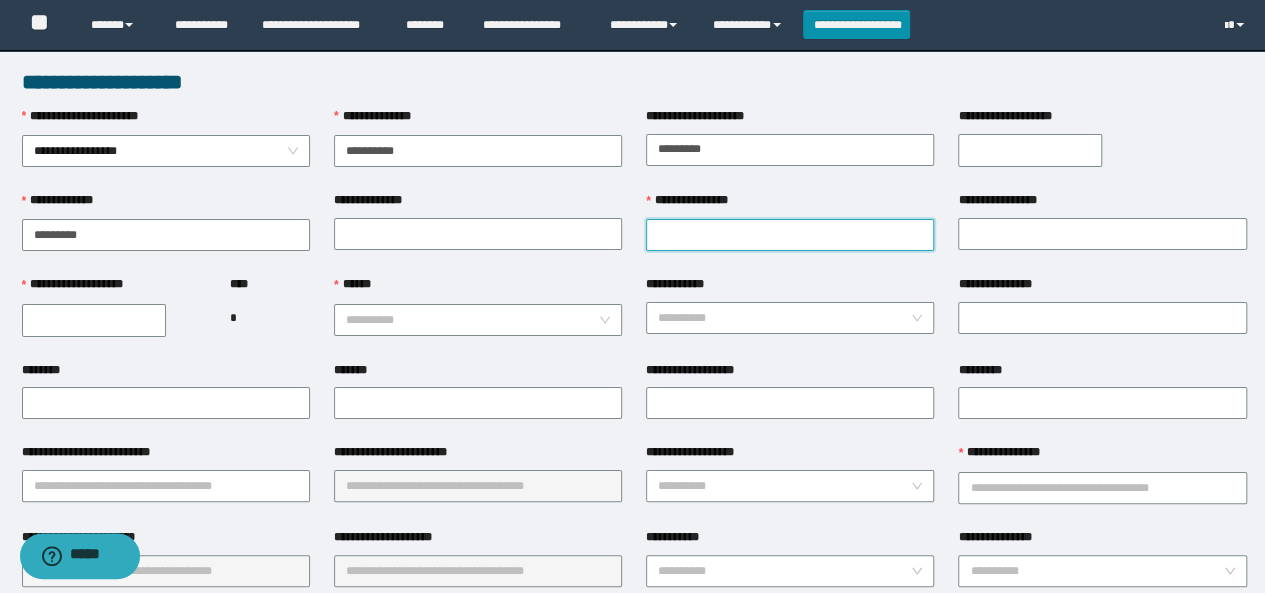 click on "**********" at bounding box center [790, 235] 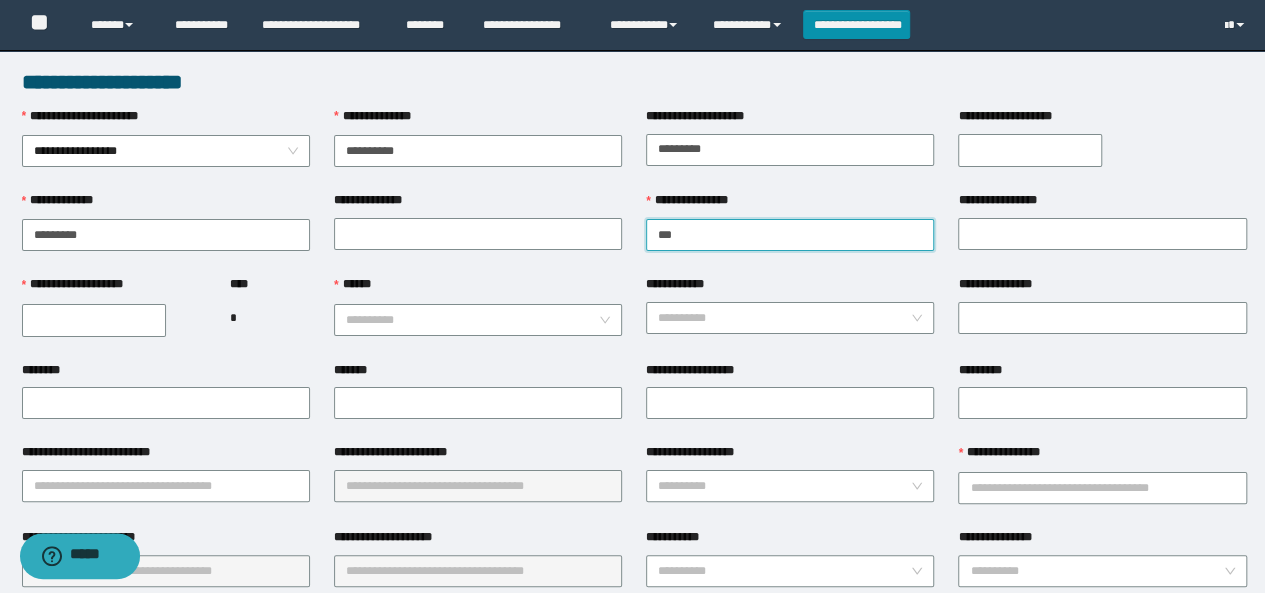 type on "*******" 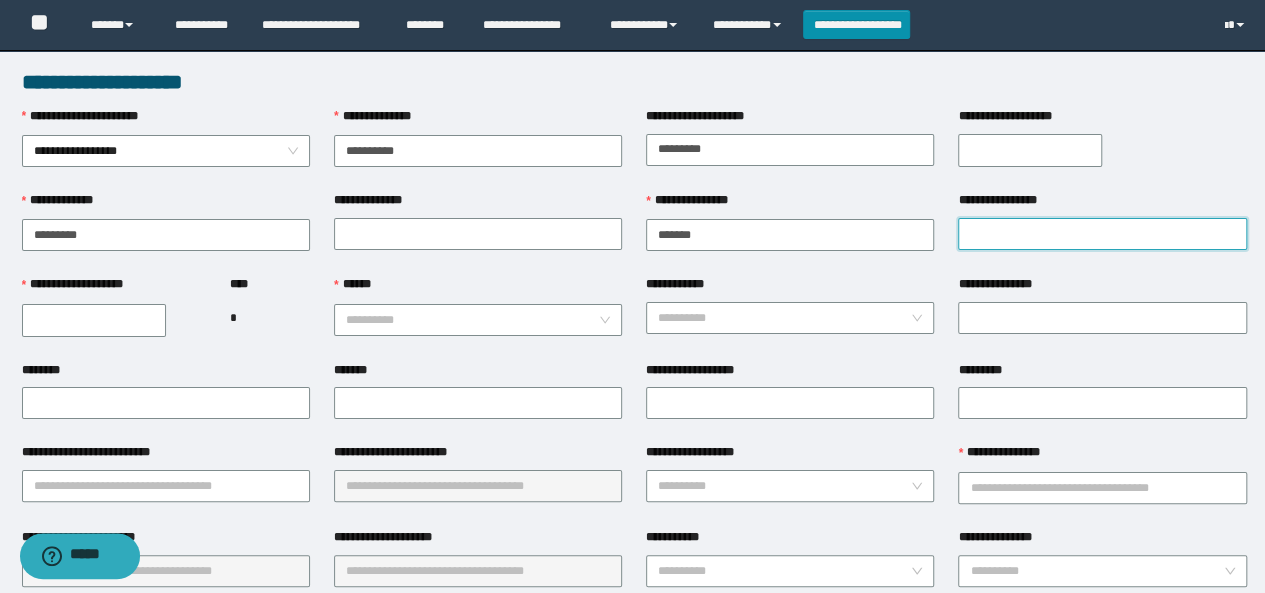 click on "**********" at bounding box center [1102, 234] 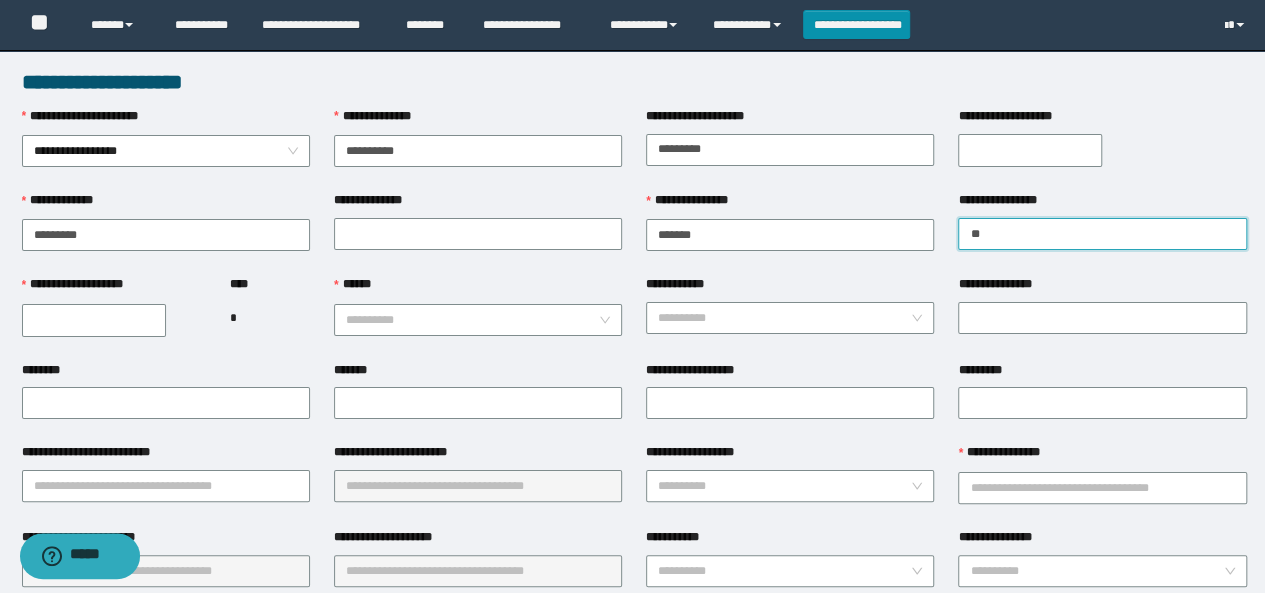type on "******" 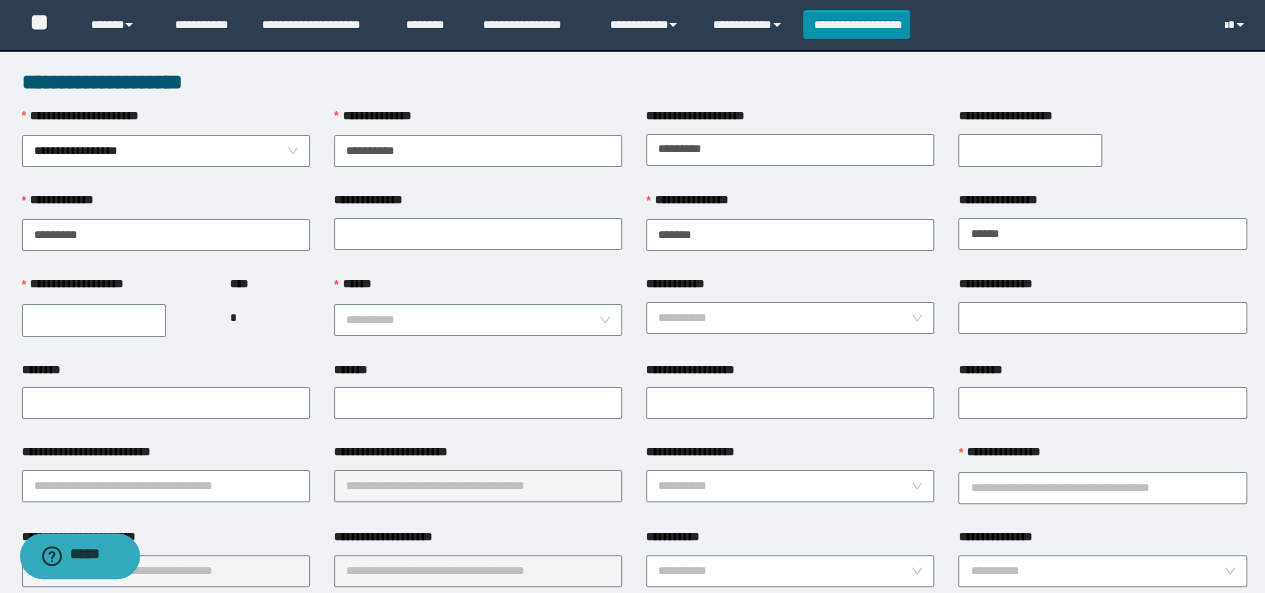 click on "**********" at bounding box center [94, 320] 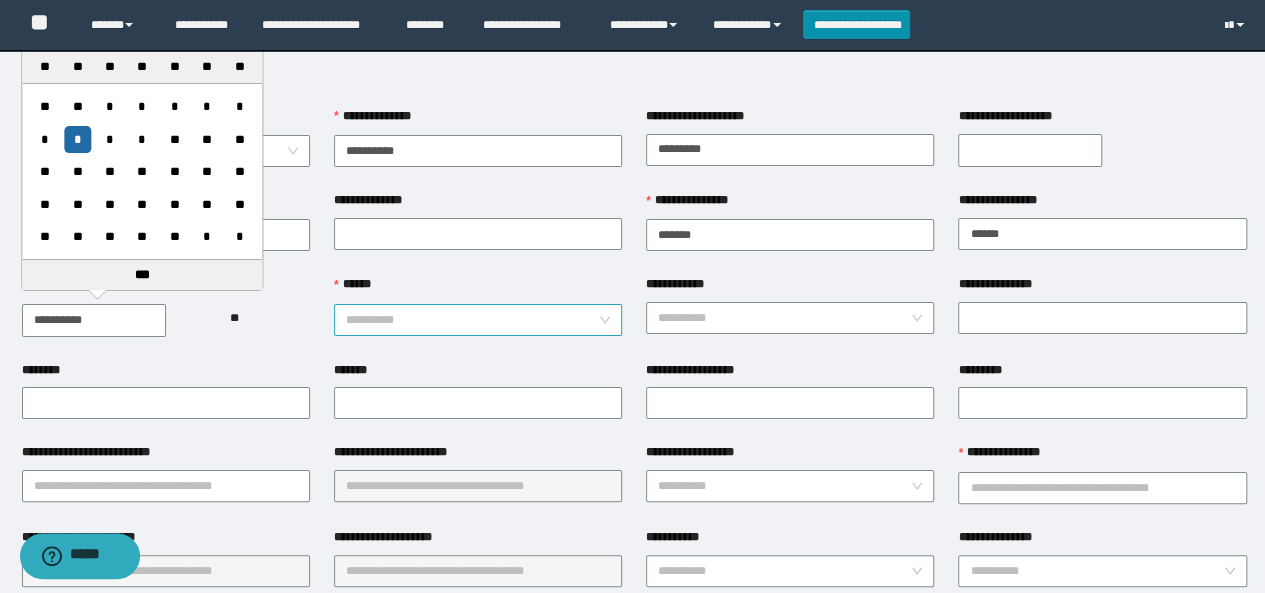 type on "**********" 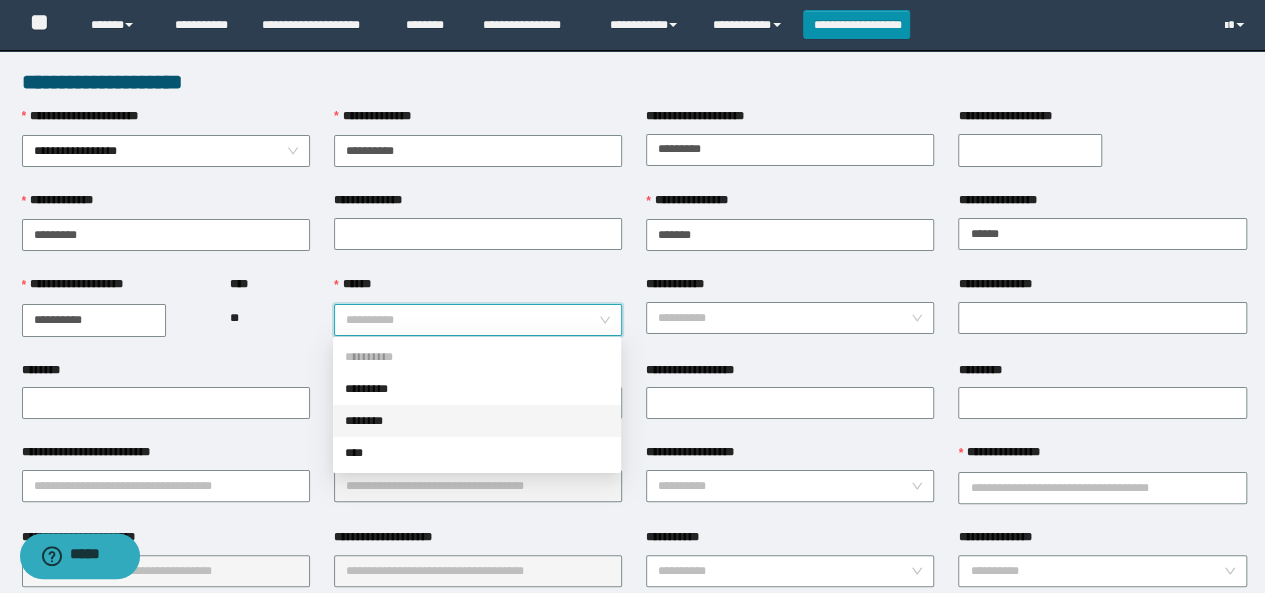 click on "********" at bounding box center (477, 421) 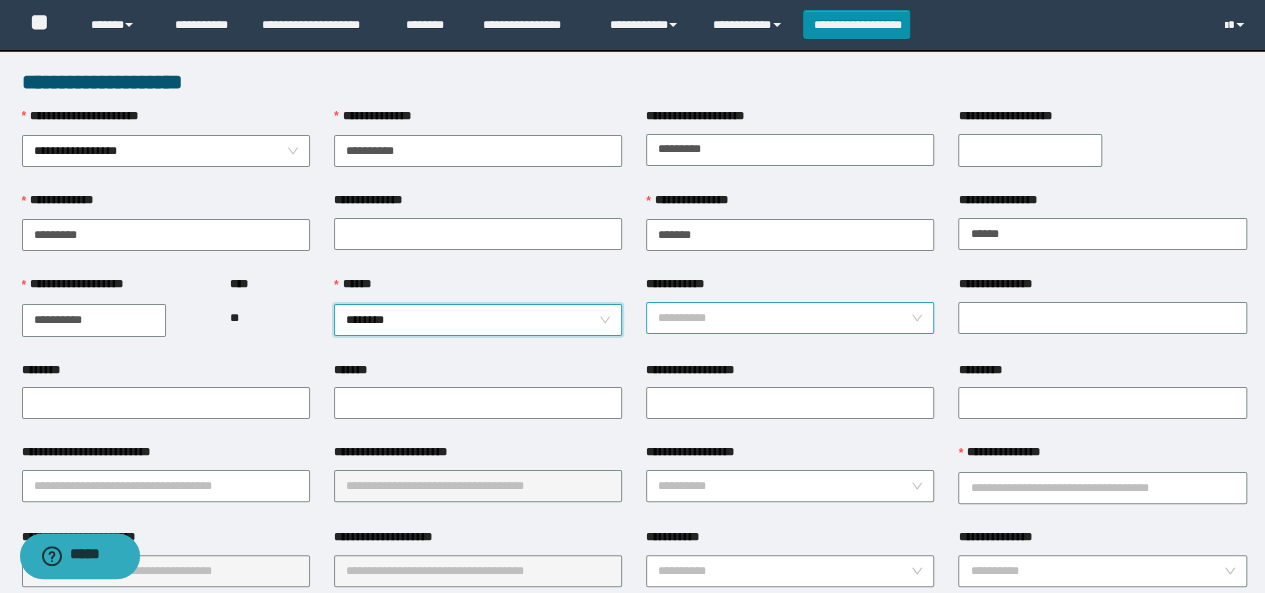 click on "**********" at bounding box center [784, 318] 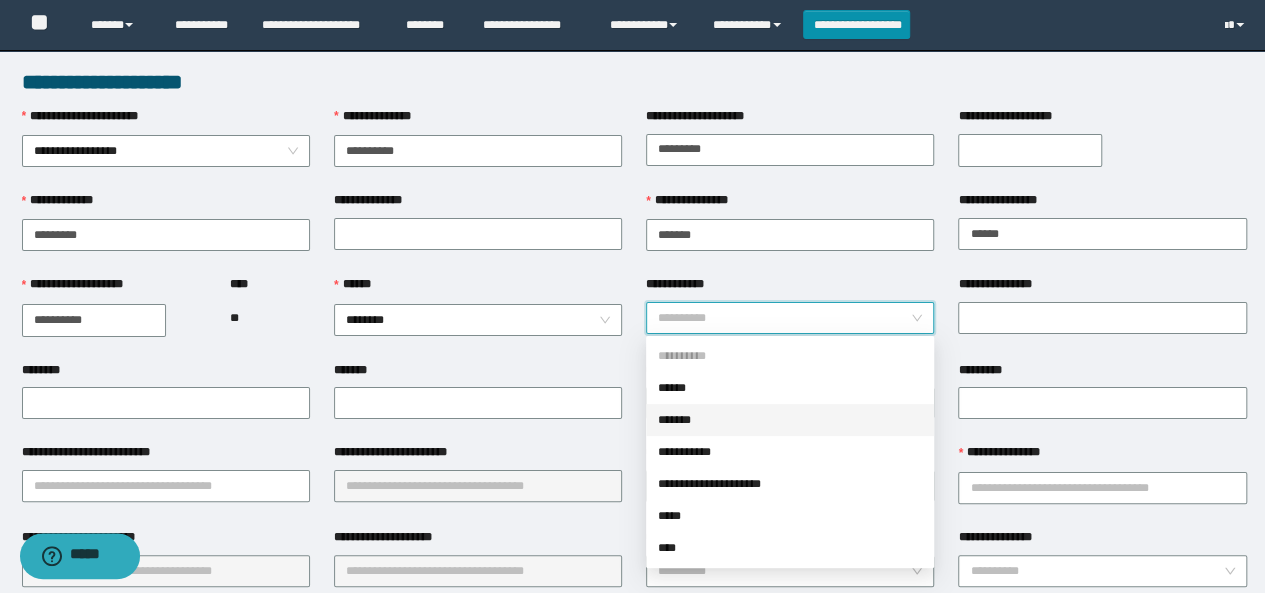 click on "*******" at bounding box center (790, 420) 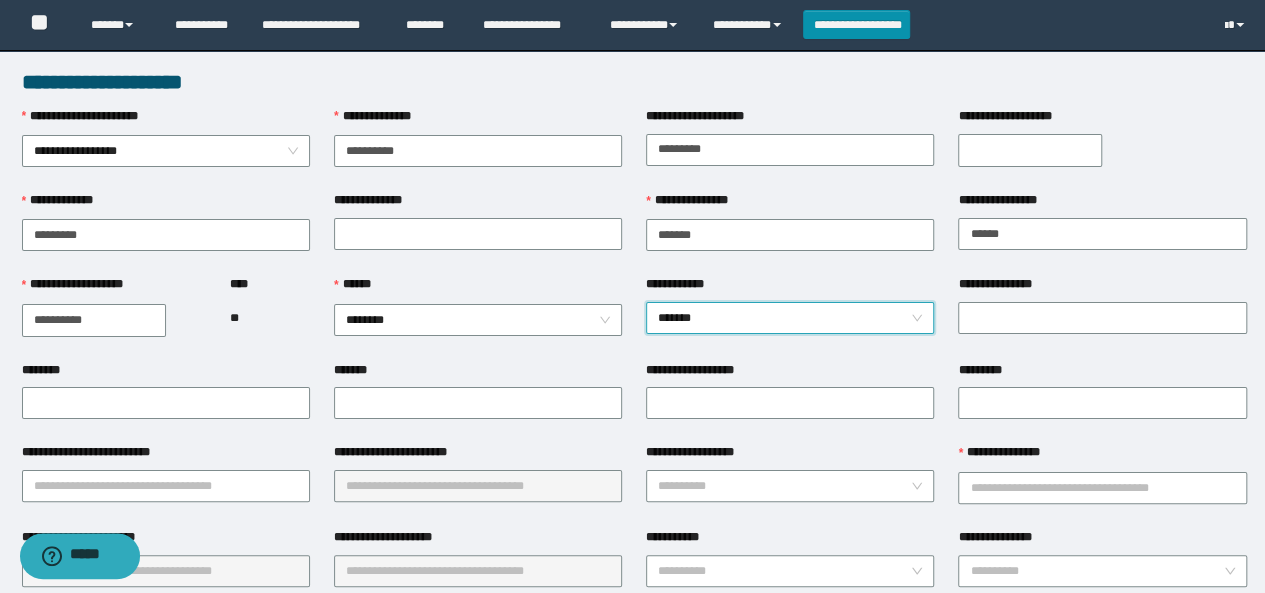 click on "*******" at bounding box center [790, 318] 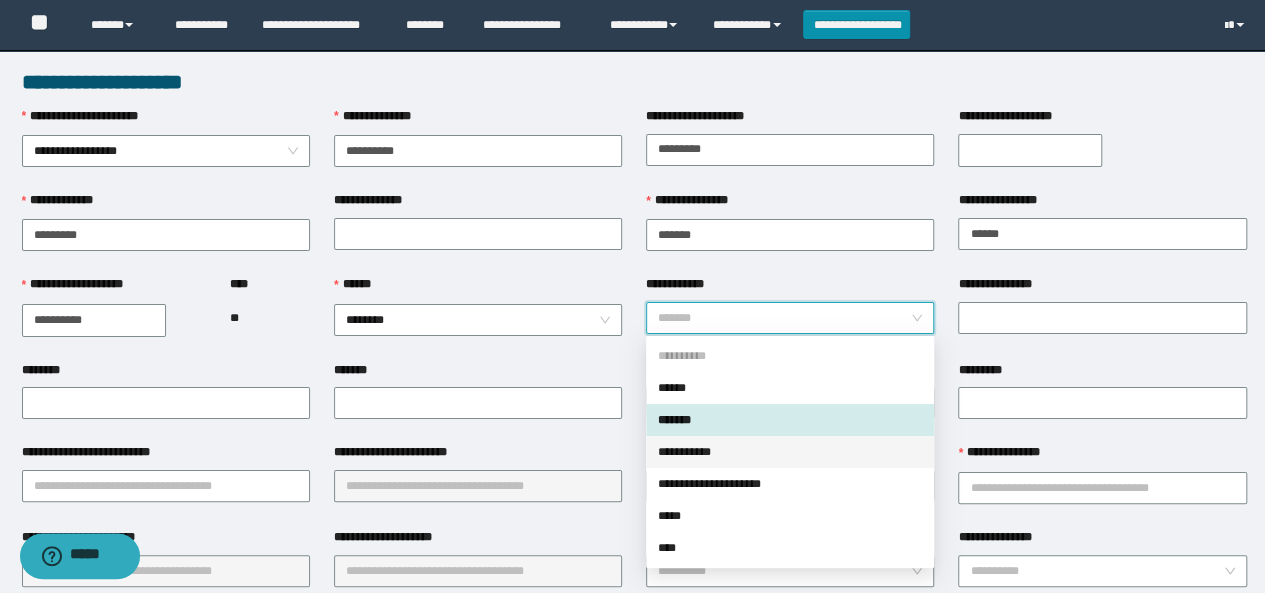 click on "**********" at bounding box center (790, 452) 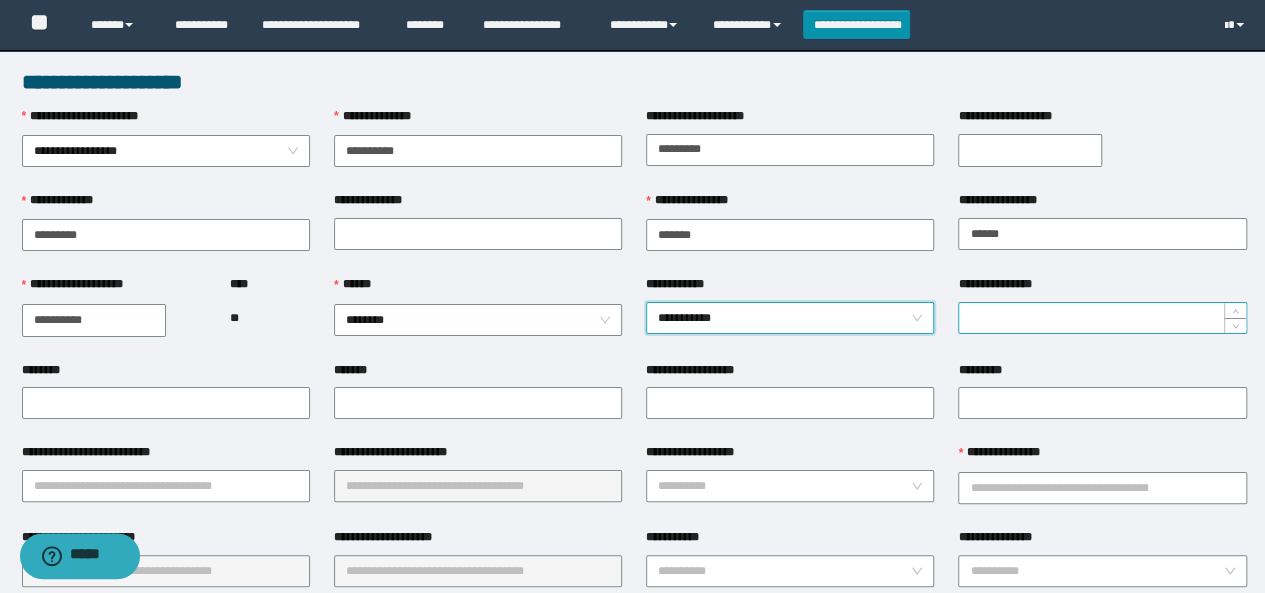 click on "**********" at bounding box center (1102, 318) 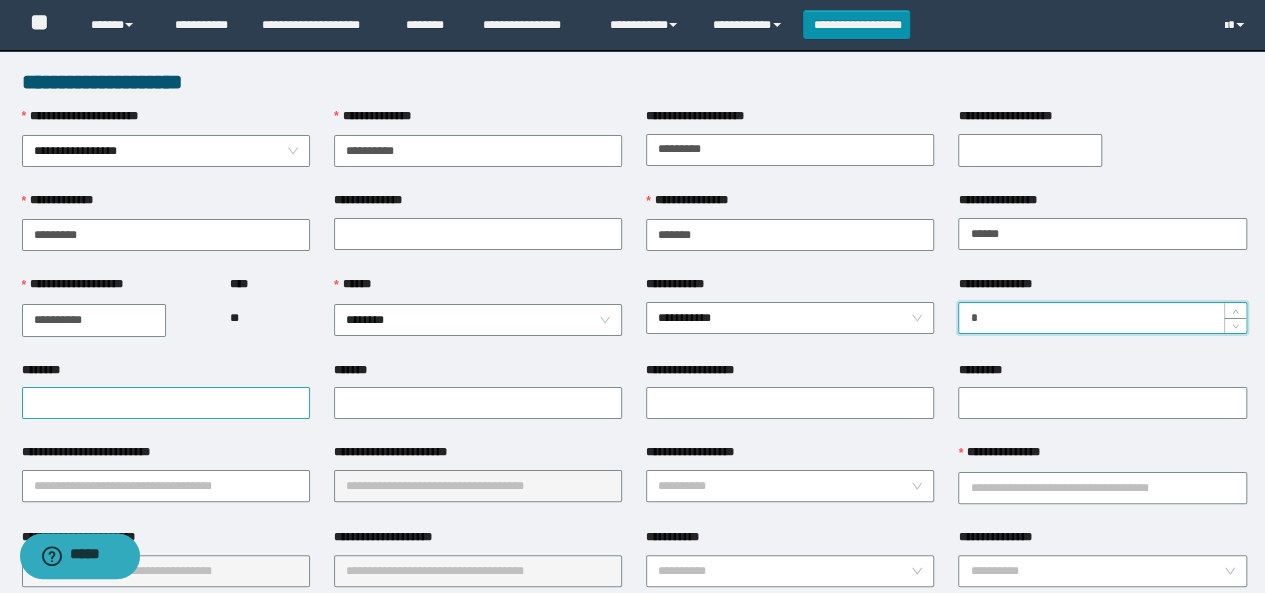 type on "*" 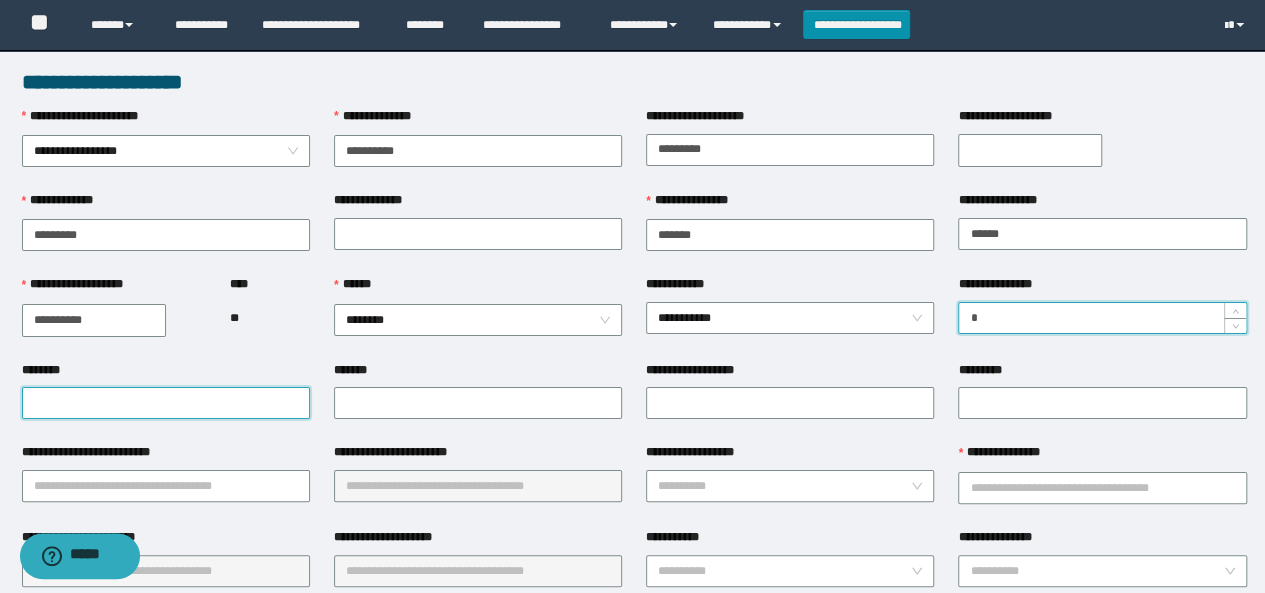 click on "********" at bounding box center (166, 403) 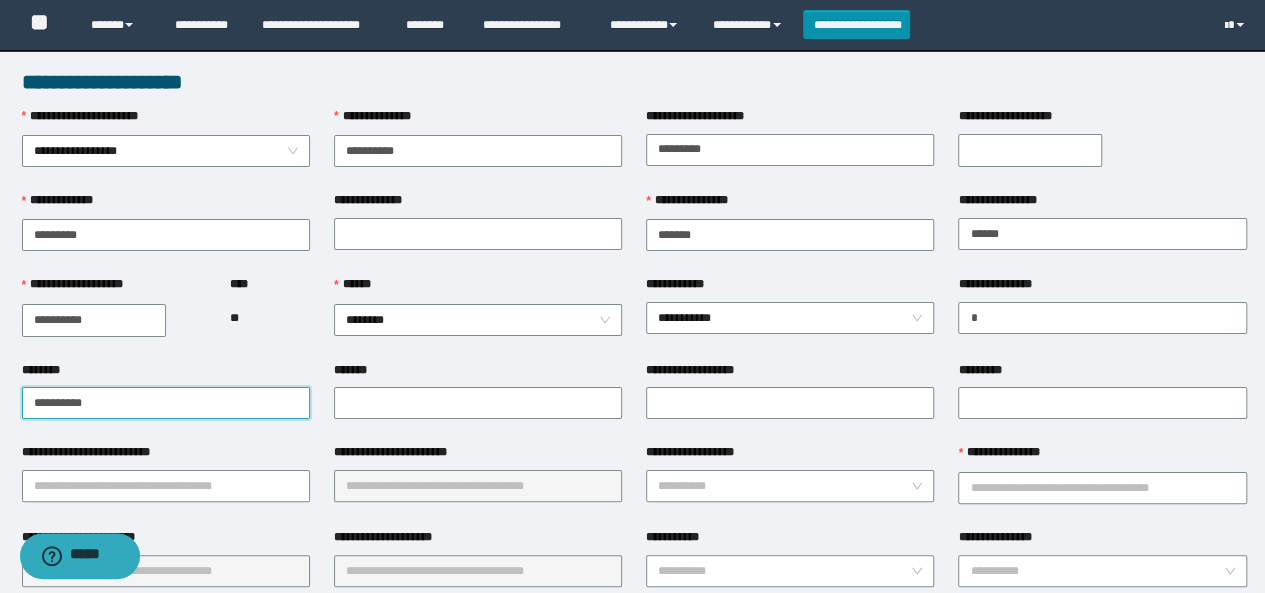 drag, startPoint x: 152, startPoint y: 411, endPoint x: 0, endPoint y: 377, distance: 155.75623 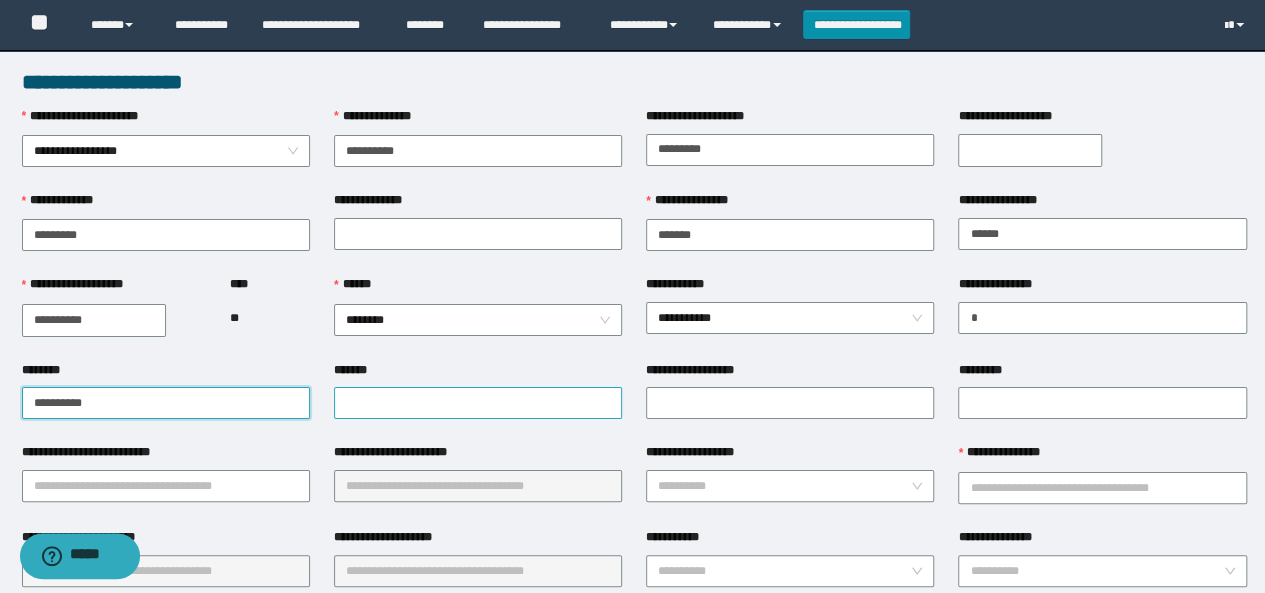 type on "**********" 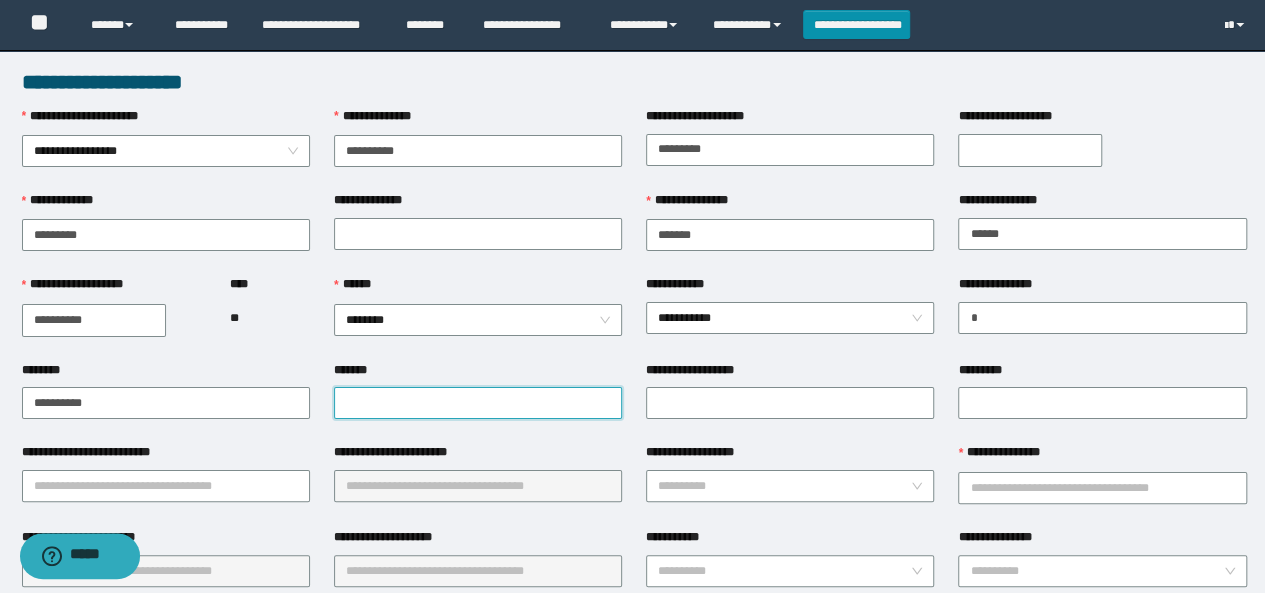 click on "*******" at bounding box center (478, 403) 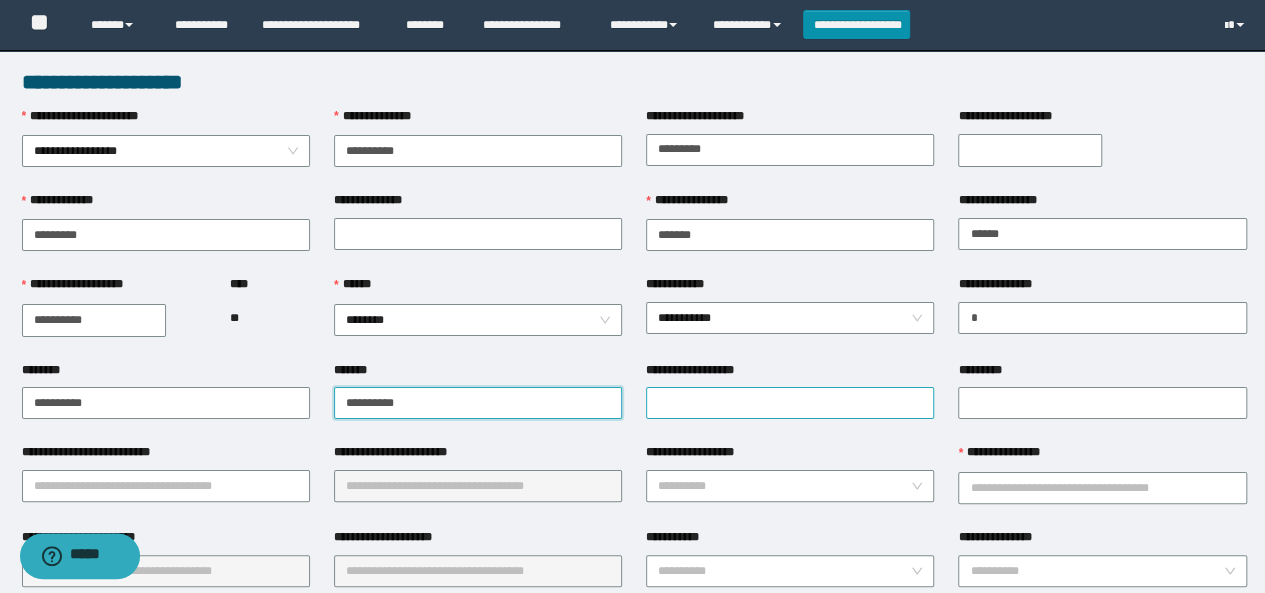 type on "**********" 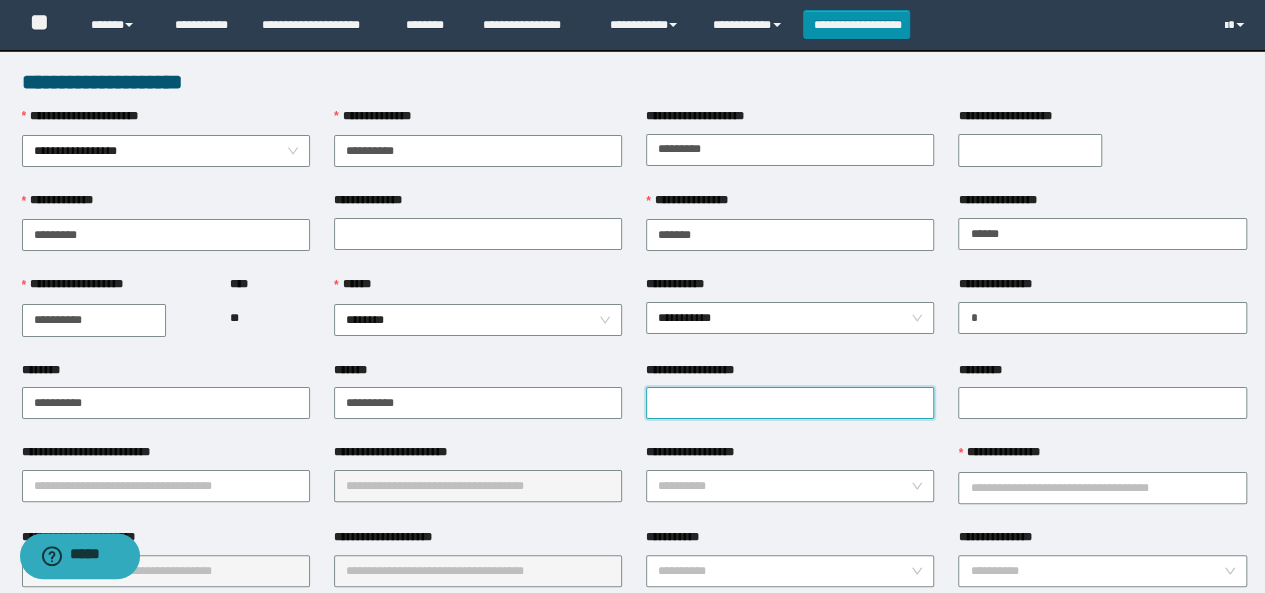 click on "**********" at bounding box center [790, 403] 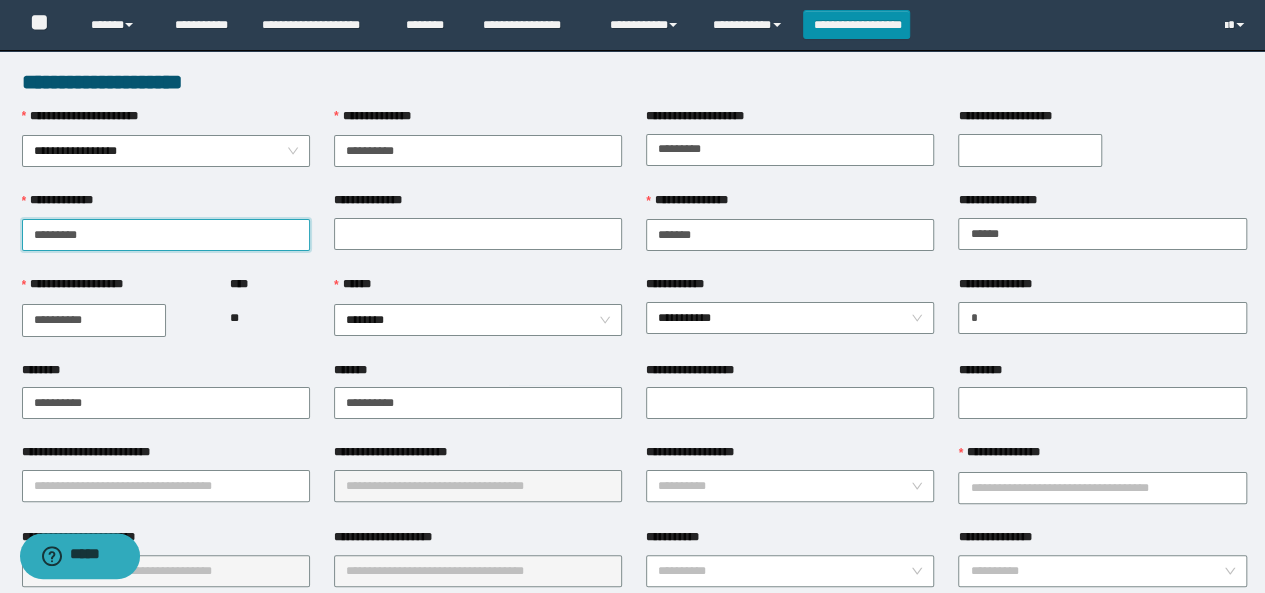drag, startPoint x: 116, startPoint y: 240, endPoint x: 0, endPoint y: 237, distance: 116.03879 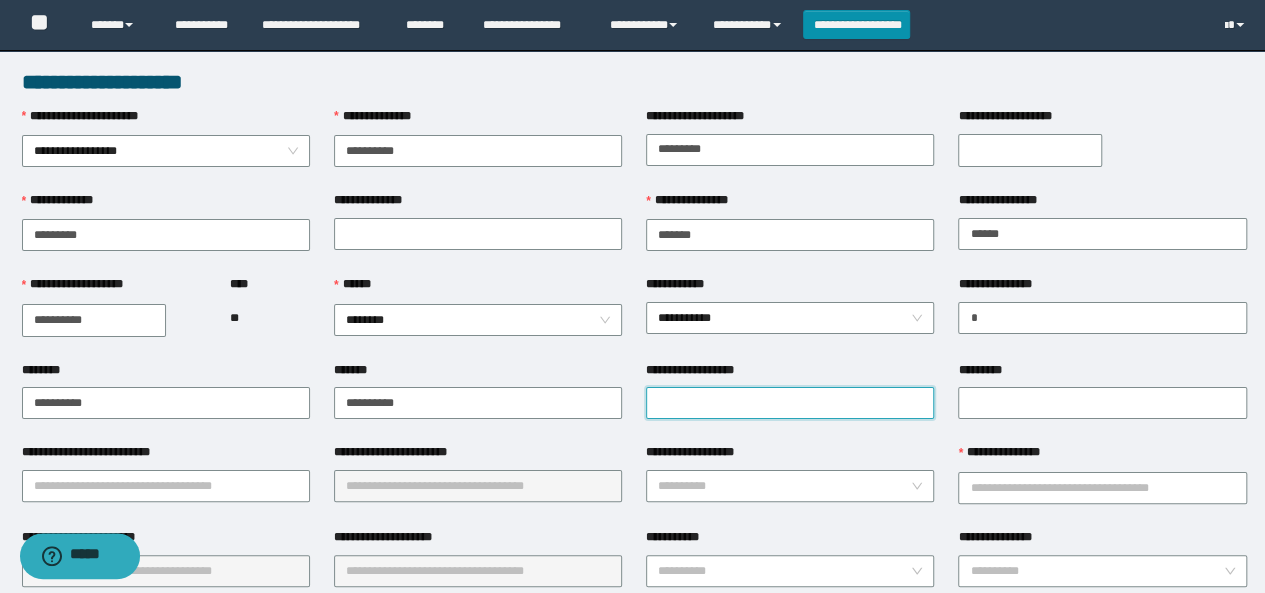click on "**********" at bounding box center [790, 403] 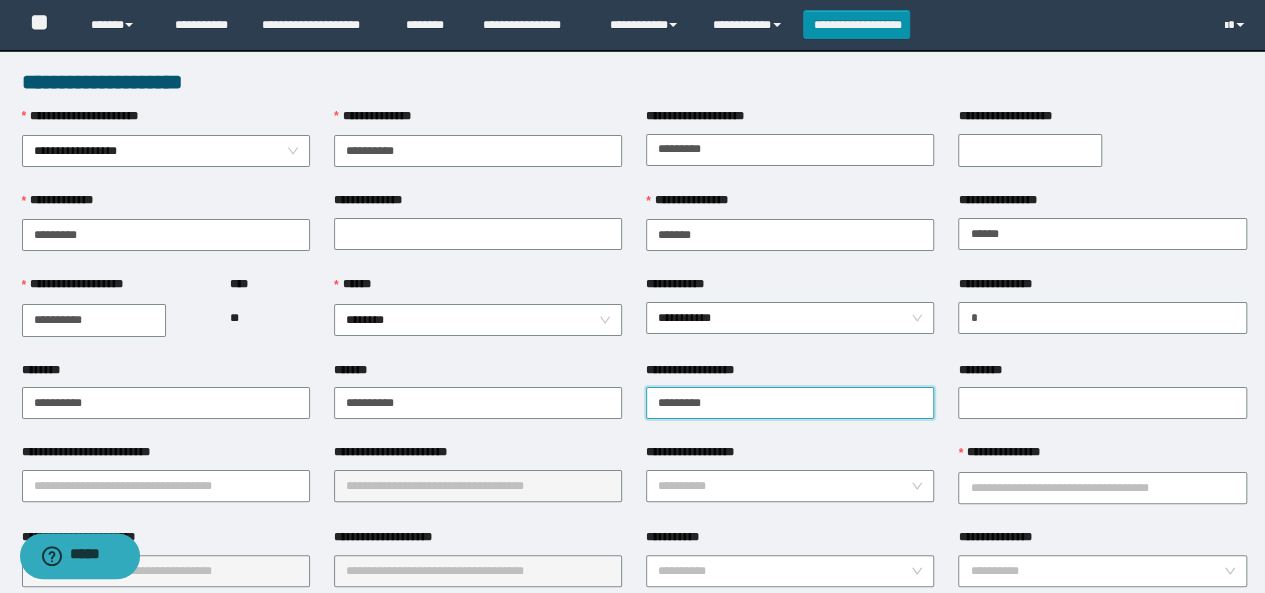 click on "********" at bounding box center (790, 403) 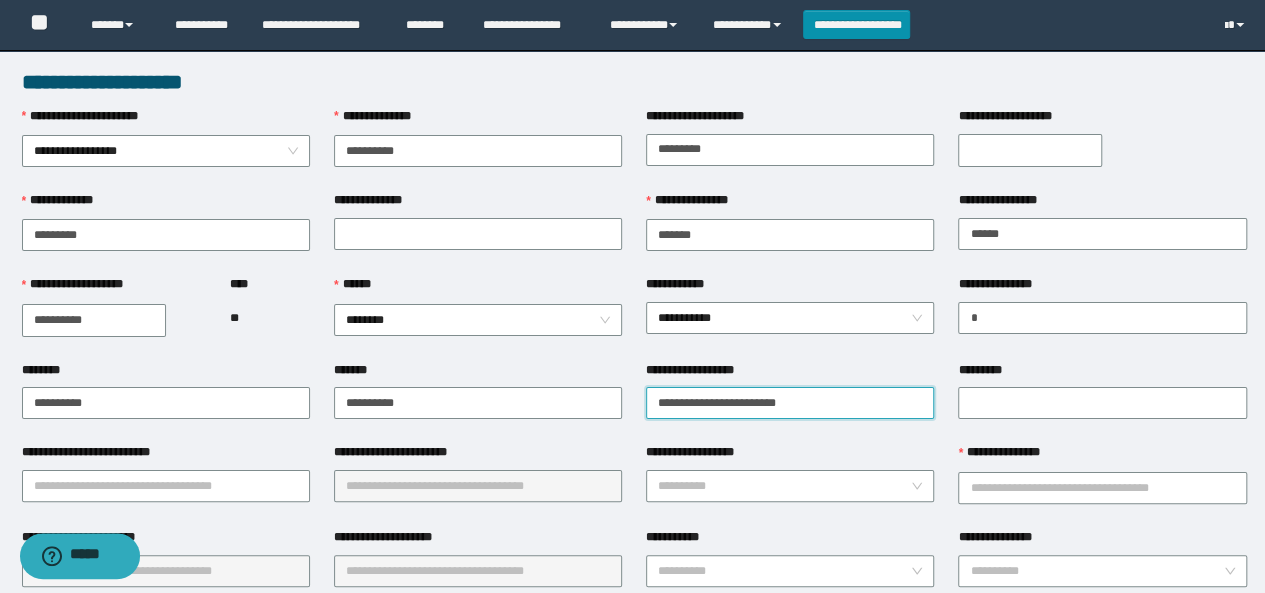type on "**********" 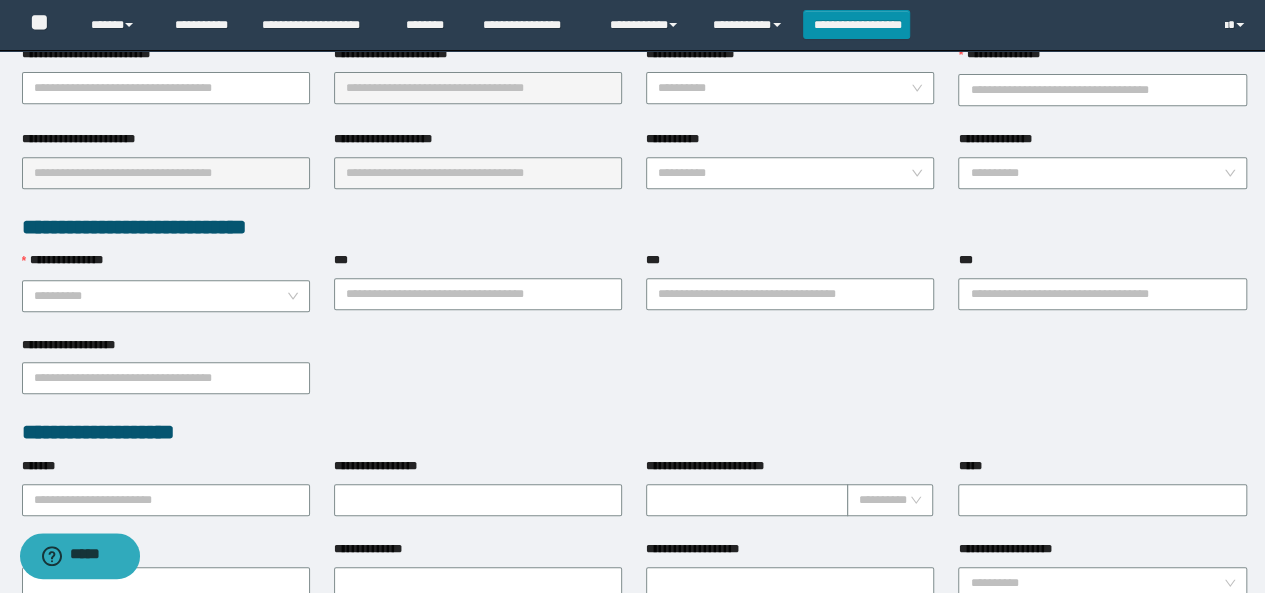 scroll, scrollTop: 400, scrollLeft: 0, axis: vertical 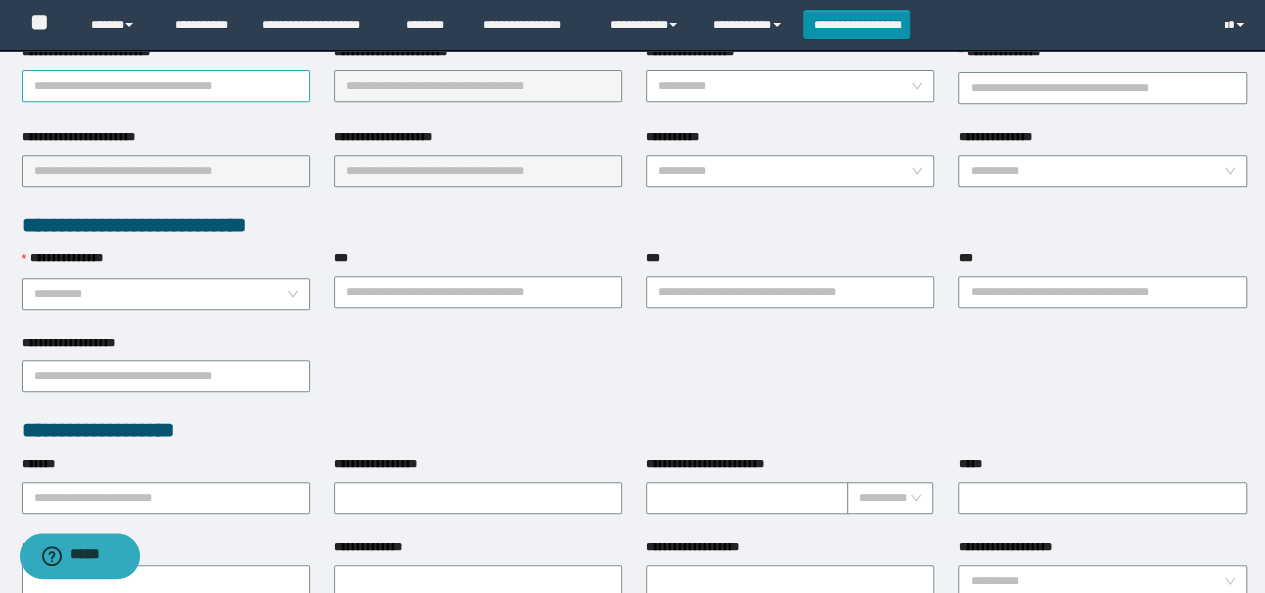 type on "**********" 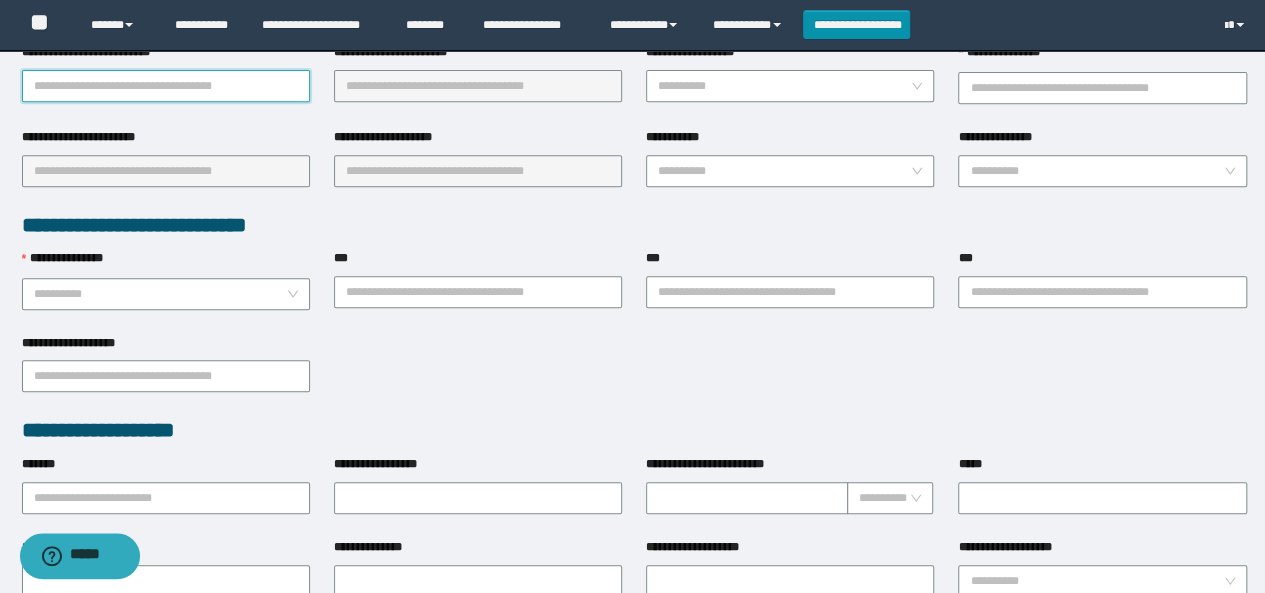 click on "**********" at bounding box center [166, 86] 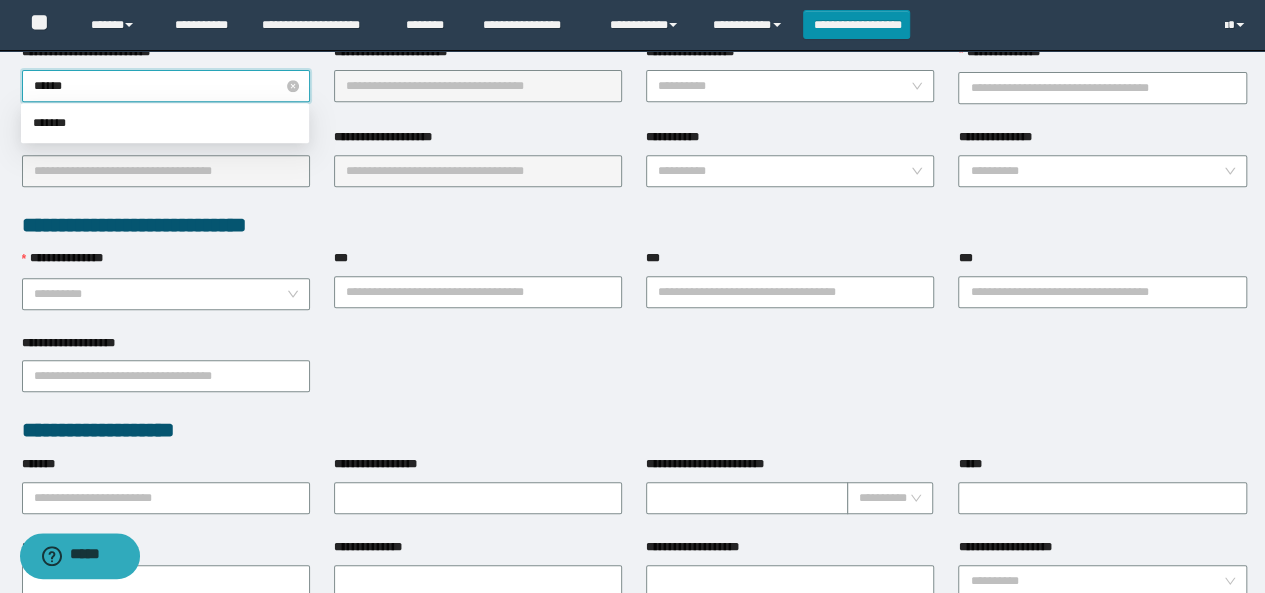 type on "*******" 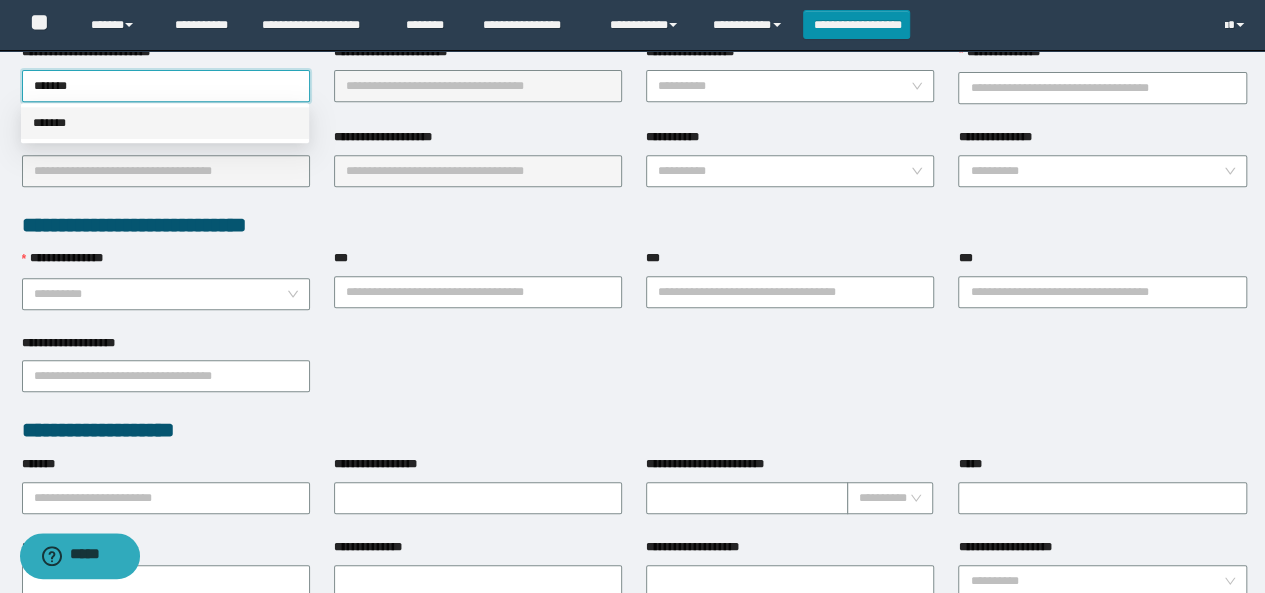 click on "*******" at bounding box center (165, 123) 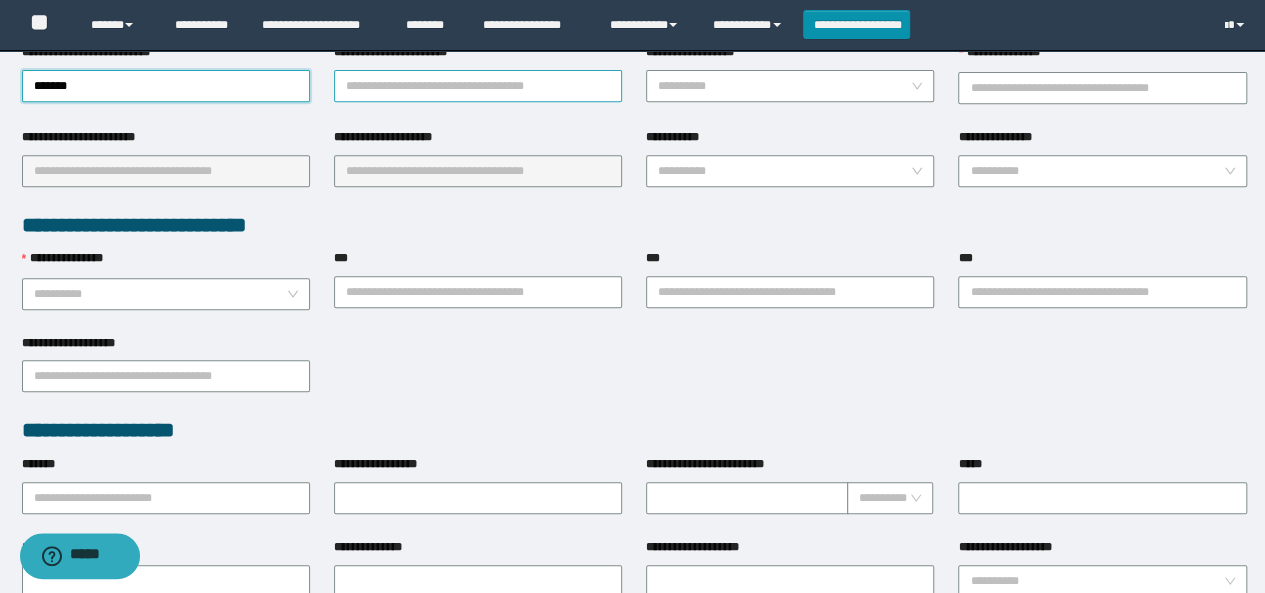 click on "**********" at bounding box center [478, 86] 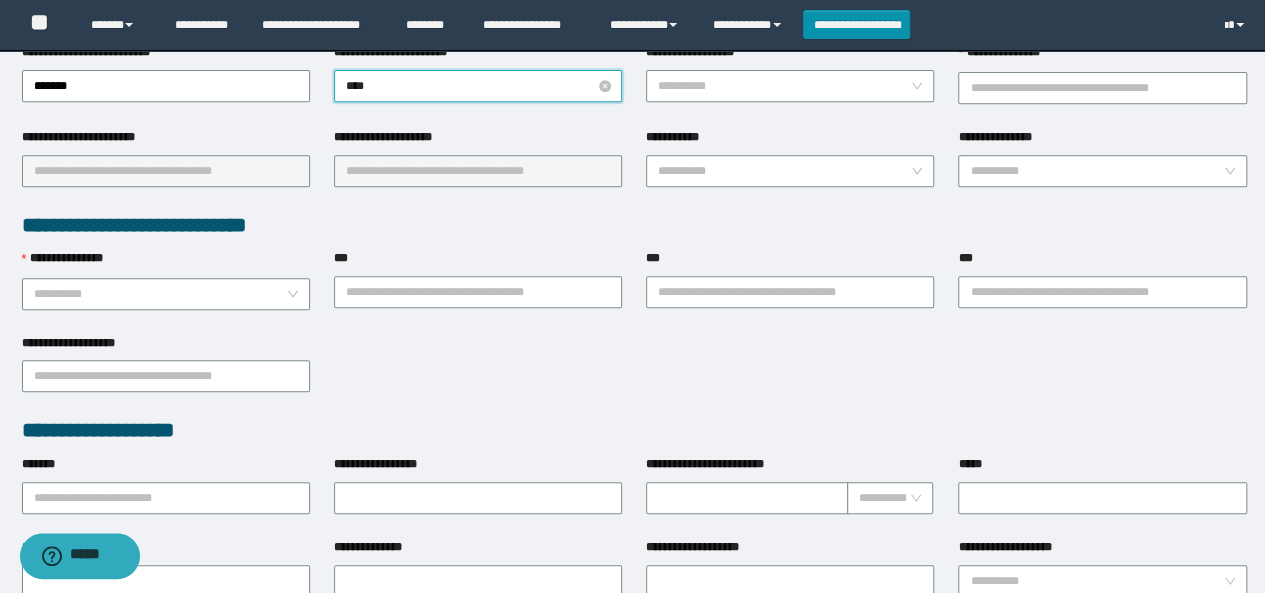 type on "*****" 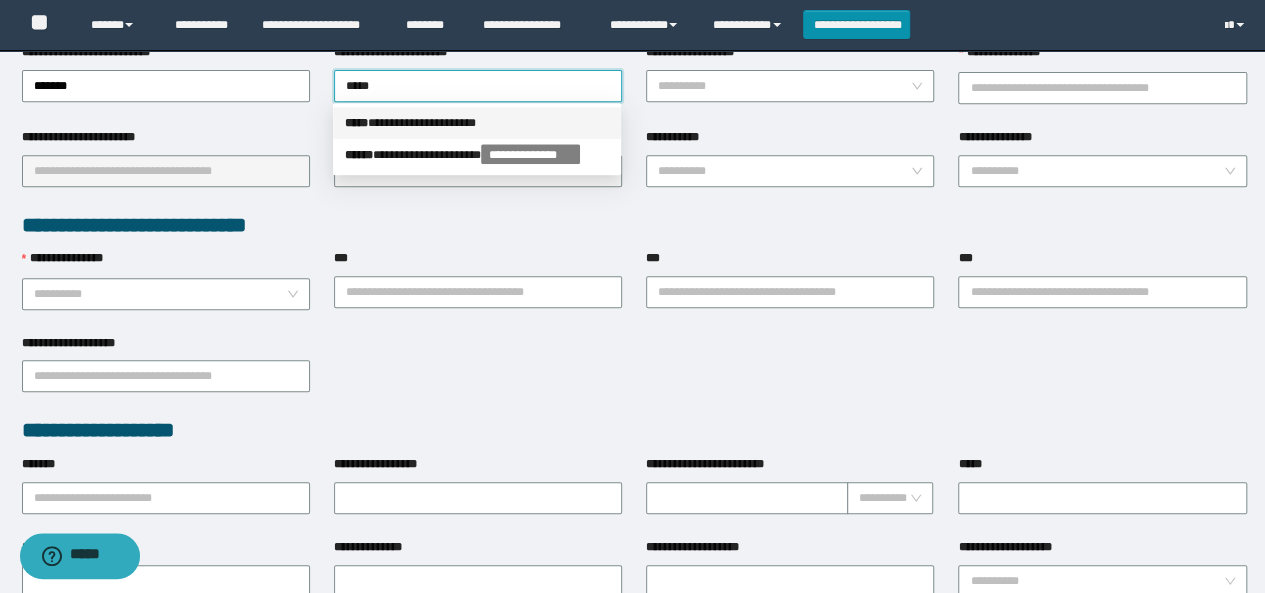 click on "**********" at bounding box center [477, 123] 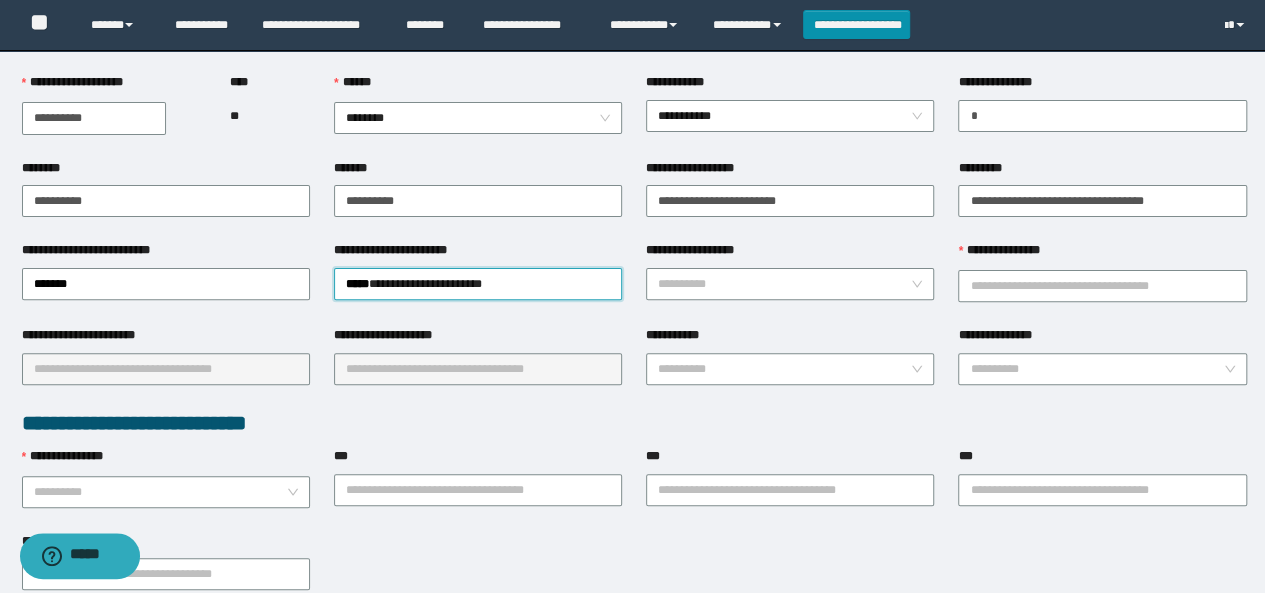 scroll, scrollTop: 200, scrollLeft: 0, axis: vertical 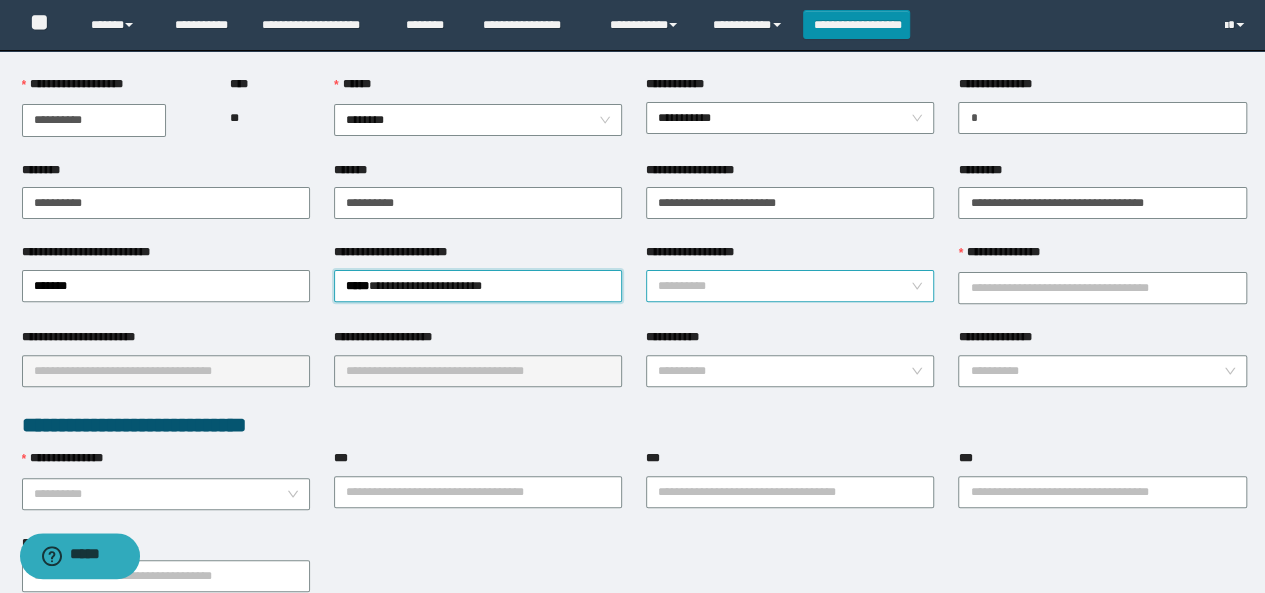click on "**********" at bounding box center (784, 286) 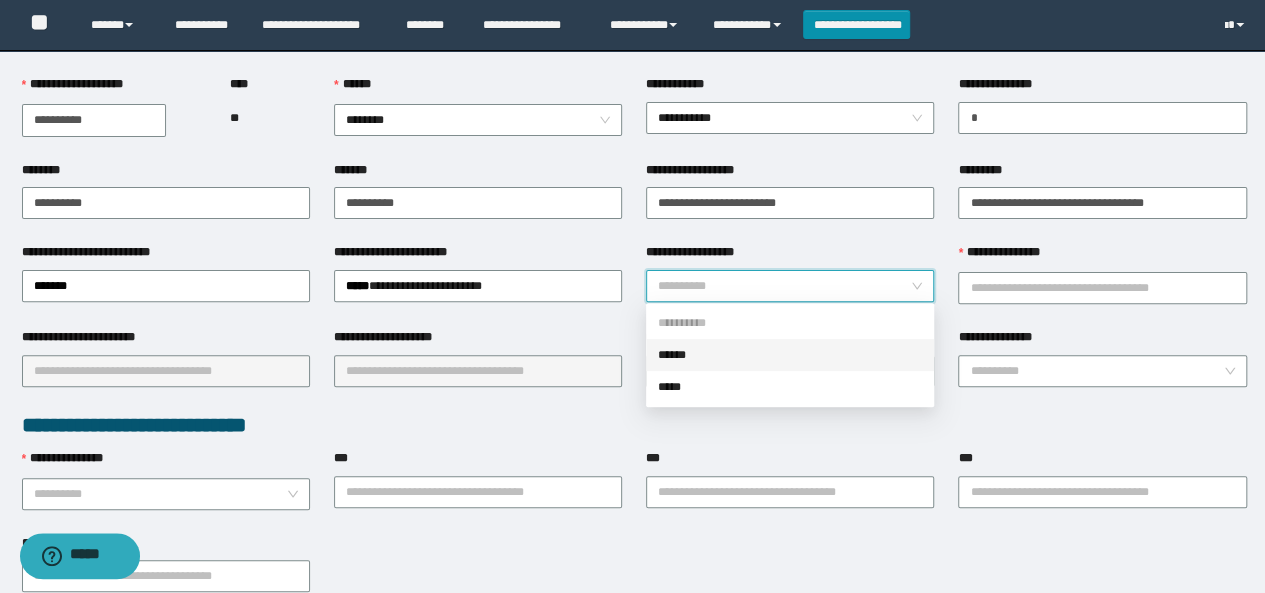 click on "******" at bounding box center (790, 355) 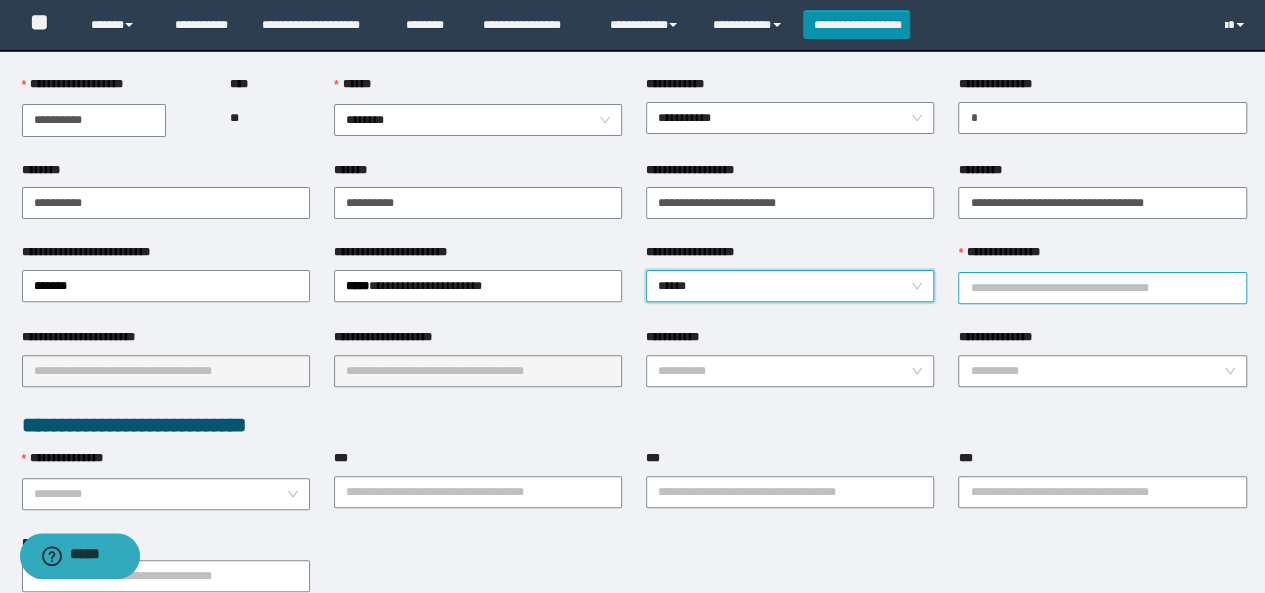click on "**********" at bounding box center [1102, 288] 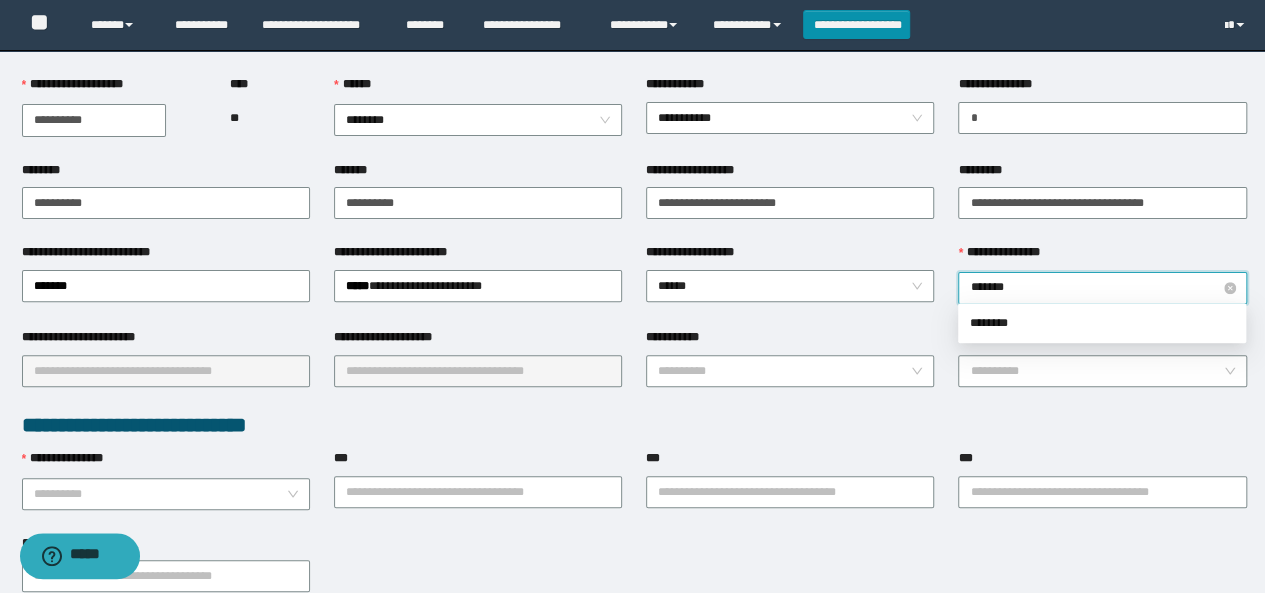 type on "********" 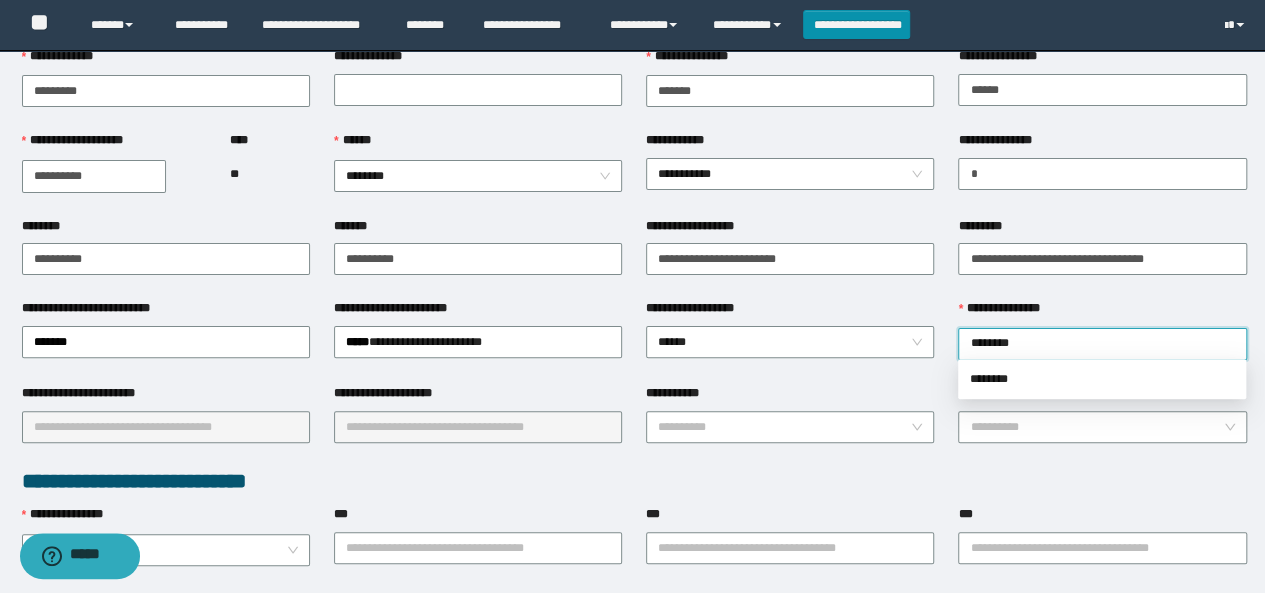 scroll, scrollTop: 100, scrollLeft: 0, axis: vertical 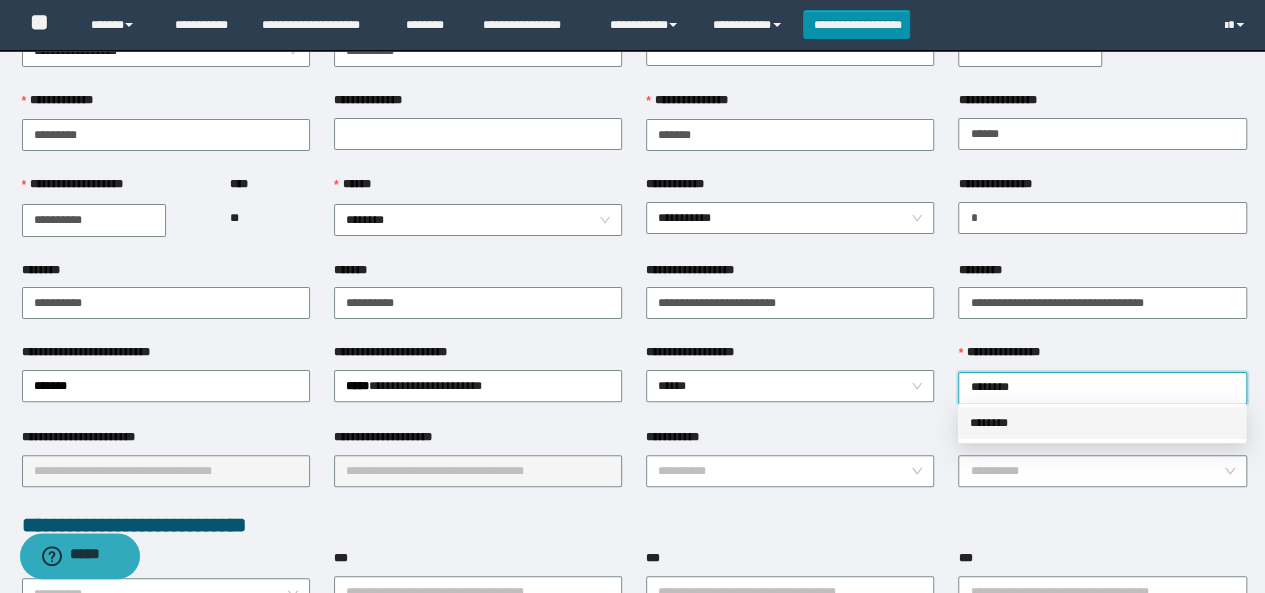 click on "********" at bounding box center [1102, 423] 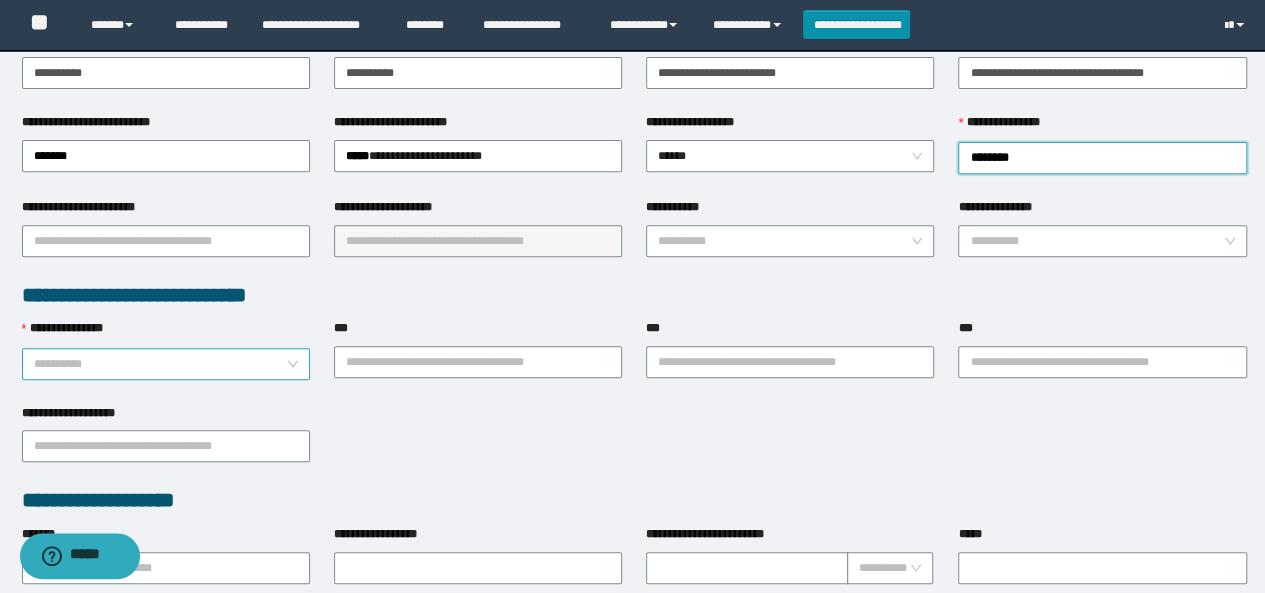 scroll, scrollTop: 400, scrollLeft: 0, axis: vertical 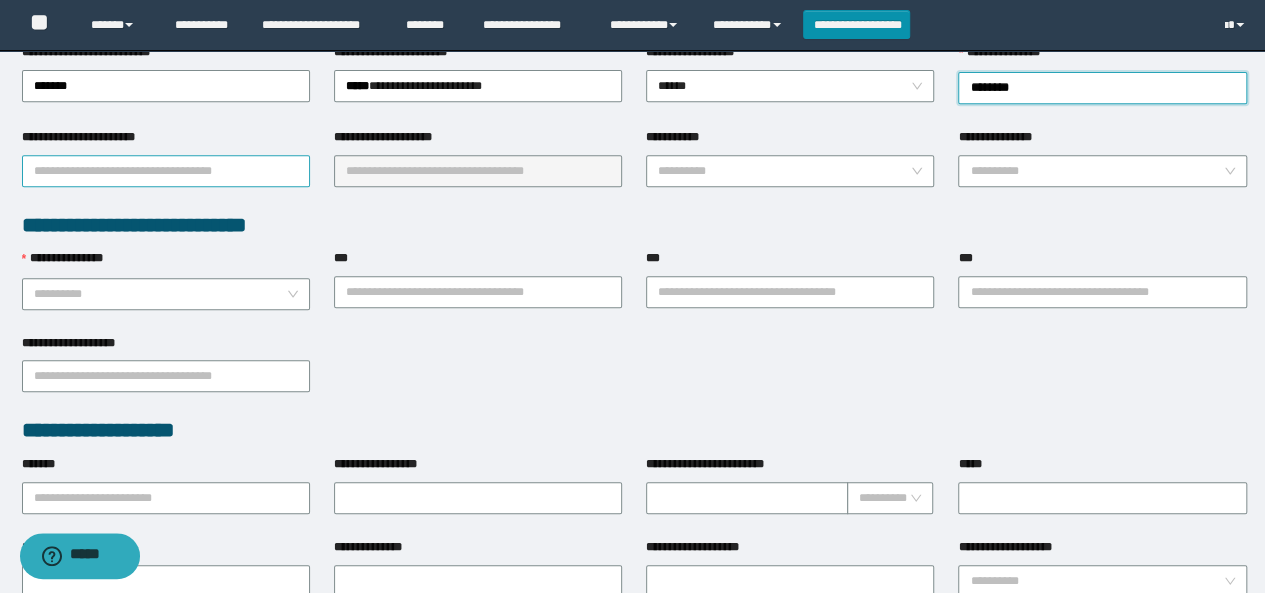 click on "**********" at bounding box center (166, 171) 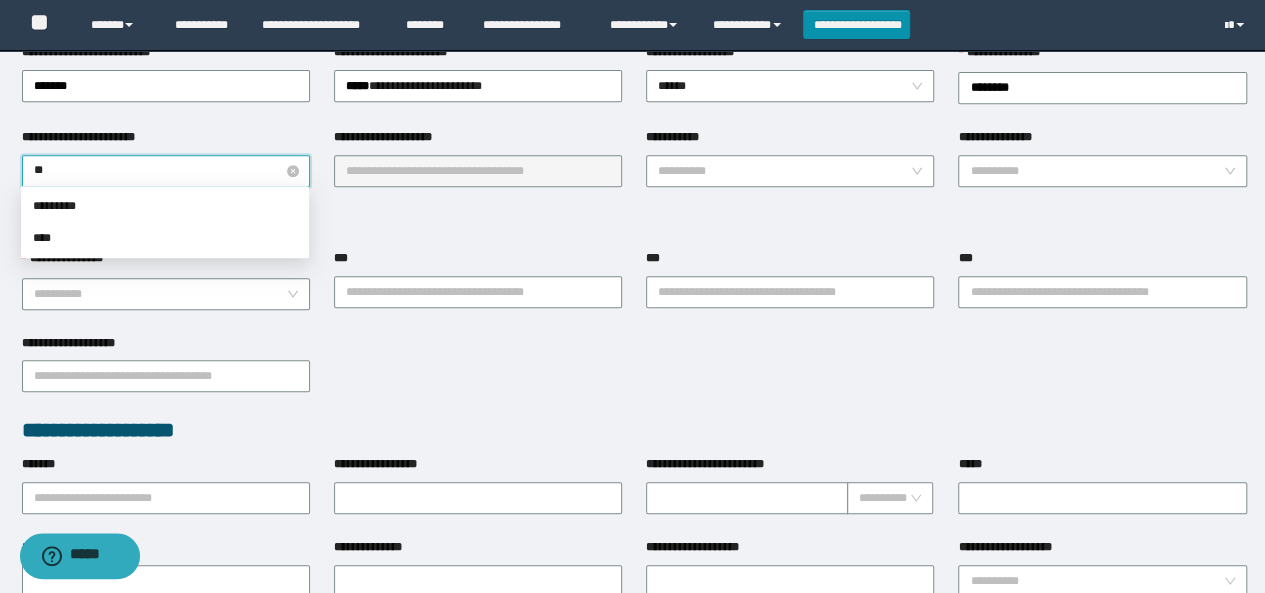 type on "*" 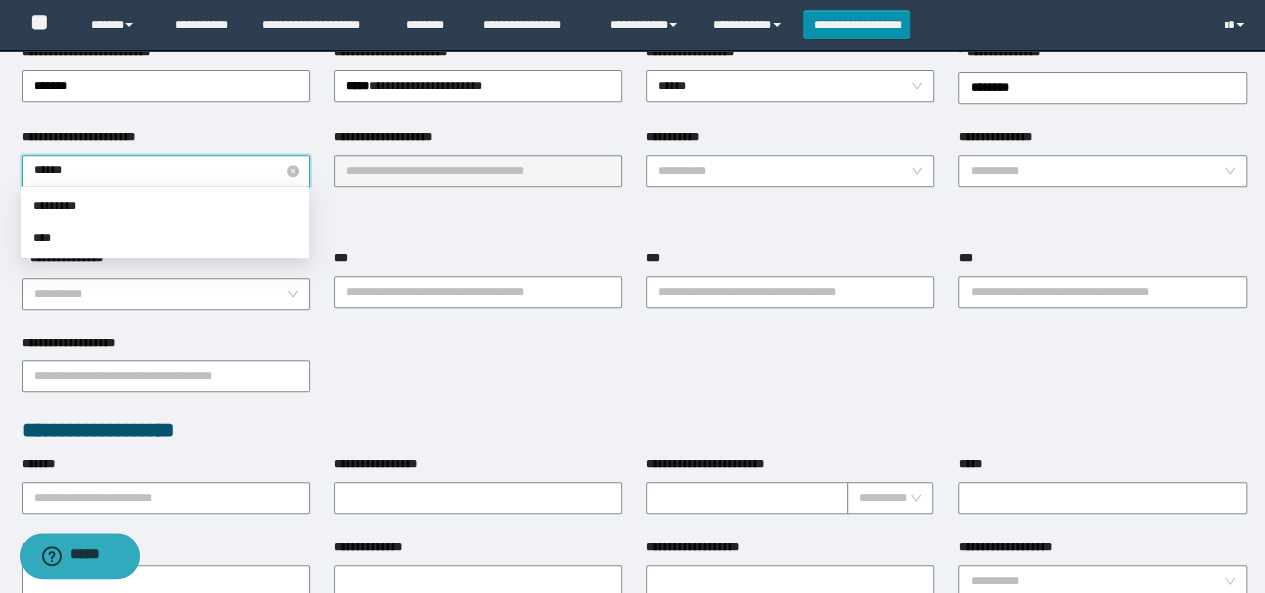 type on "*******" 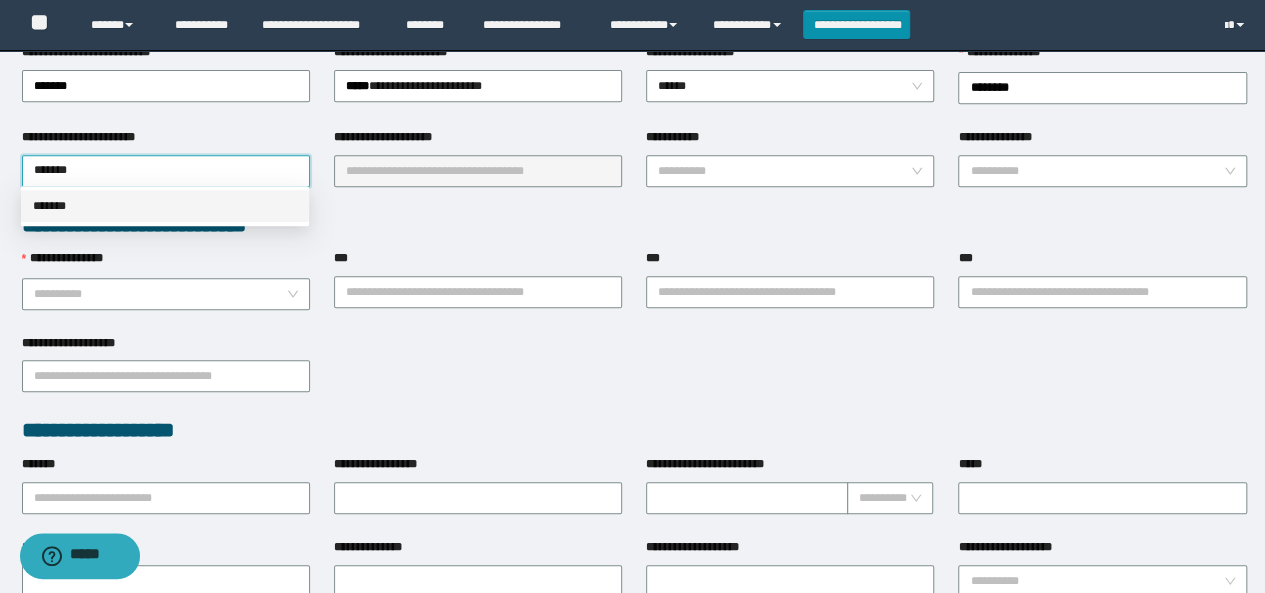 click on "*******" at bounding box center (165, 206) 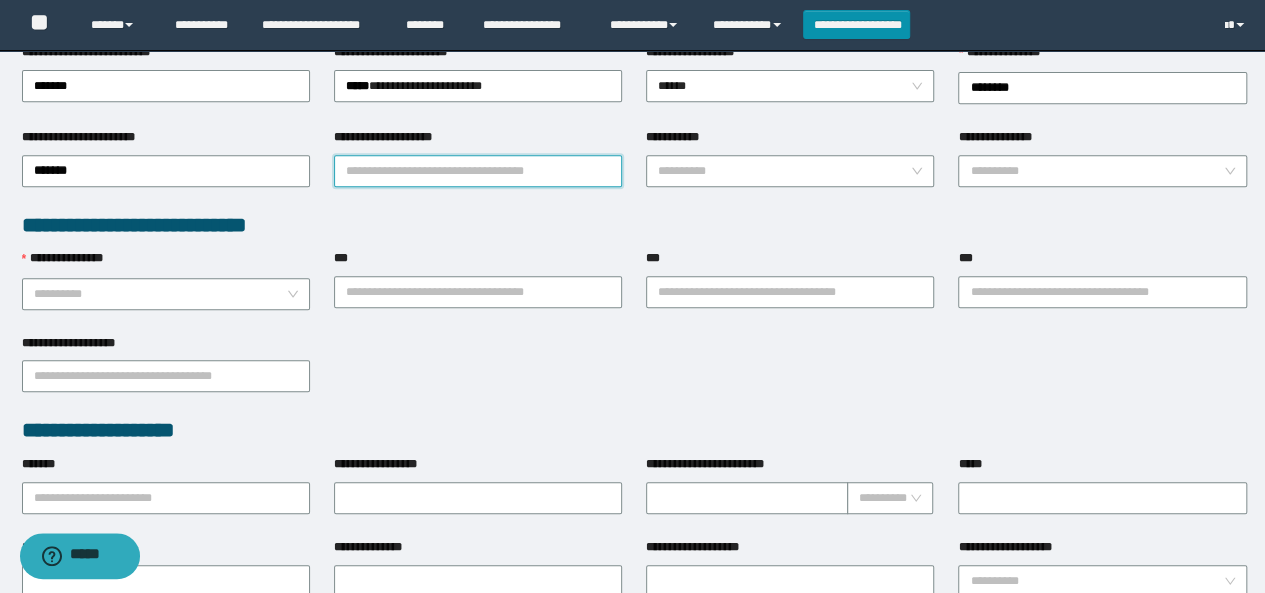 click on "**********" at bounding box center [478, 171] 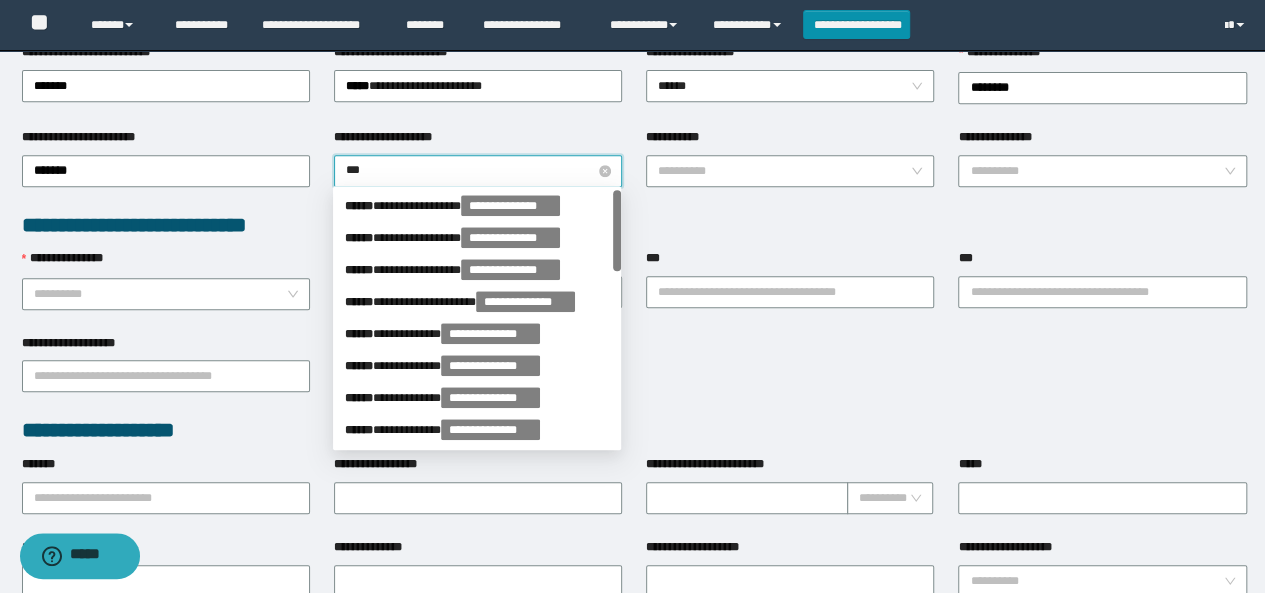 type on "****" 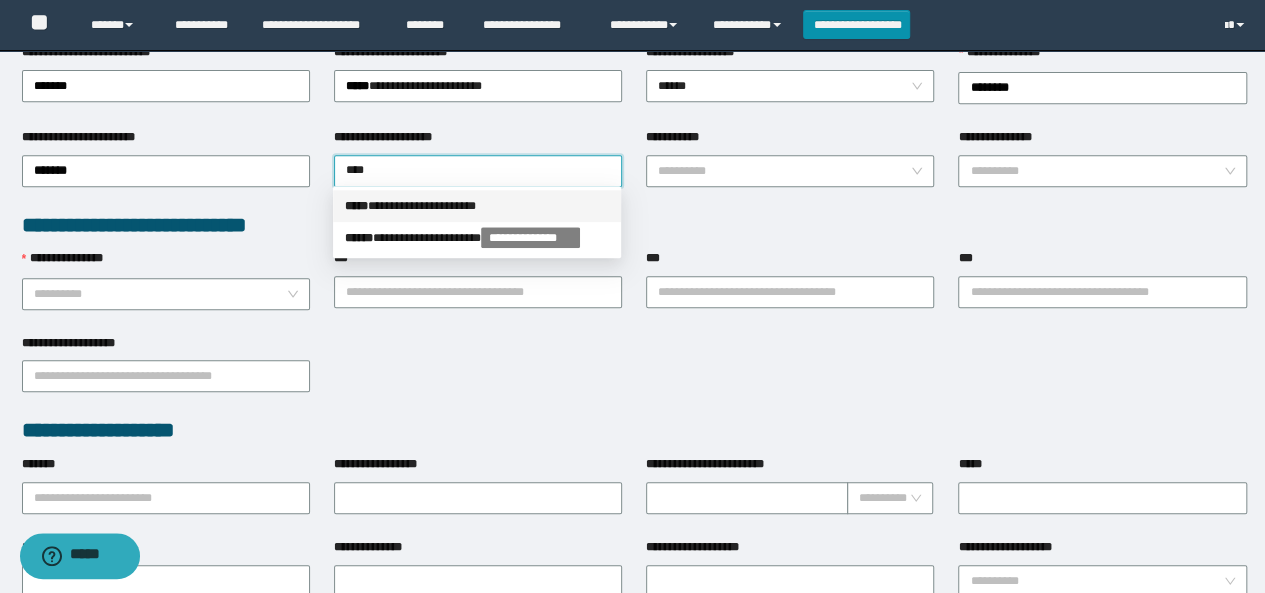 click on "**********" at bounding box center [477, 206] 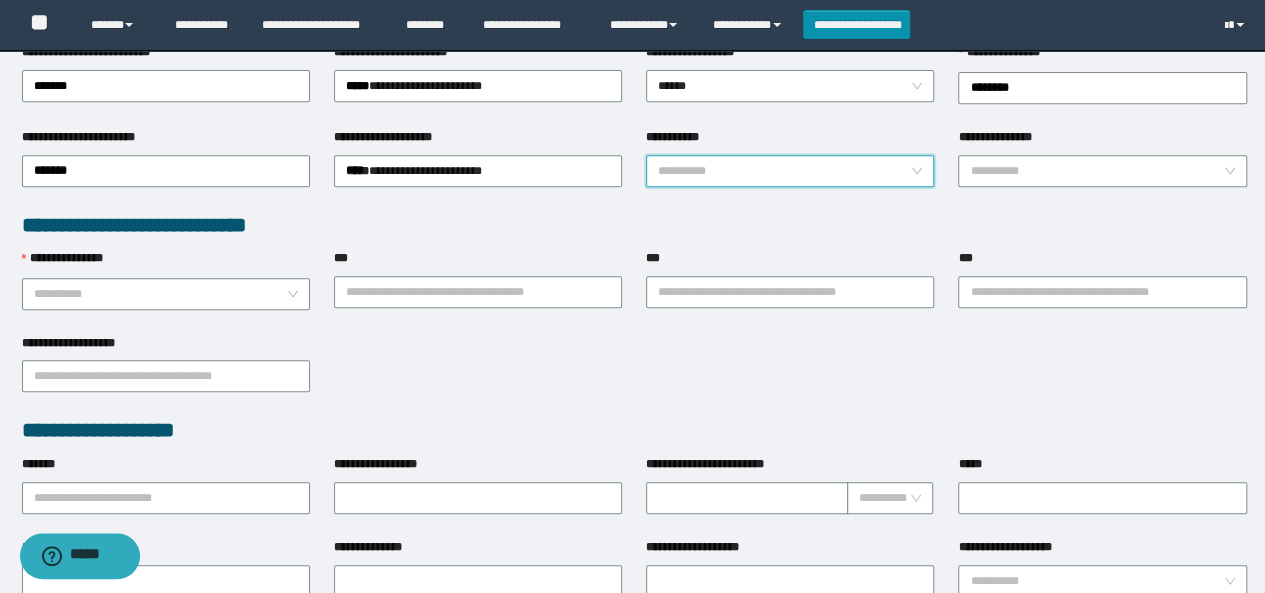 click on "**********" at bounding box center (784, 171) 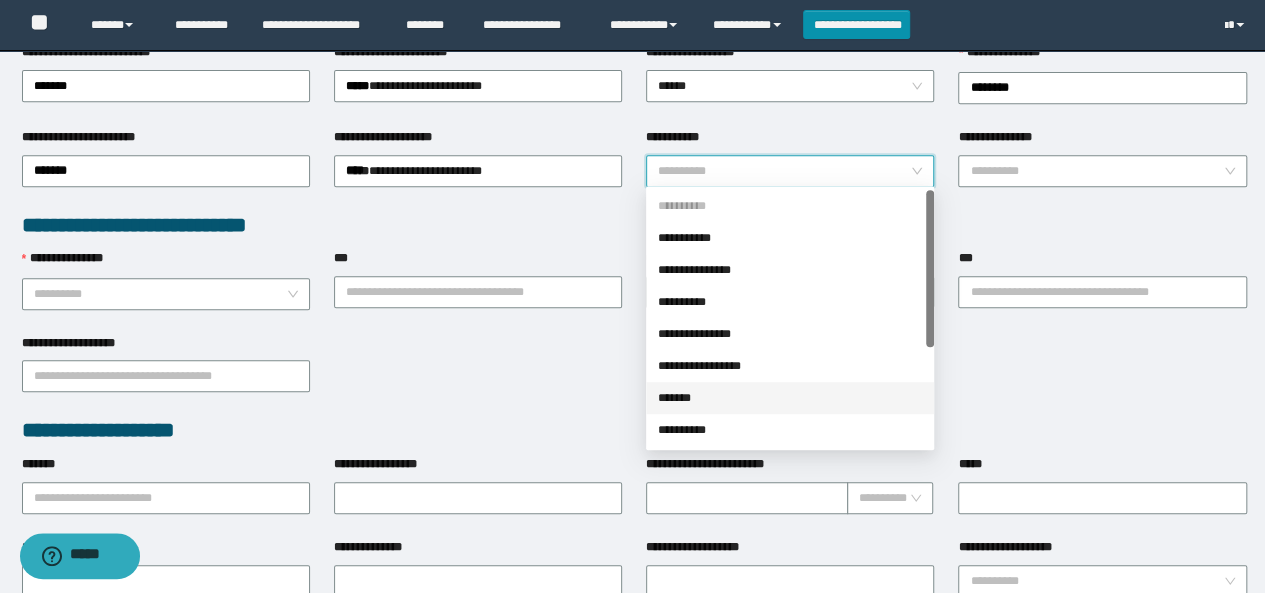 scroll, scrollTop: 100, scrollLeft: 0, axis: vertical 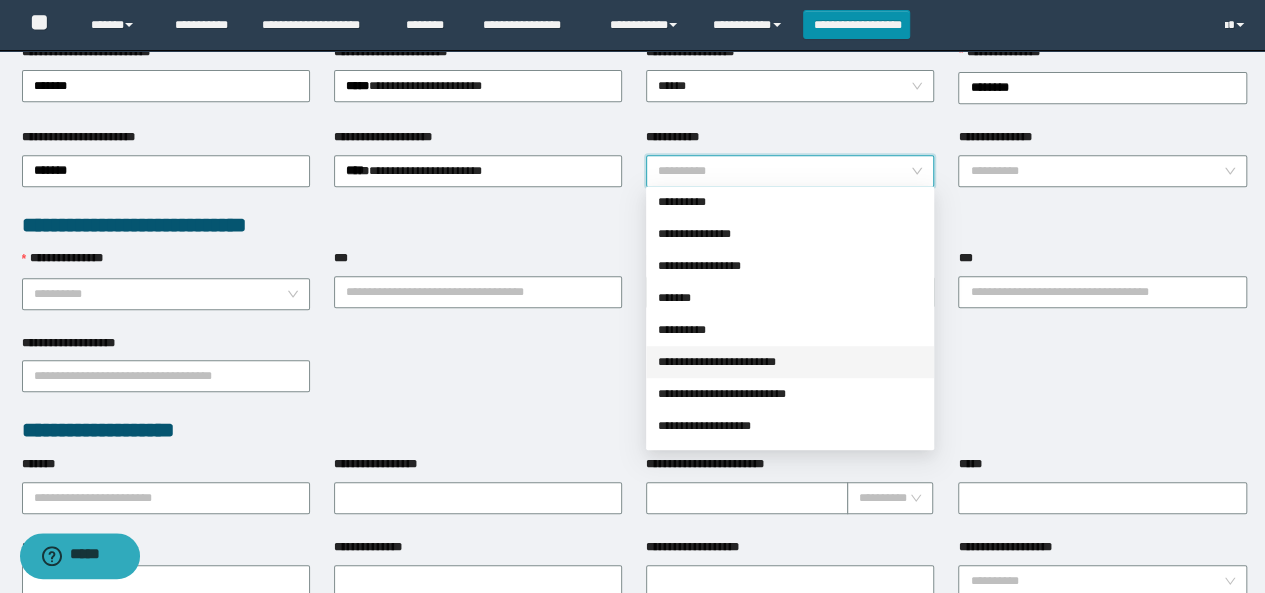 click on "**********" at bounding box center [790, 362] 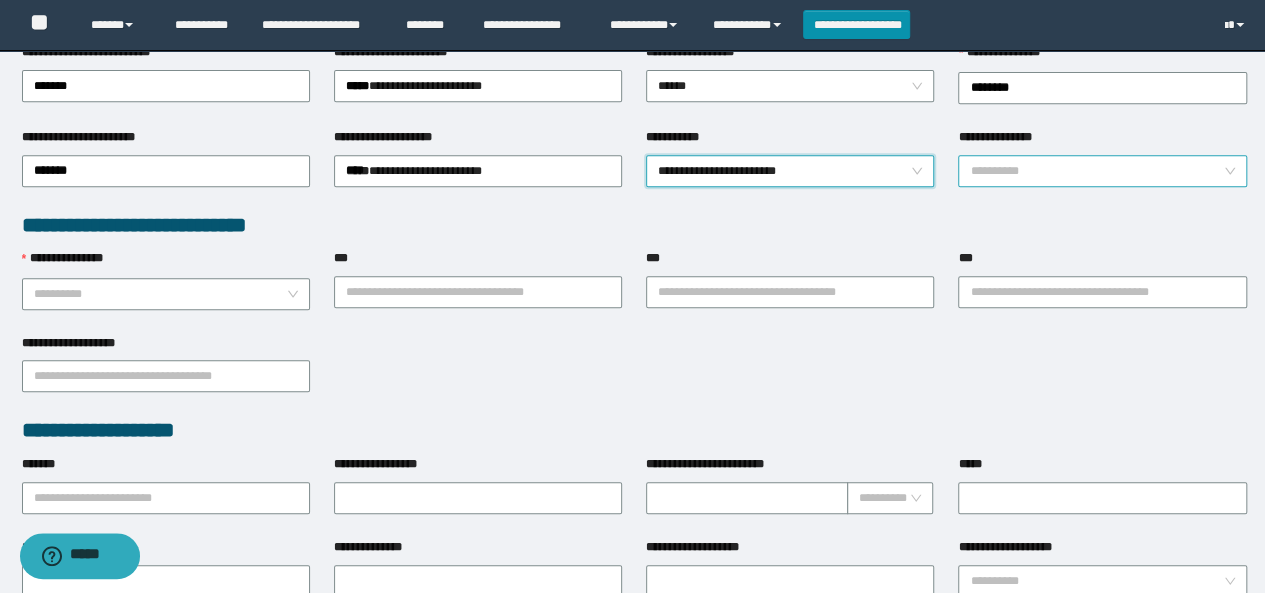 click on "**********" at bounding box center [1096, 171] 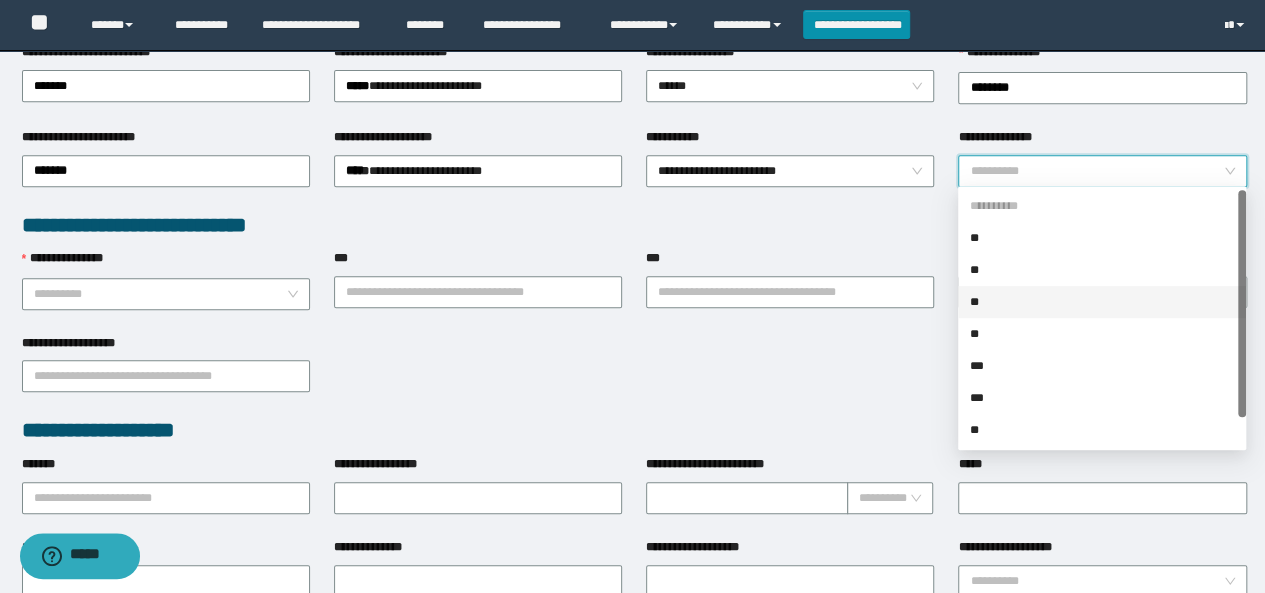 click on "**" at bounding box center [1102, 302] 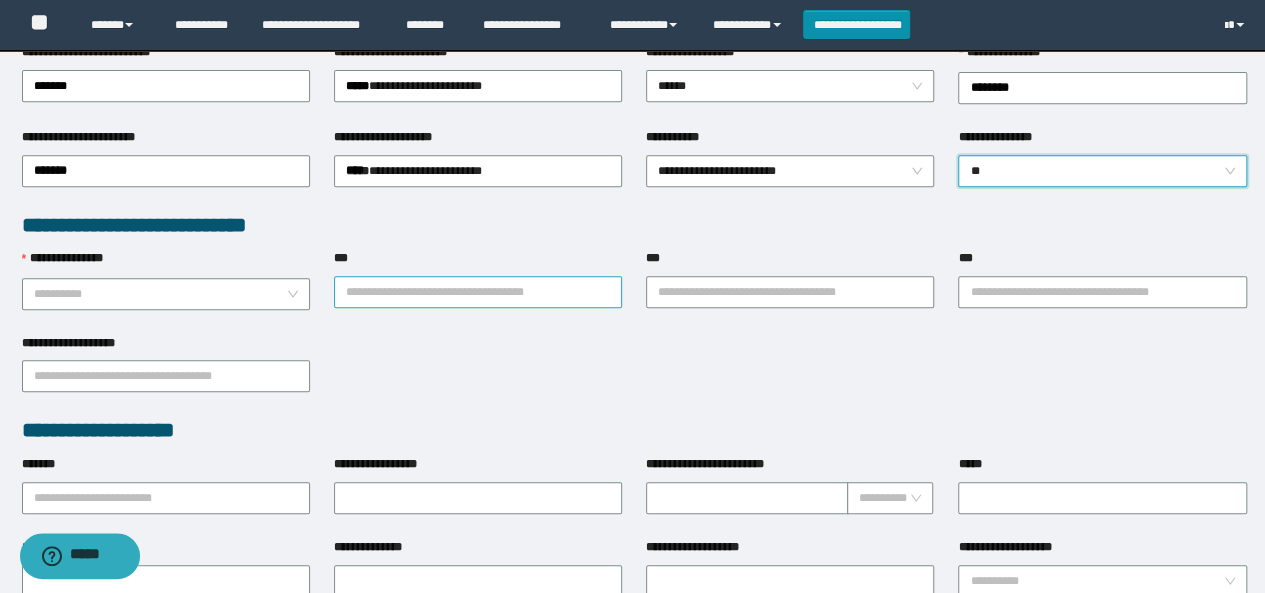 click on "***" at bounding box center (478, 292) 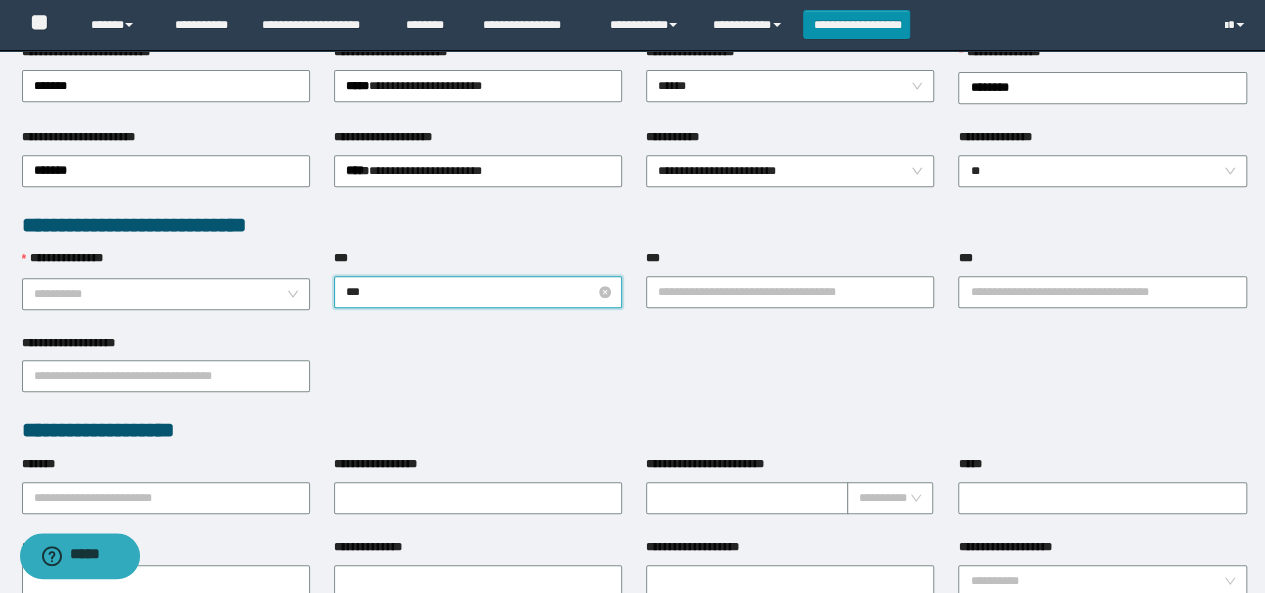 type on "****" 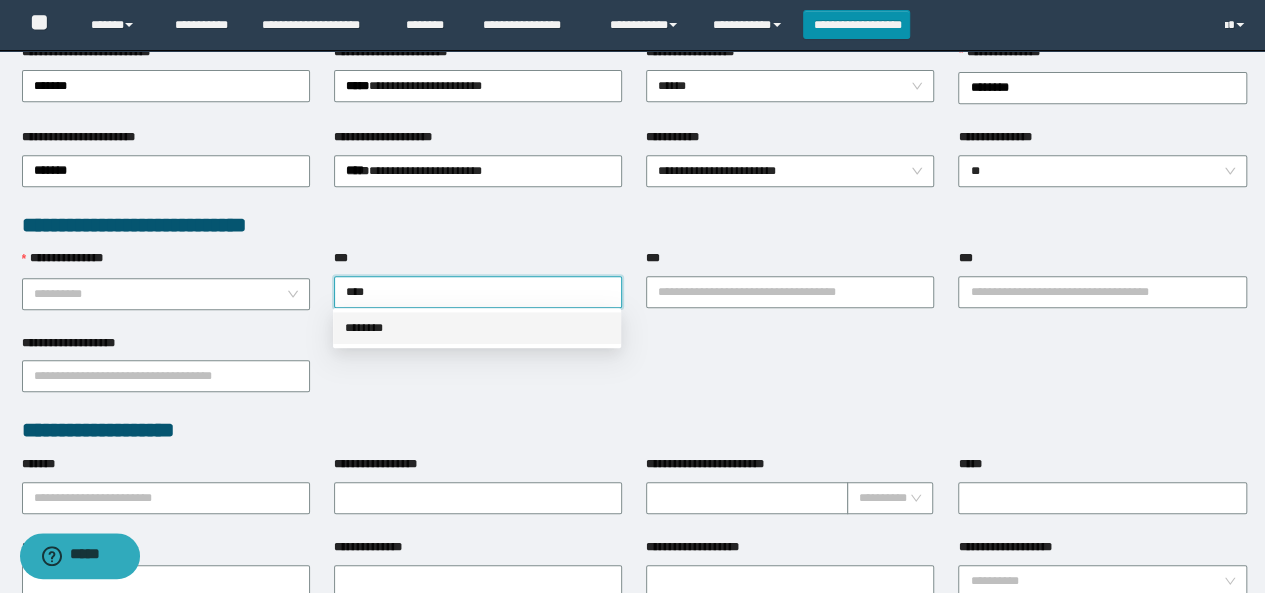 click on "********" at bounding box center (477, 328) 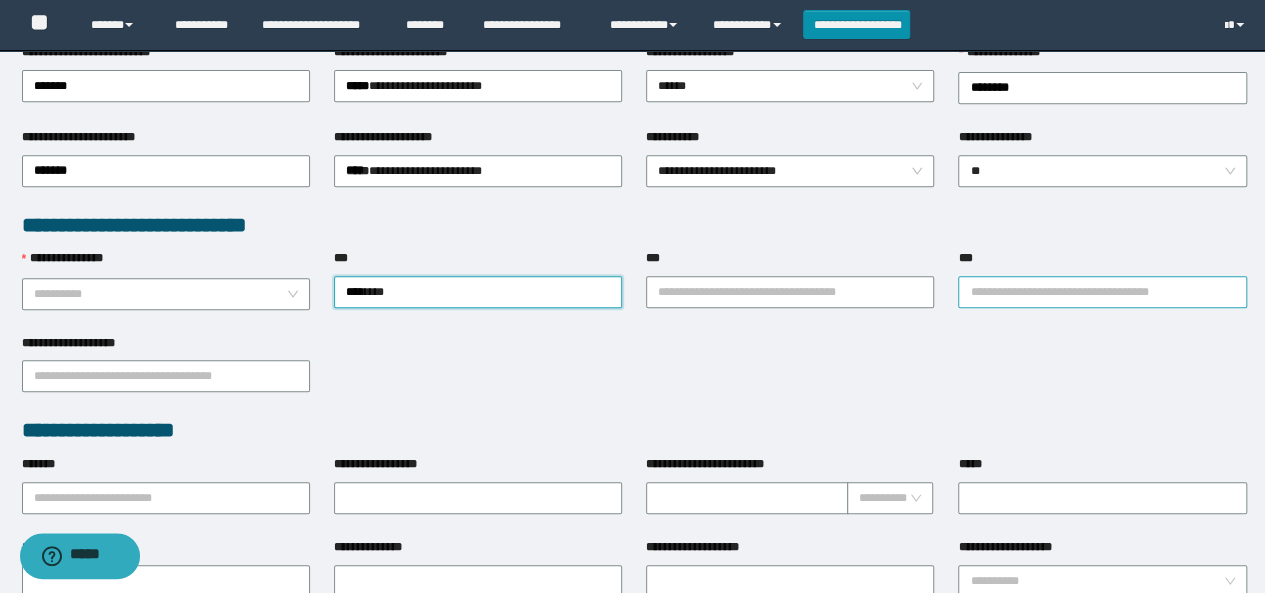 click on "***" at bounding box center (1102, 292) 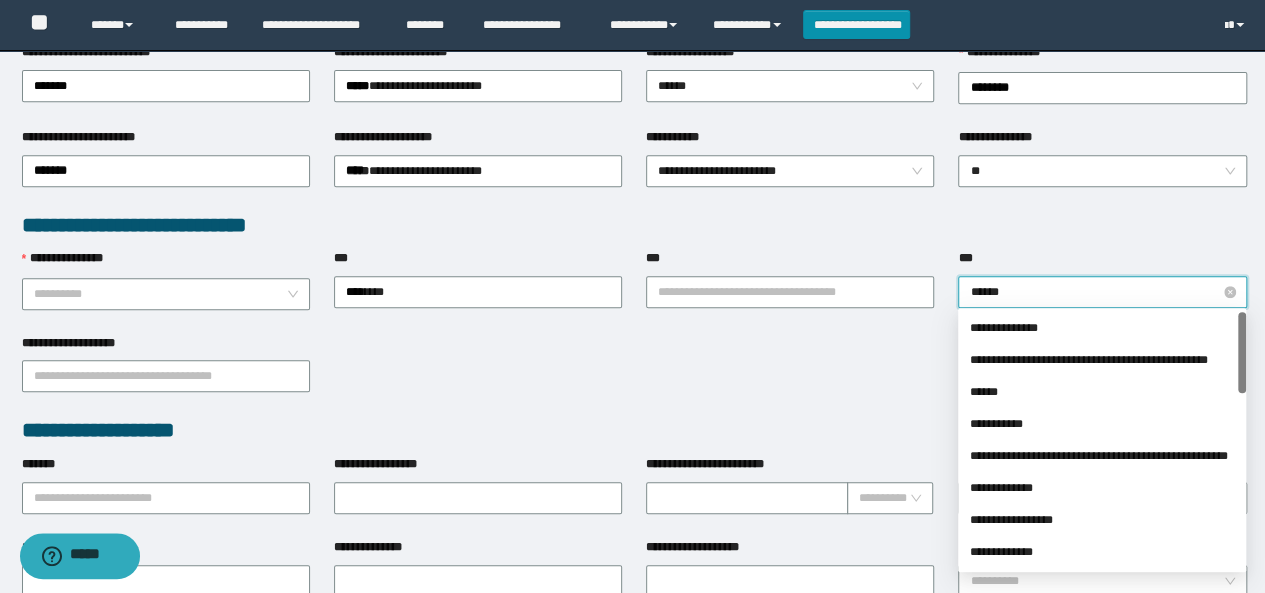 type on "*******" 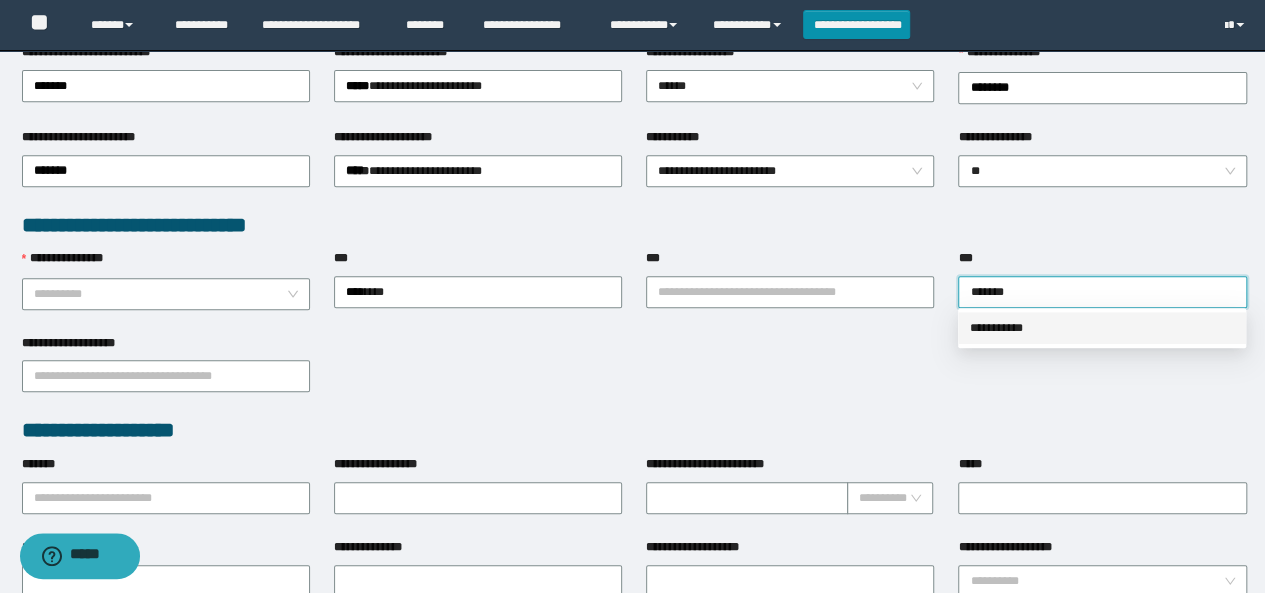 click on "**********" at bounding box center (1102, 328) 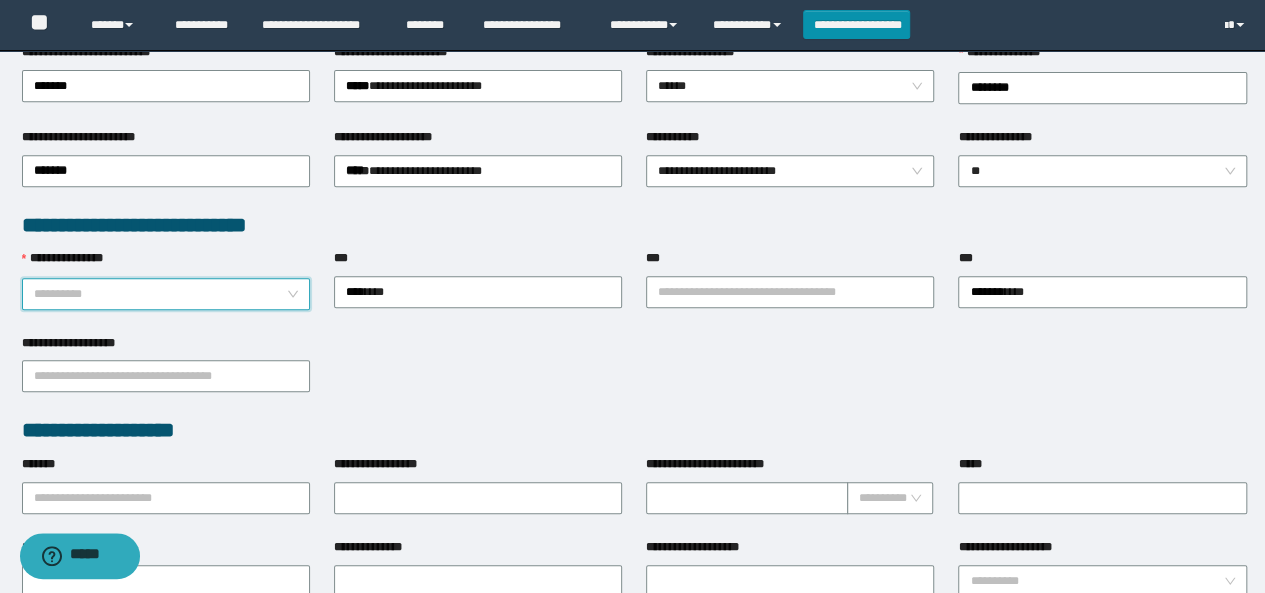 click on "**********" at bounding box center [160, 294] 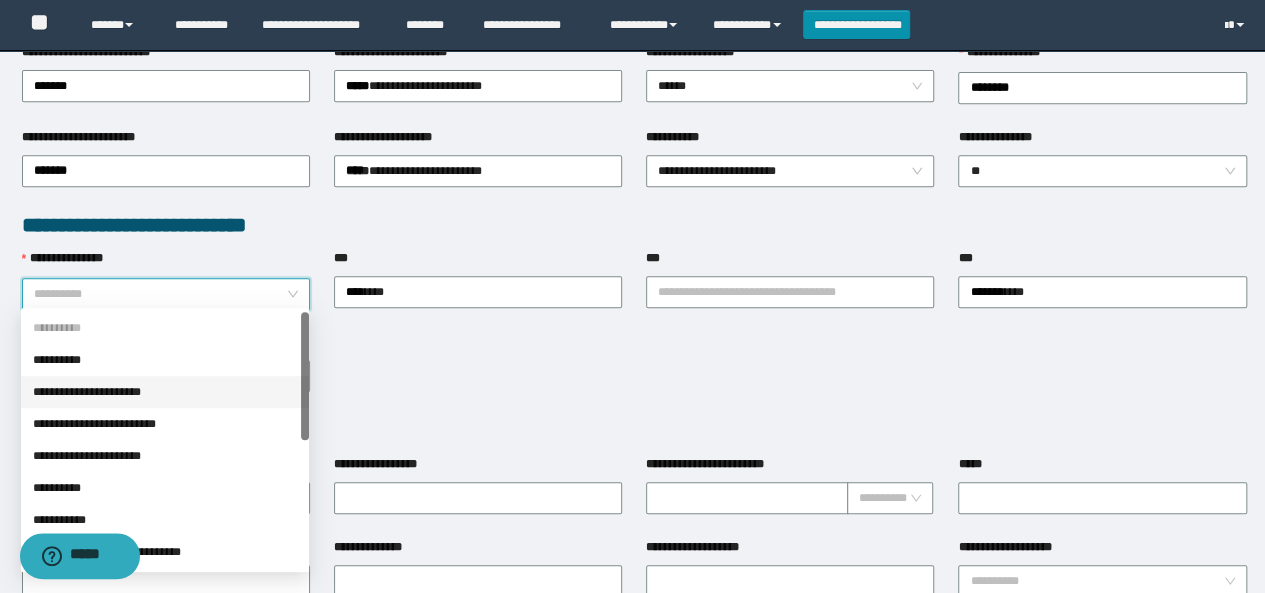 click on "**********" at bounding box center (165, 392) 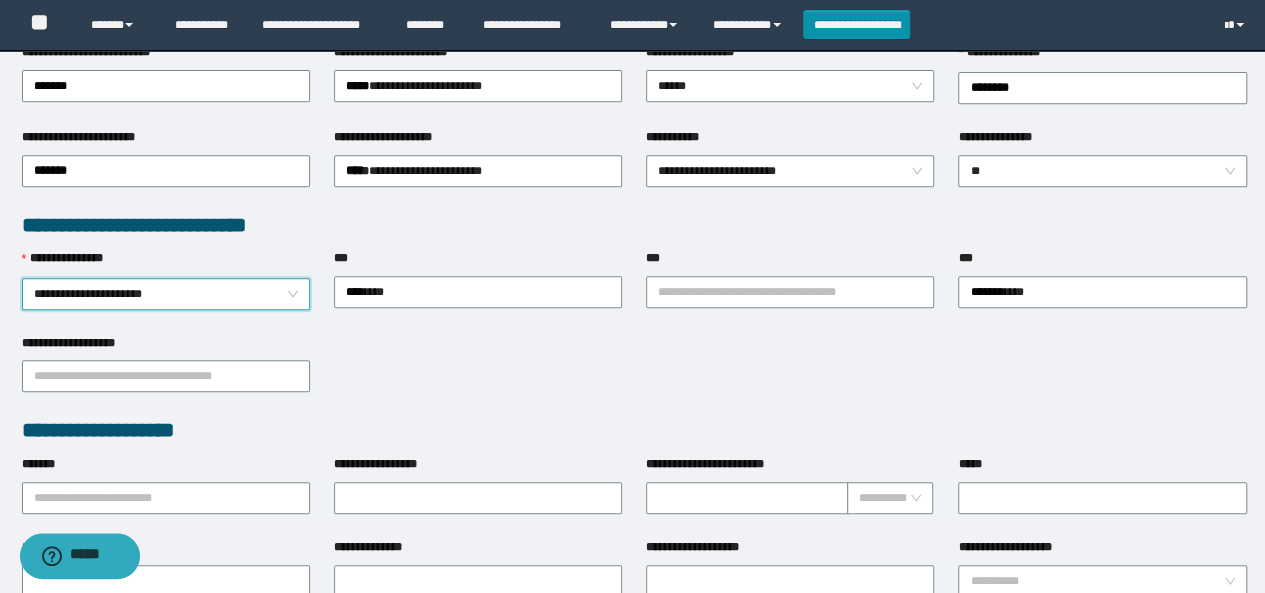 scroll, scrollTop: 500, scrollLeft: 0, axis: vertical 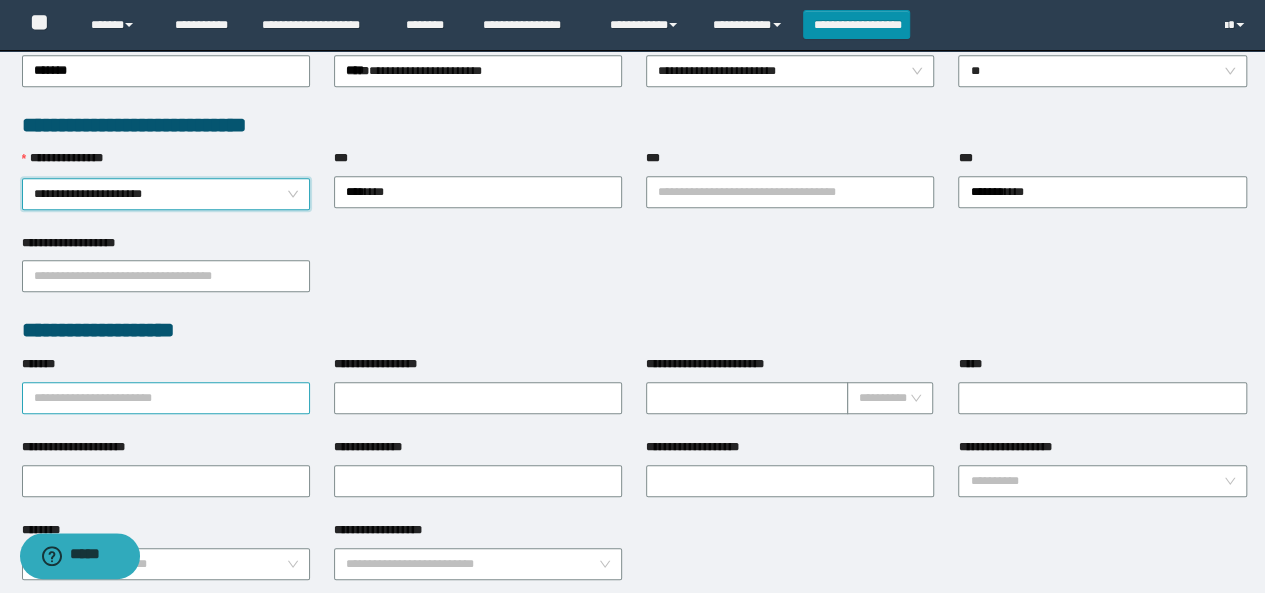 click on "*******" at bounding box center [166, 398] 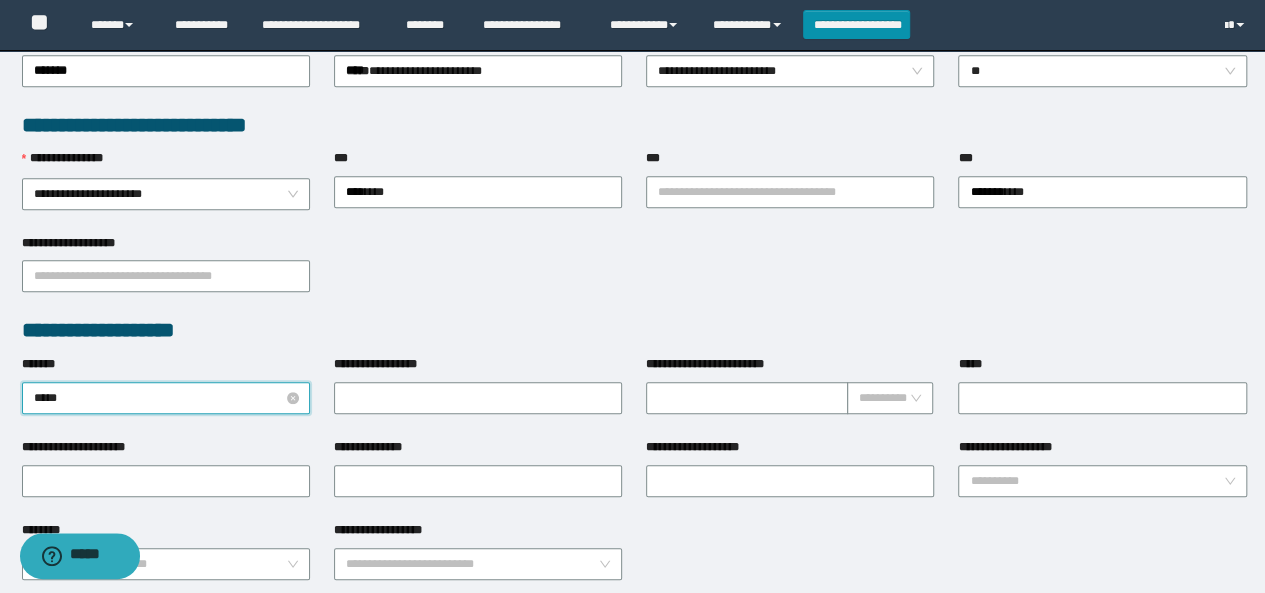 type on "******" 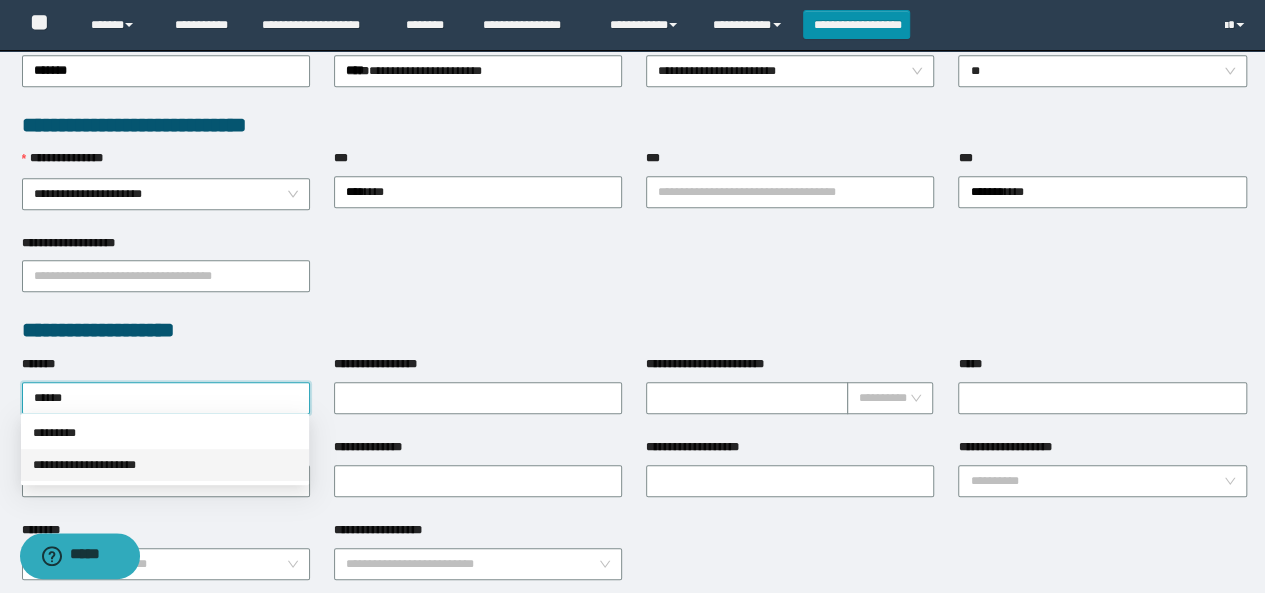 click on "**********" at bounding box center [165, 465] 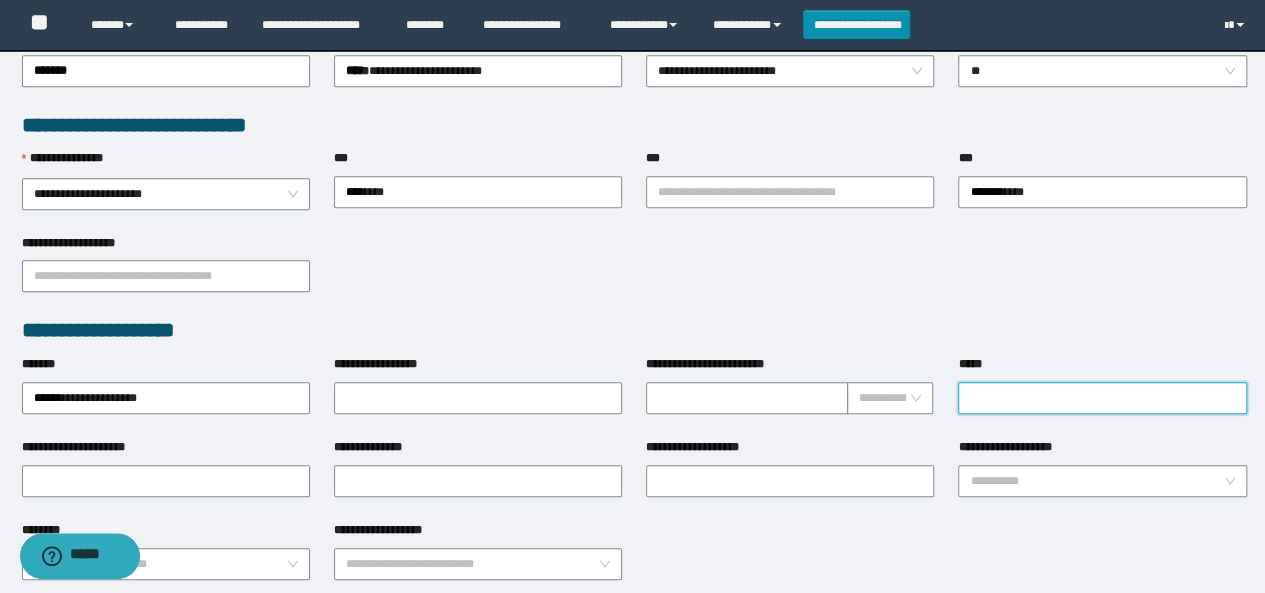 click on "*****" at bounding box center [1102, 398] 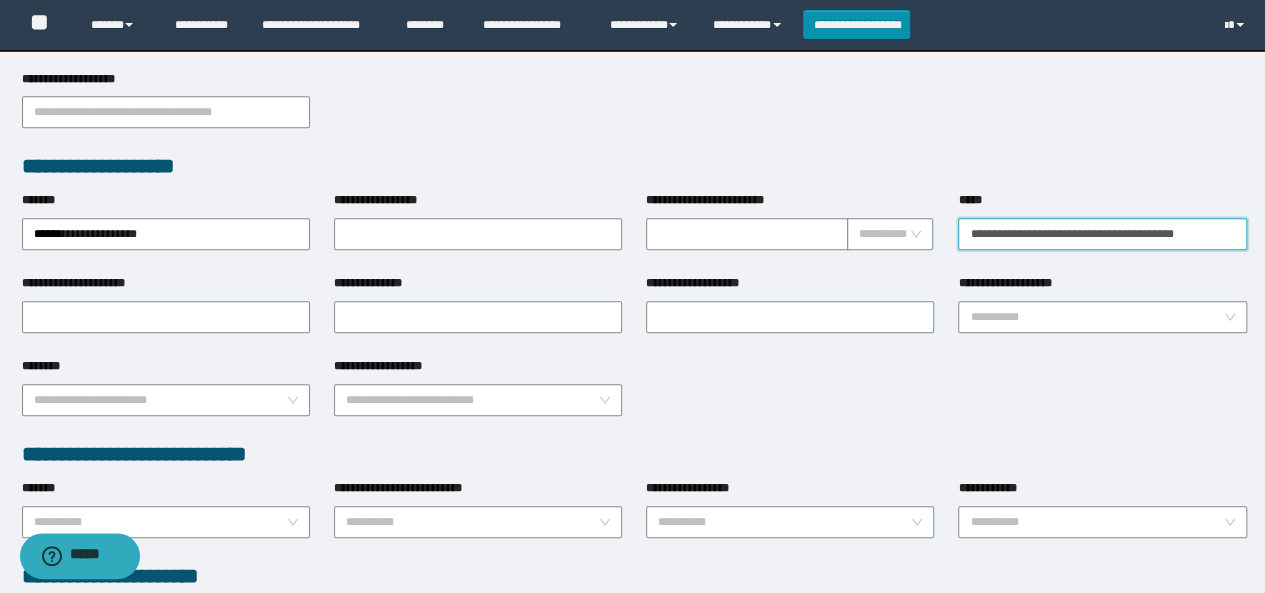 scroll, scrollTop: 900, scrollLeft: 0, axis: vertical 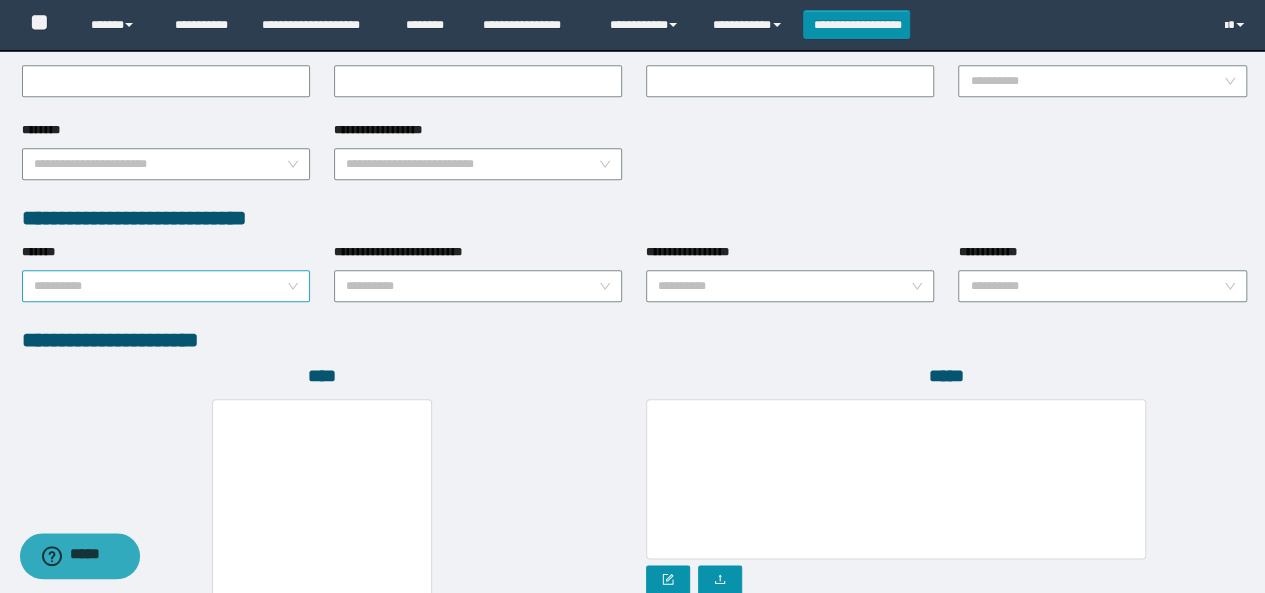 type on "**********" 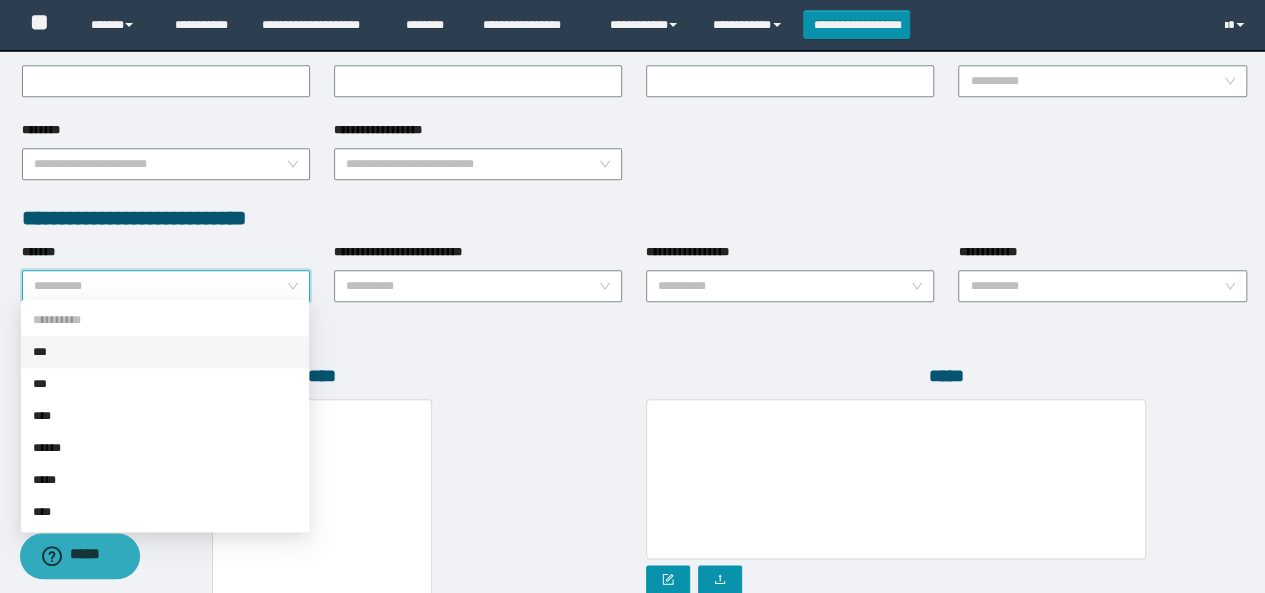 click on "*******" at bounding box center [160, 286] 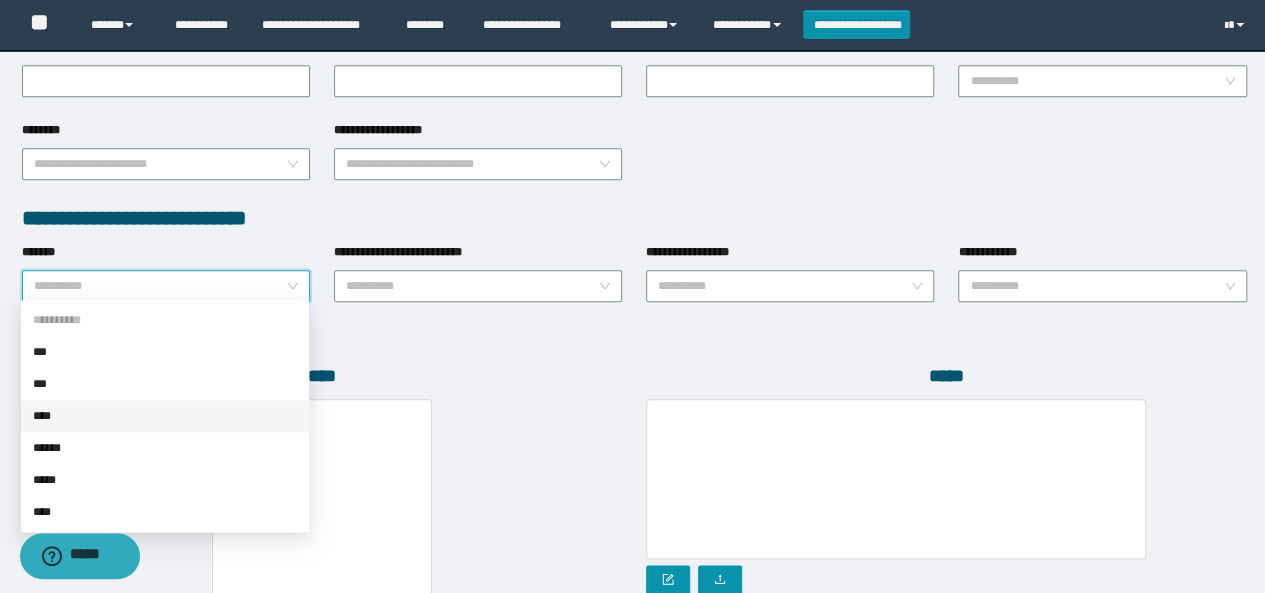 click on "****" at bounding box center [165, 416] 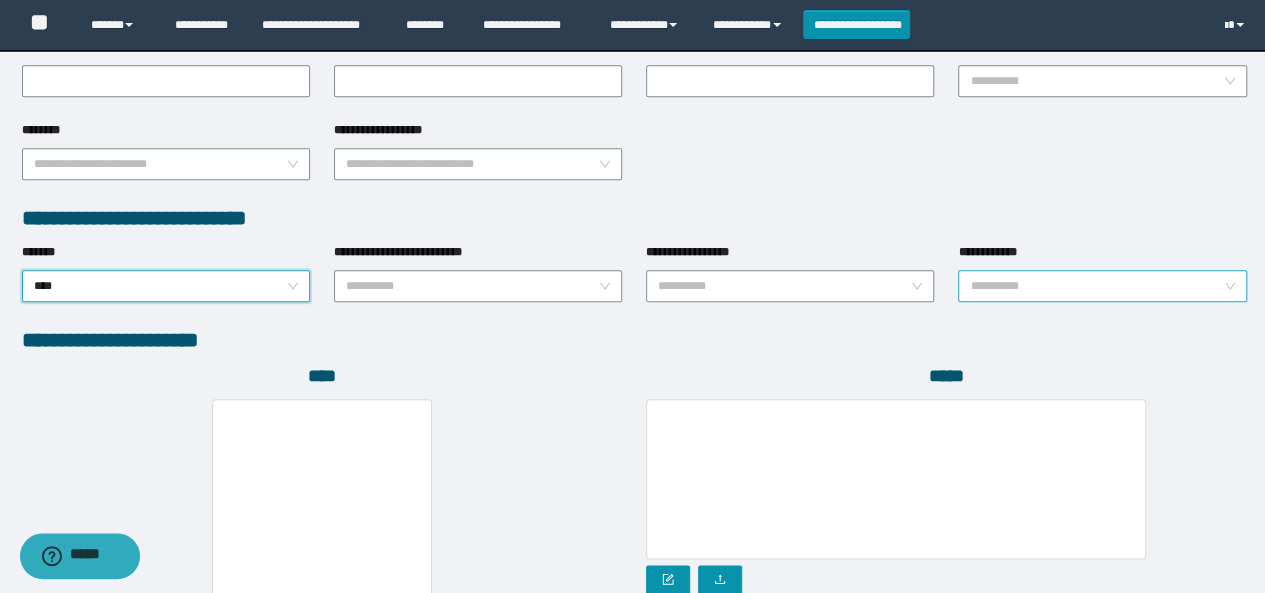 click on "**********" at bounding box center (1096, 286) 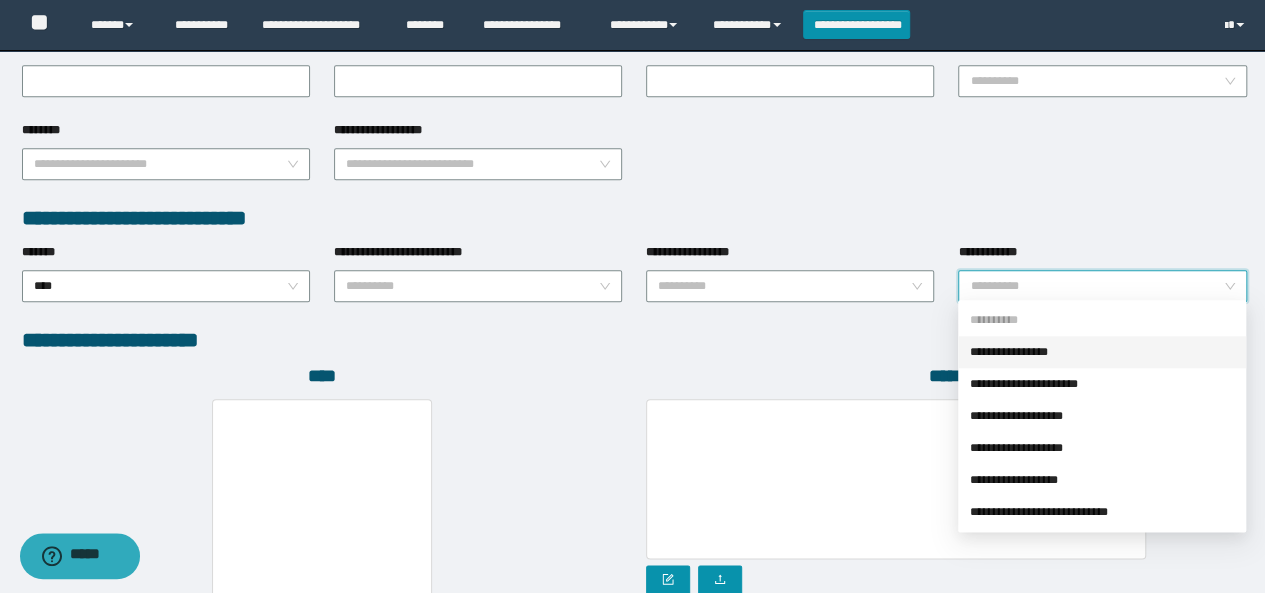 click on "**********" at bounding box center (1102, 352) 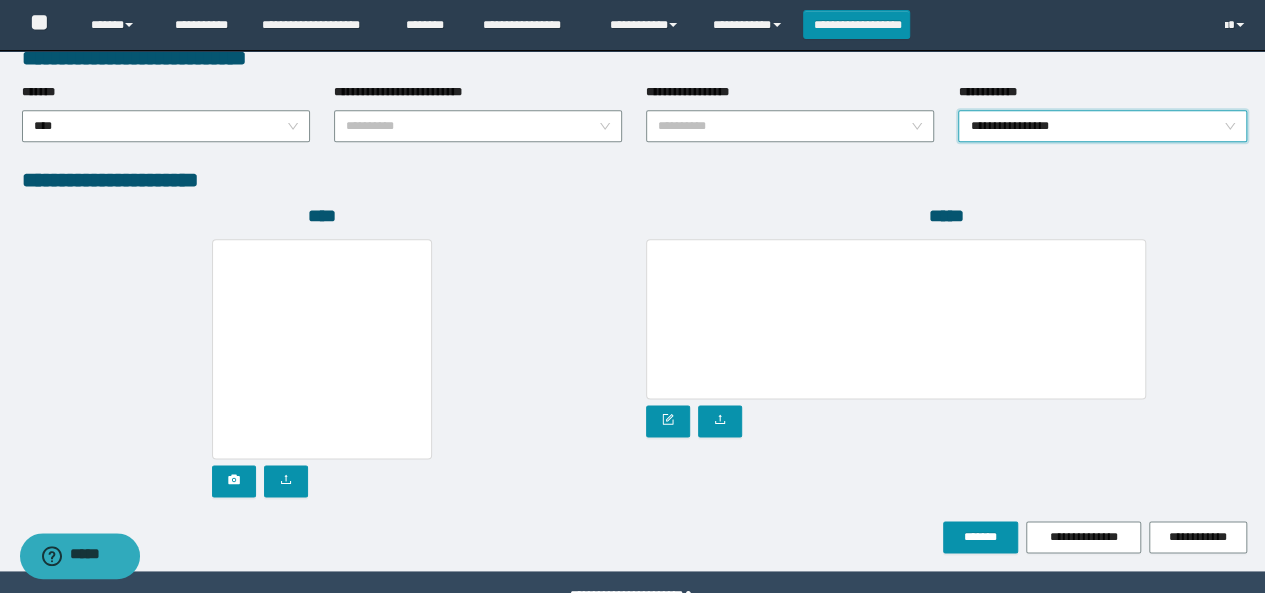 scroll, scrollTop: 1110, scrollLeft: 0, axis: vertical 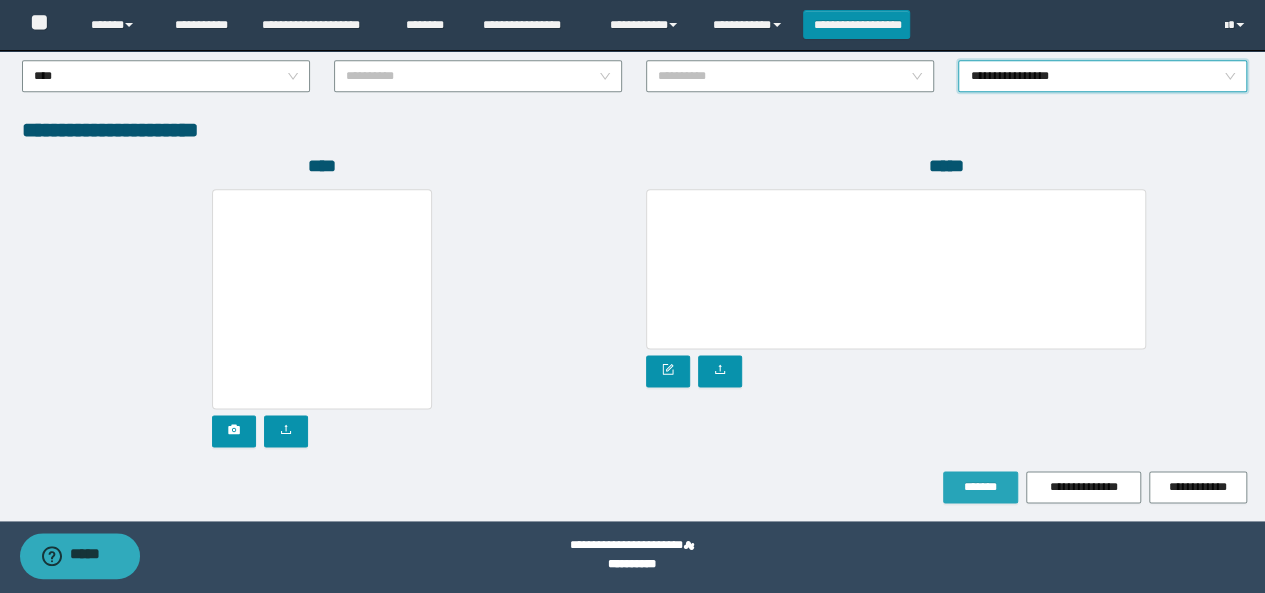 click on "*******" at bounding box center [980, 487] 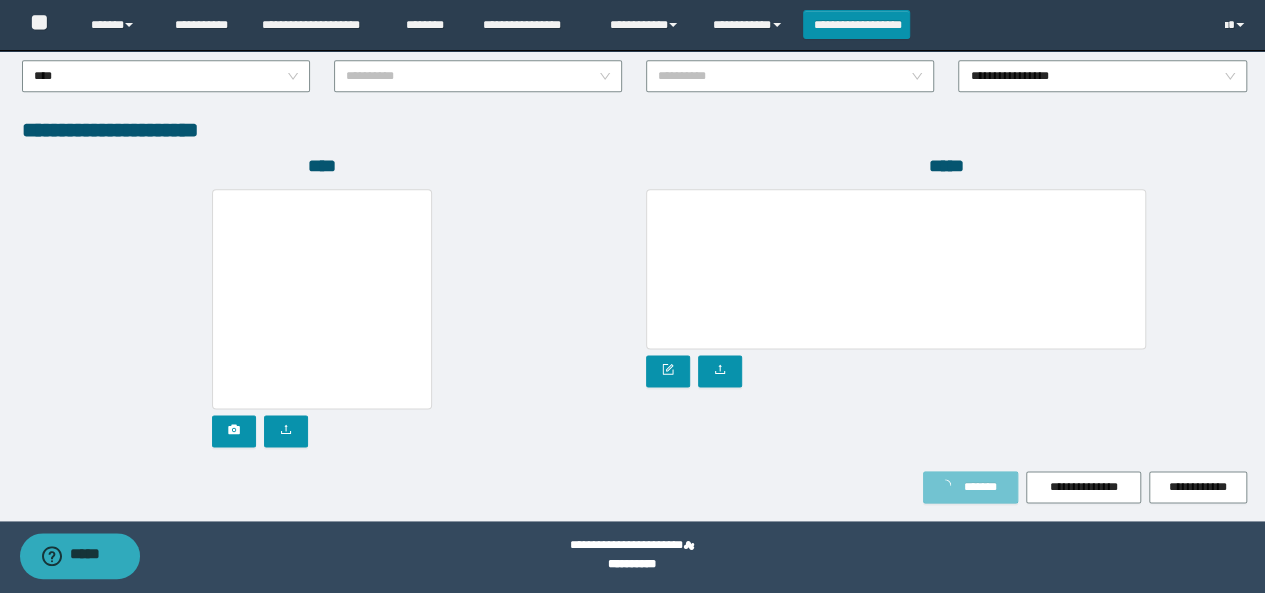 scroll, scrollTop: 1163, scrollLeft: 0, axis: vertical 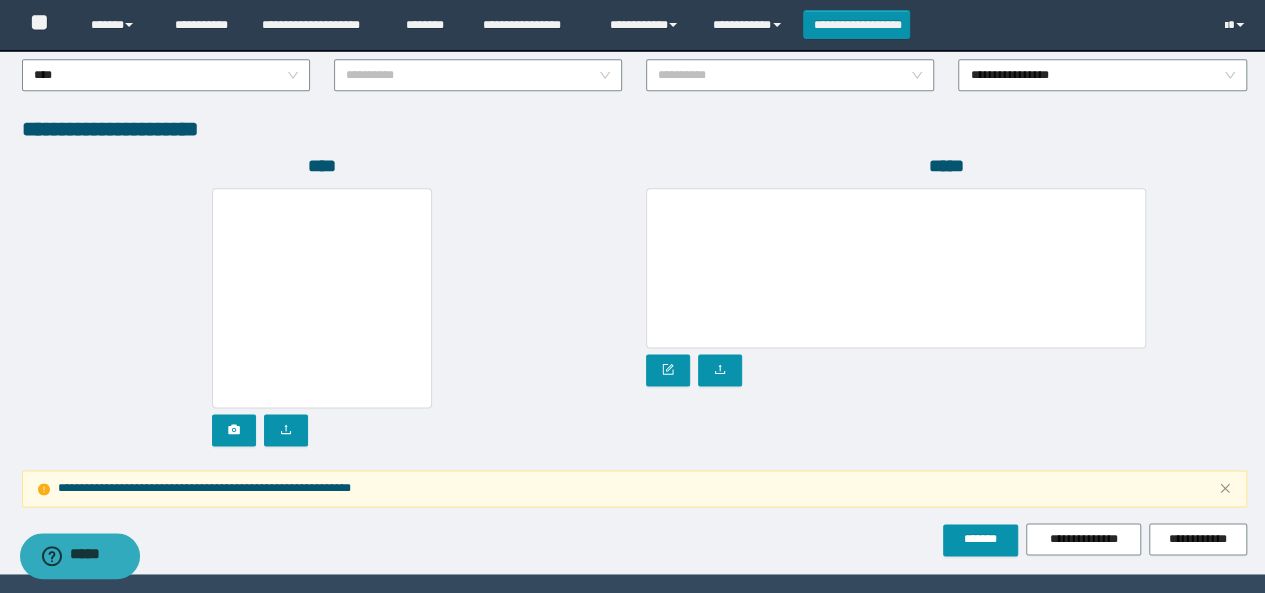 click on "**********" at bounding box center (635, 488) 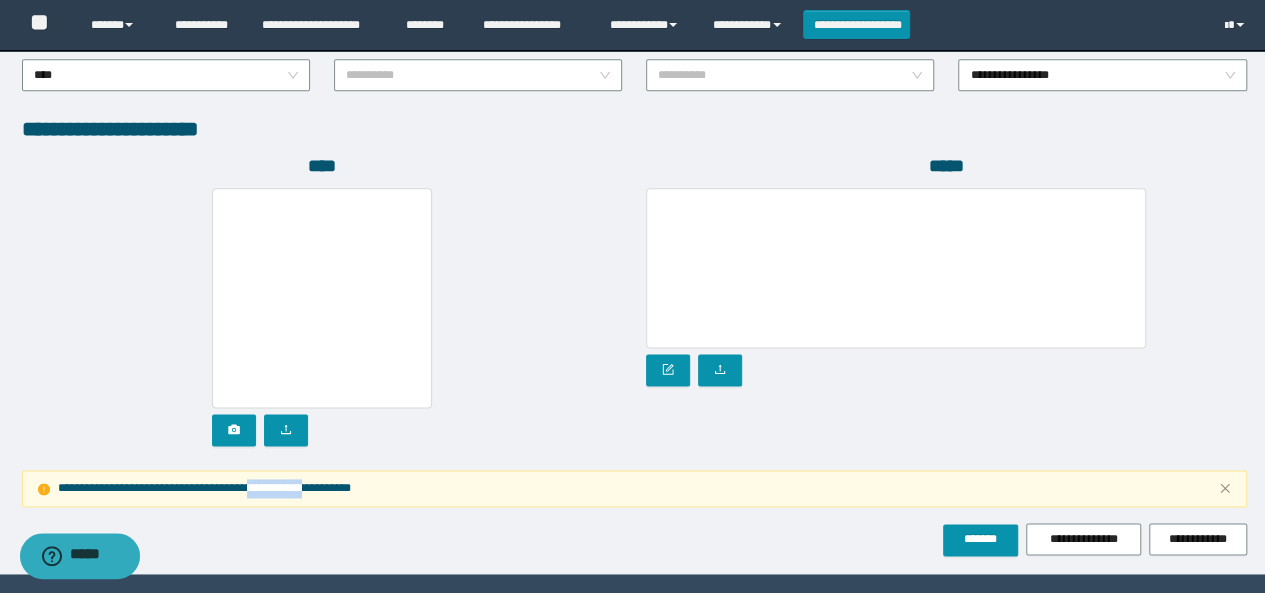 click on "**********" at bounding box center [635, 488] 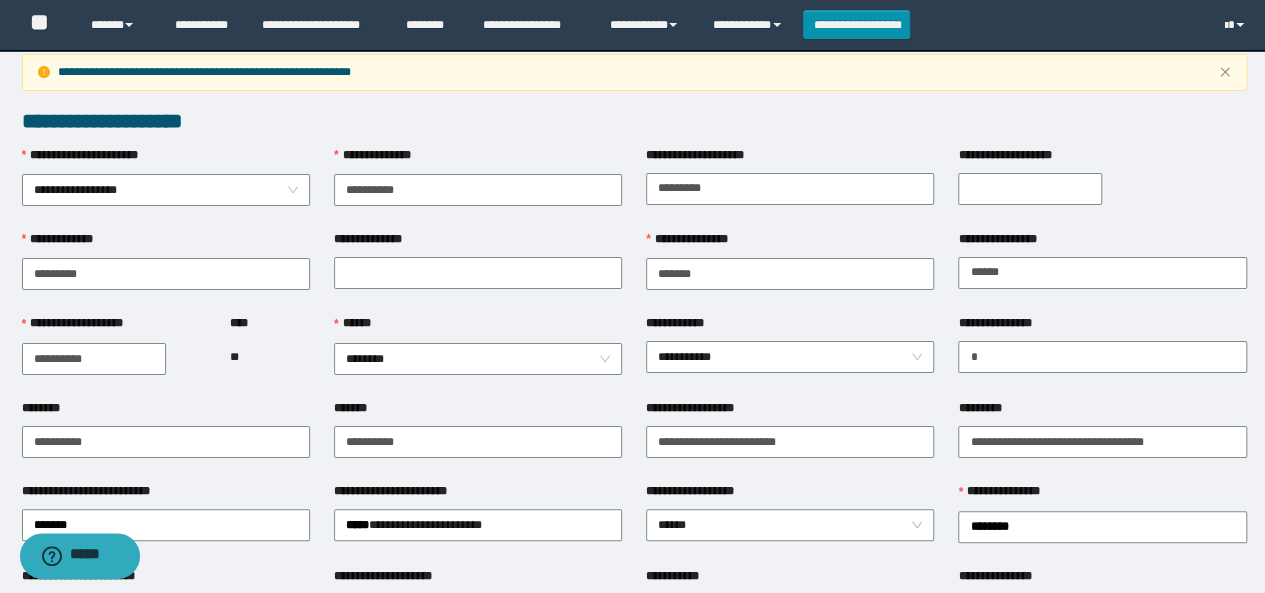 scroll, scrollTop: 0, scrollLeft: 0, axis: both 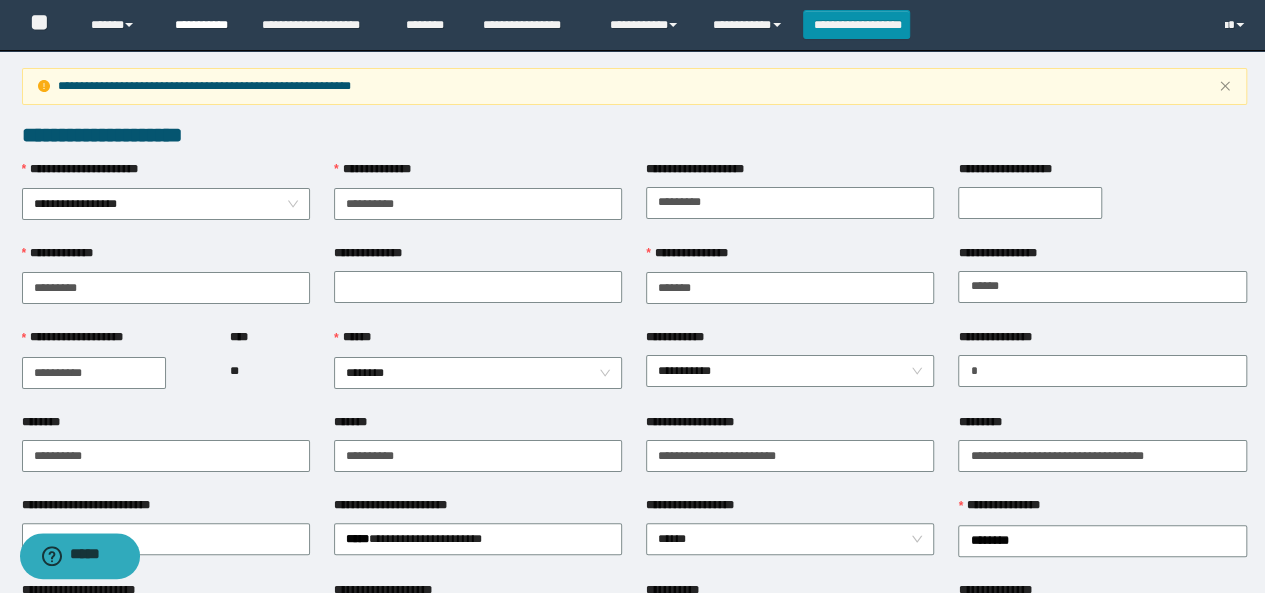 click on "**********" at bounding box center (203, 25) 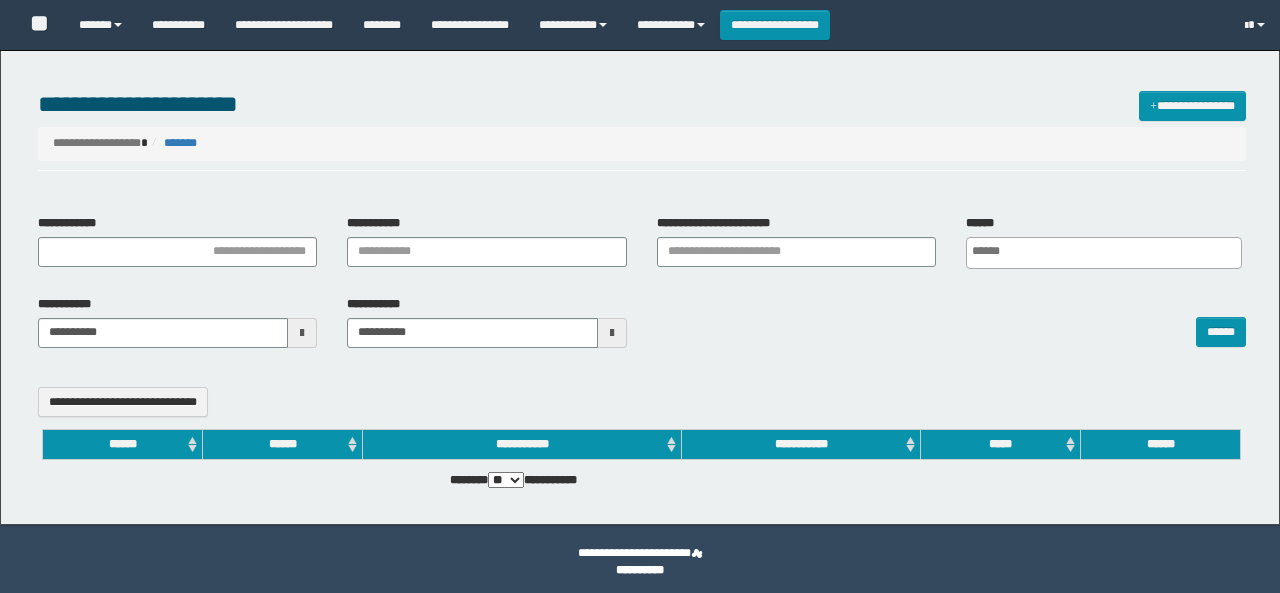 select 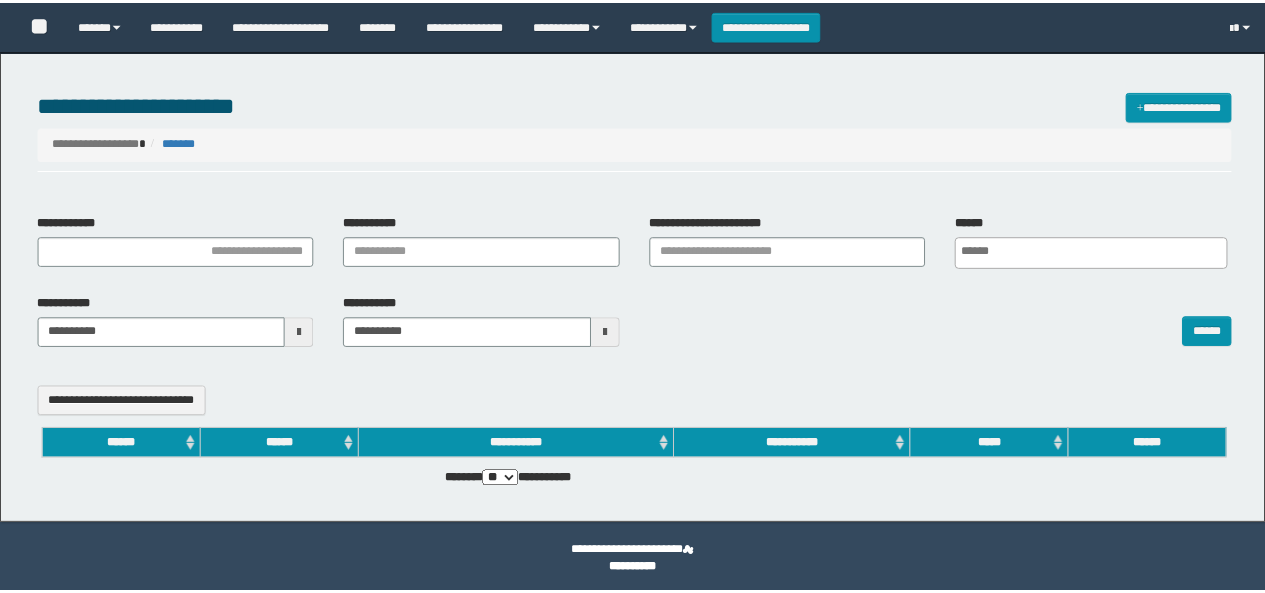 scroll, scrollTop: 0, scrollLeft: 0, axis: both 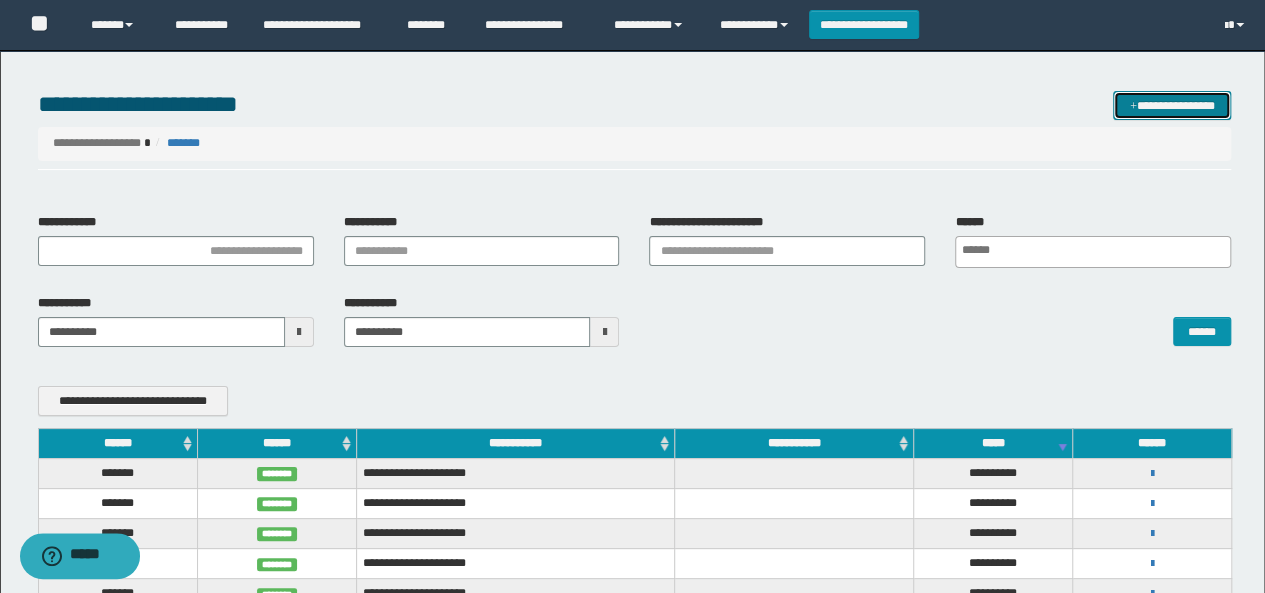 click on "**********" at bounding box center (1172, 105) 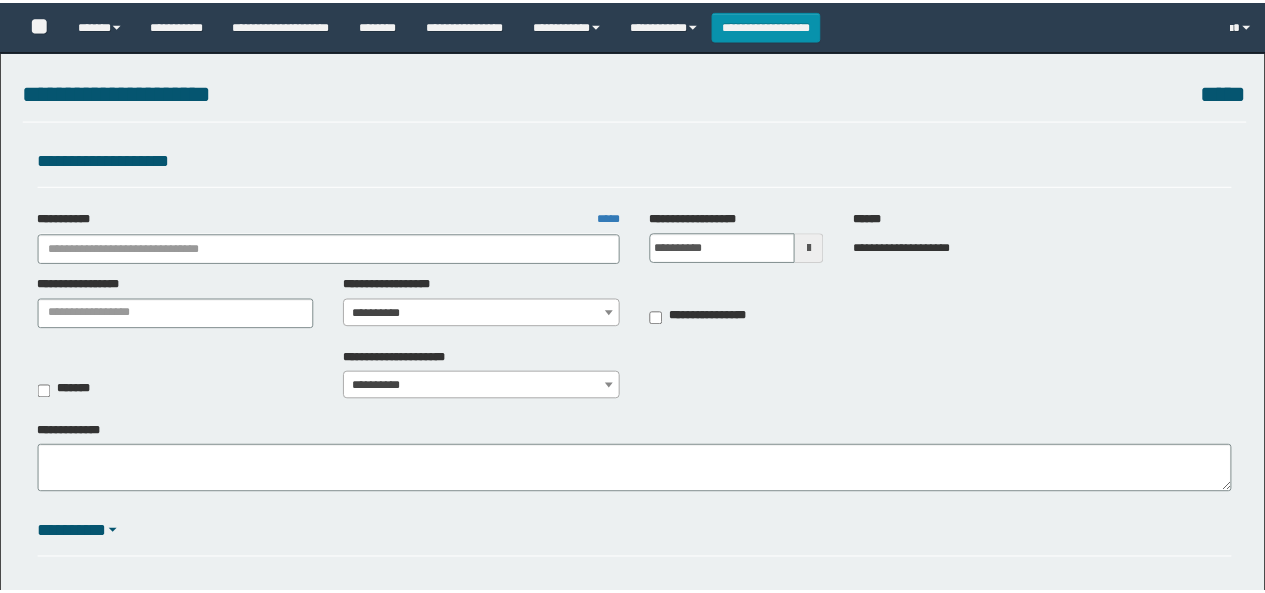 scroll, scrollTop: 0, scrollLeft: 0, axis: both 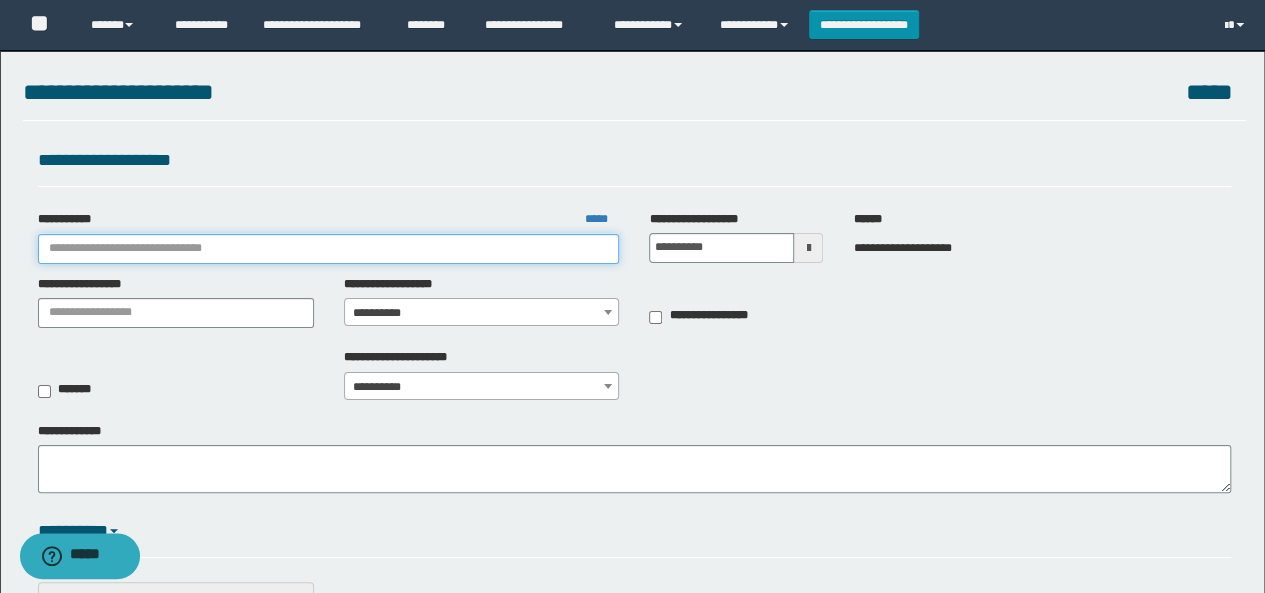click on "**********" at bounding box center (329, 249) 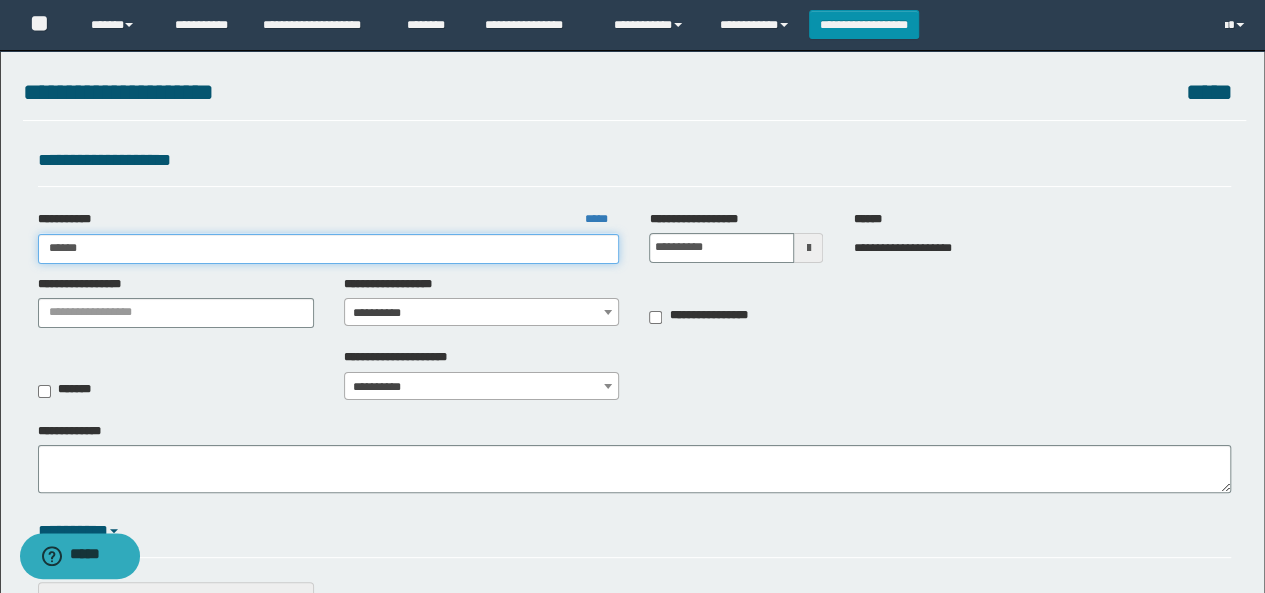 type on "*******" 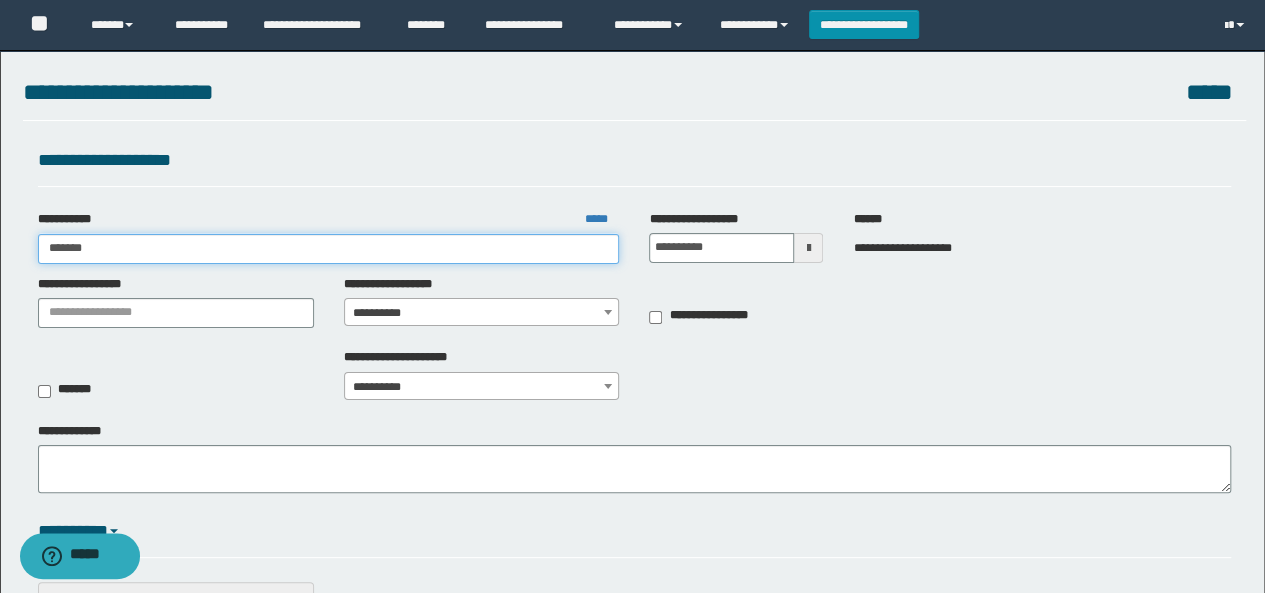 type on "*******" 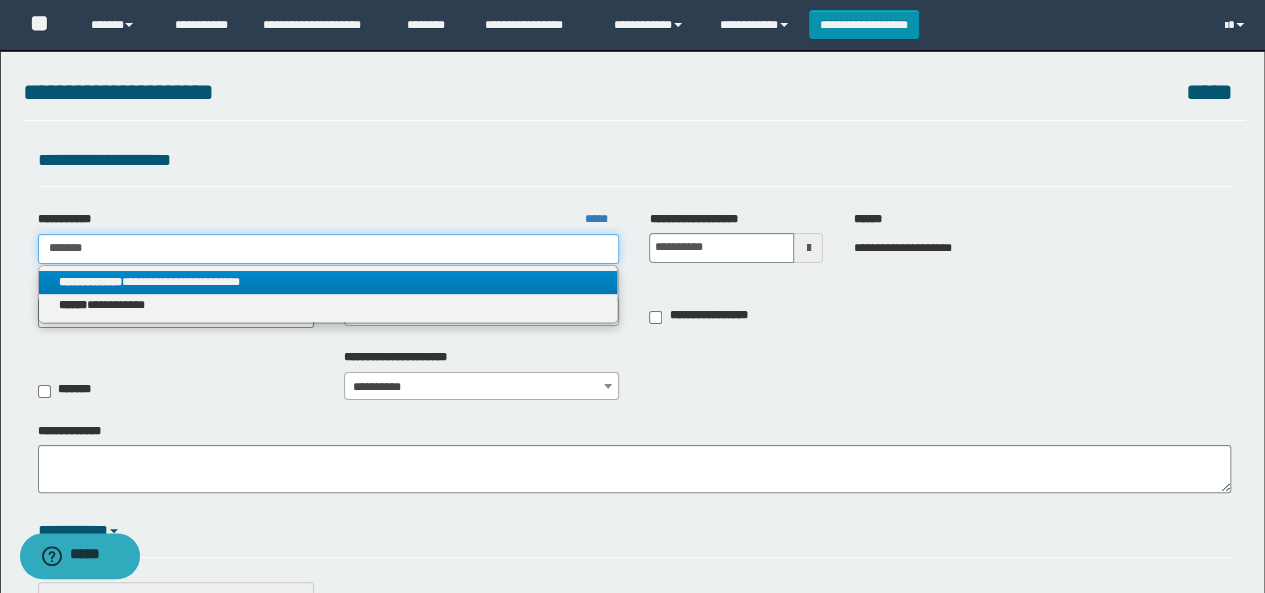 type on "*******" 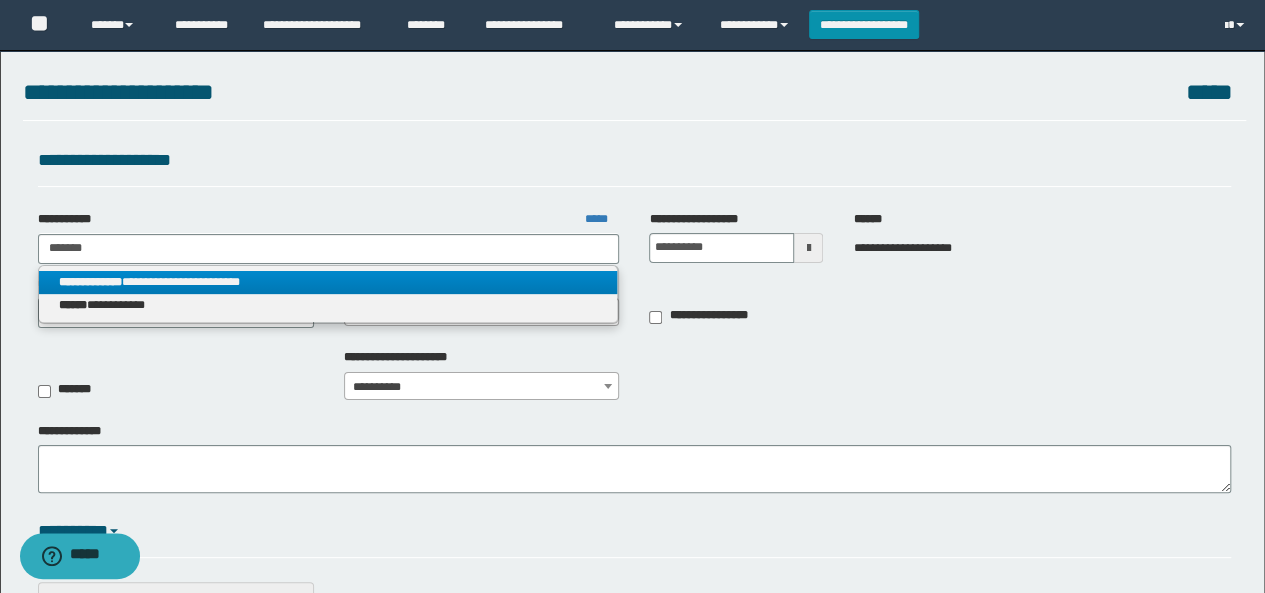 click on "**********" at bounding box center [328, 282] 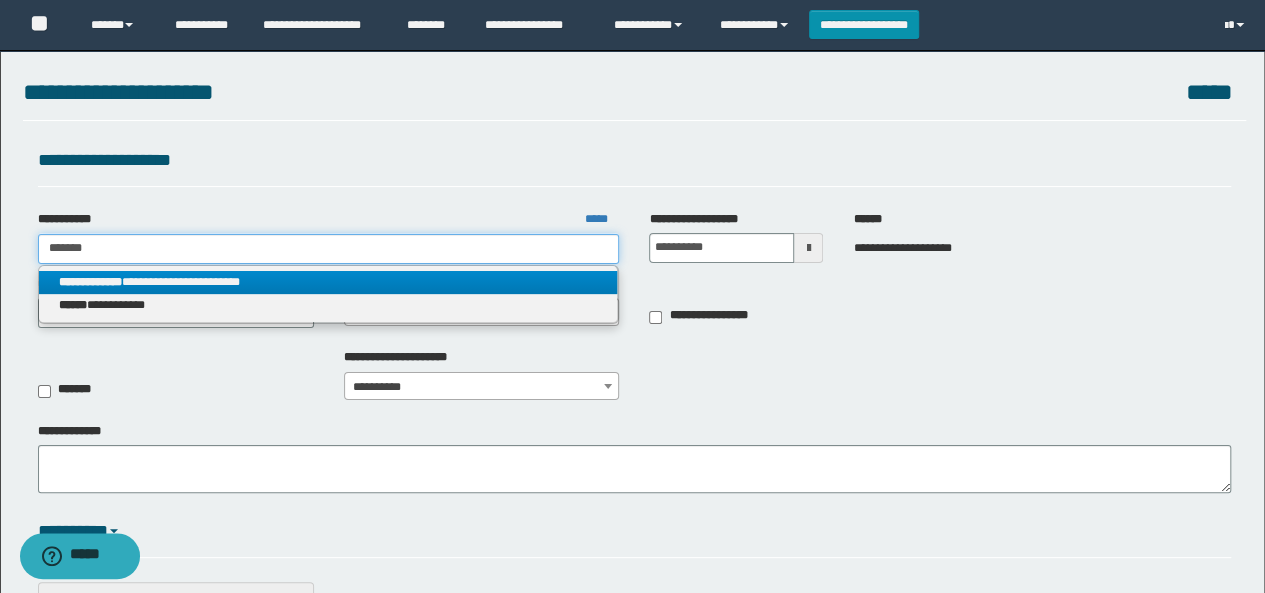 type 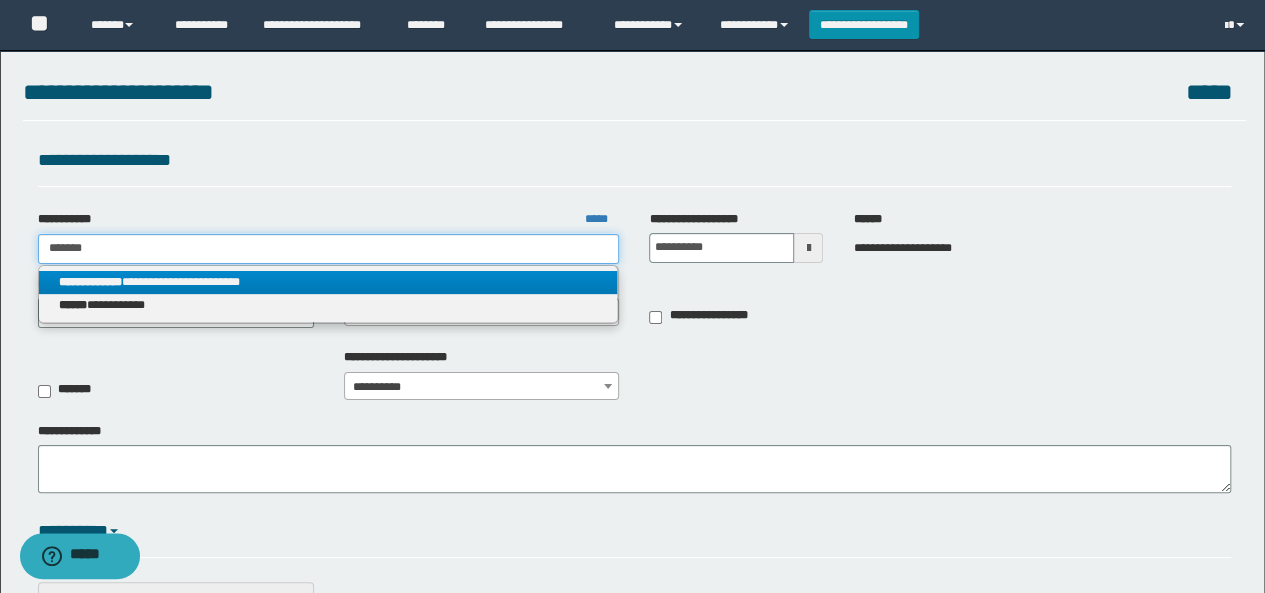 type on "**********" 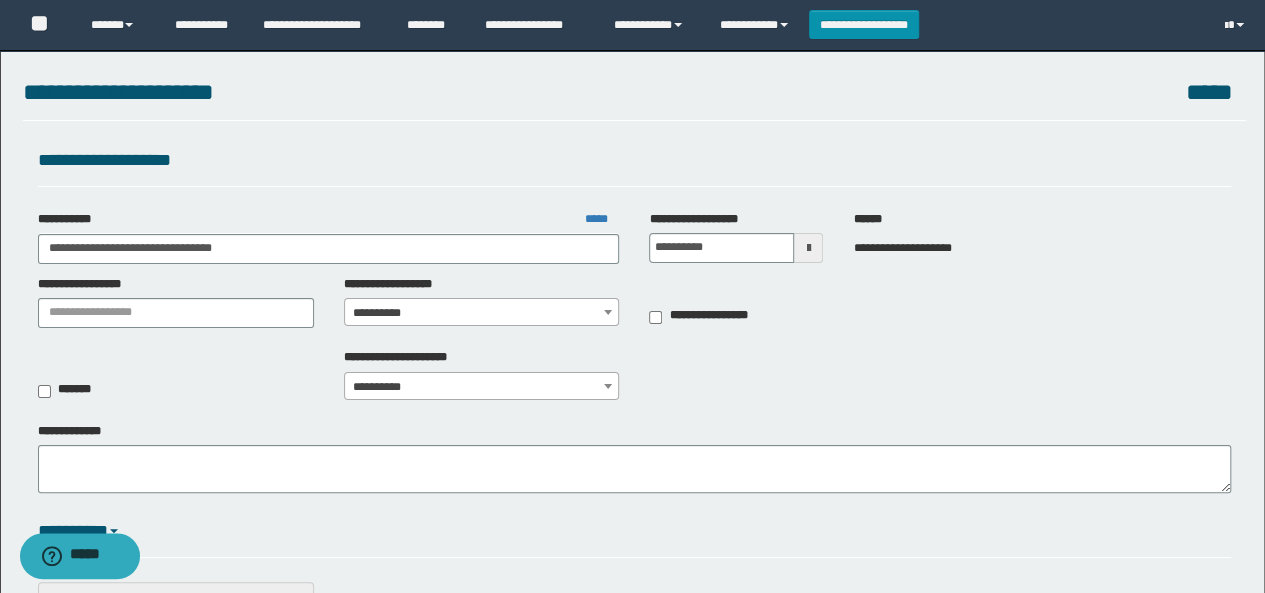 click on "**********" at bounding box center (482, 313) 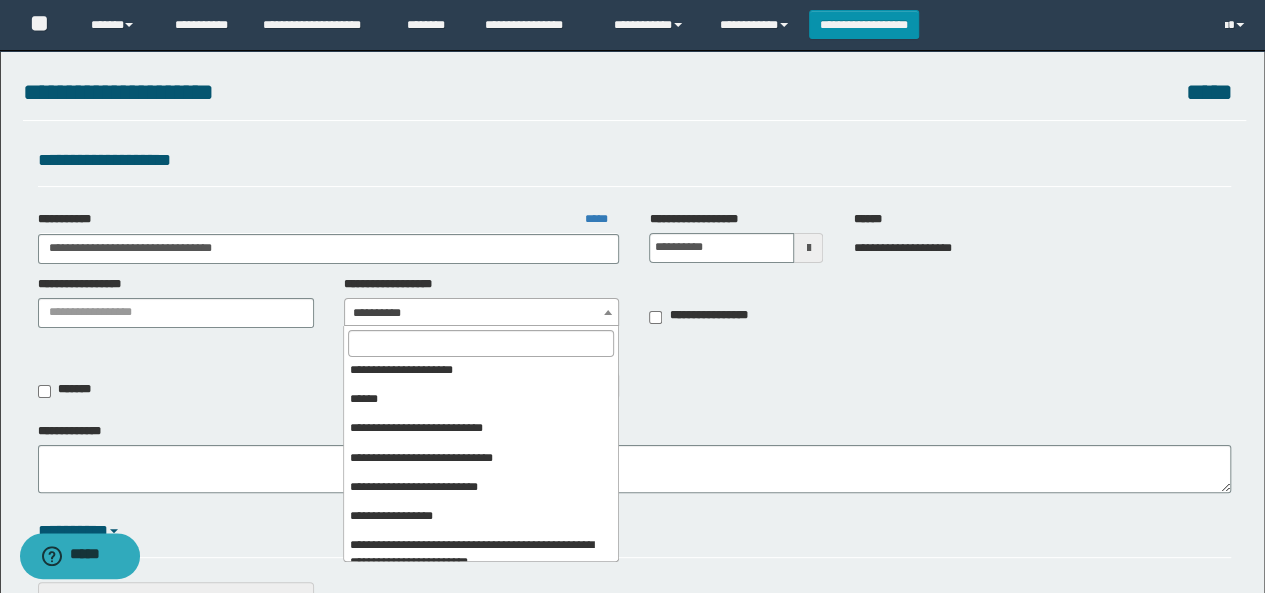 scroll, scrollTop: 200, scrollLeft: 0, axis: vertical 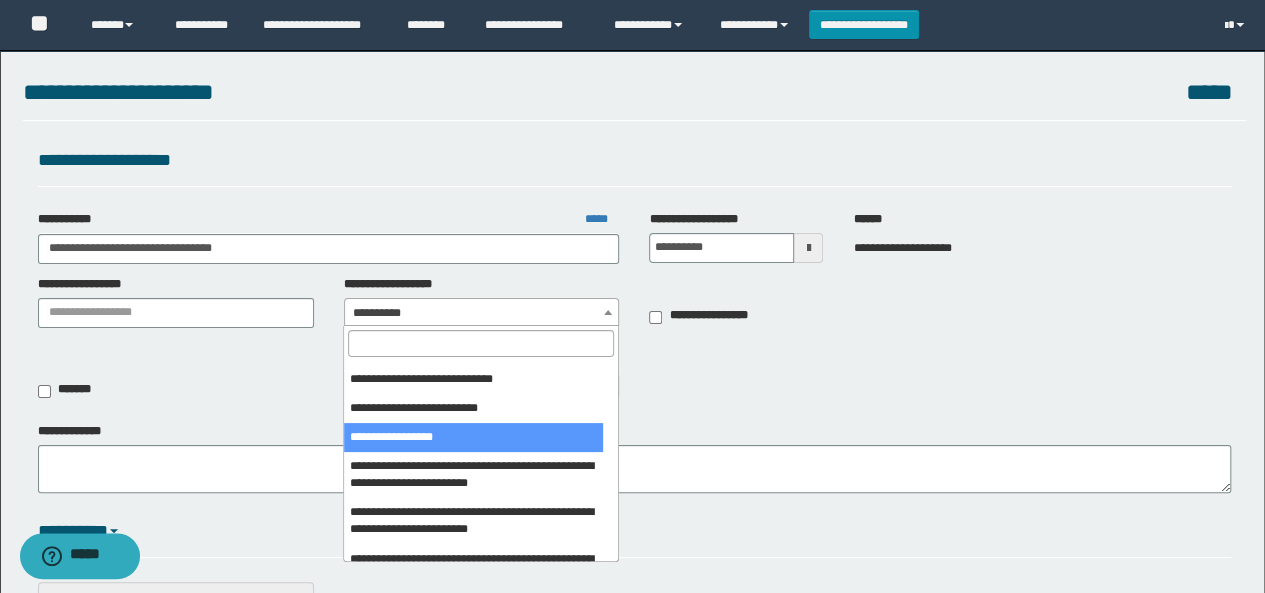select on "****" 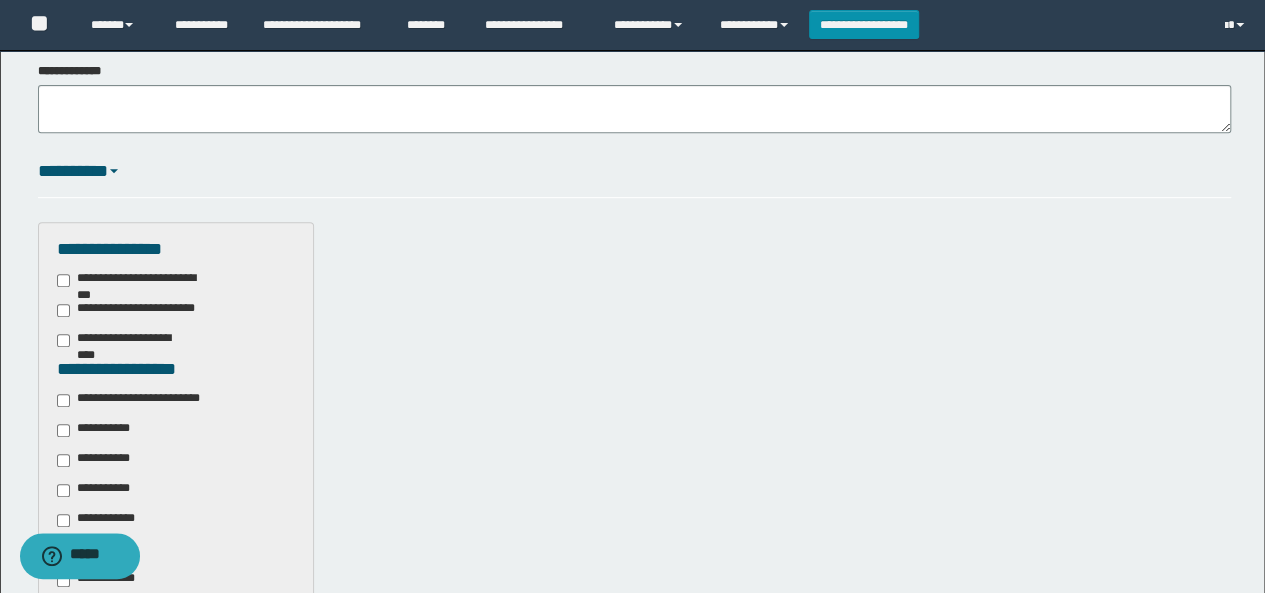 scroll, scrollTop: 500, scrollLeft: 0, axis: vertical 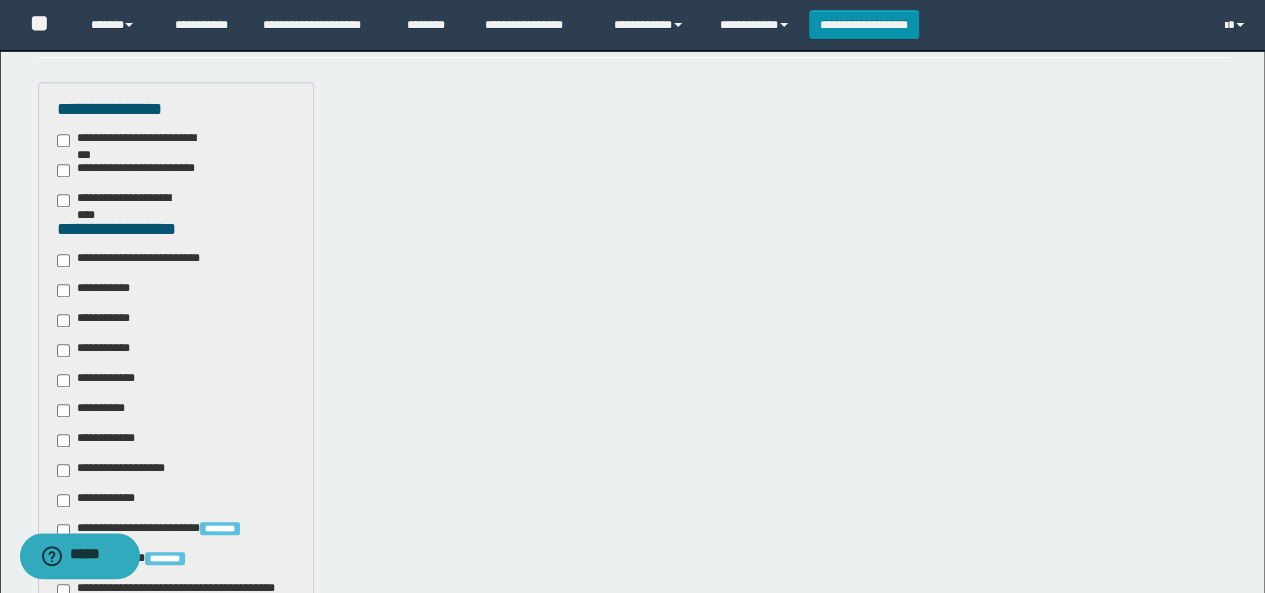 click on "**********" at bounding box center (143, 260) 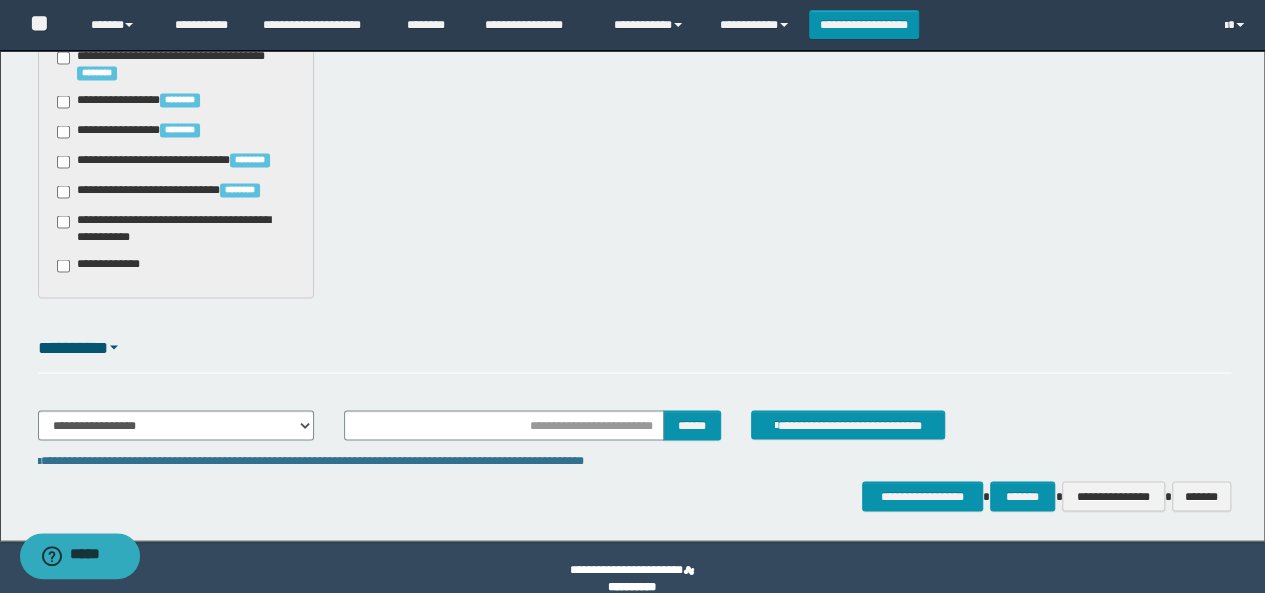 scroll, scrollTop: 1862, scrollLeft: 0, axis: vertical 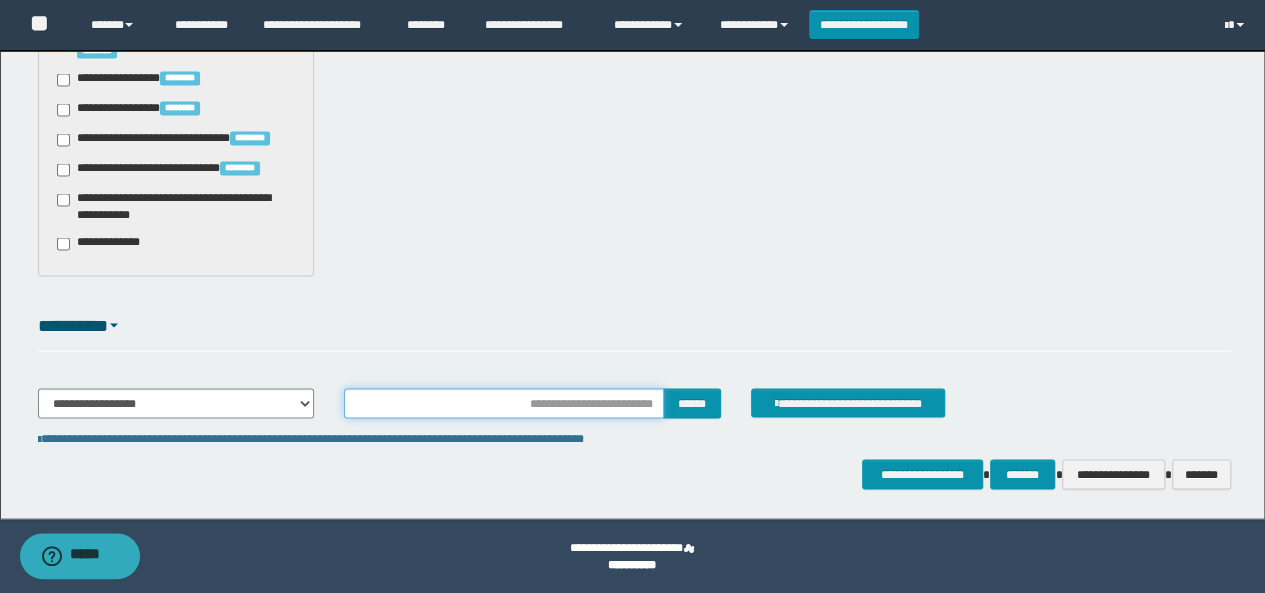 click at bounding box center (504, 403) 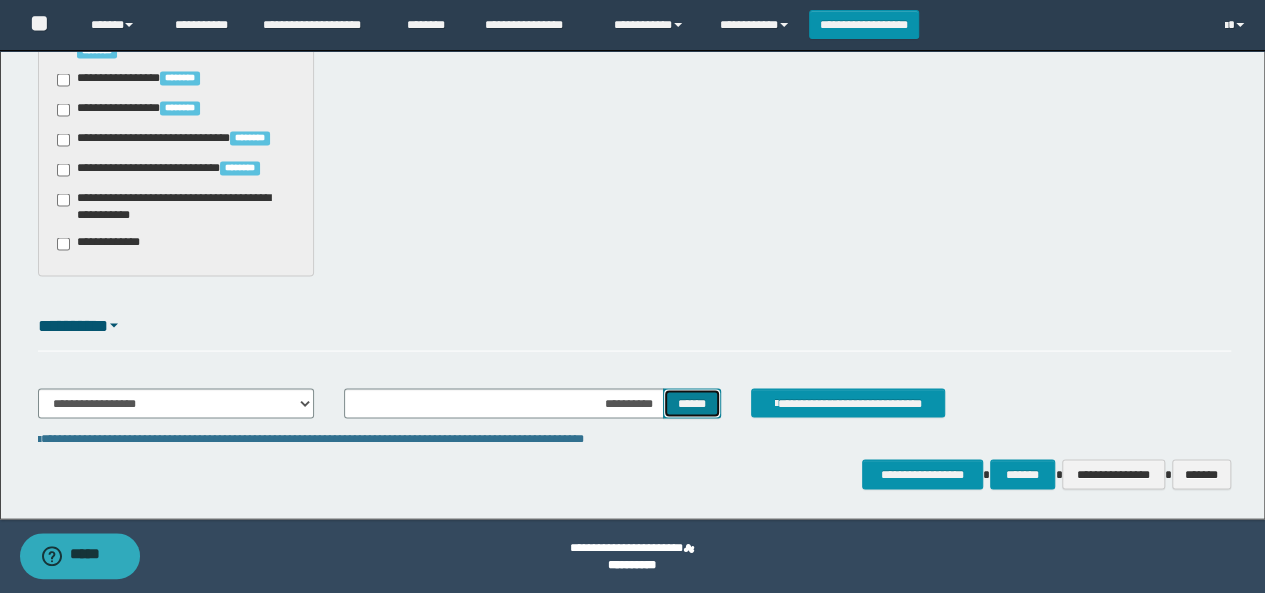 click on "******" at bounding box center [692, 402] 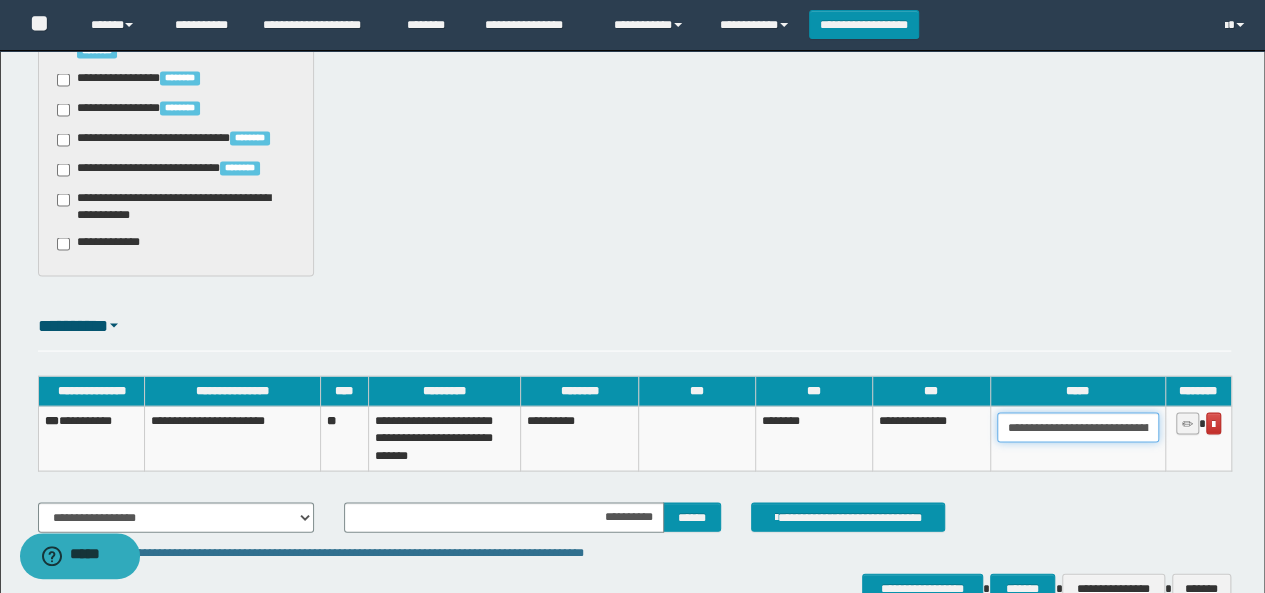scroll, scrollTop: 0, scrollLeft: 94, axis: horizontal 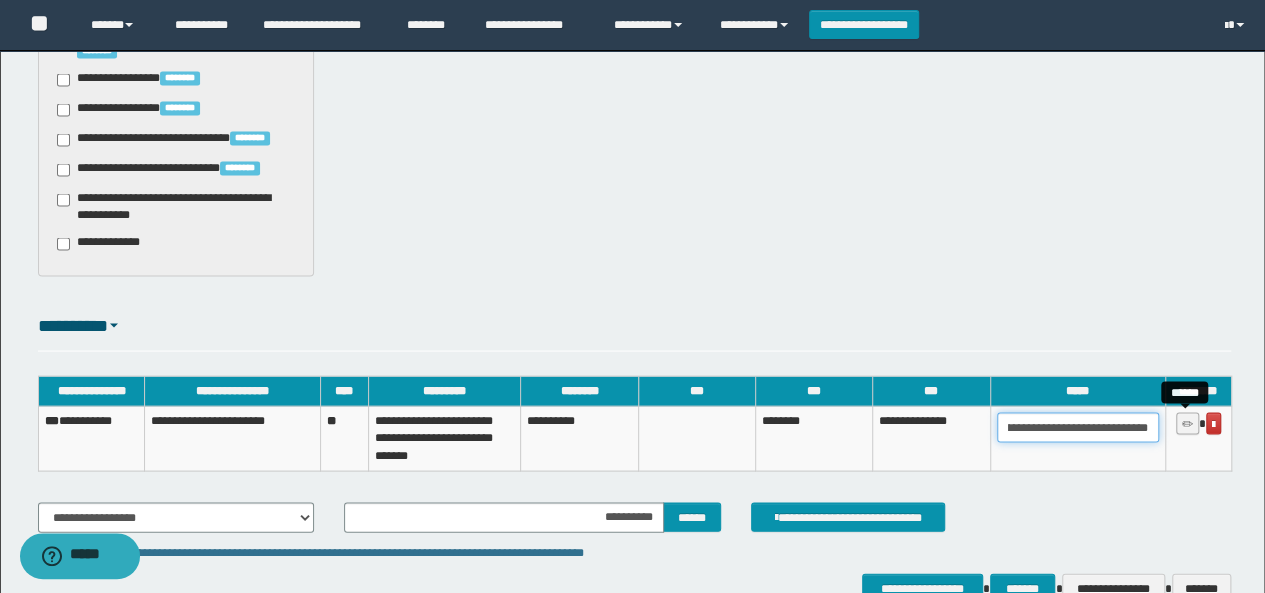drag, startPoint x: 1085, startPoint y: 423, endPoint x: 1178, endPoint y: 425, distance: 93.0215 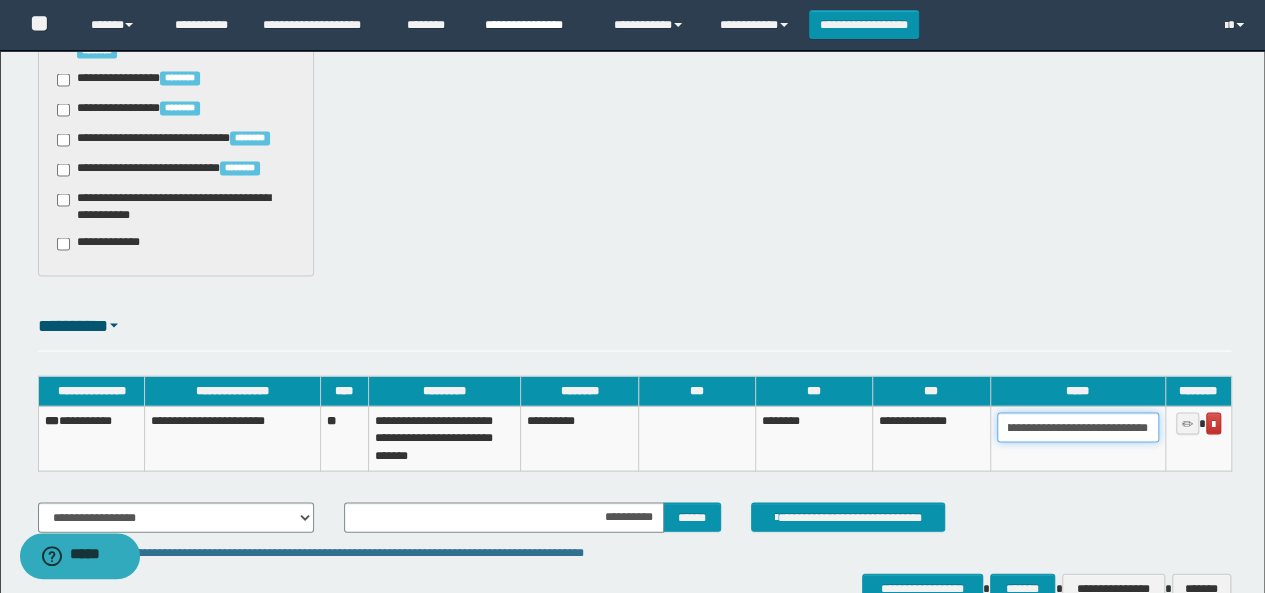 scroll, scrollTop: 0, scrollLeft: 0, axis: both 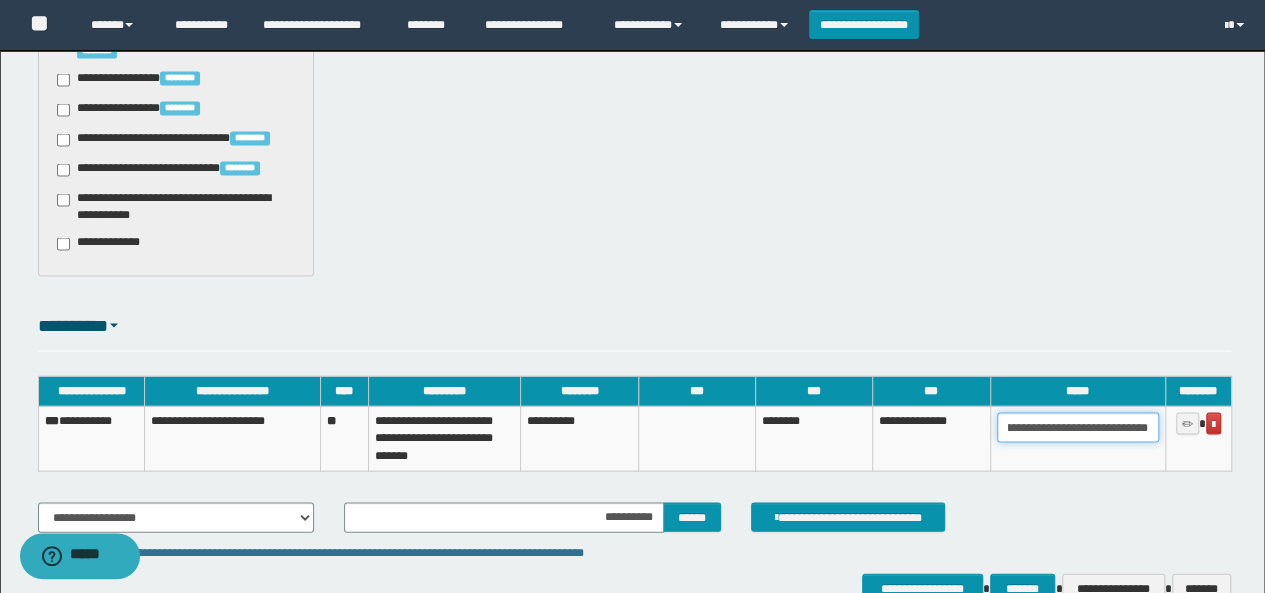 drag, startPoint x: 1005, startPoint y: 433, endPoint x: 1238, endPoint y: 419, distance: 233.42023 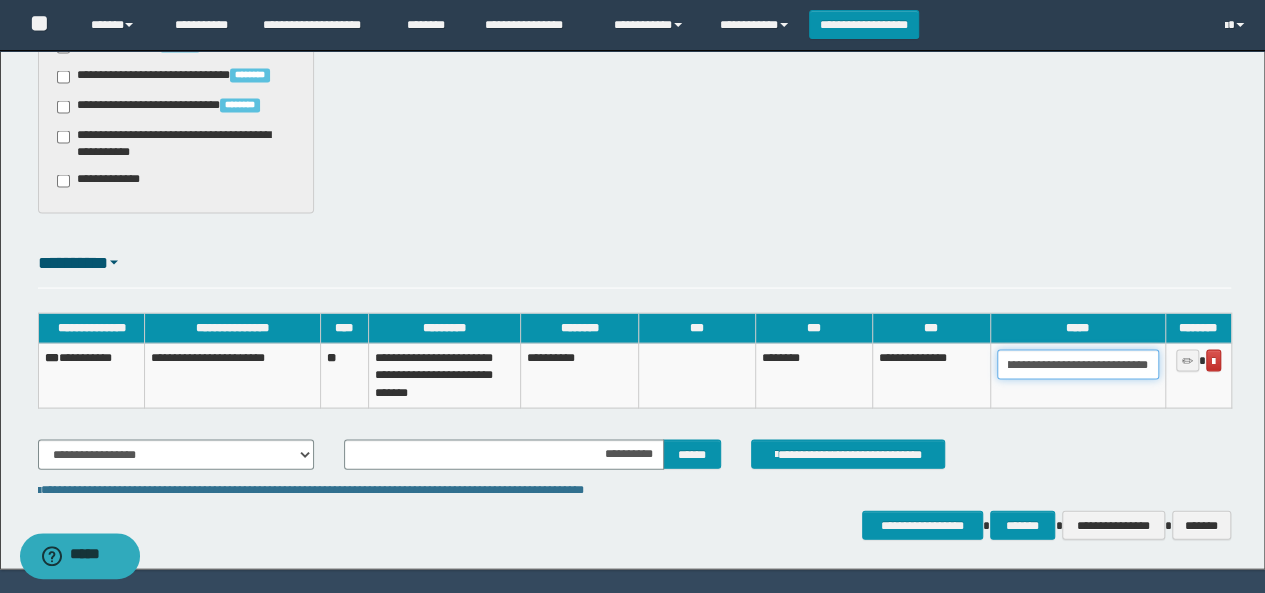 scroll, scrollTop: 1975, scrollLeft: 0, axis: vertical 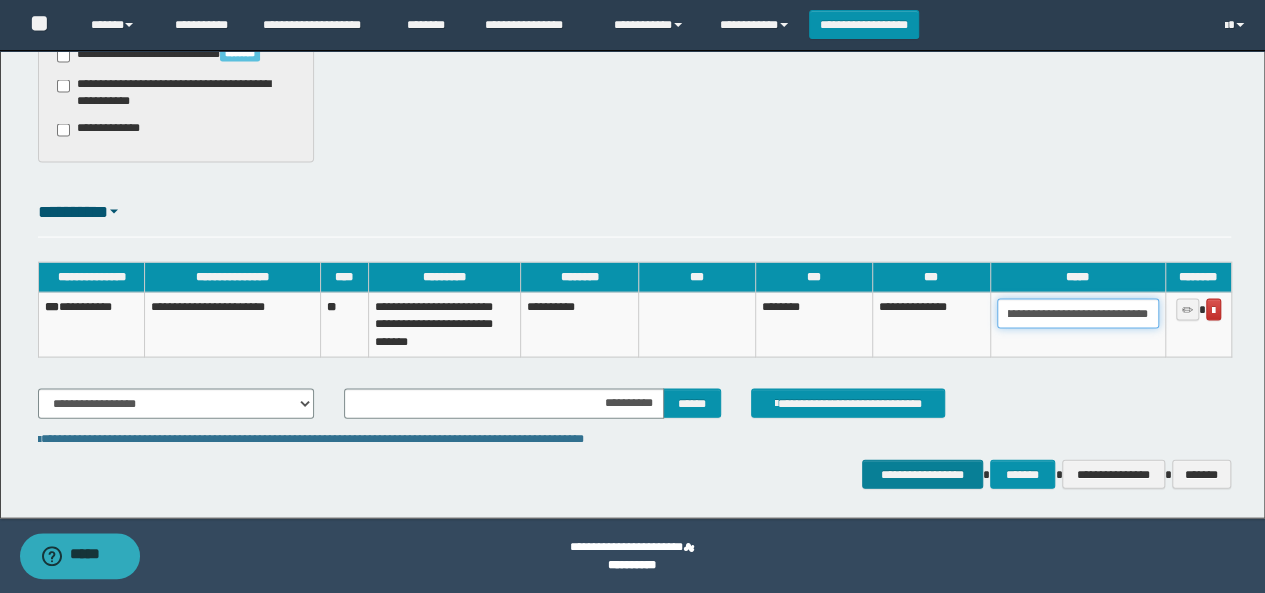 type on "**********" 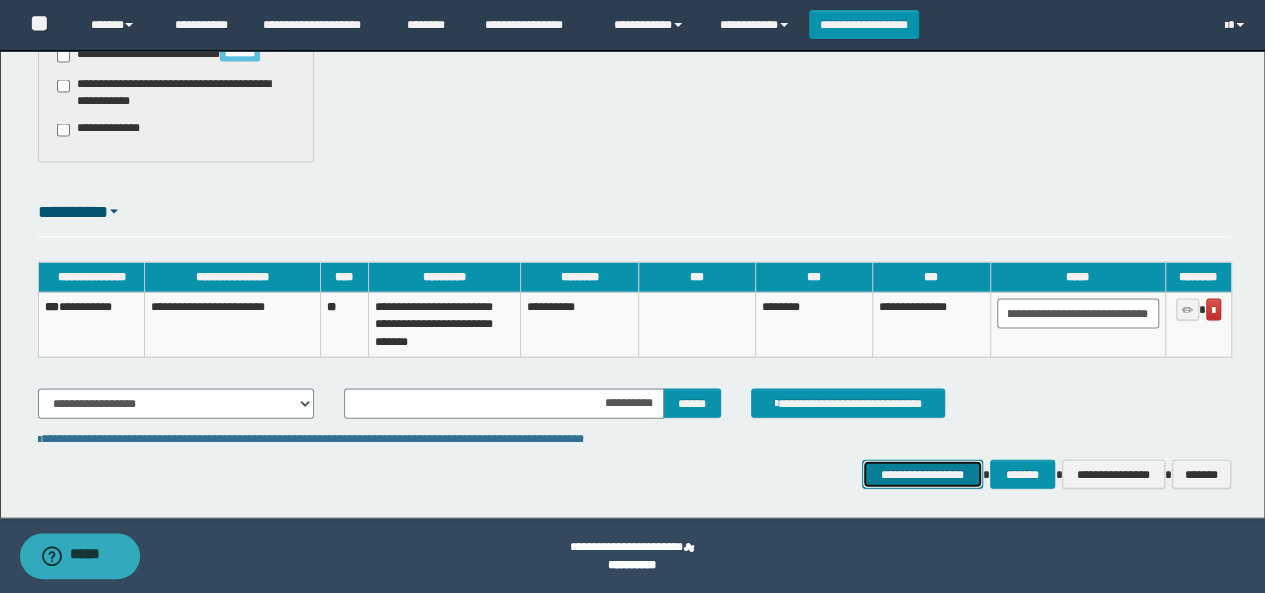 scroll, scrollTop: 0, scrollLeft: 0, axis: both 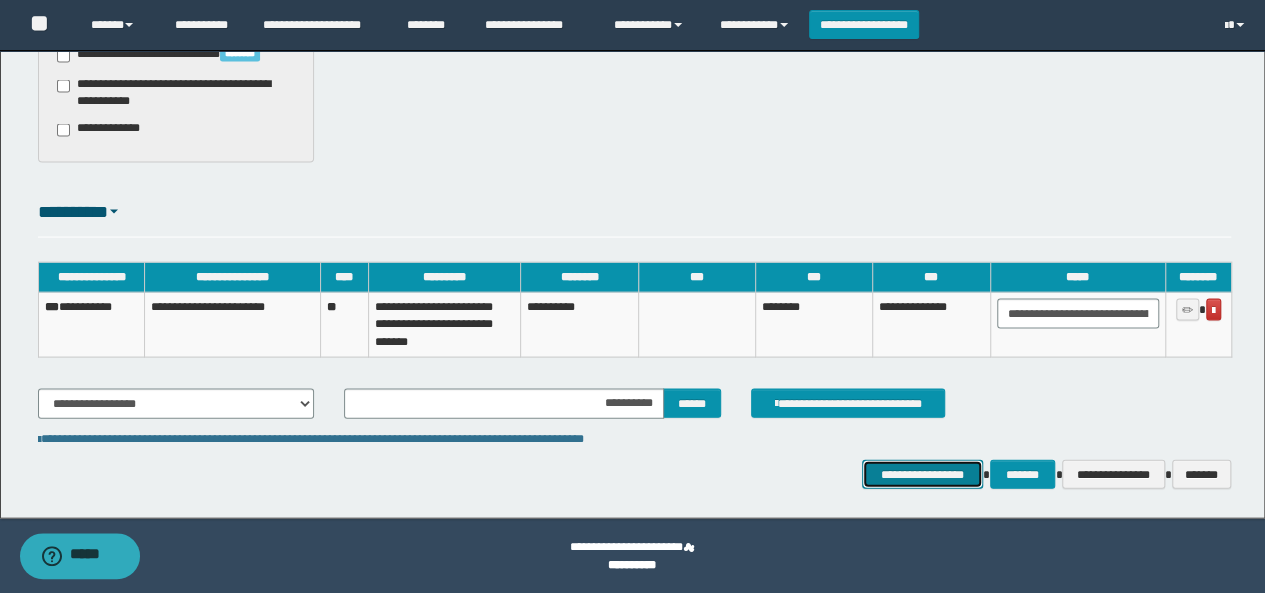 click on "**********" at bounding box center (922, 474) 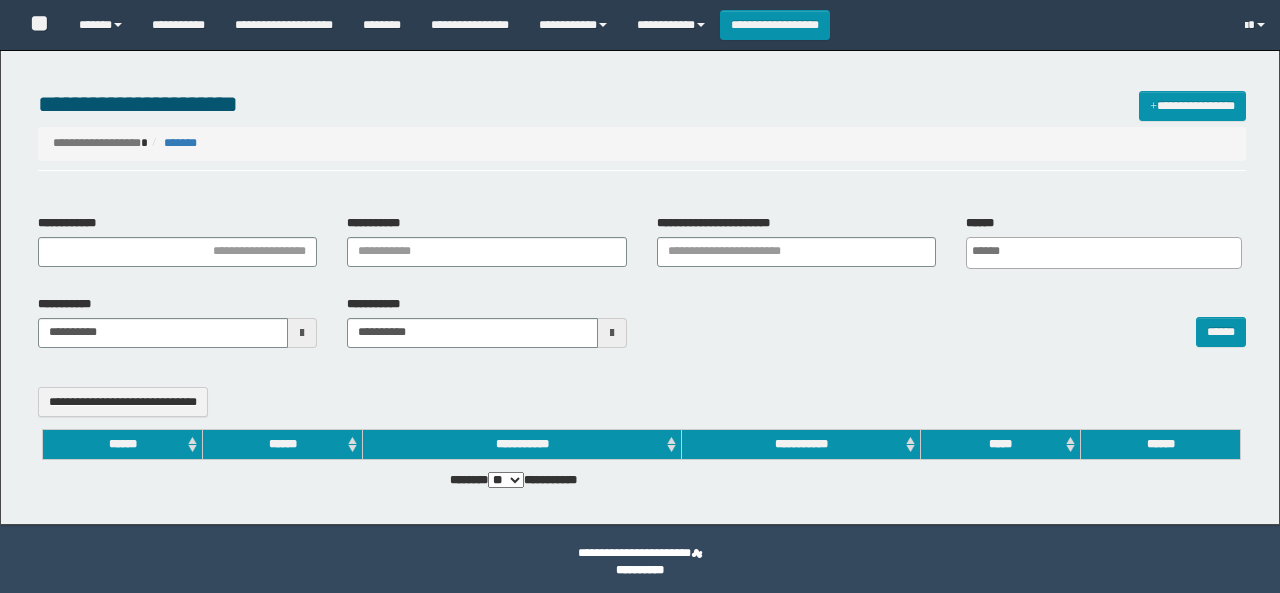 select 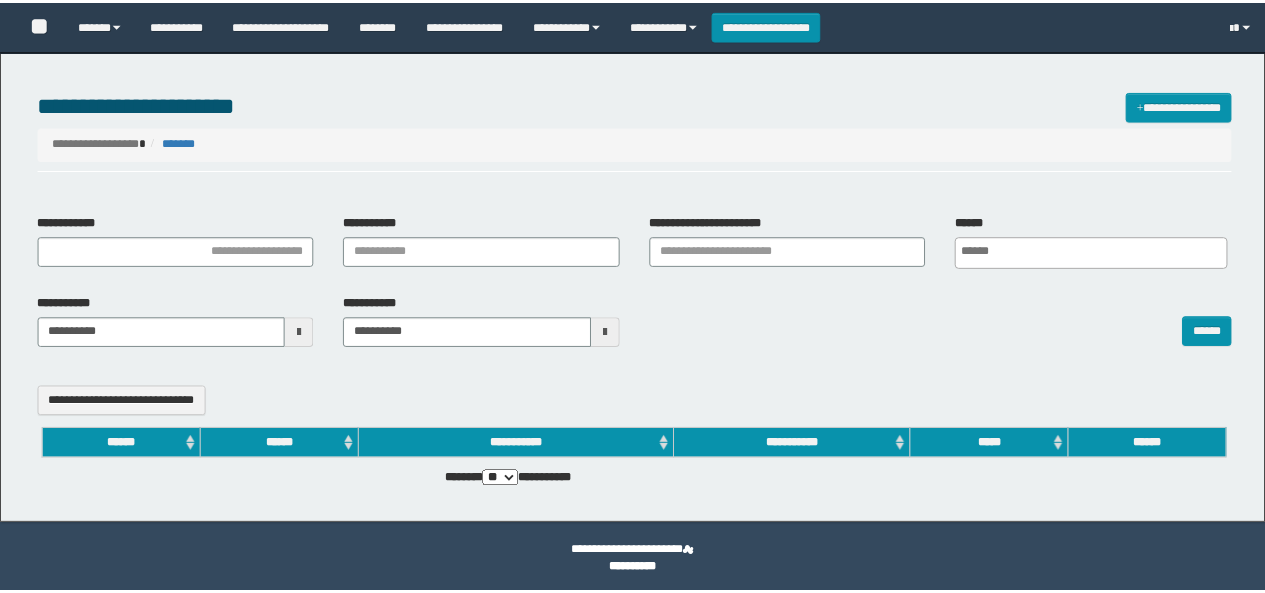scroll, scrollTop: 0, scrollLeft: 0, axis: both 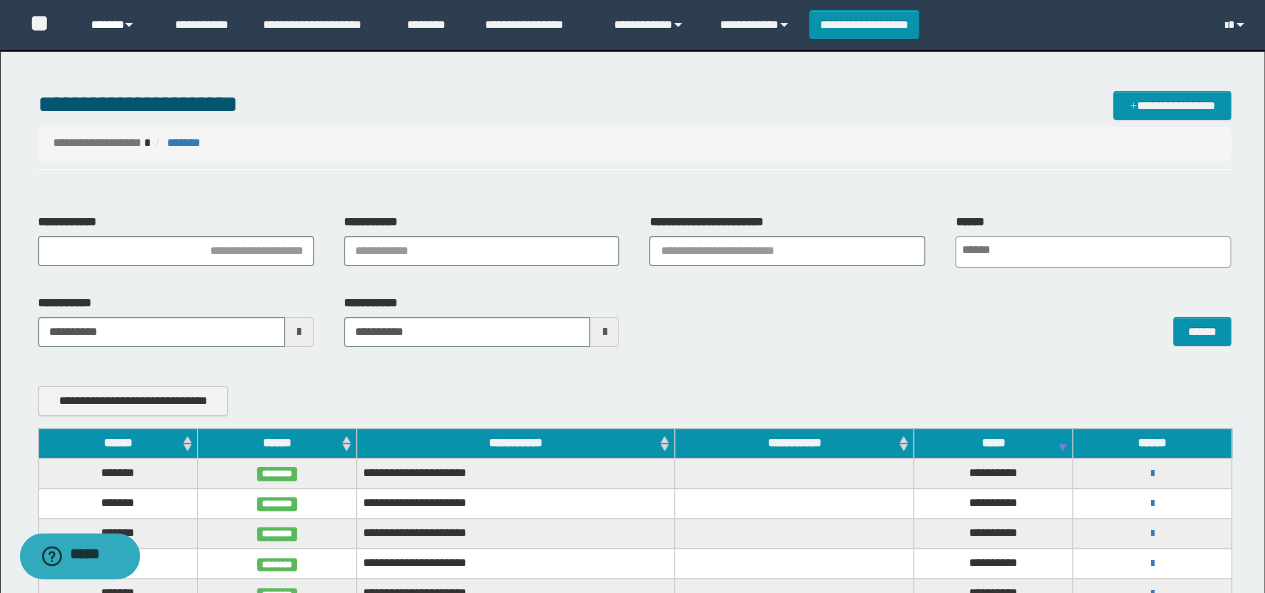 click on "******" at bounding box center (117, 25) 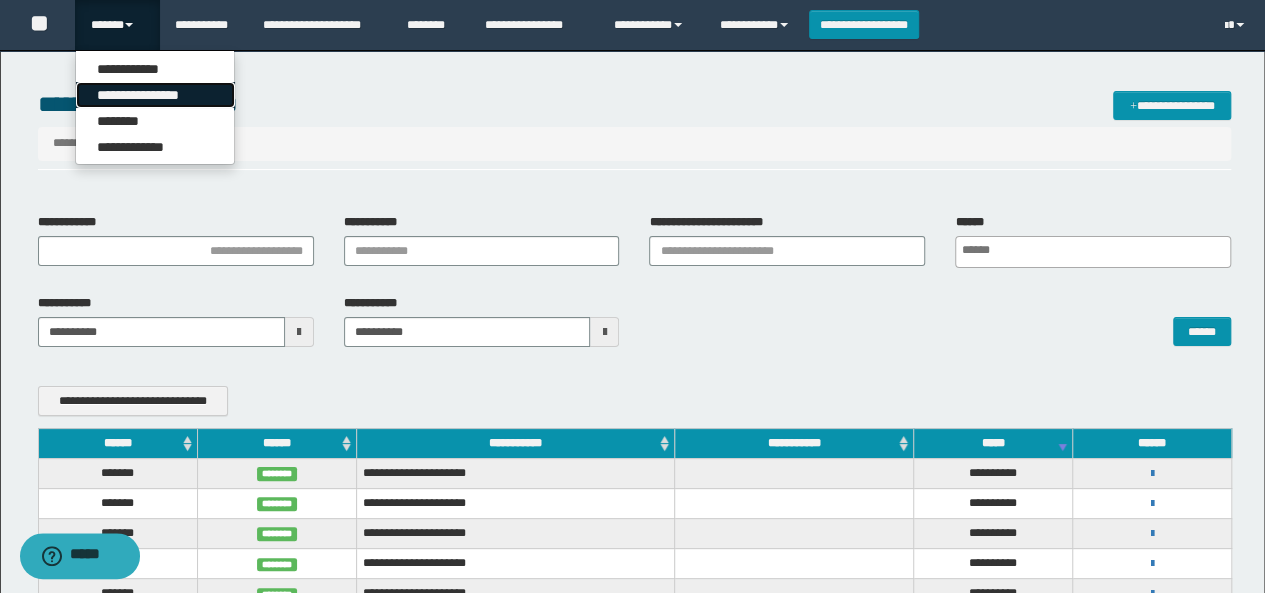 click on "**********" at bounding box center (155, 95) 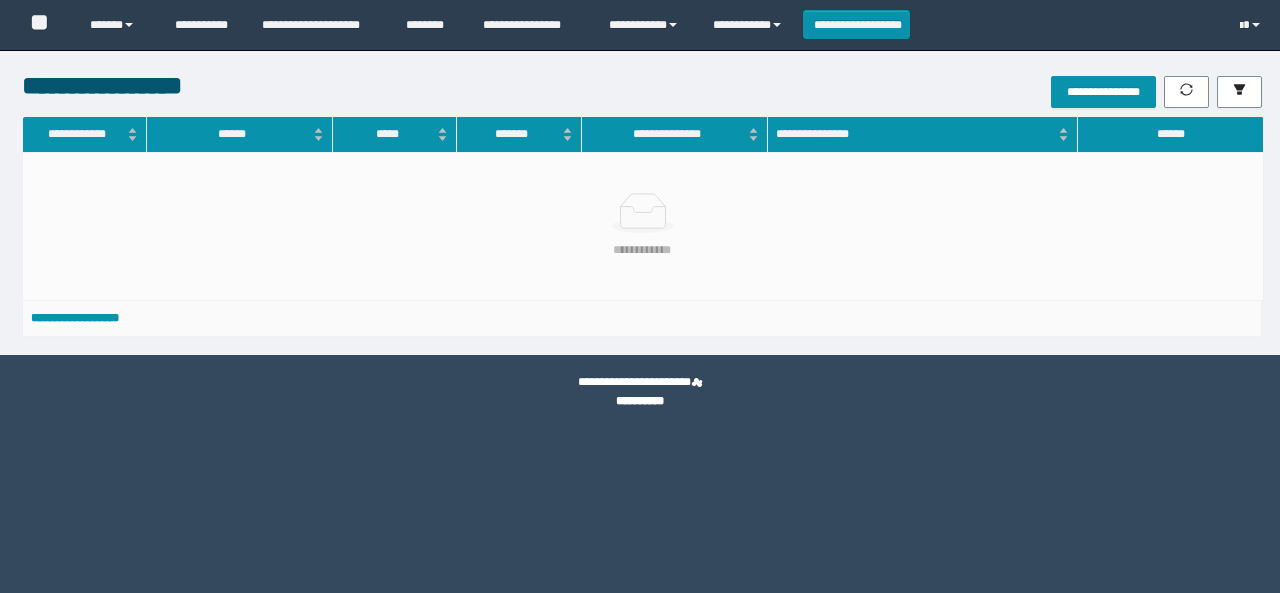 scroll, scrollTop: 0, scrollLeft: 0, axis: both 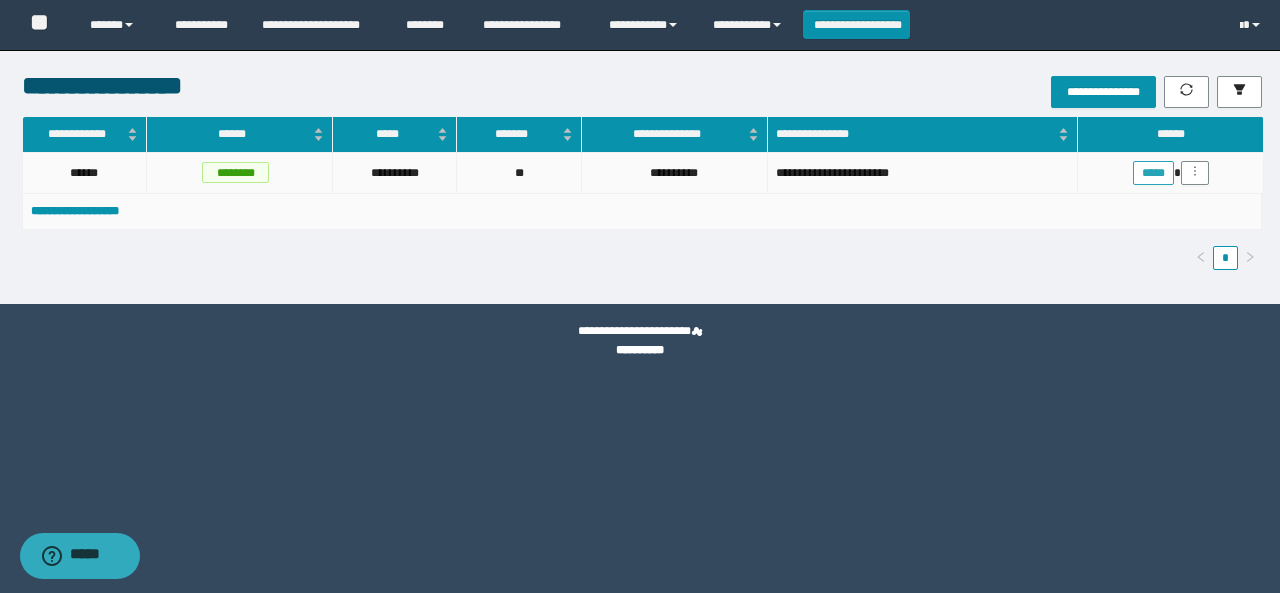 click on "*****" at bounding box center (1153, 173) 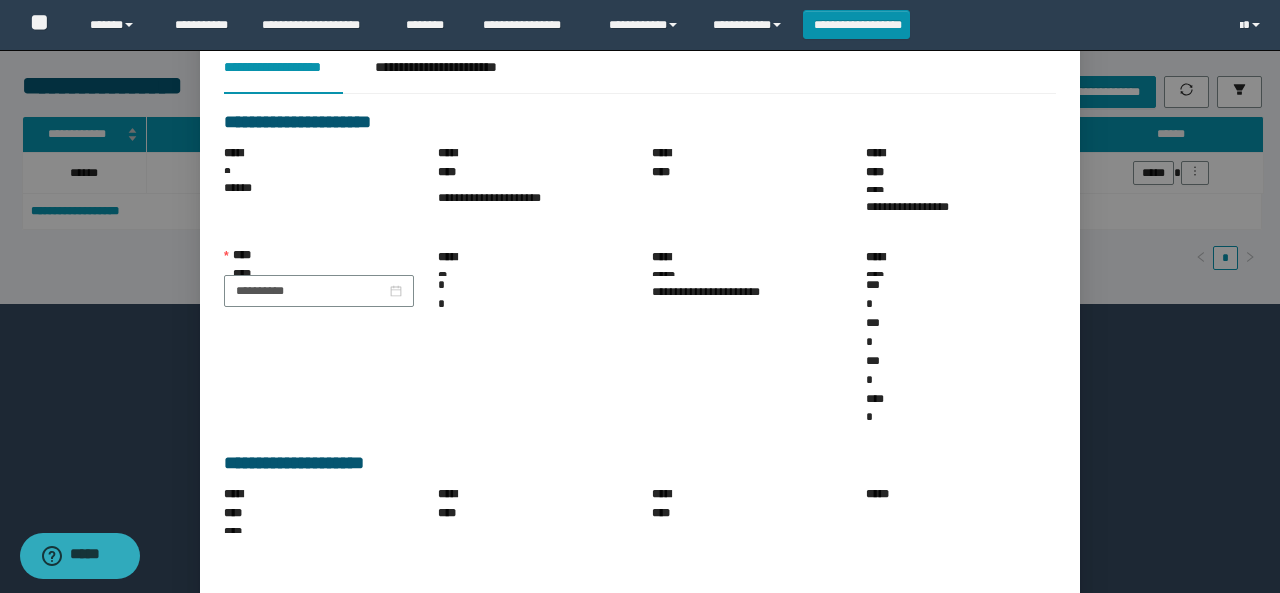 scroll, scrollTop: 200, scrollLeft: 0, axis: vertical 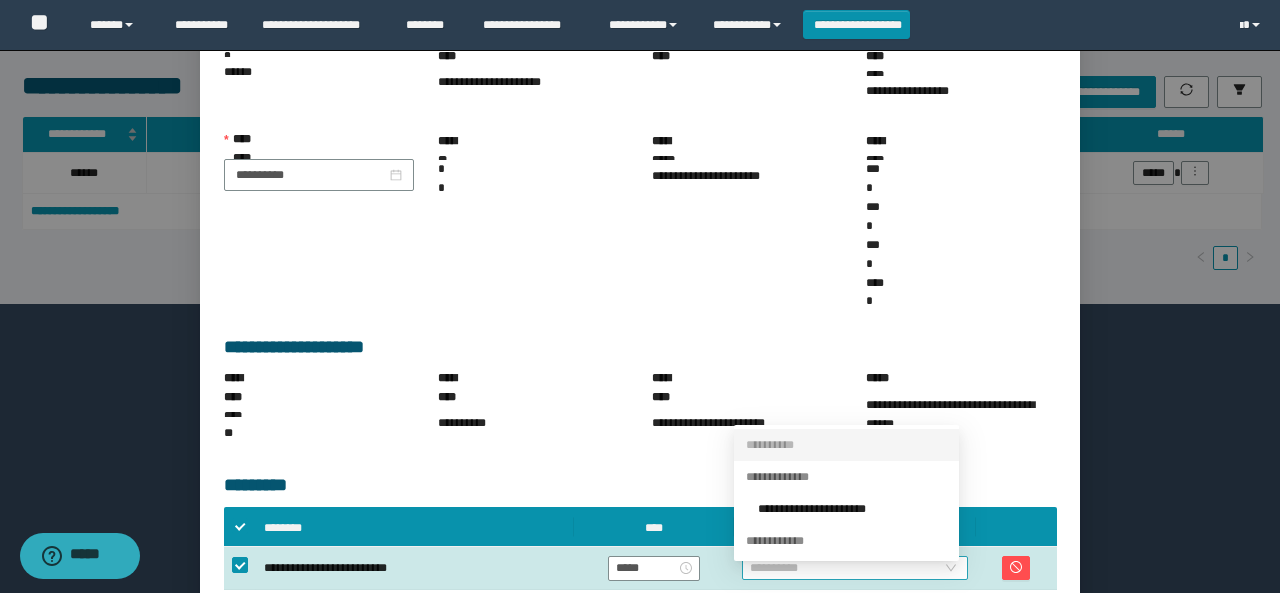 click on "**********" at bounding box center [855, 568] 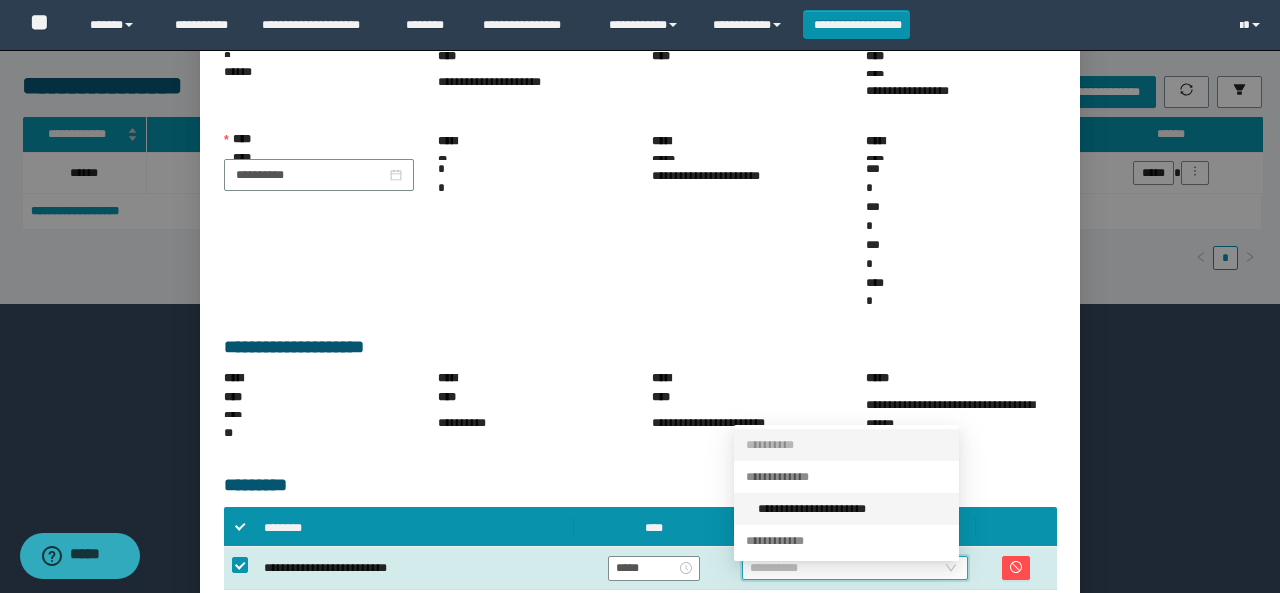 click on "**********" at bounding box center (852, 509) 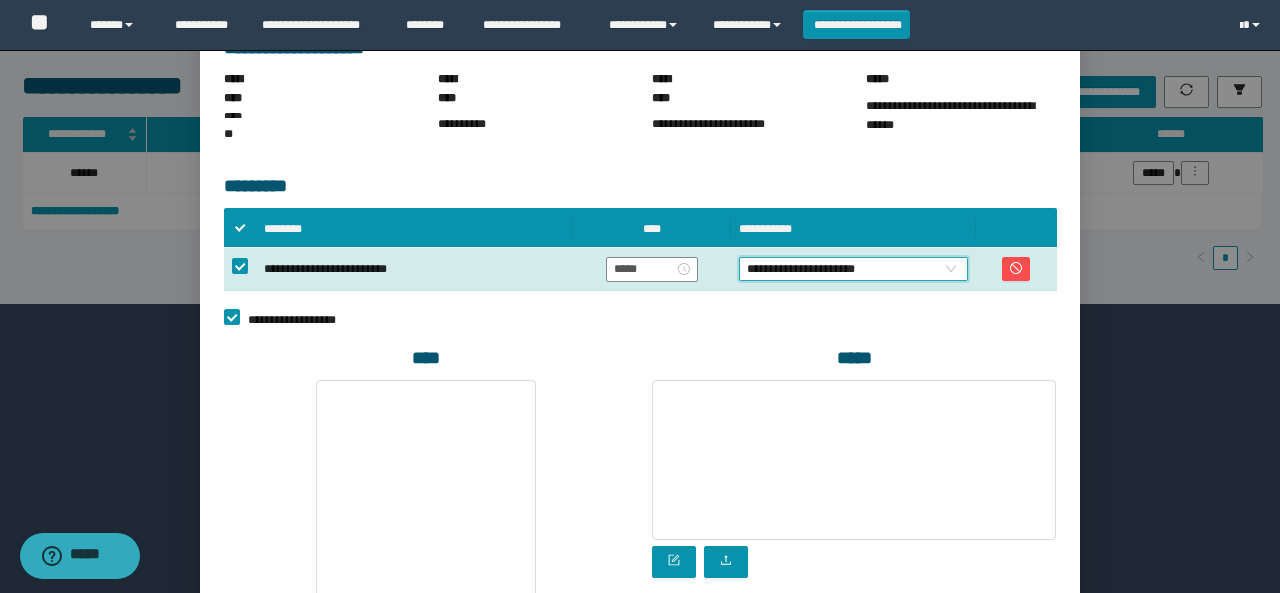 scroll, scrollTop: 504, scrollLeft: 0, axis: vertical 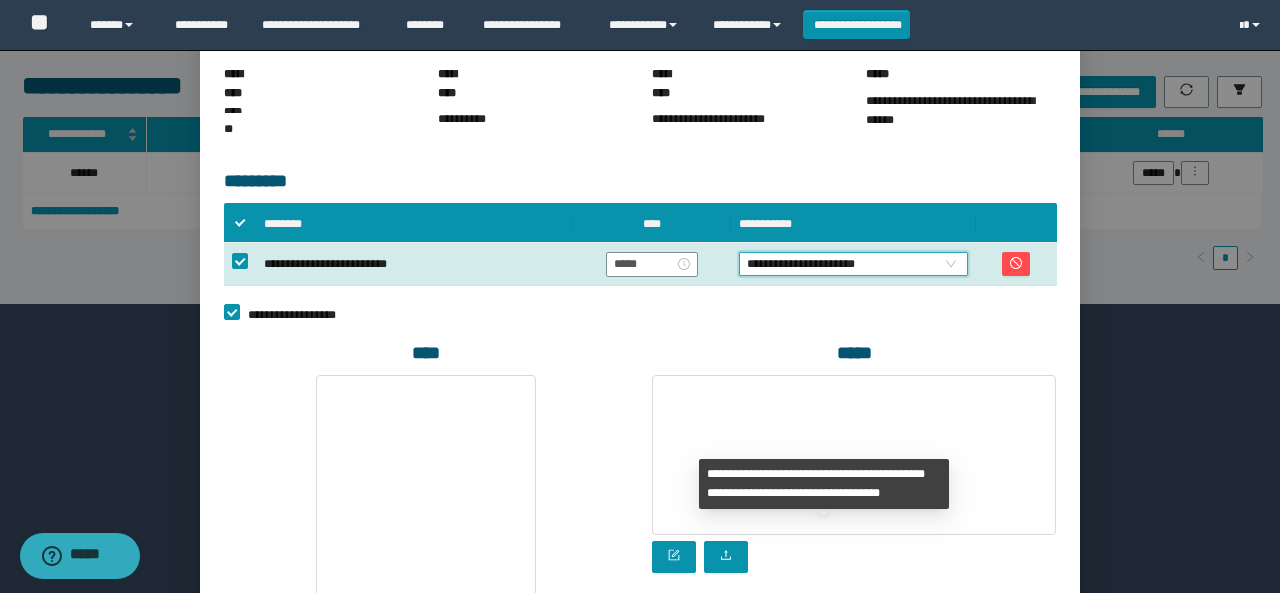 click on "**********" at bounding box center (934, 701) 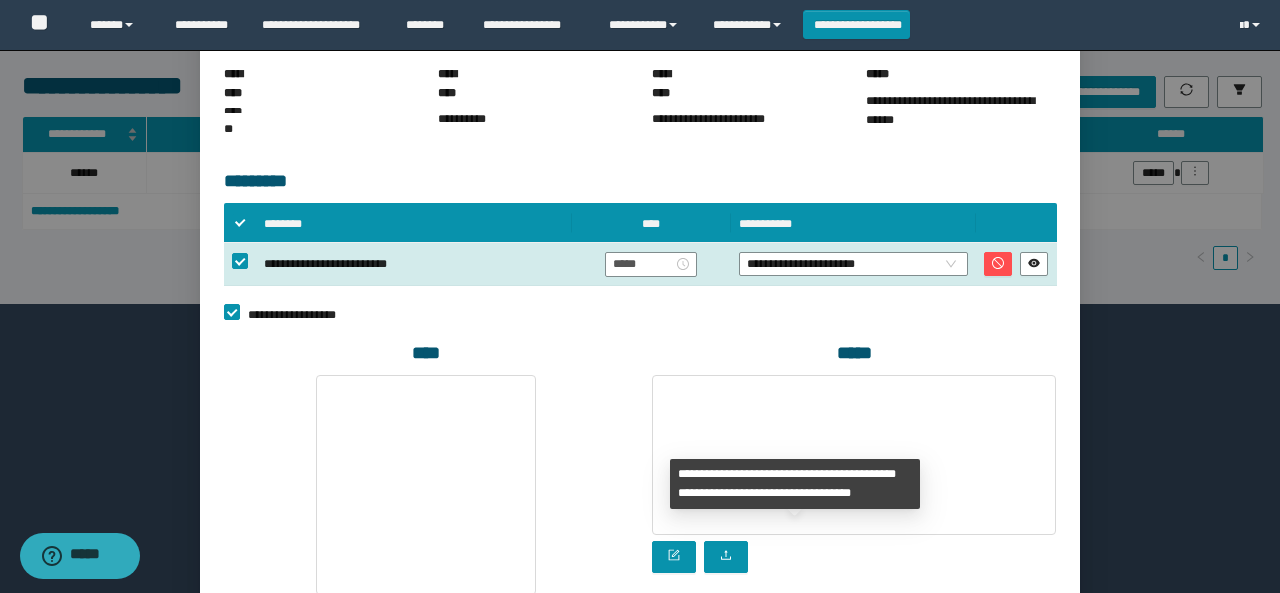 scroll, scrollTop: 185, scrollLeft: 0, axis: vertical 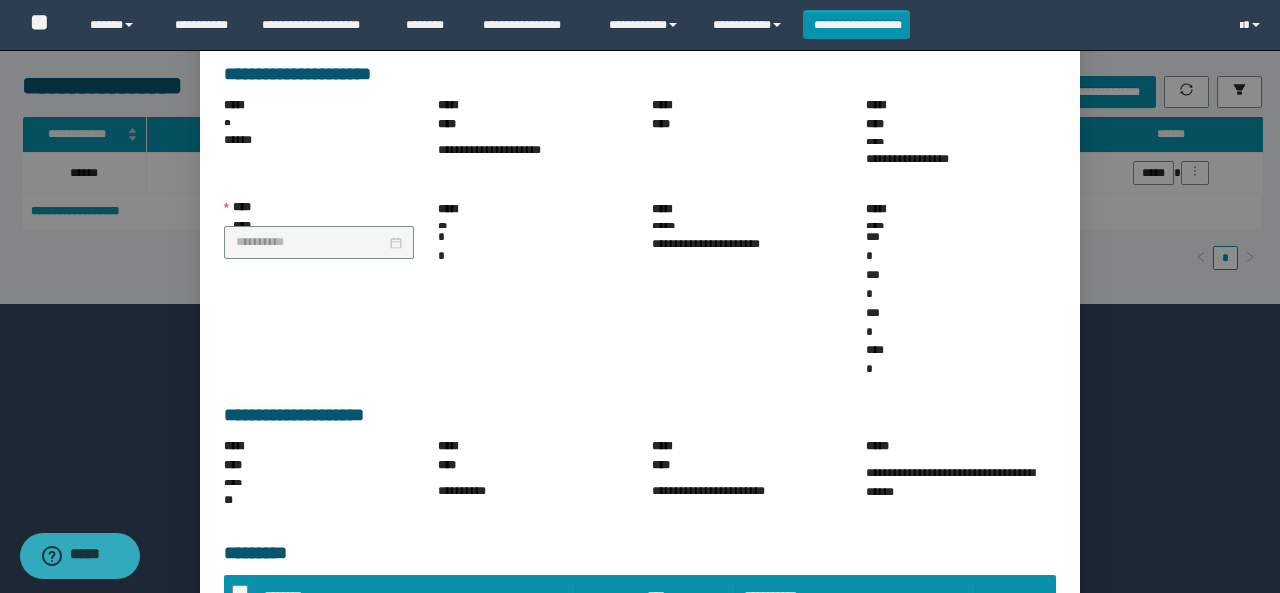 click on "******" at bounding box center (1045, 706) 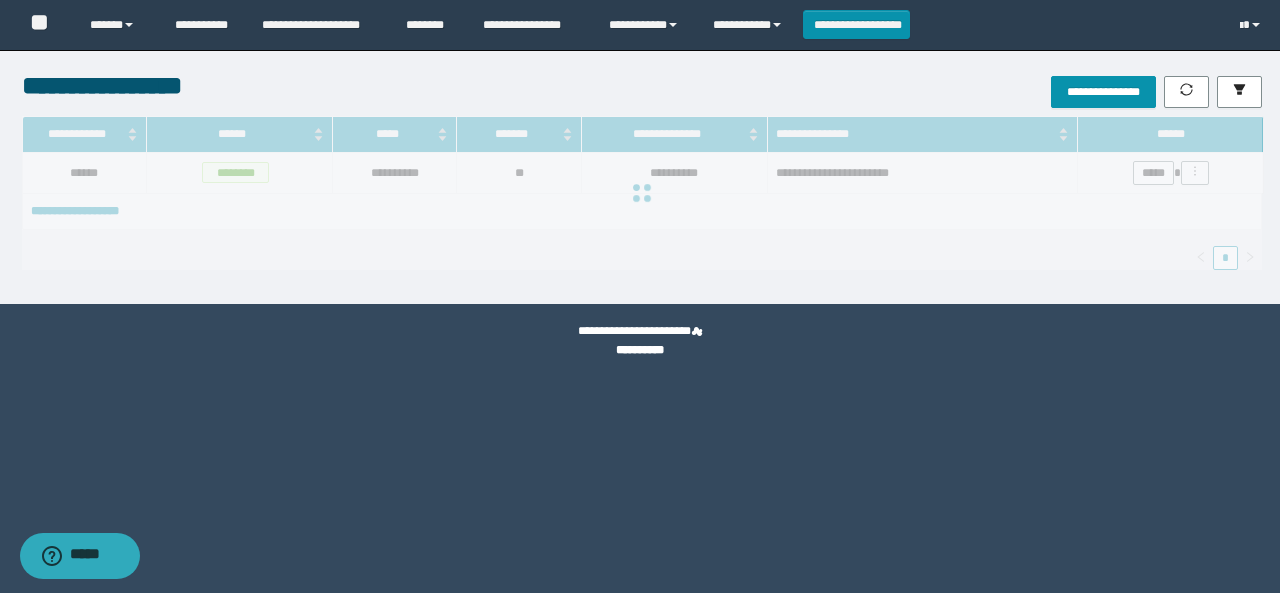 scroll, scrollTop: 85, scrollLeft: 0, axis: vertical 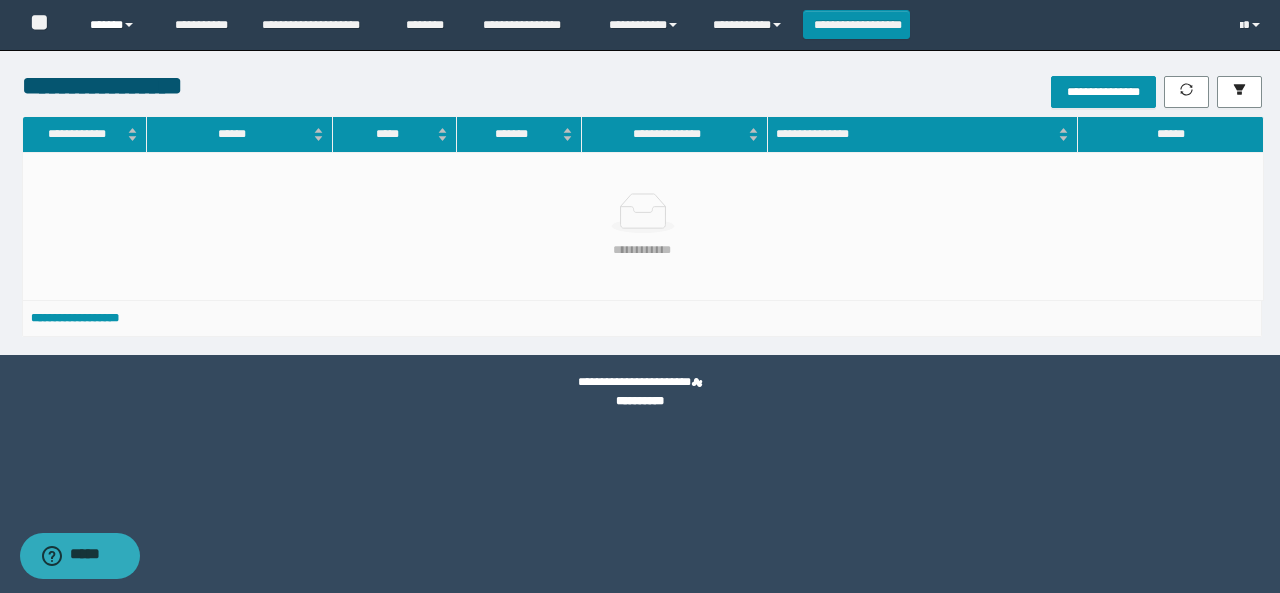 click on "******" at bounding box center (117, 25) 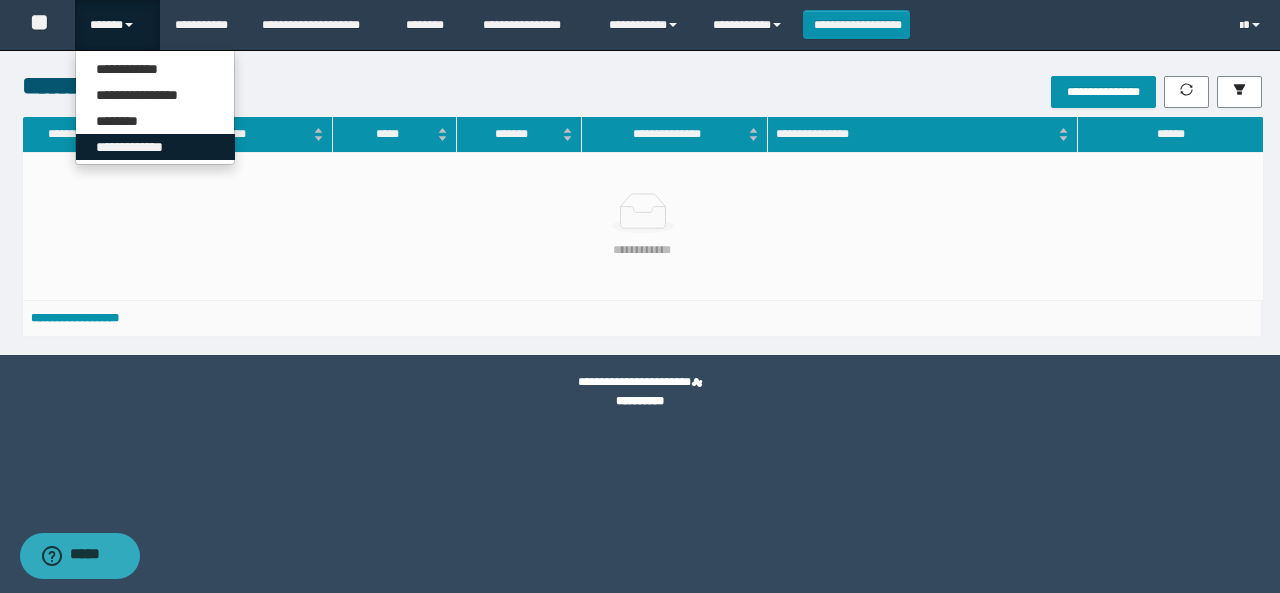 click on "**********" at bounding box center (155, 147) 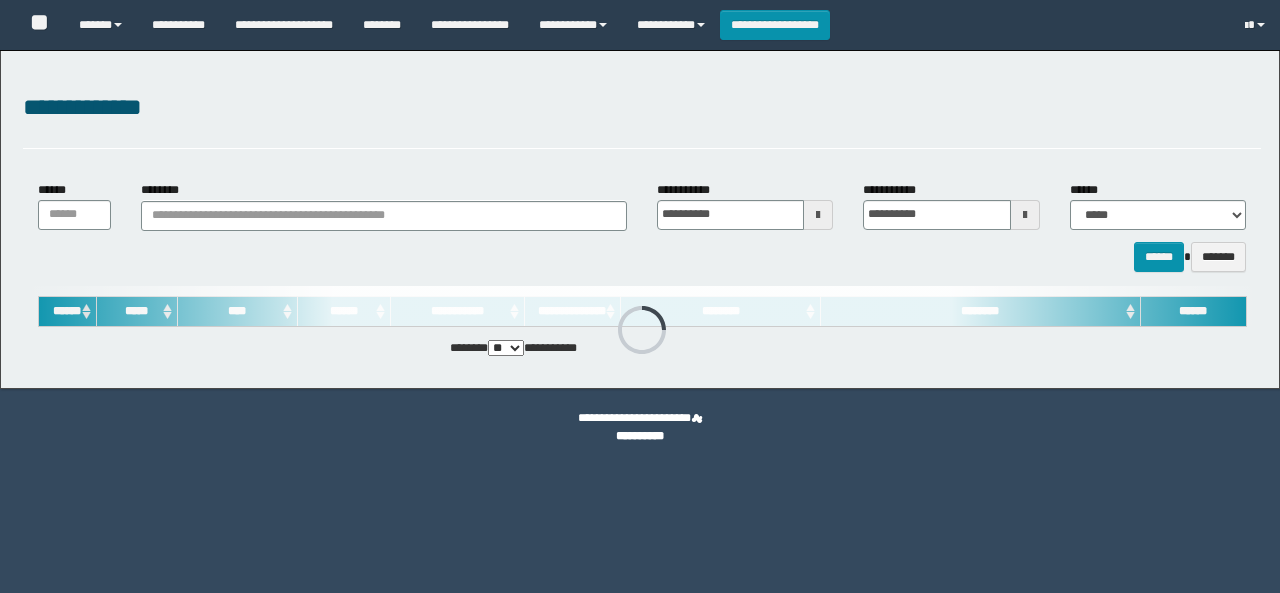 scroll, scrollTop: 0, scrollLeft: 0, axis: both 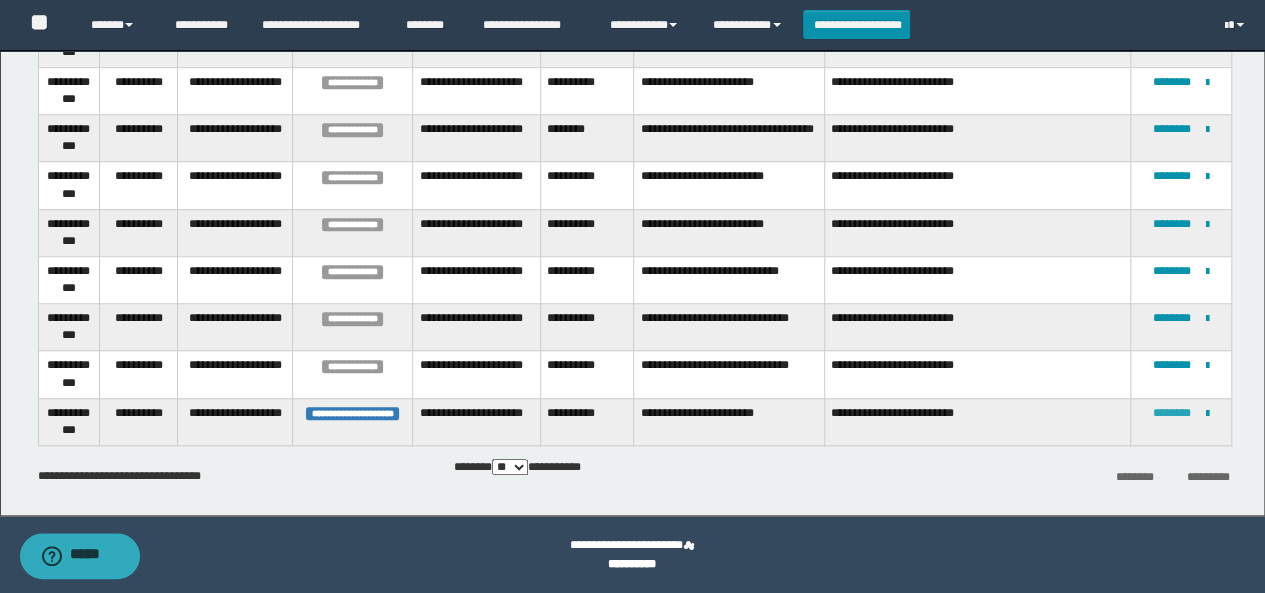 click on "********" at bounding box center [1172, 413] 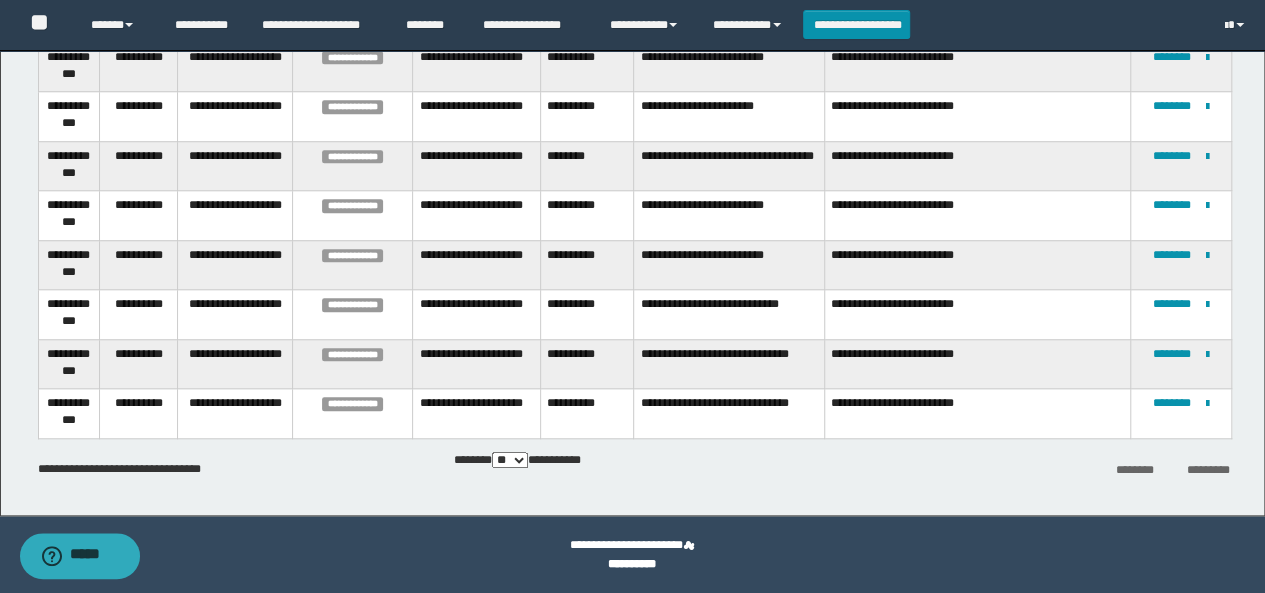 scroll, scrollTop: 0, scrollLeft: 0, axis: both 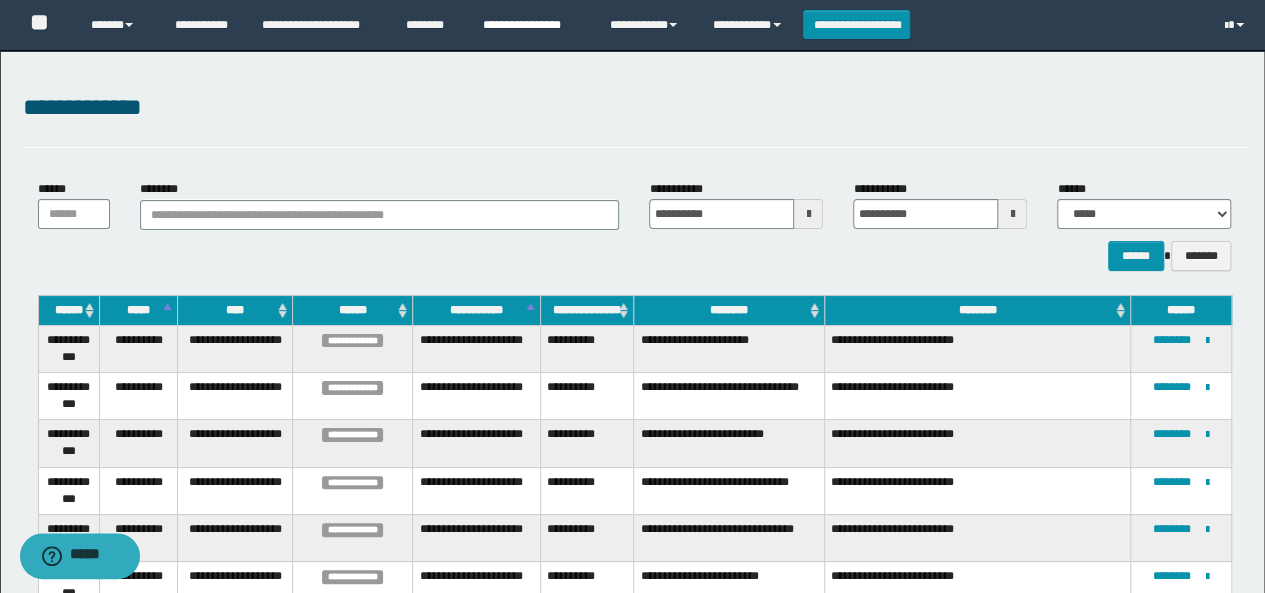 click on "**********" at bounding box center [531, 25] 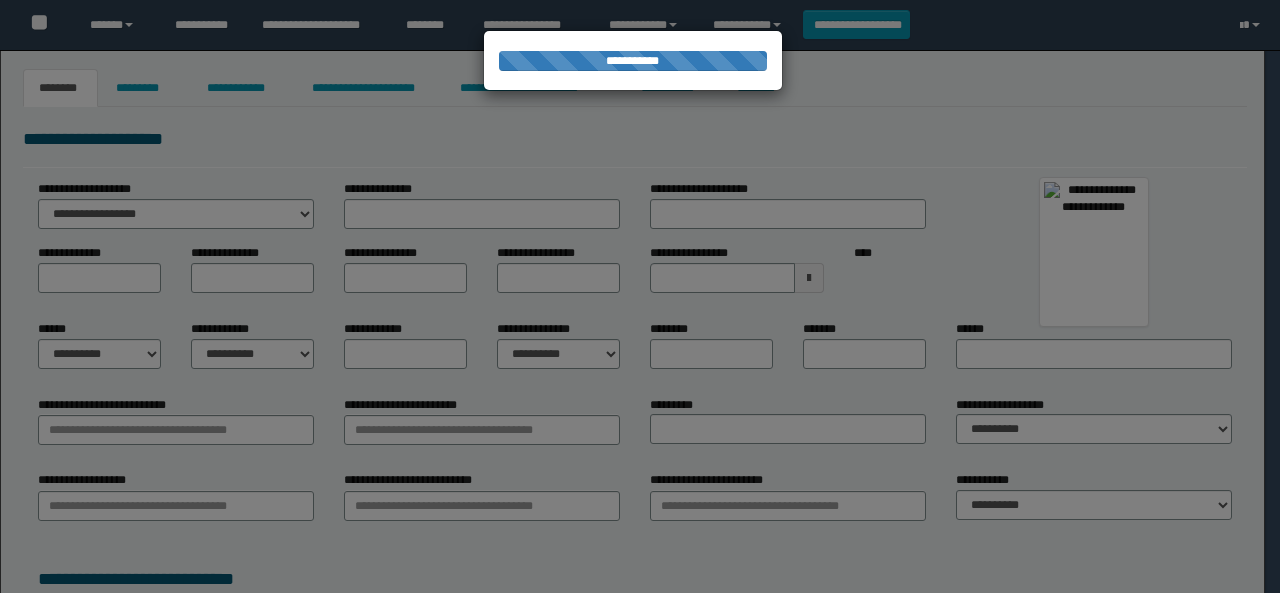 type on "********" 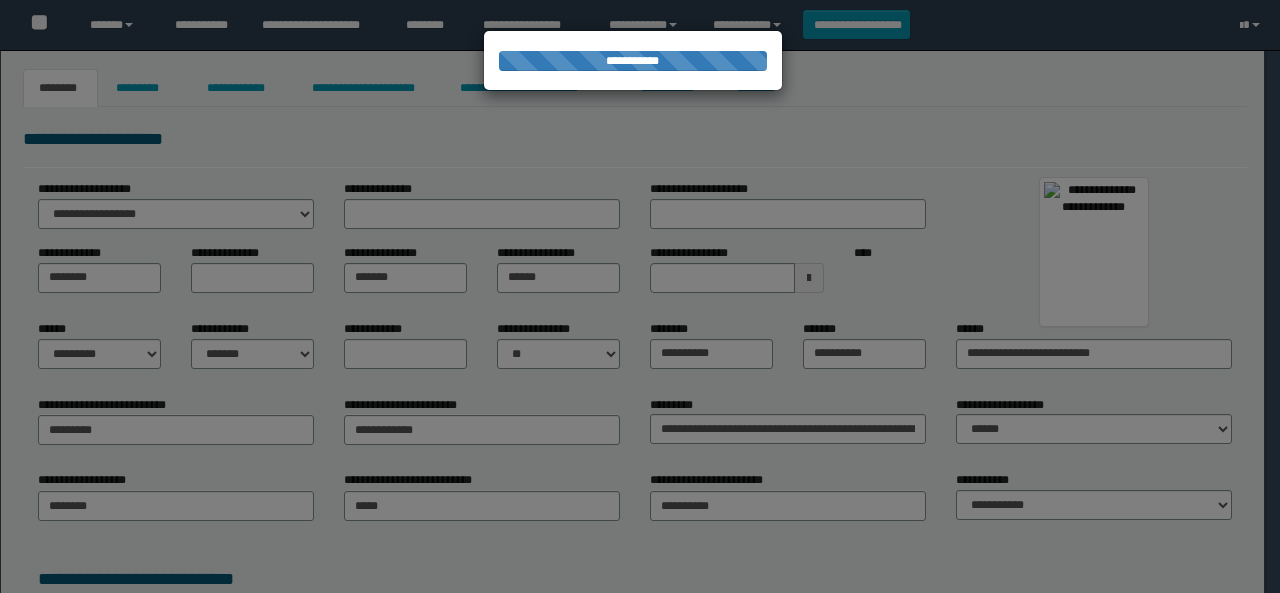 scroll, scrollTop: 0, scrollLeft: 0, axis: both 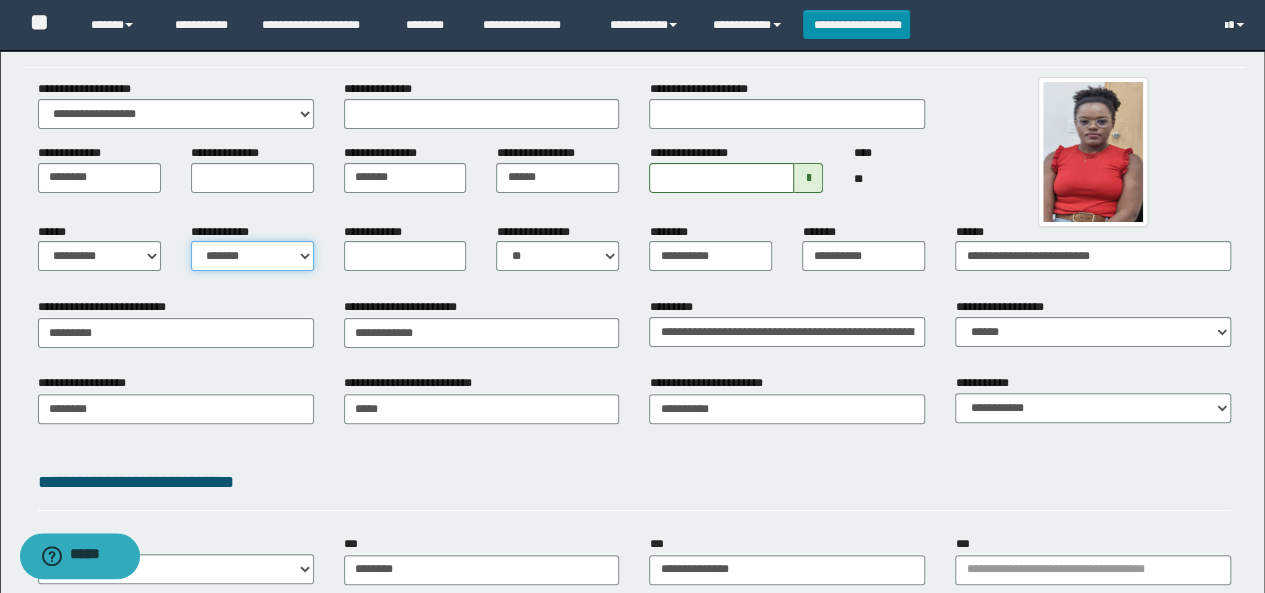 click on "**********" at bounding box center (252, 256) 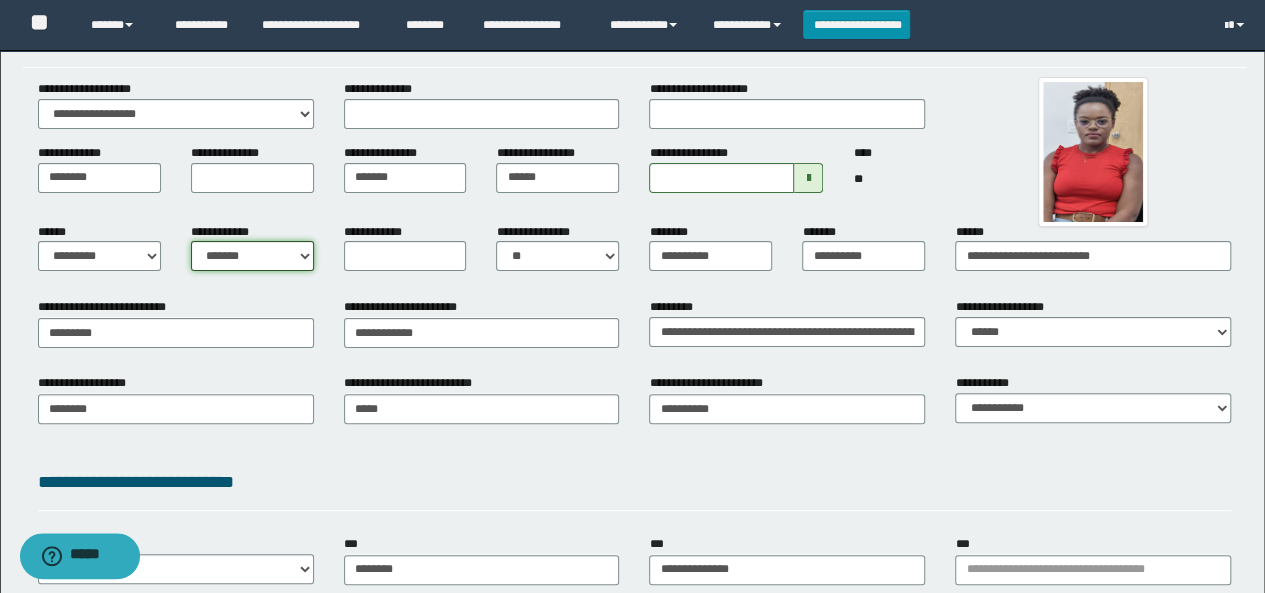 select on "*" 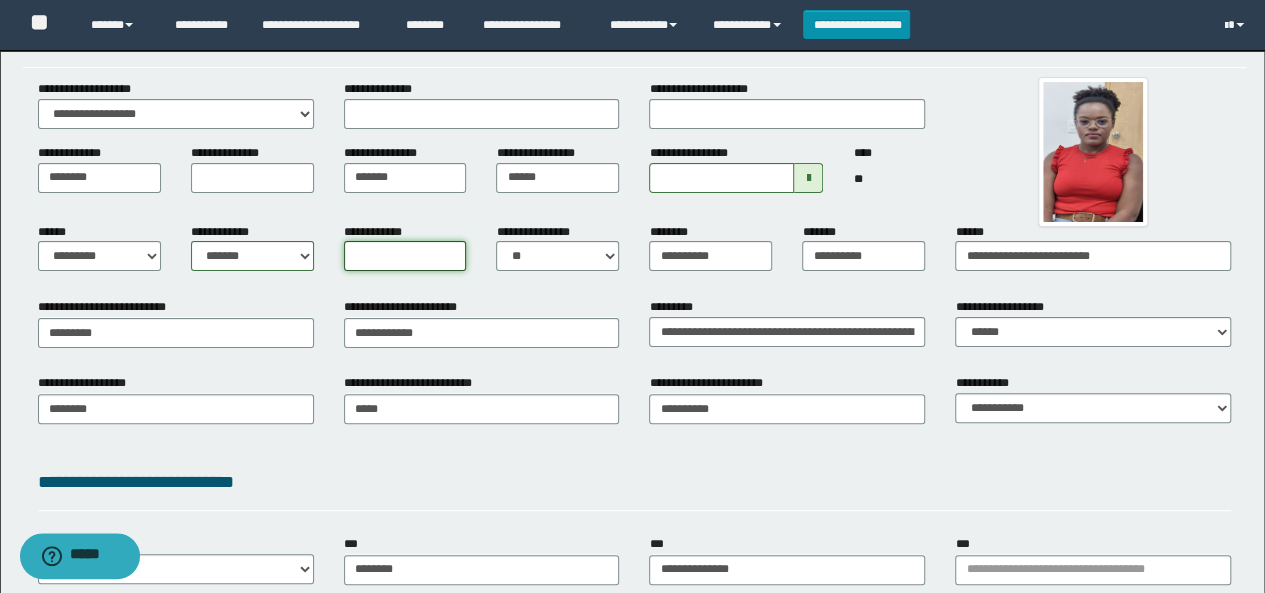 drag, startPoint x: 457, startPoint y: 260, endPoint x: 436, endPoint y: 258, distance: 21.095022 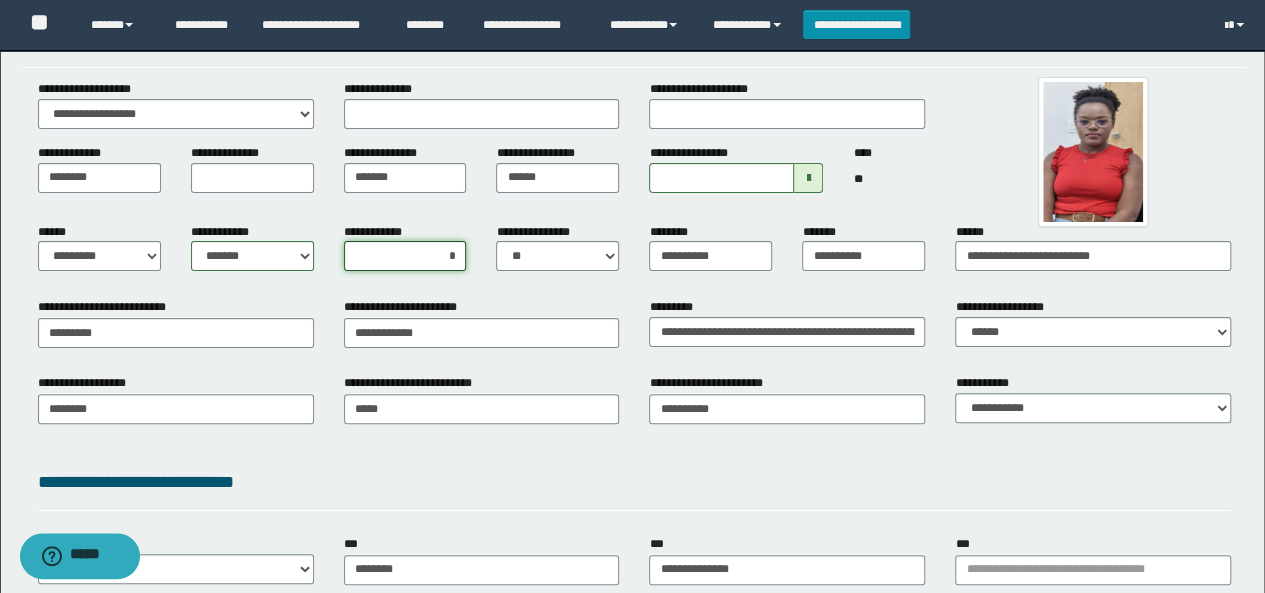 type on "*" 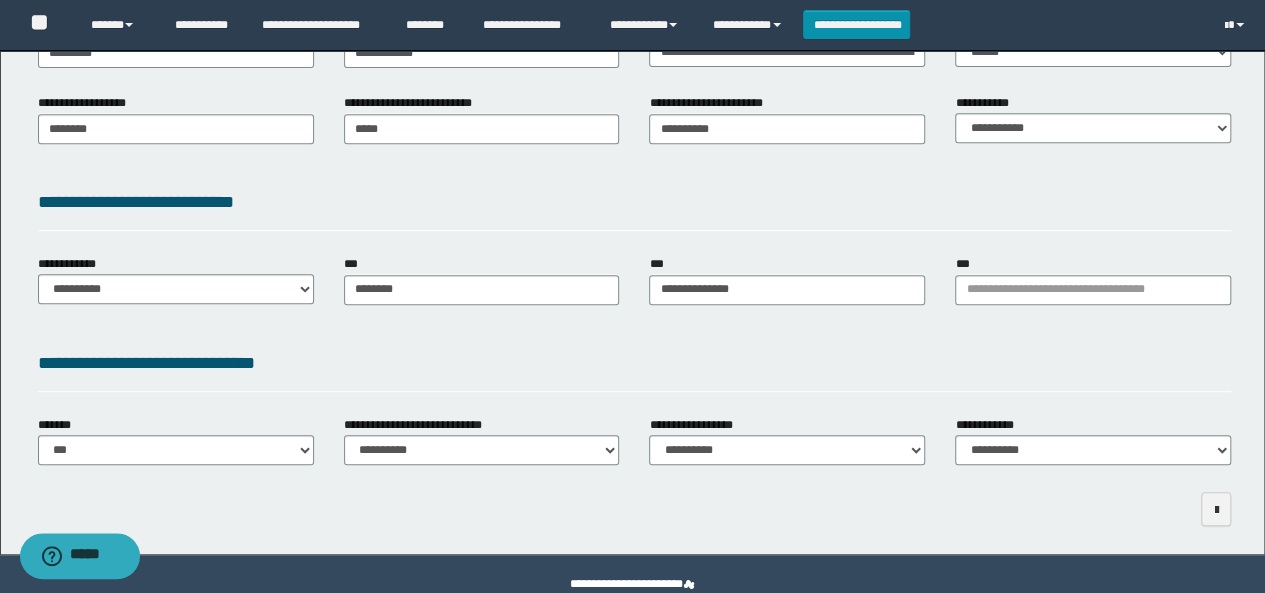 scroll, scrollTop: 400, scrollLeft: 0, axis: vertical 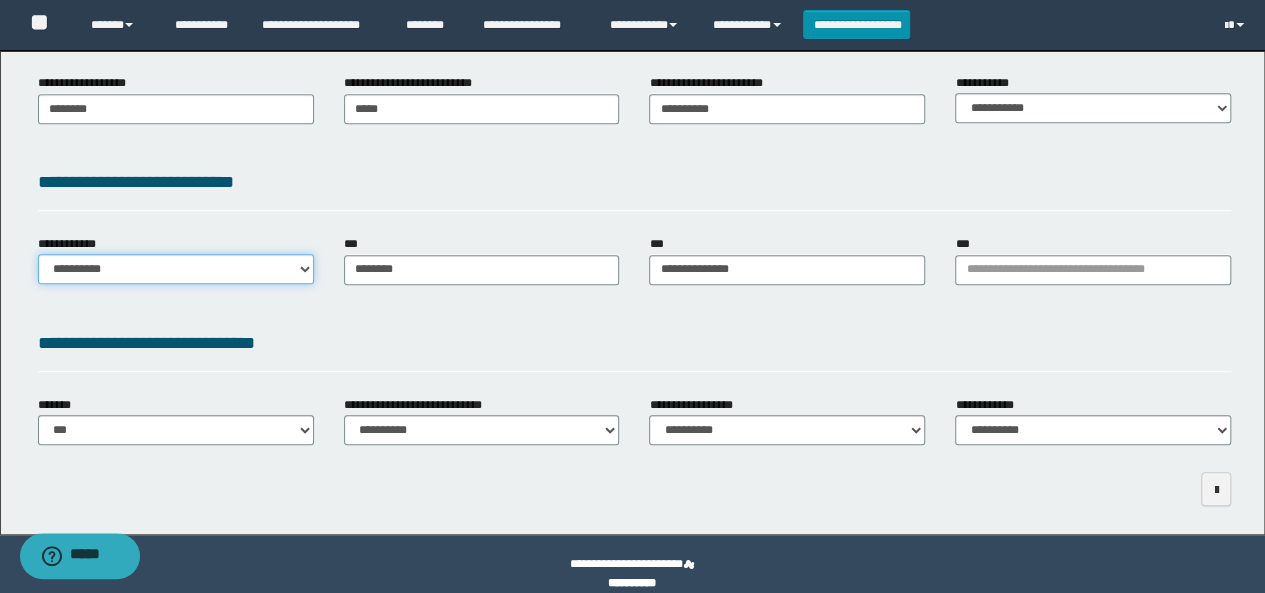 click on "**********" at bounding box center [176, 269] 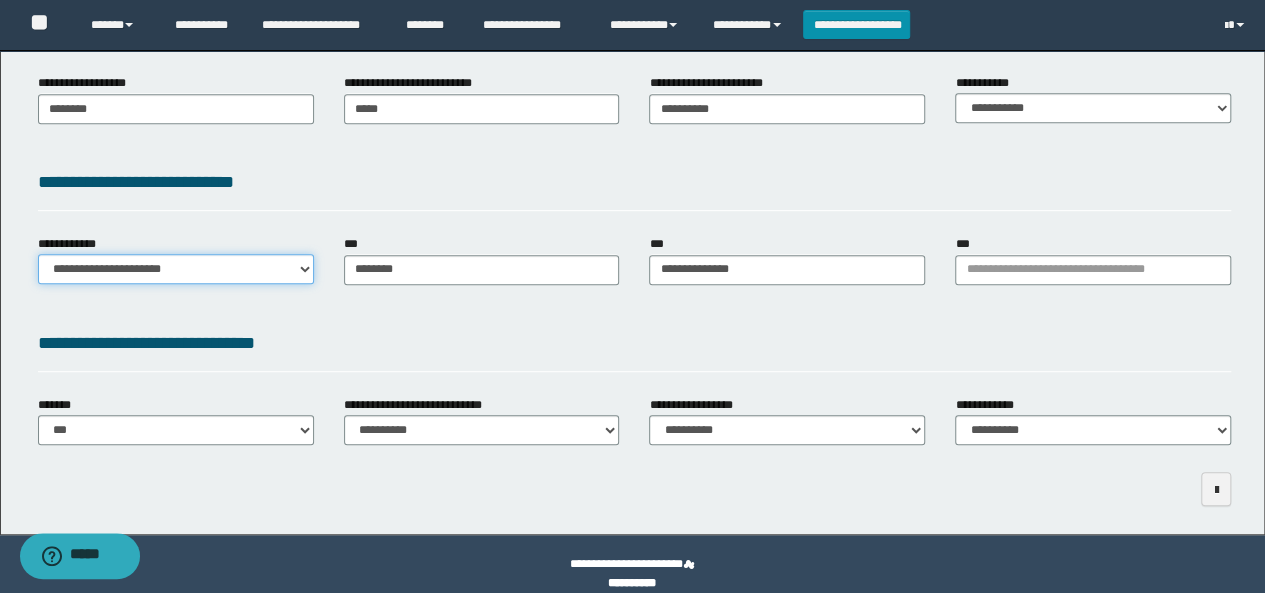 click on "**********" at bounding box center (176, 269) 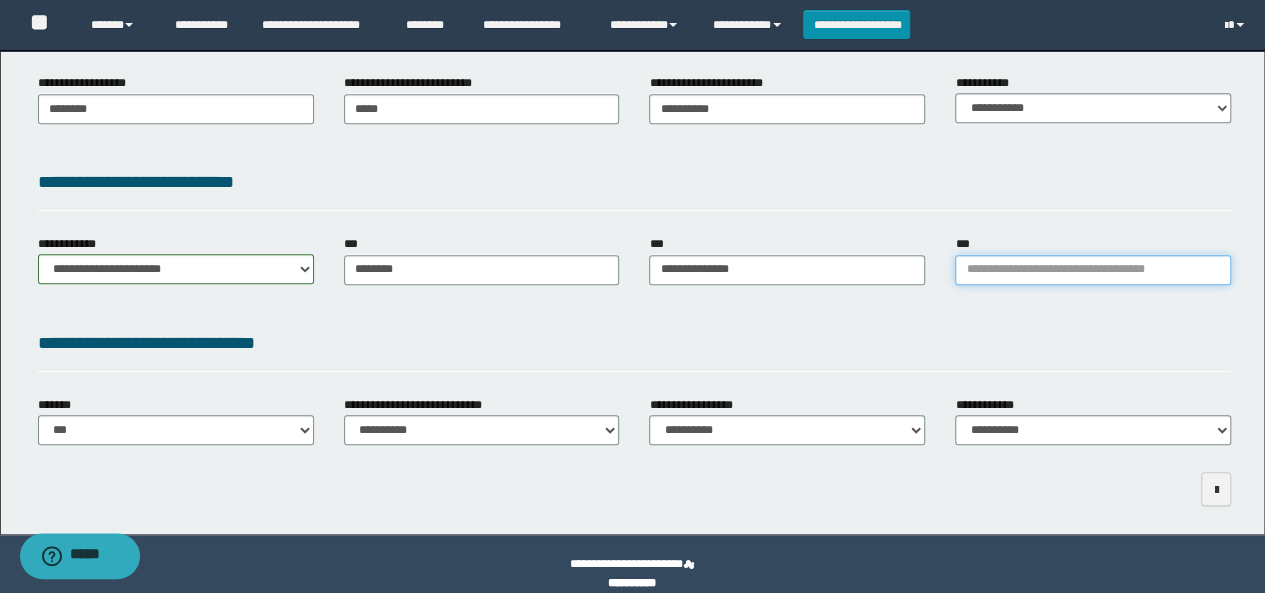 click on "***" at bounding box center (1093, 270) 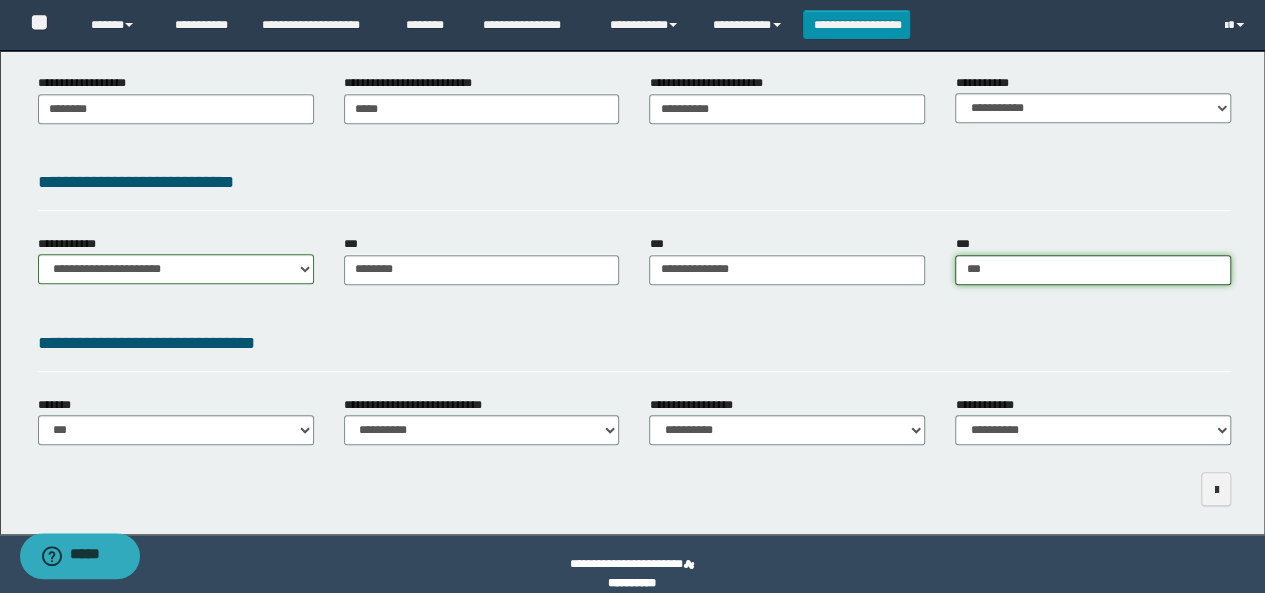type on "****" 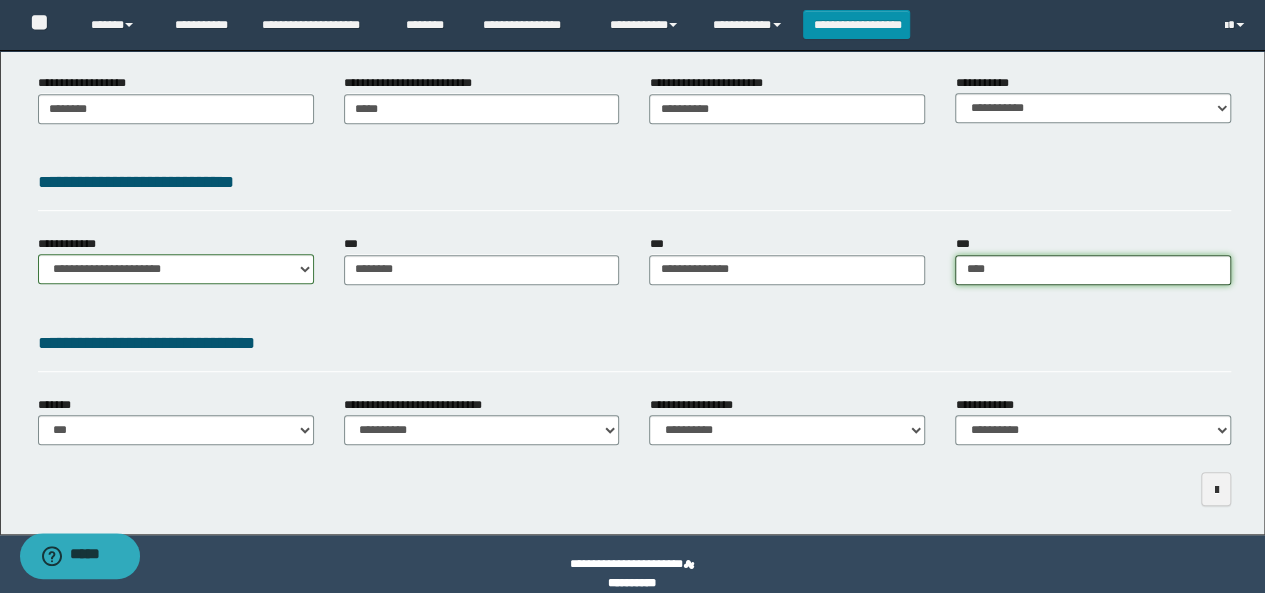 type on "****" 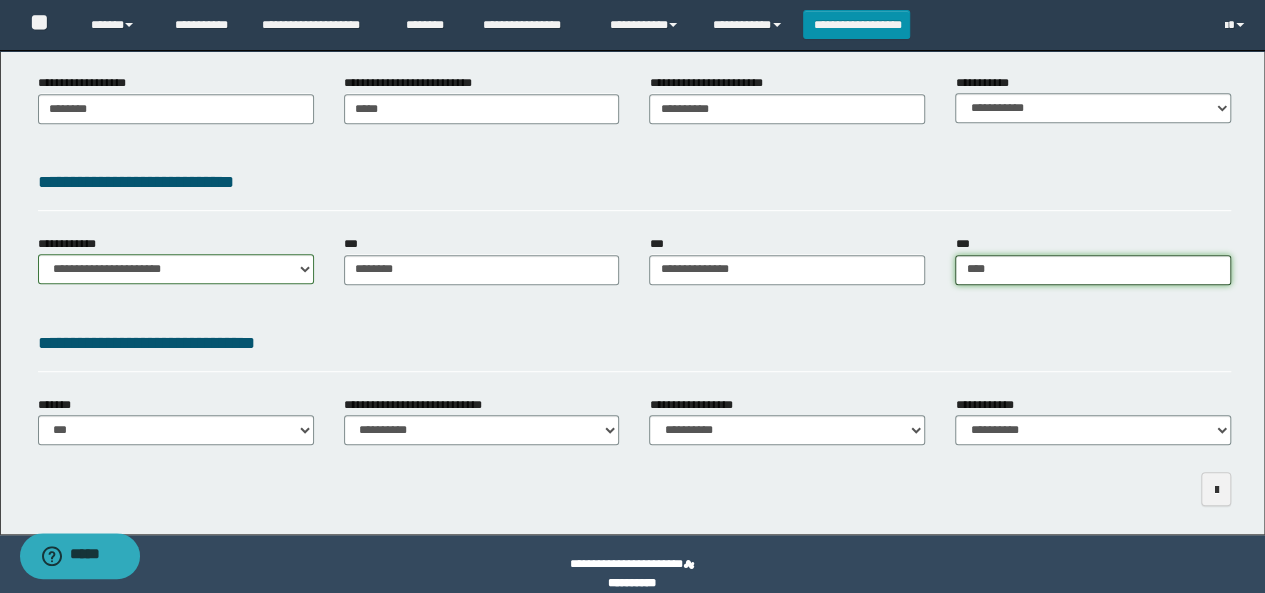 type 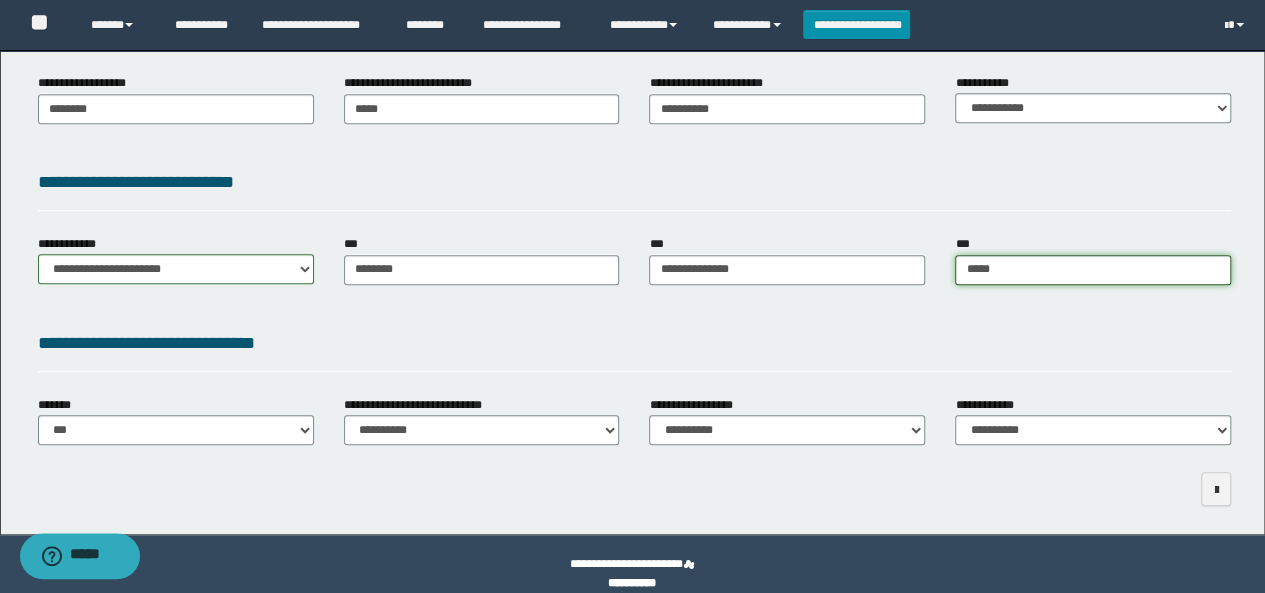 type on "*****" 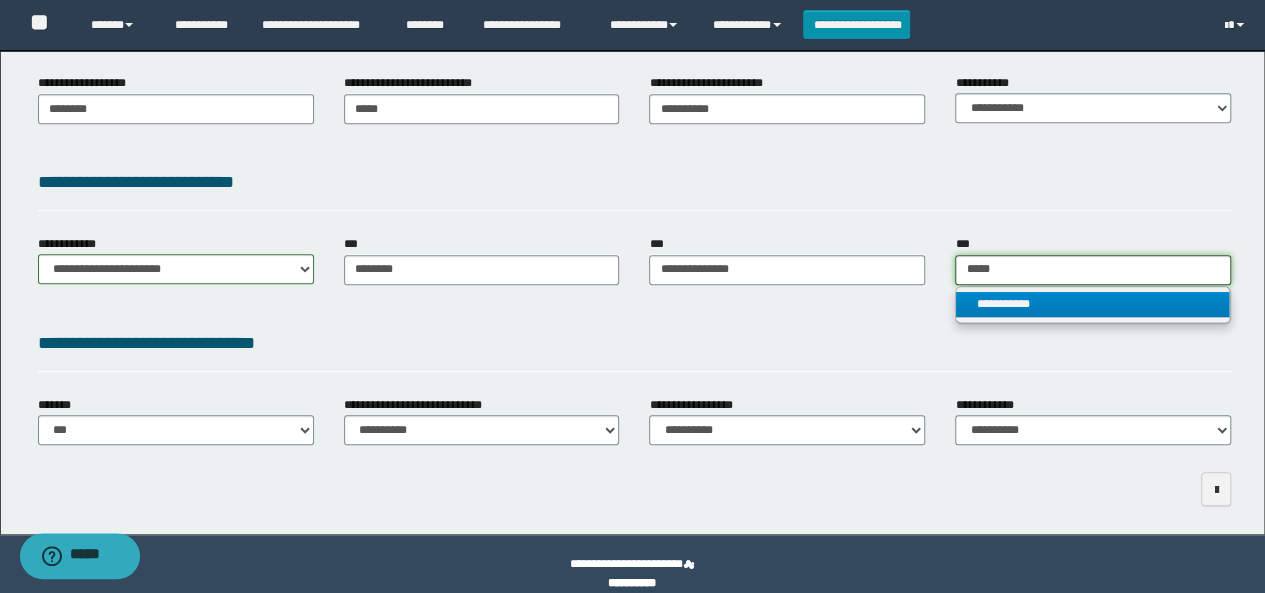 type on "*****" 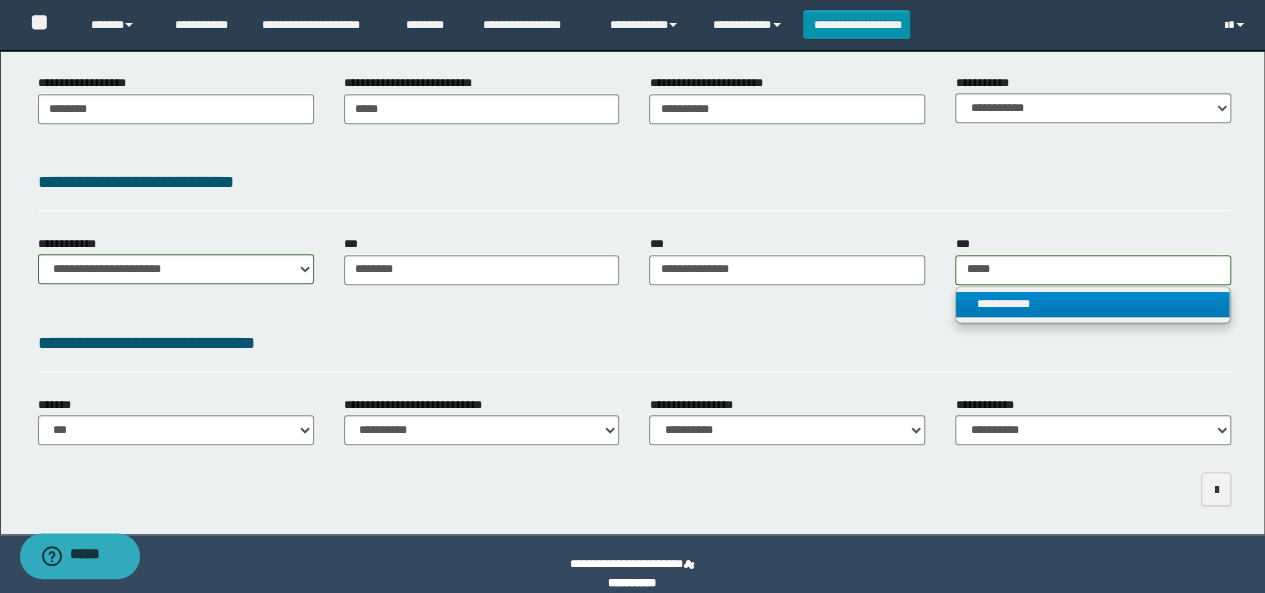 click on "**********" at bounding box center [1092, 304] 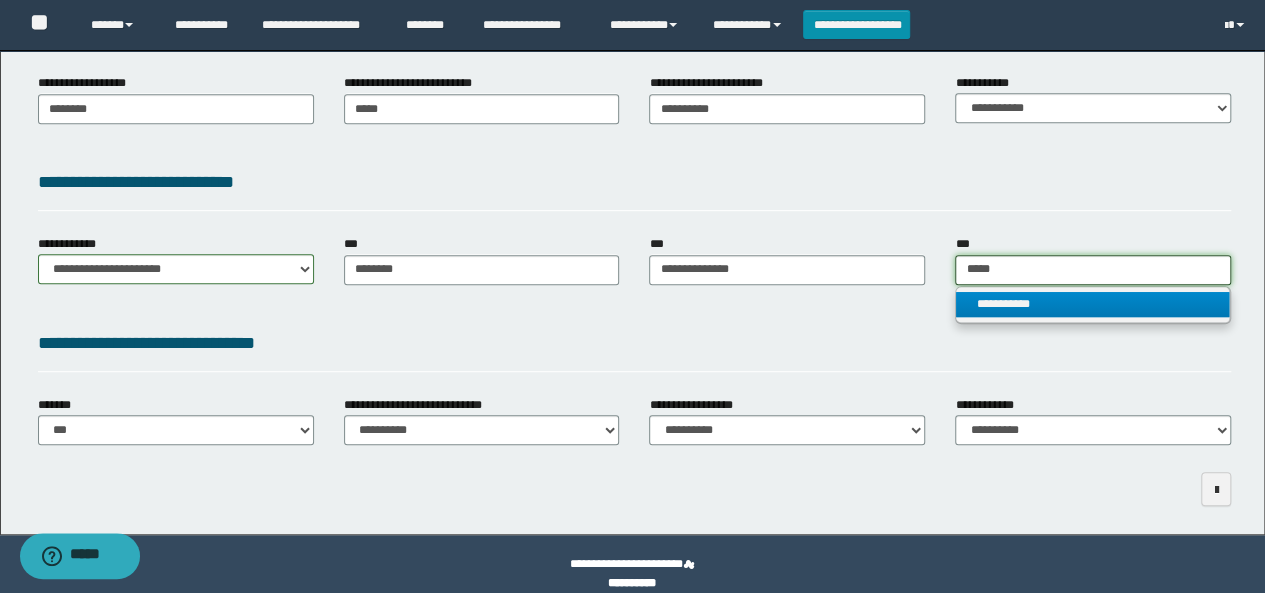 type 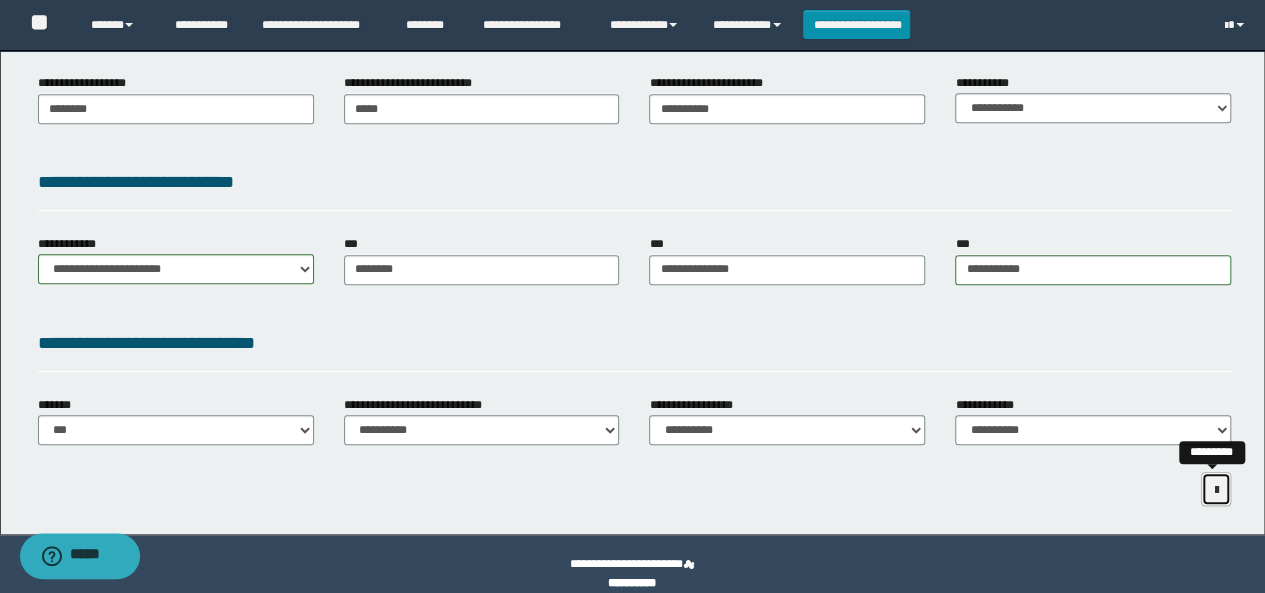 click at bounding box center [1216, 489] 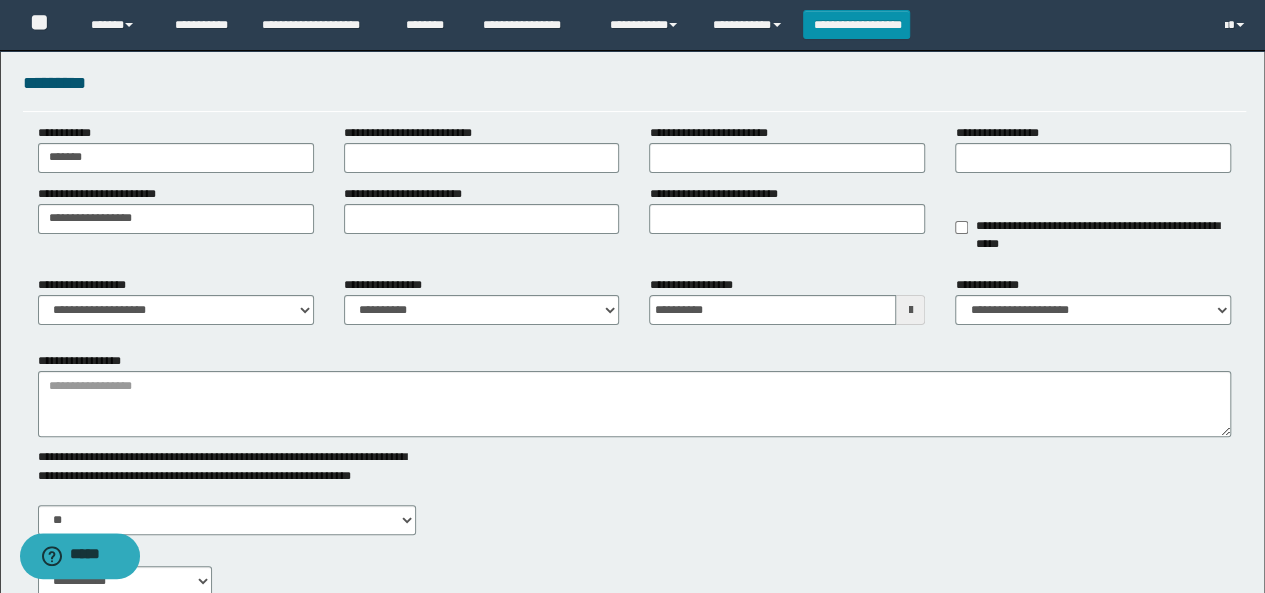 scroll, scrollTop: 50, scrollLeft: 0, axis: vertical 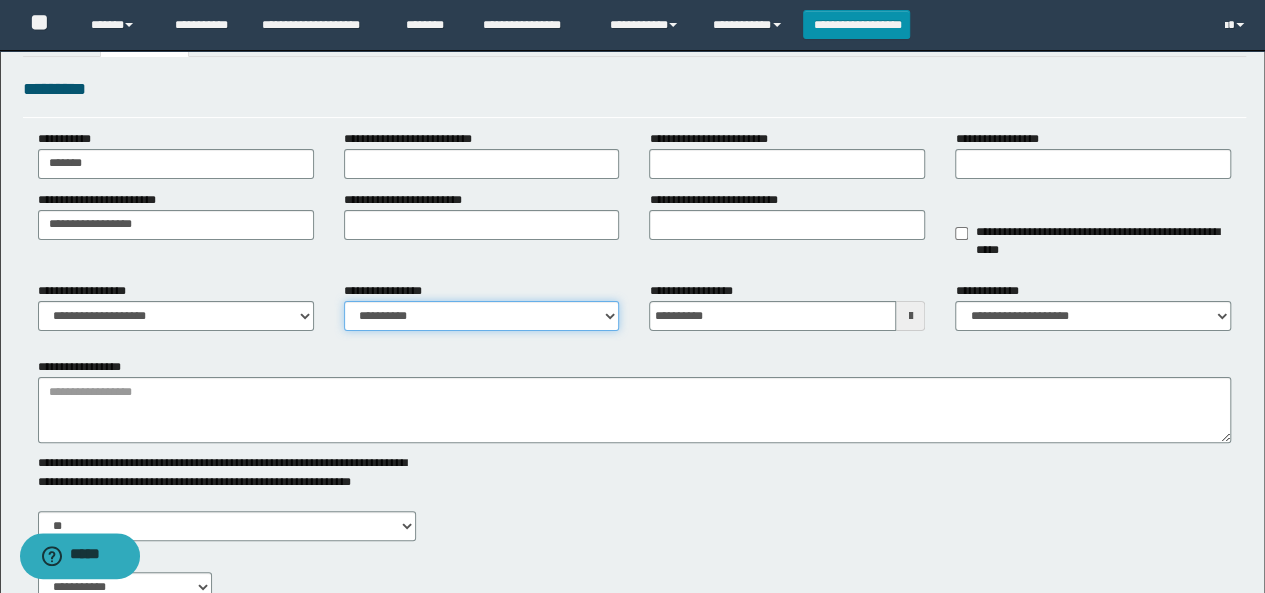 click on "**********" at bounding box center [482, 316] 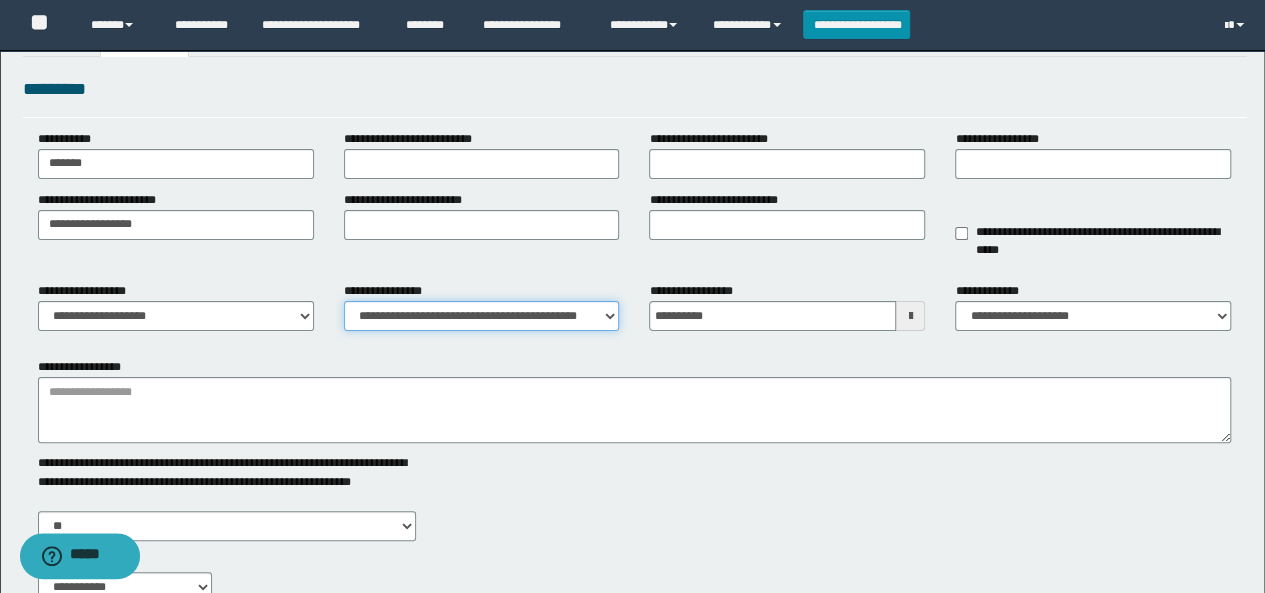 click on "**********" at bounding box center (482, 316) 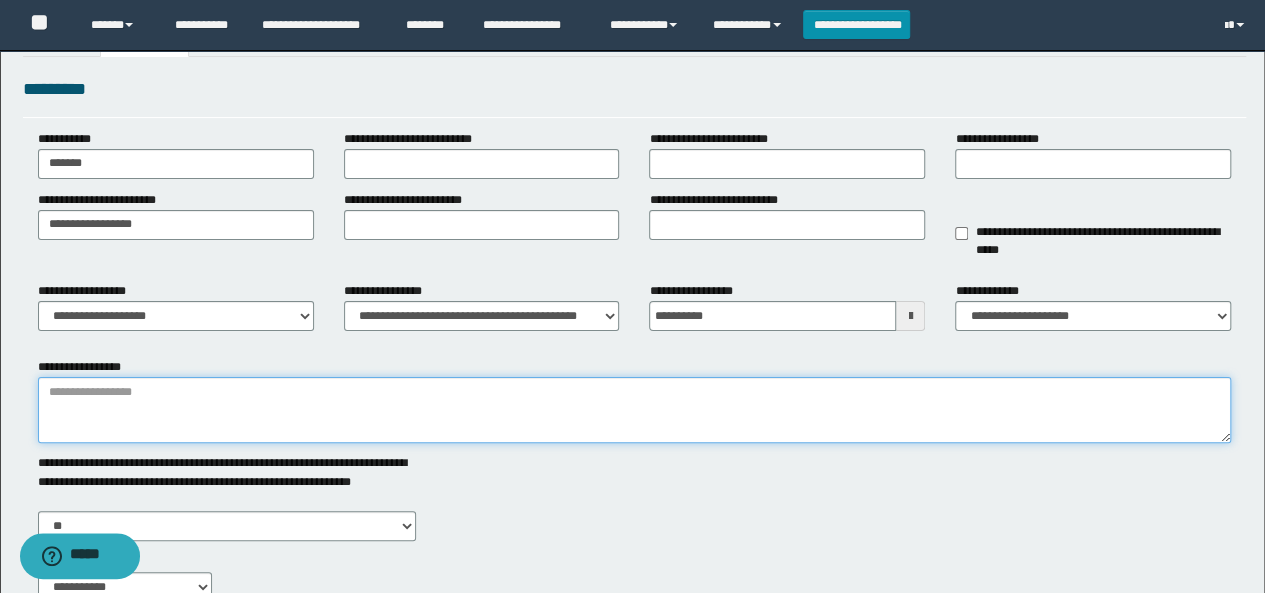 click on "**********" at bounding box center (635, 410) 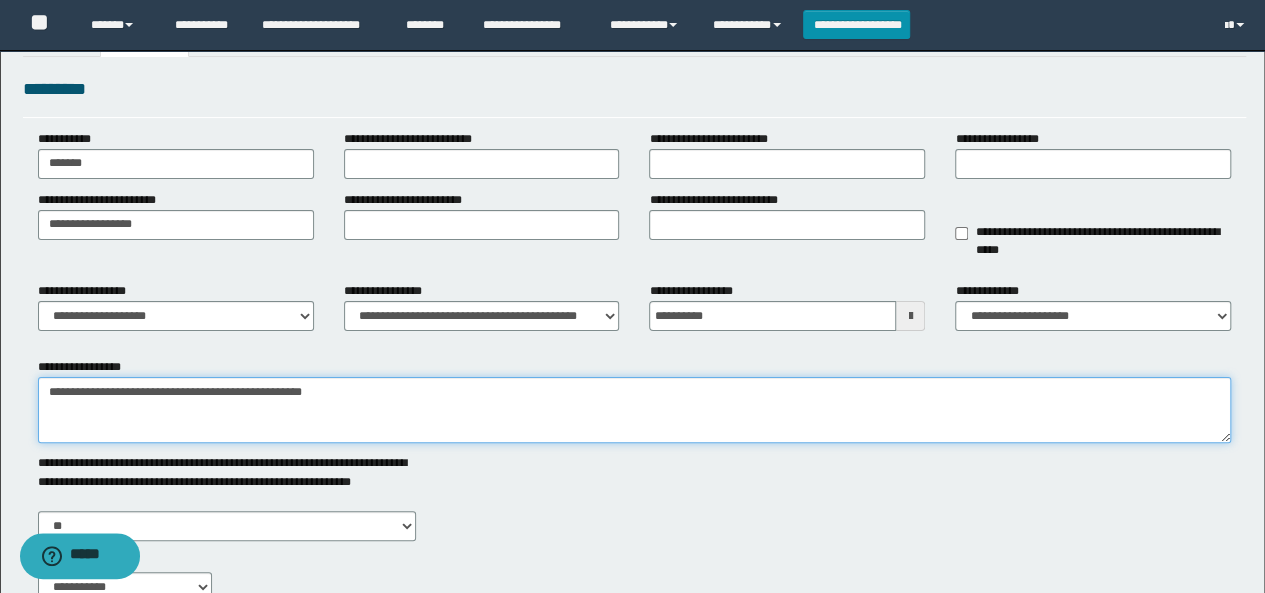 paste on "**********" 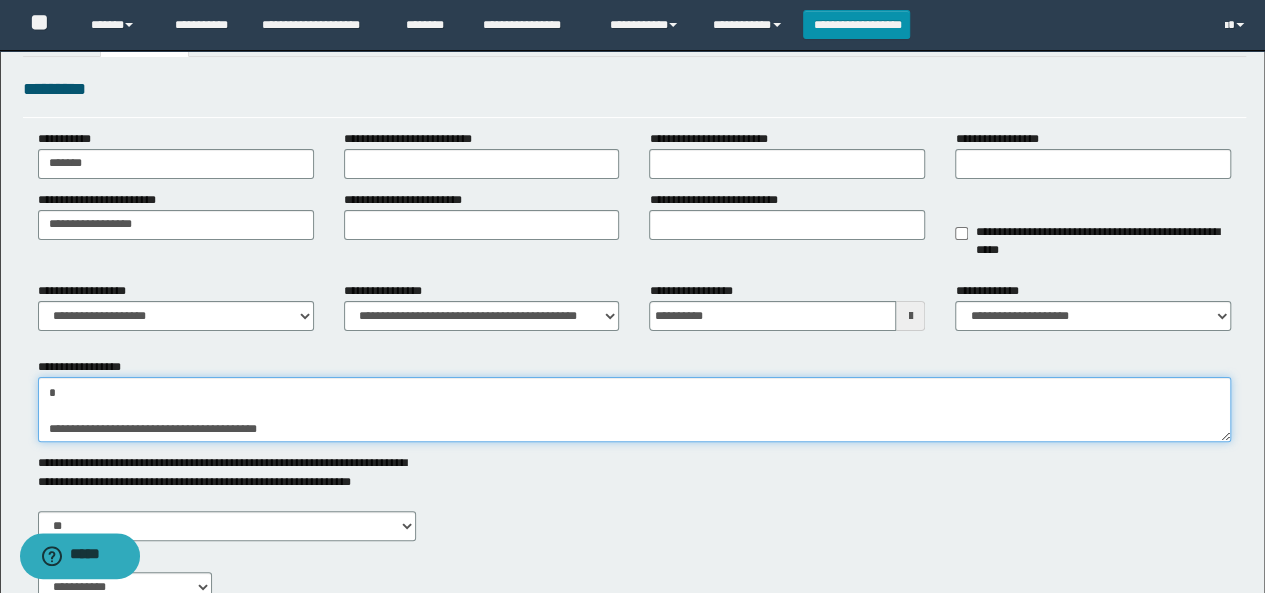 scroll, scrollTop: 18, scrollLeft: 0, axis: vertical 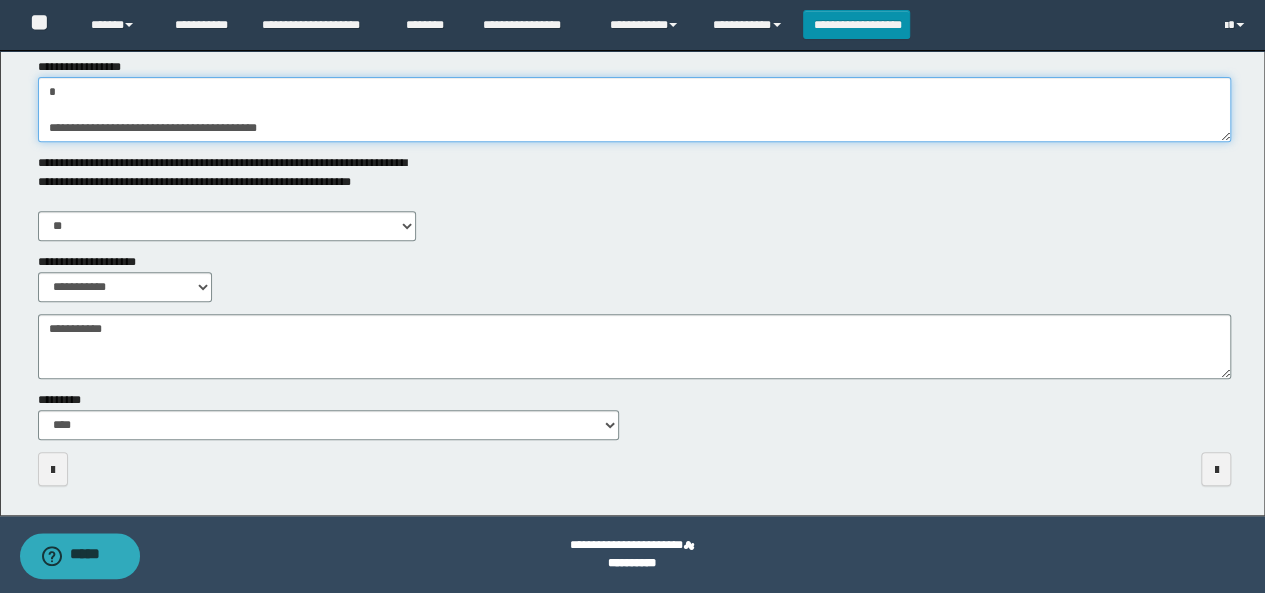 type on "**********" 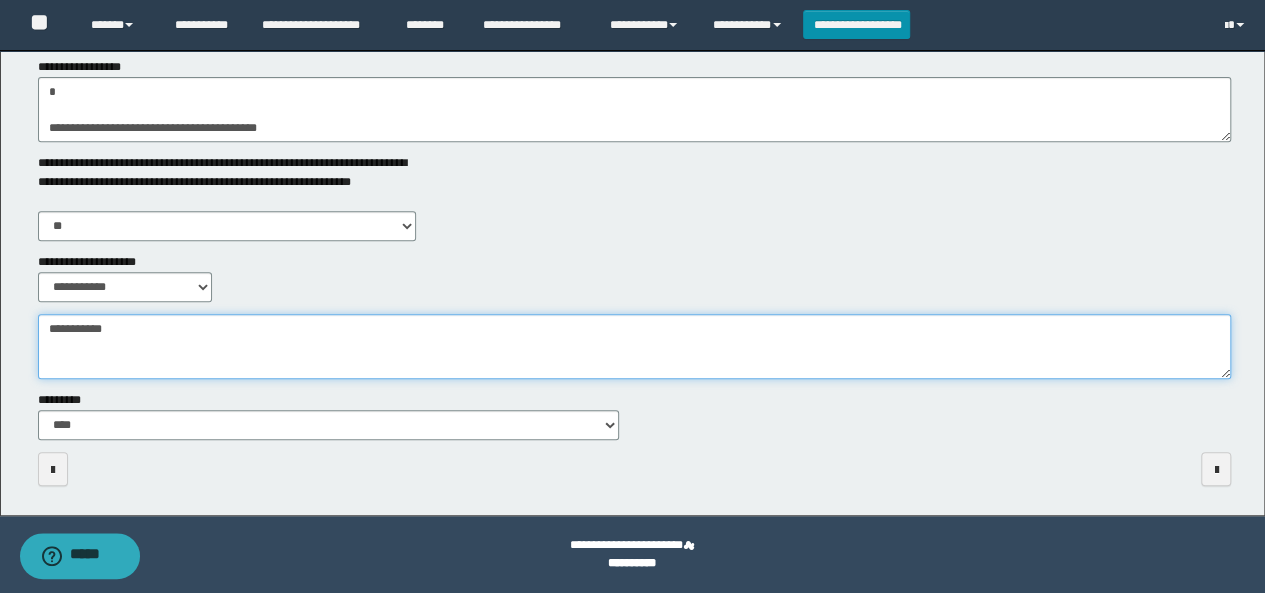 click on "**********" at bounding box center [635, 346] 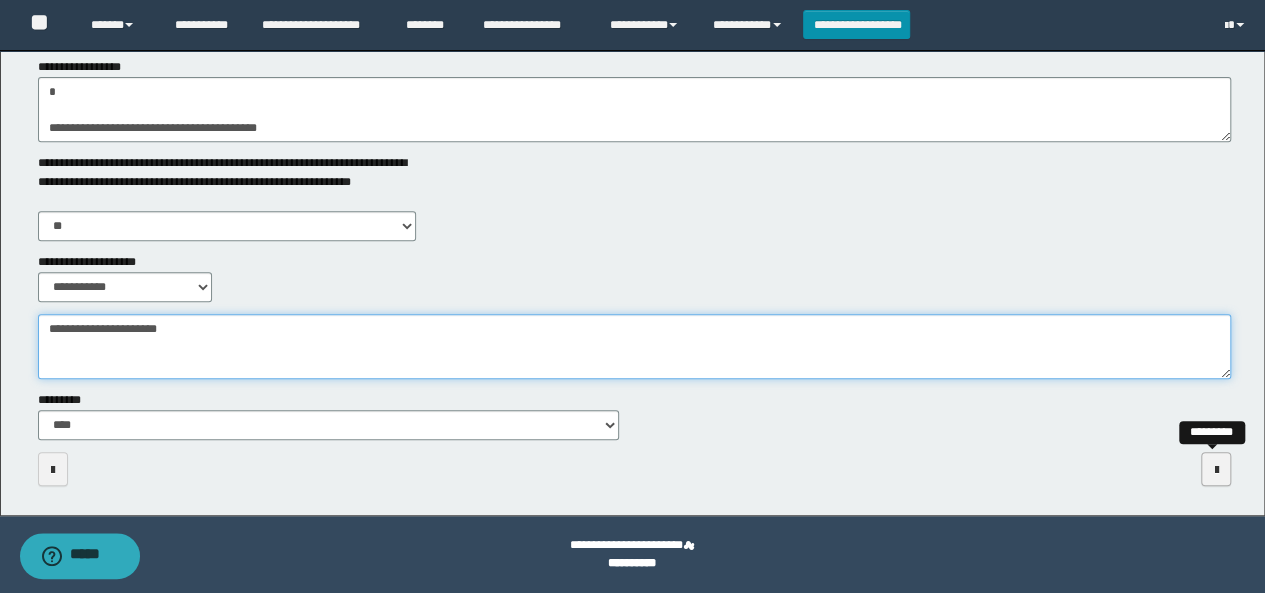 type on "**********" 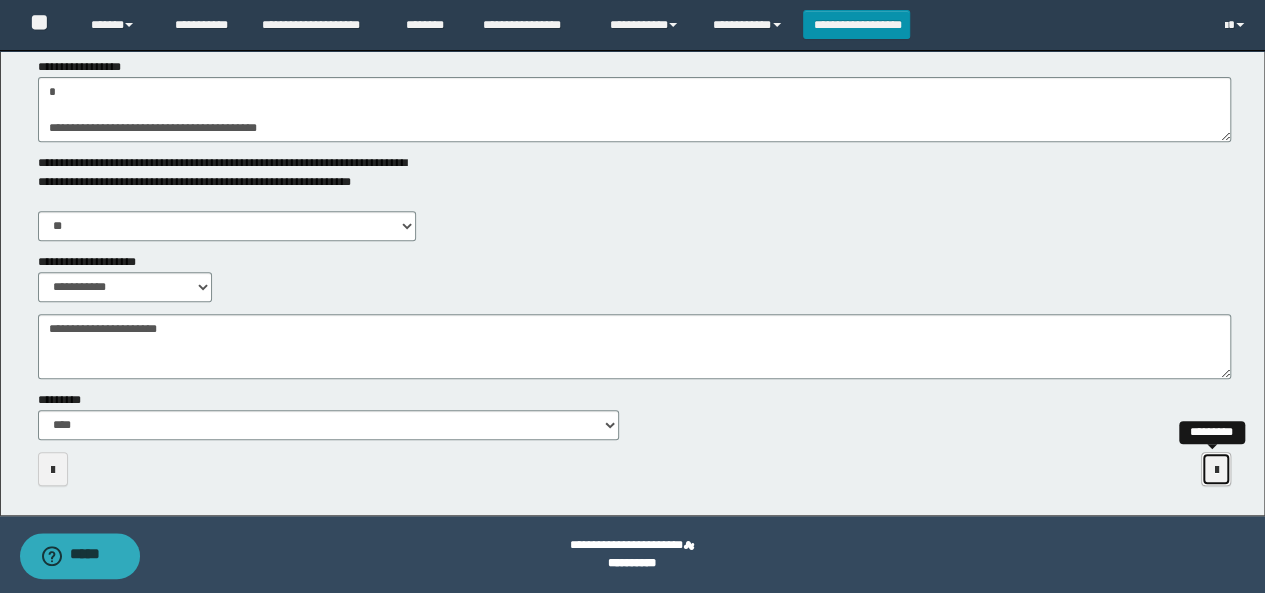 click at bounding box center [1216, 469] 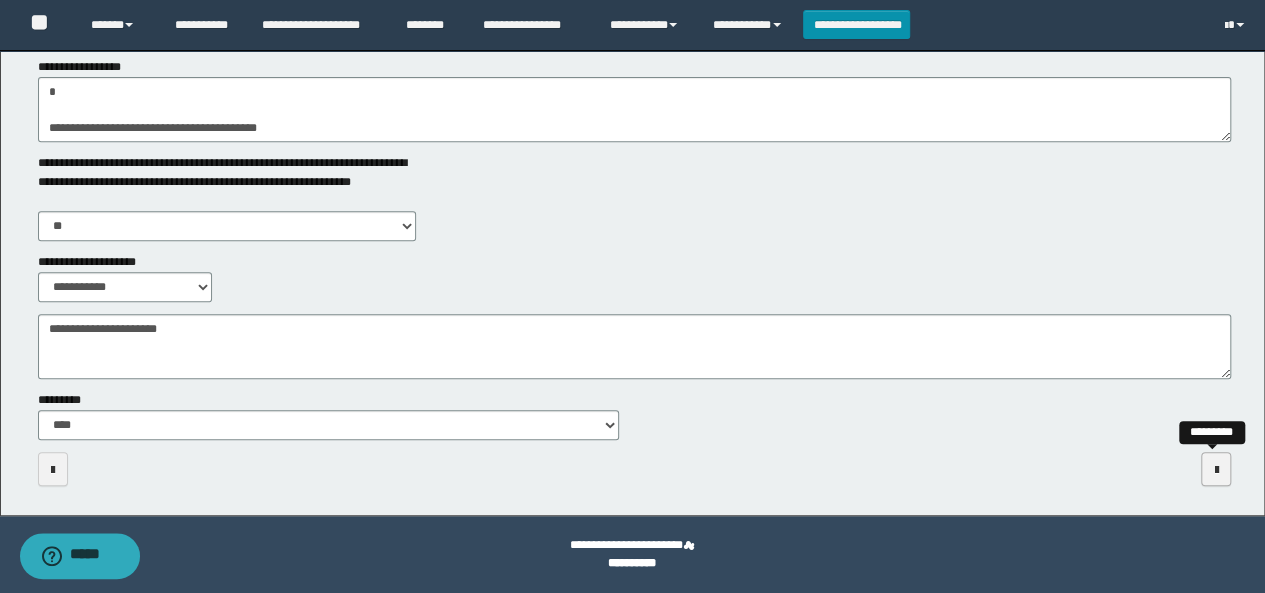 scroll, scrollTop: 0, scrollLeft: 0, axis: both 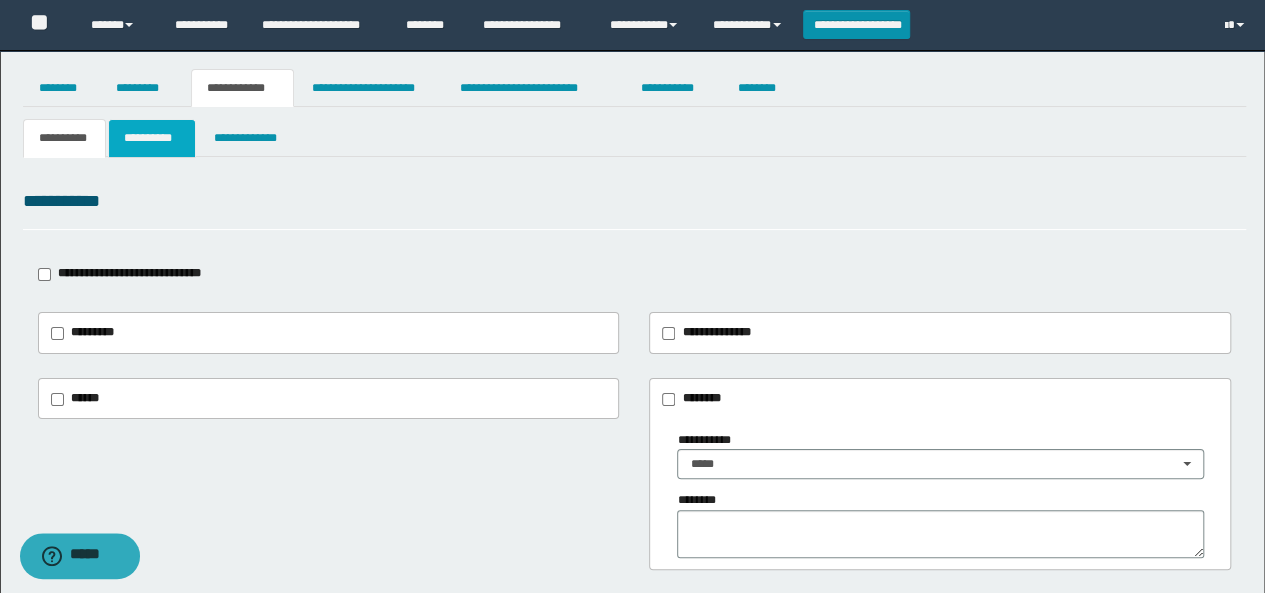 click on "**********" at bounding box center [151, 138] 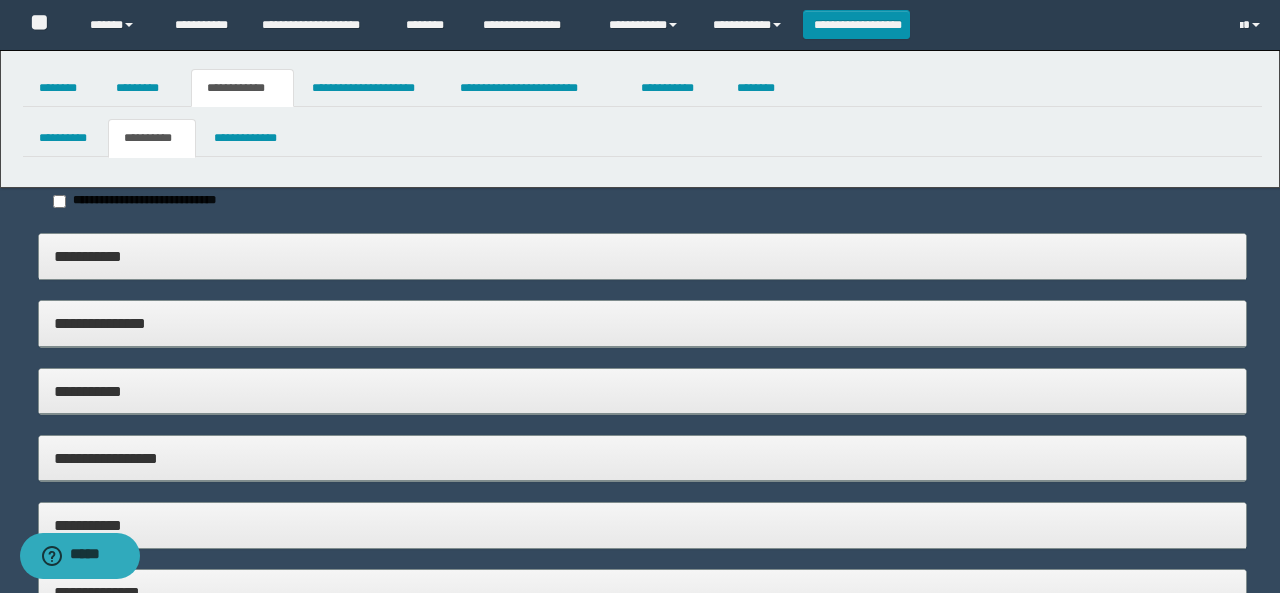 type on "**********" 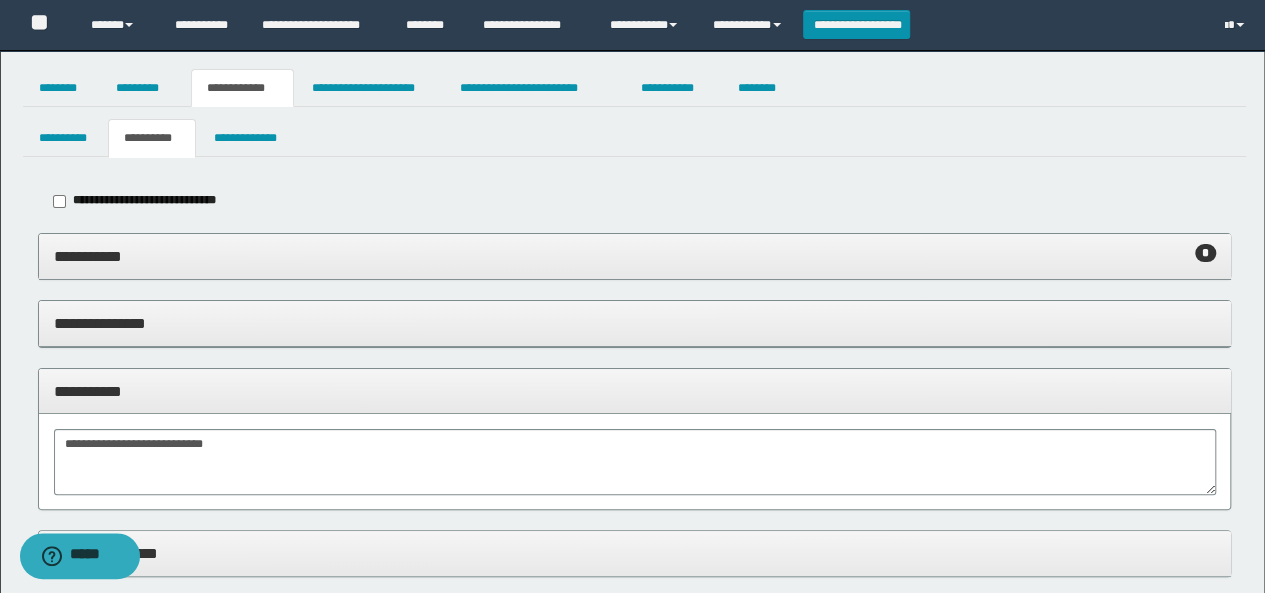 click on "**********" at bounding box center [635, 256] 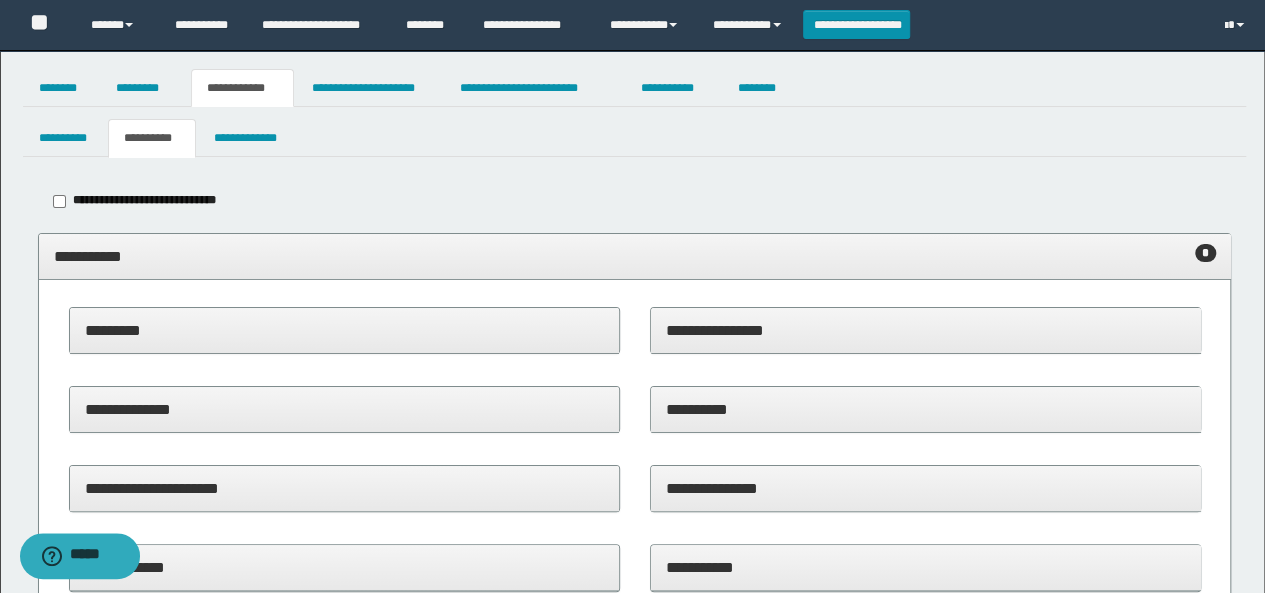 scroll, scrollTop: 500, scrollLeft: 0, axis: vertical 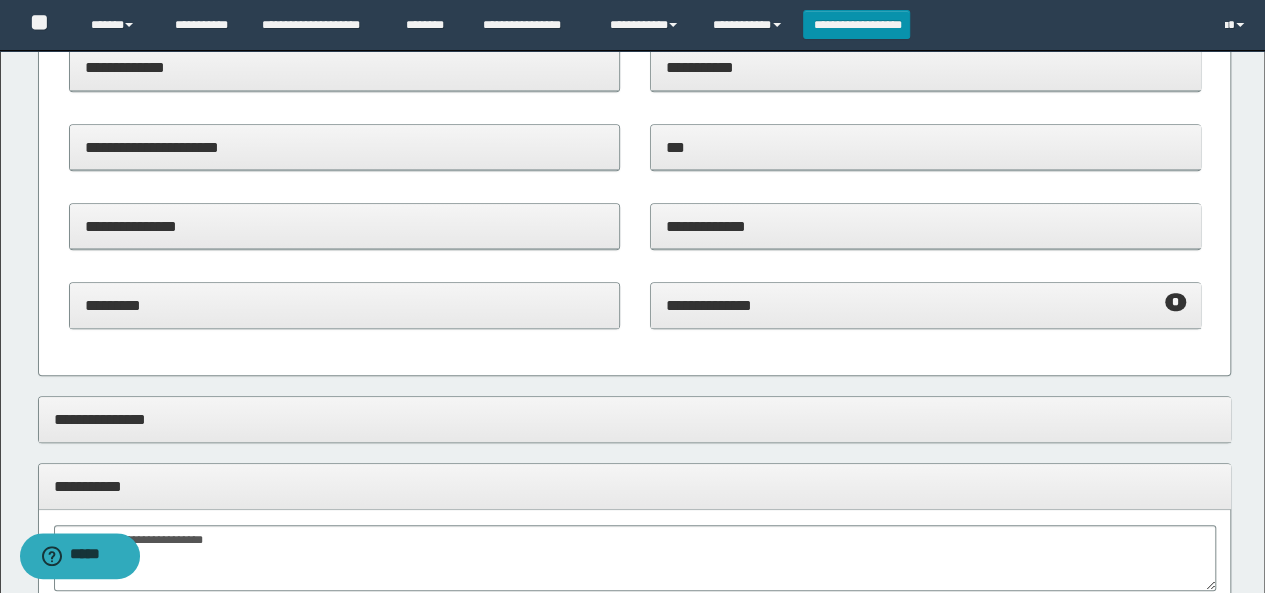 click on "**********" at bounding box center (926, 306) 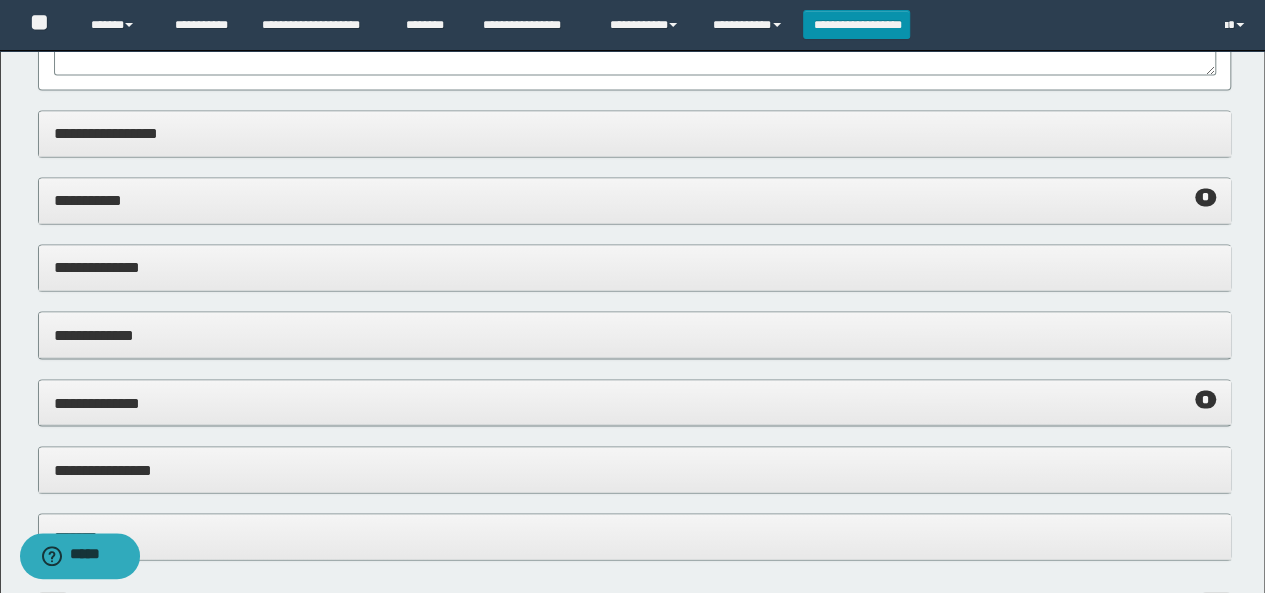 scroll, scrollTop: 1400, scrollLeft: 0, axis: vertical 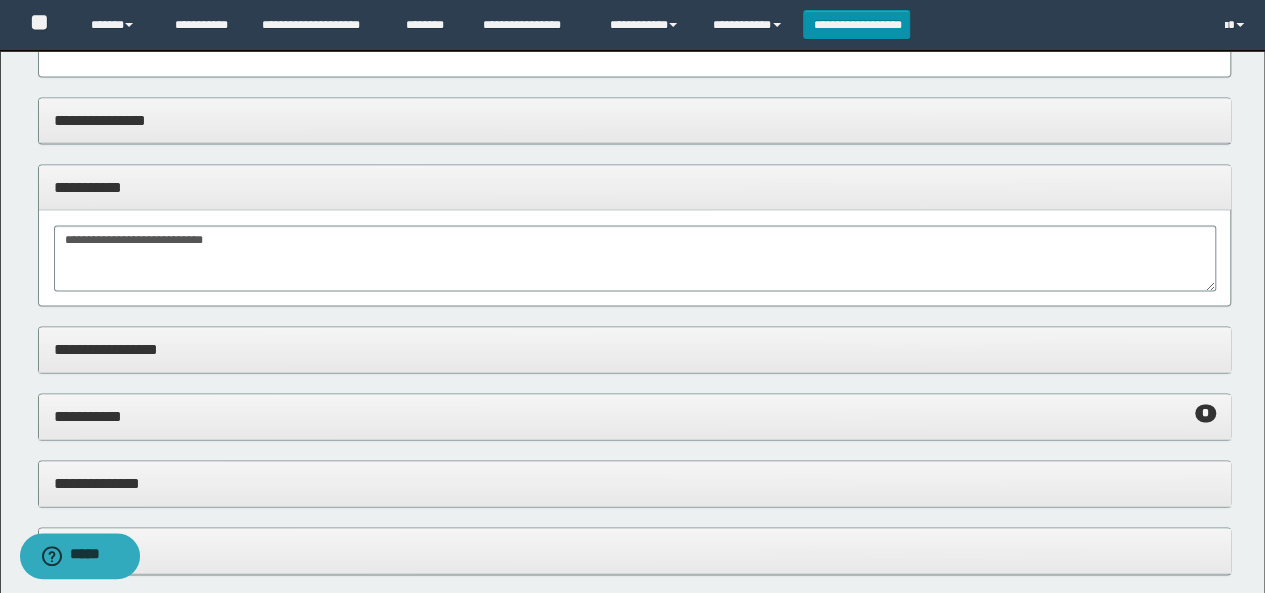 click on "**********" at bounding box center [635, 416] 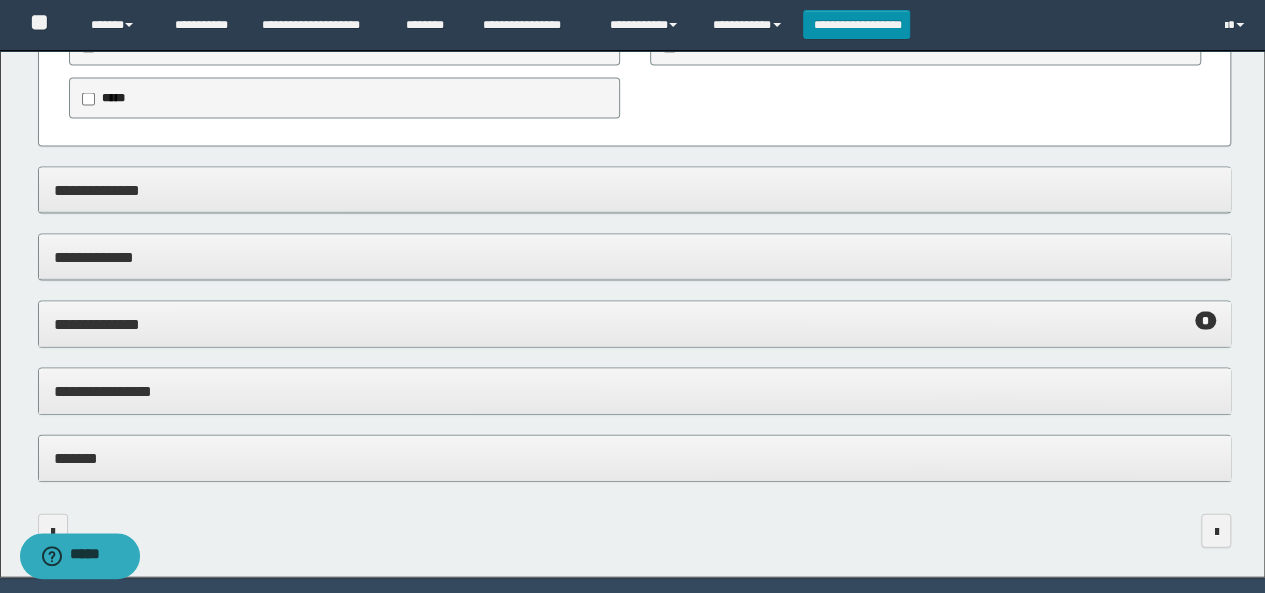 scroll, scrollTop: 2036, scrollLeft: 0, axis: vertical 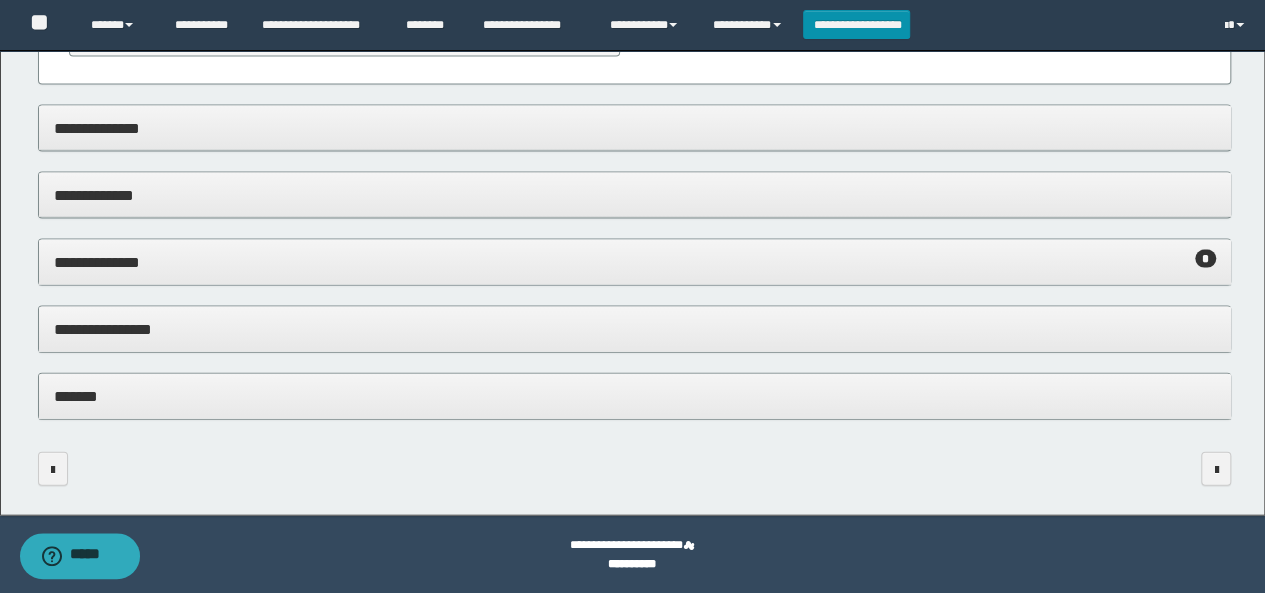 click on "**********" at bounding box center (635, 329) 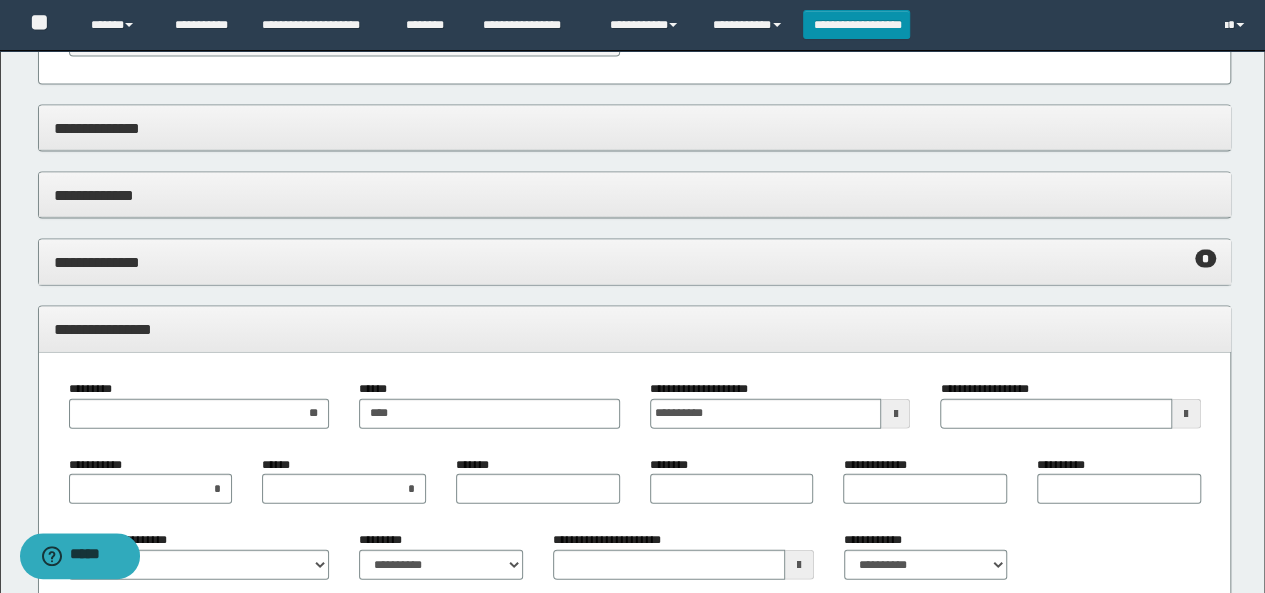 click at bounding box center (895, 414) 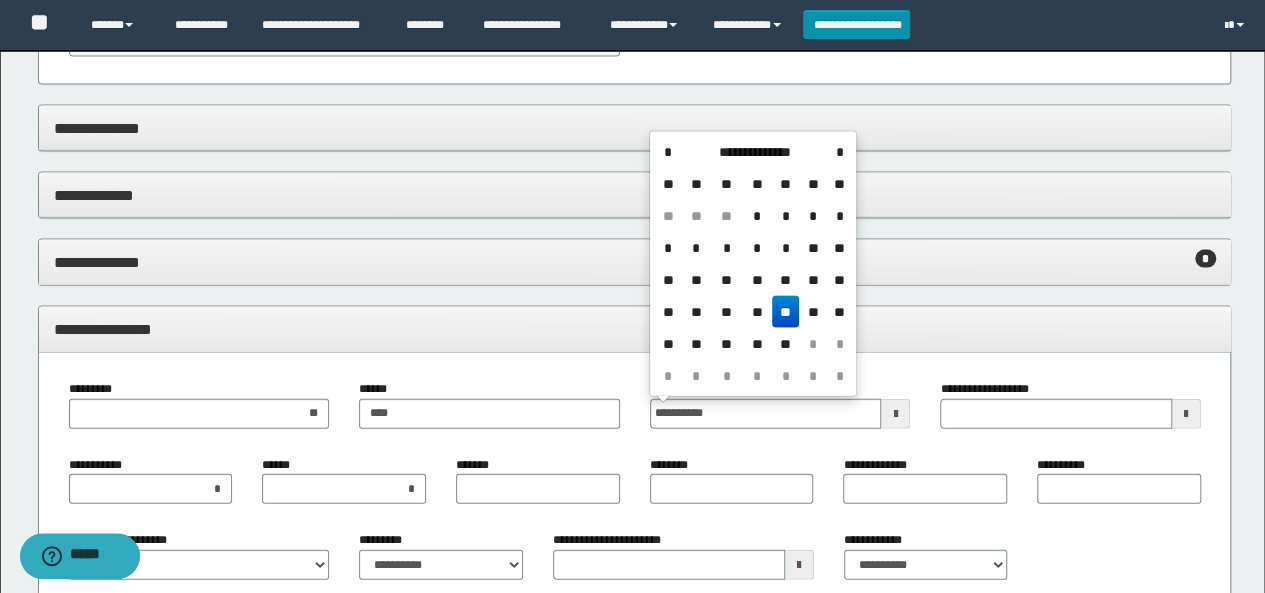 click on "**********" at bounding box center [753, 264] 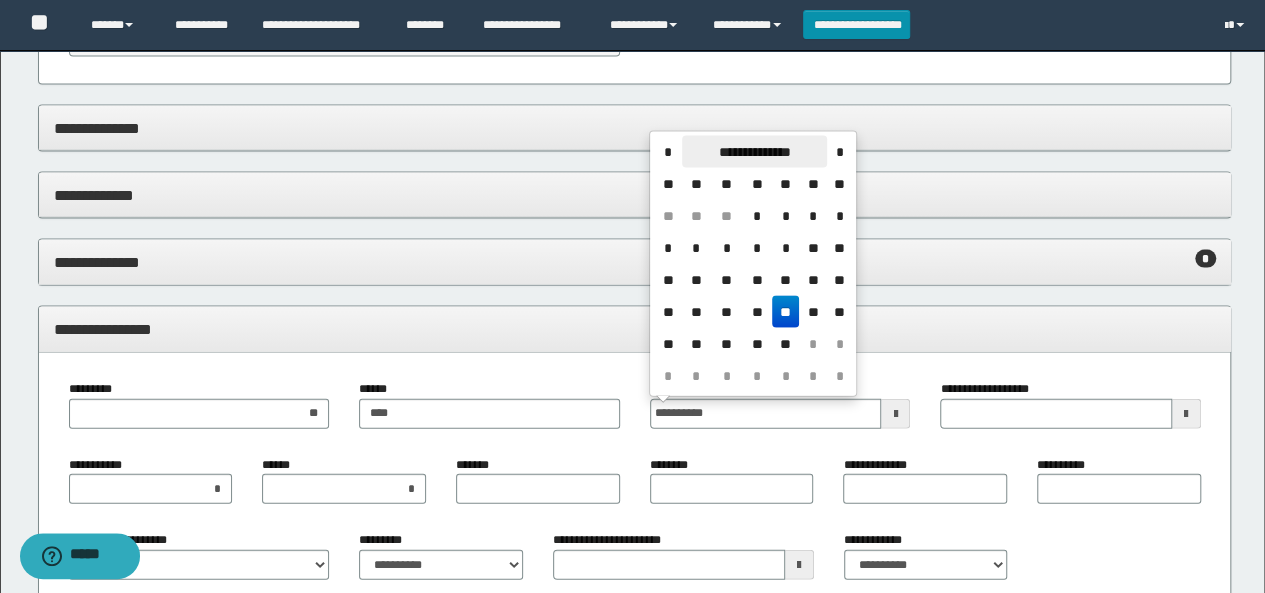 click on "**********" at bounding box center (754, 152) 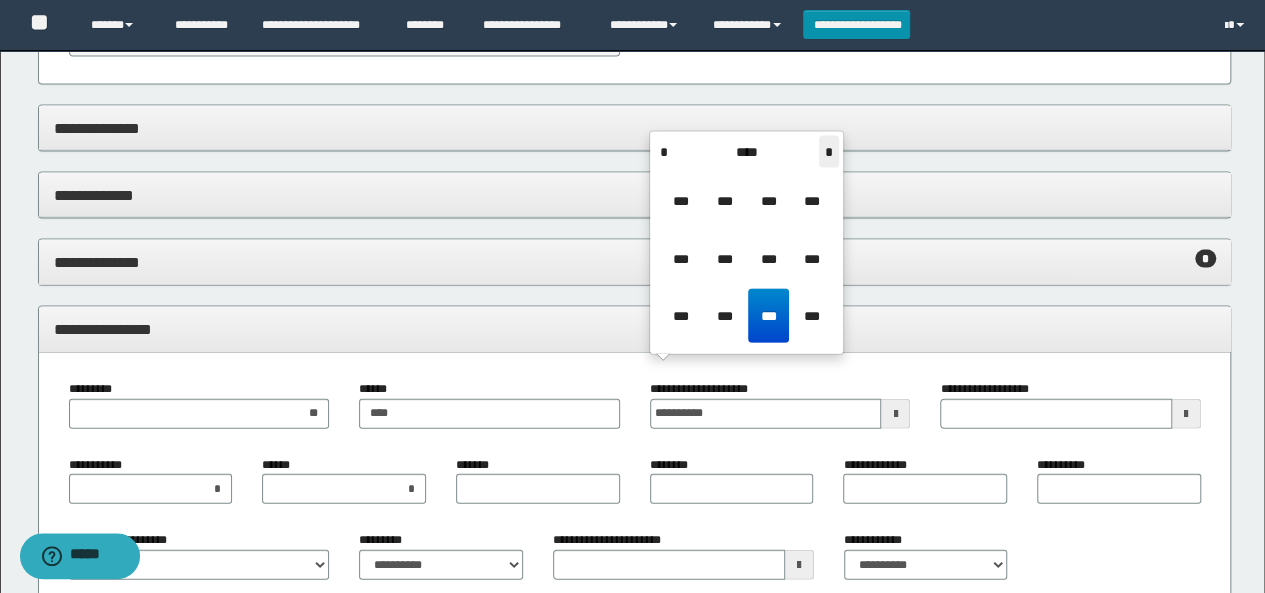 click on "*" at bounding box center (829, 152) 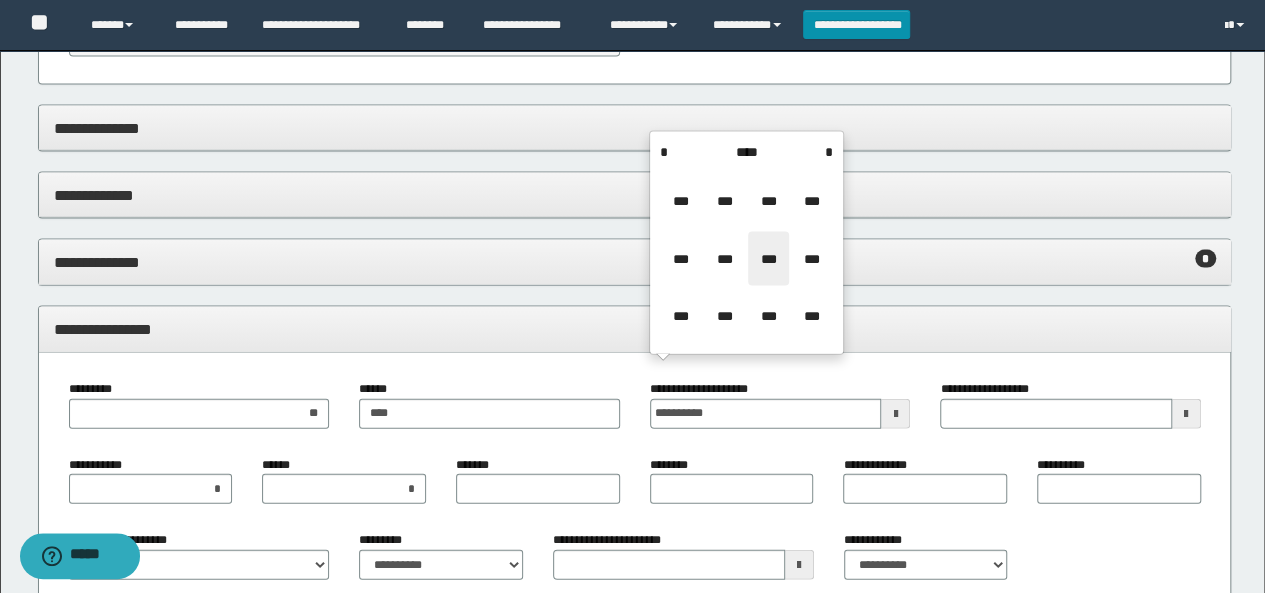 click on "***" at bounding box center [768, 259] 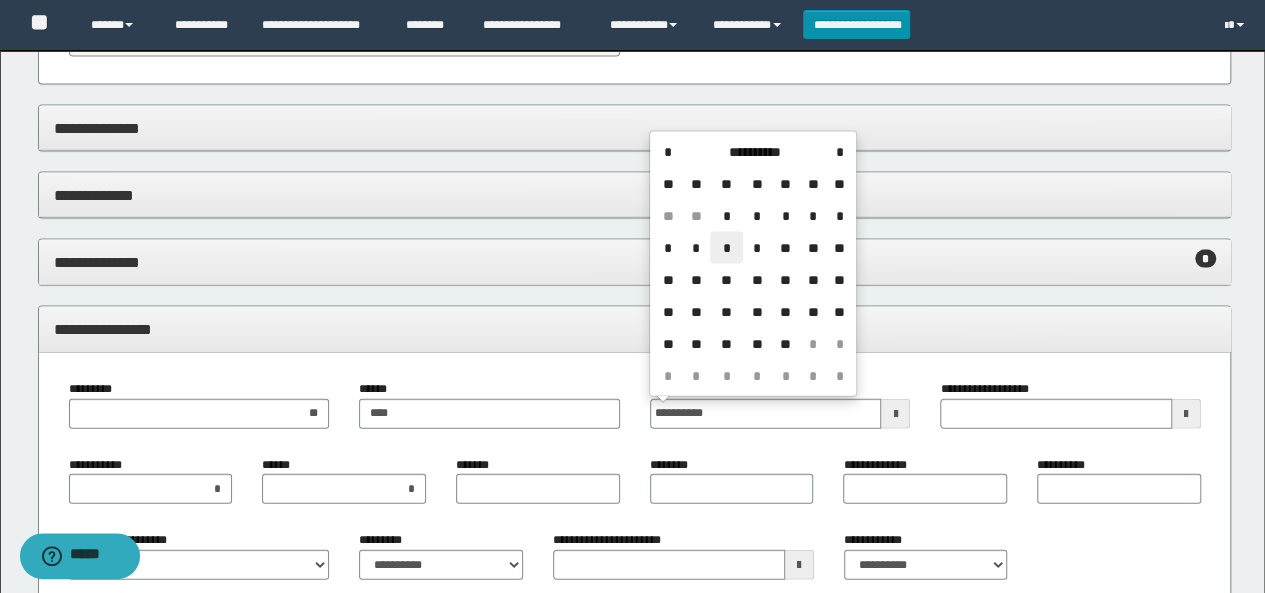 click on "*" at bounding box center (726, 248) 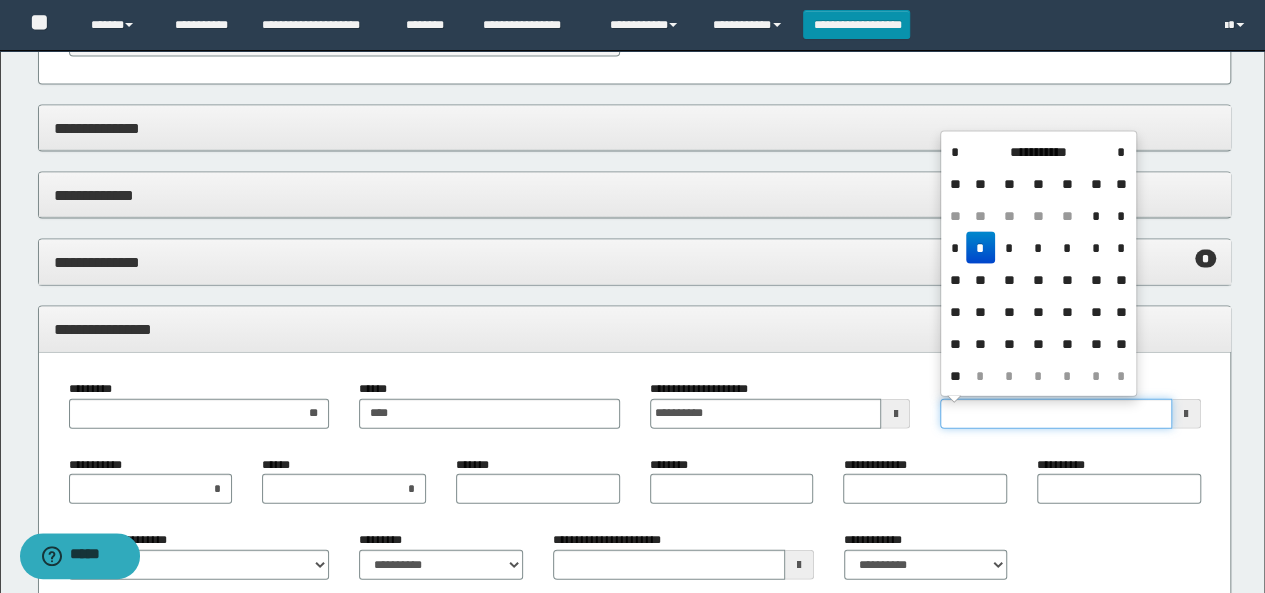 click on "**********" at bounding box center (1056, 414) 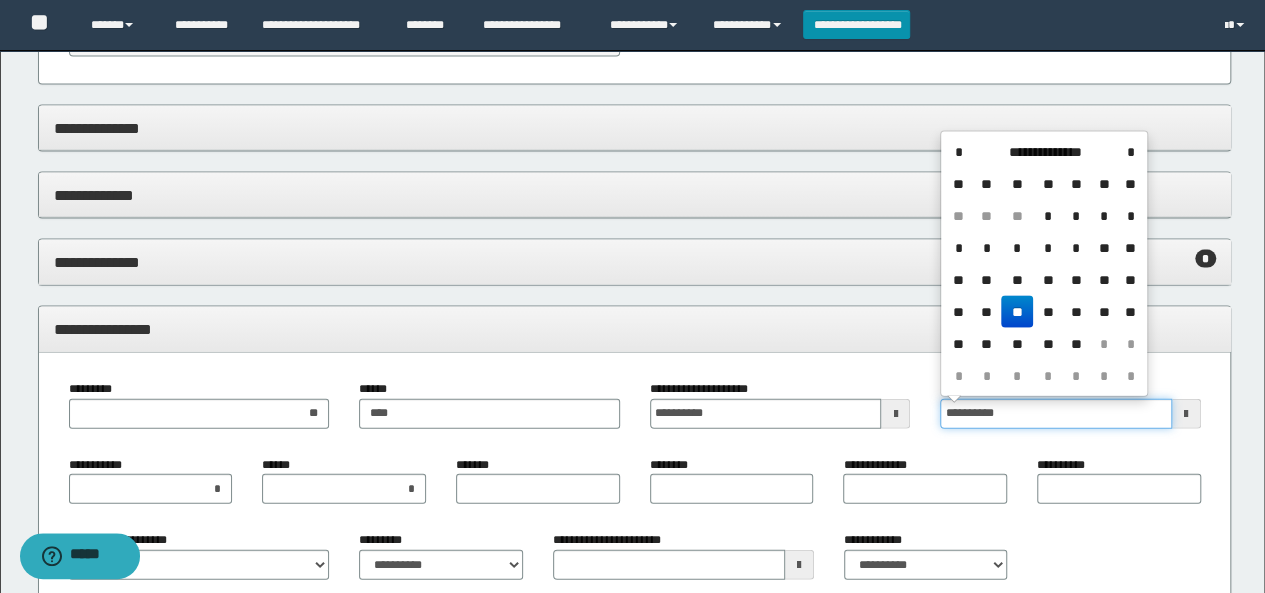 type on "**********" 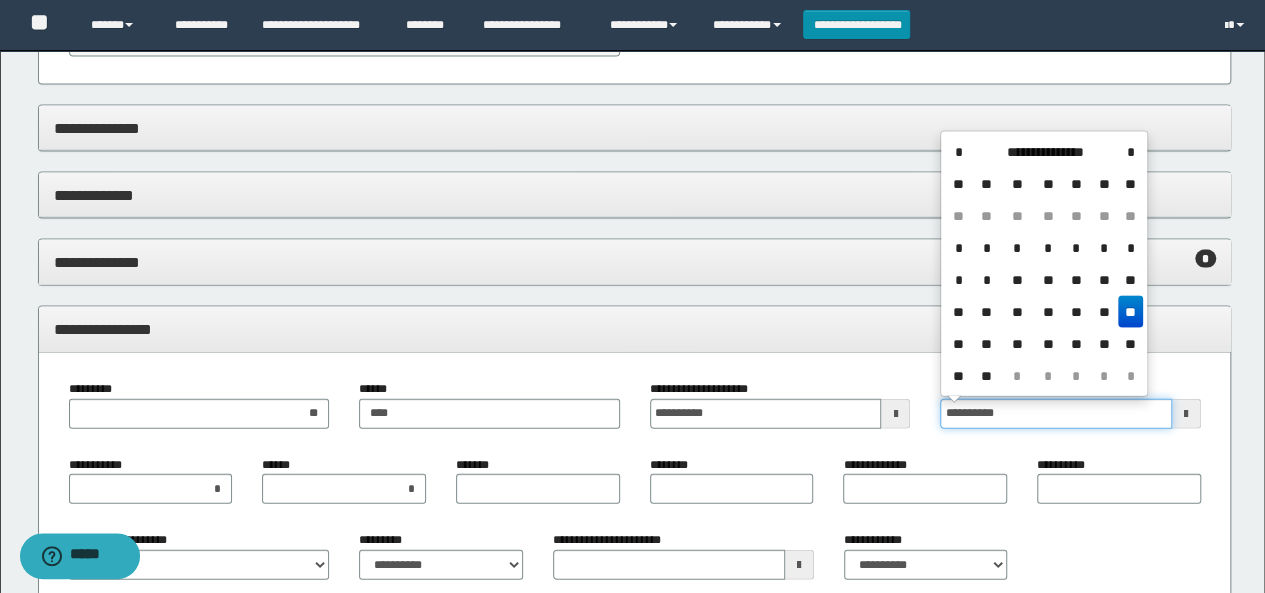 type 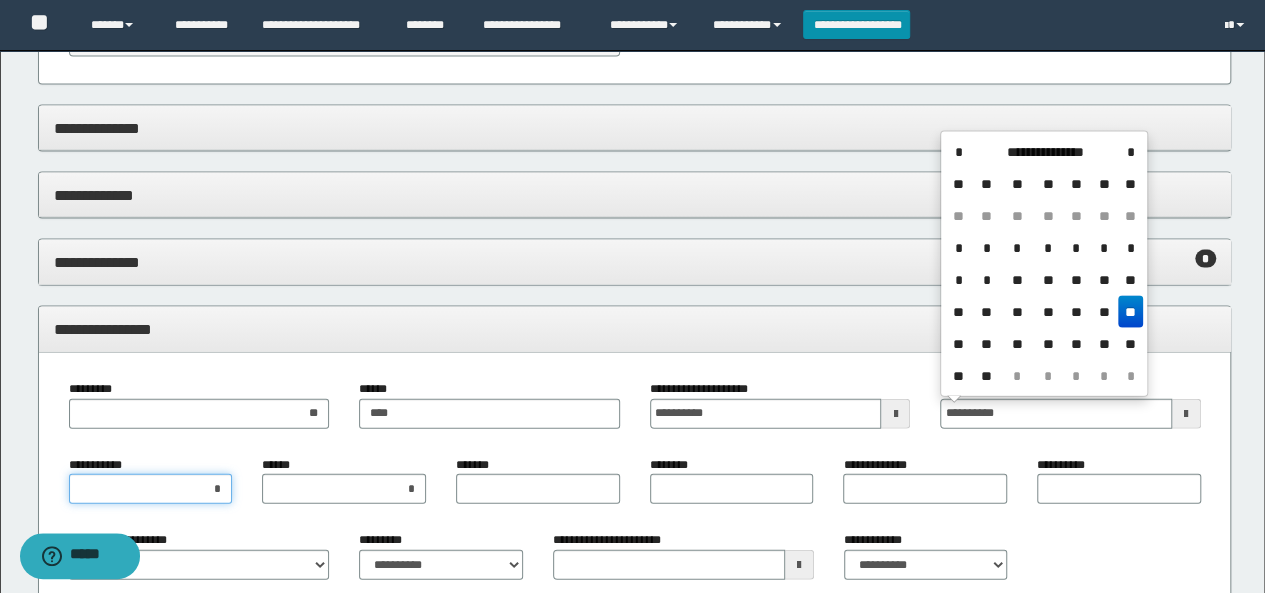 type on "**********" 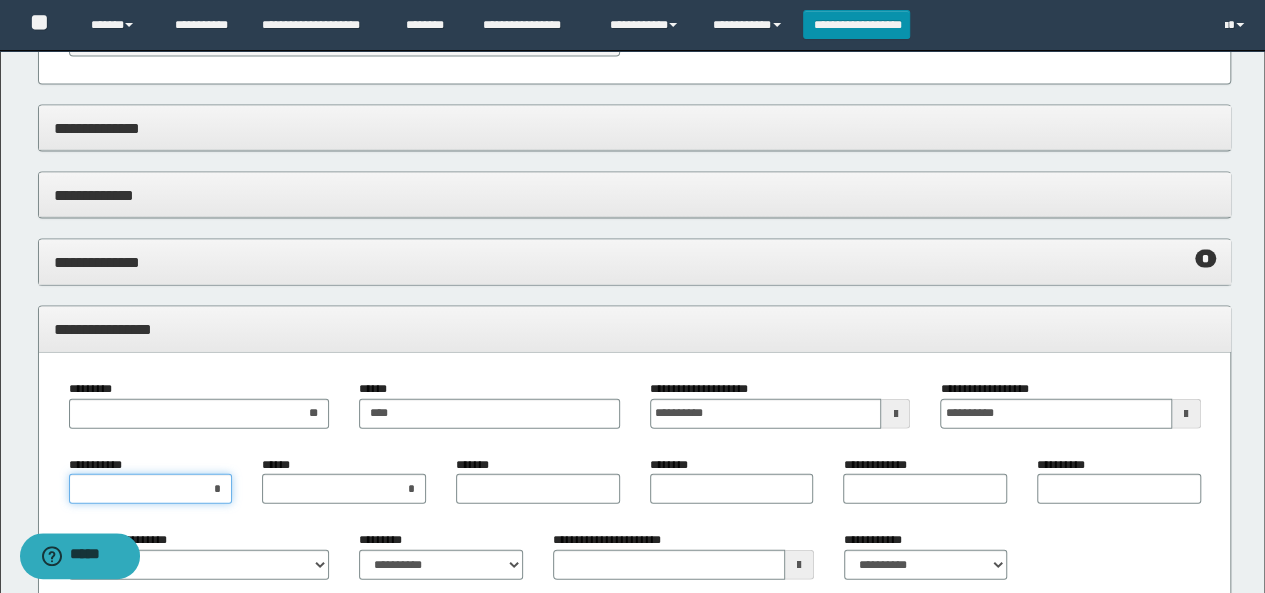 drag, startPoint x: 186, startPoint y: 494, endPoint x: 258, endPoint y: 493, distance: 72.00694 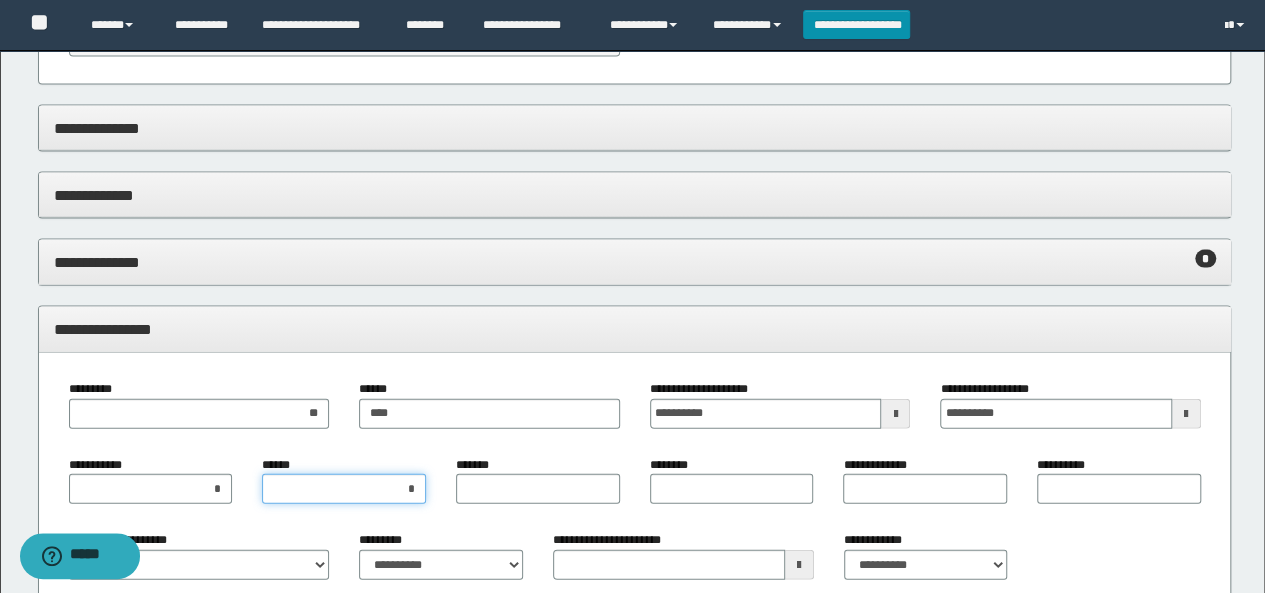 drag, startPoint x: 401, startPoint y: 487, endPoint x: 485, endPoint y: 485, distance: 84.0238 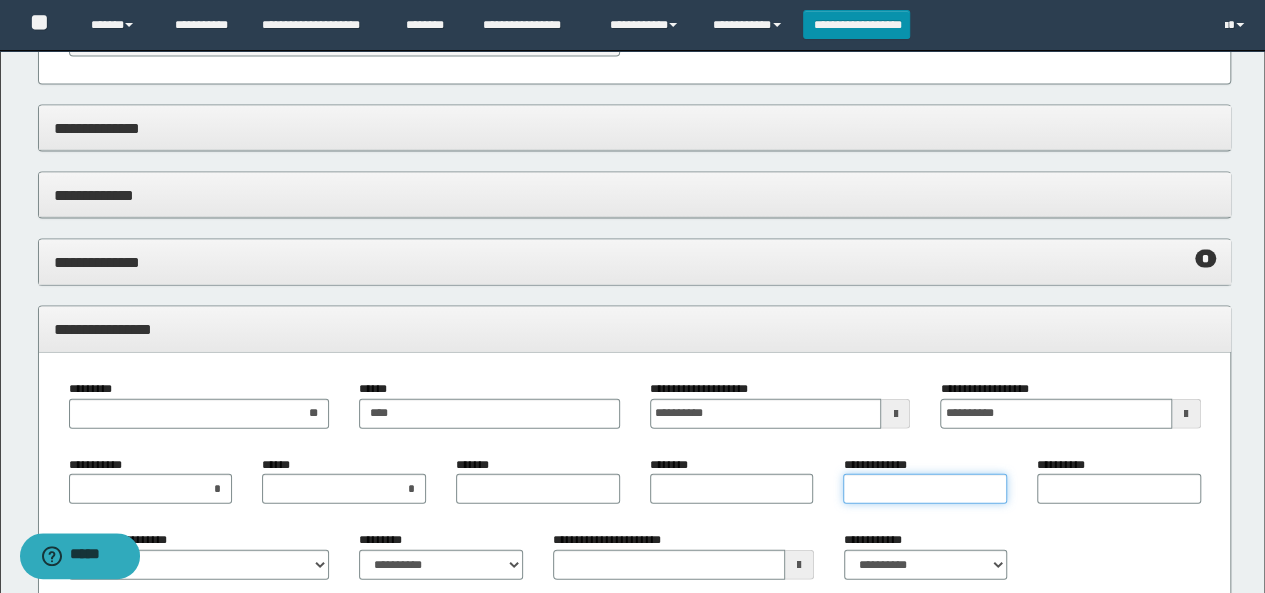 type on "*" 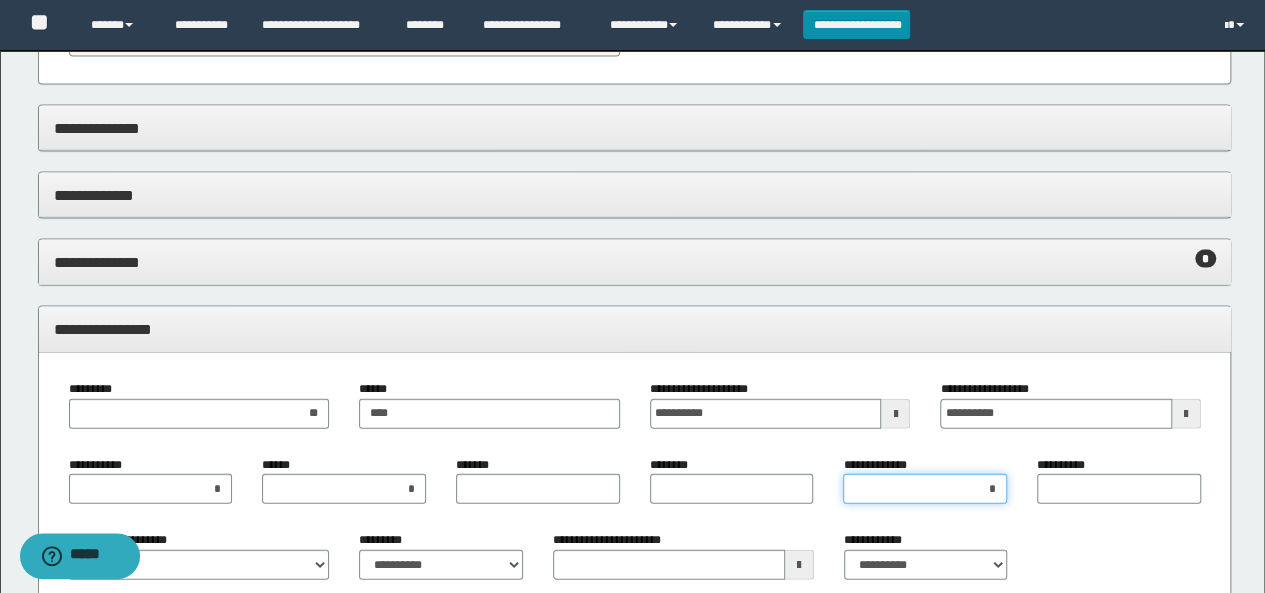 click on "*" at bounding box center (925, 489) 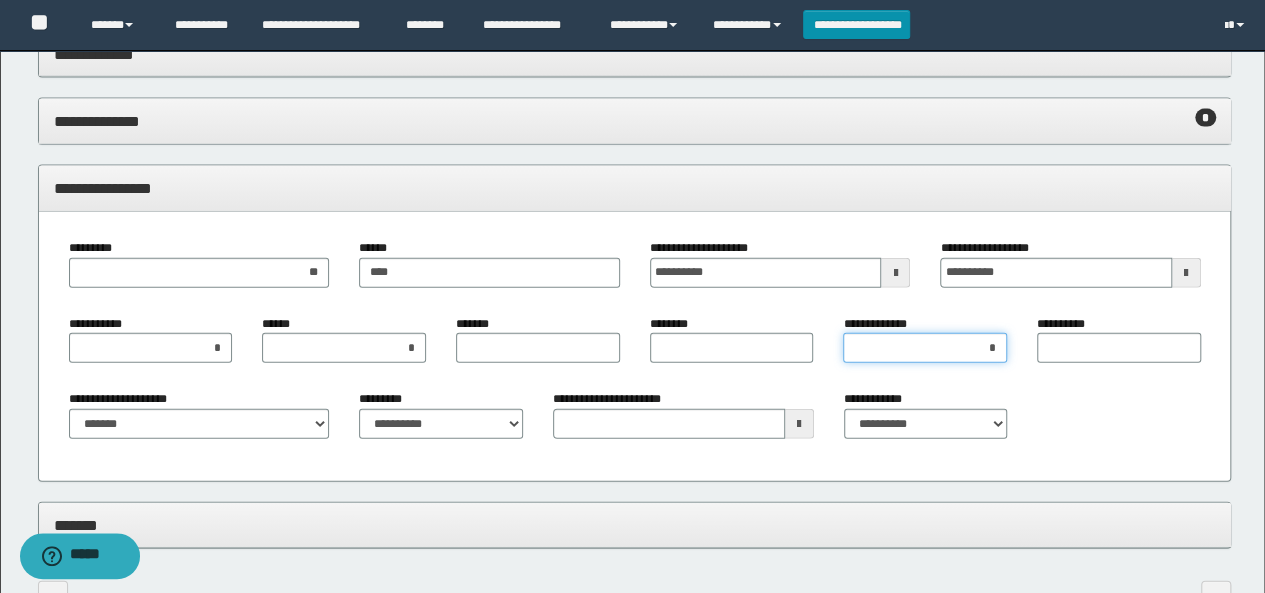 scroll, scrollTop: 2306, scrollLeft: 0, axis: vertical 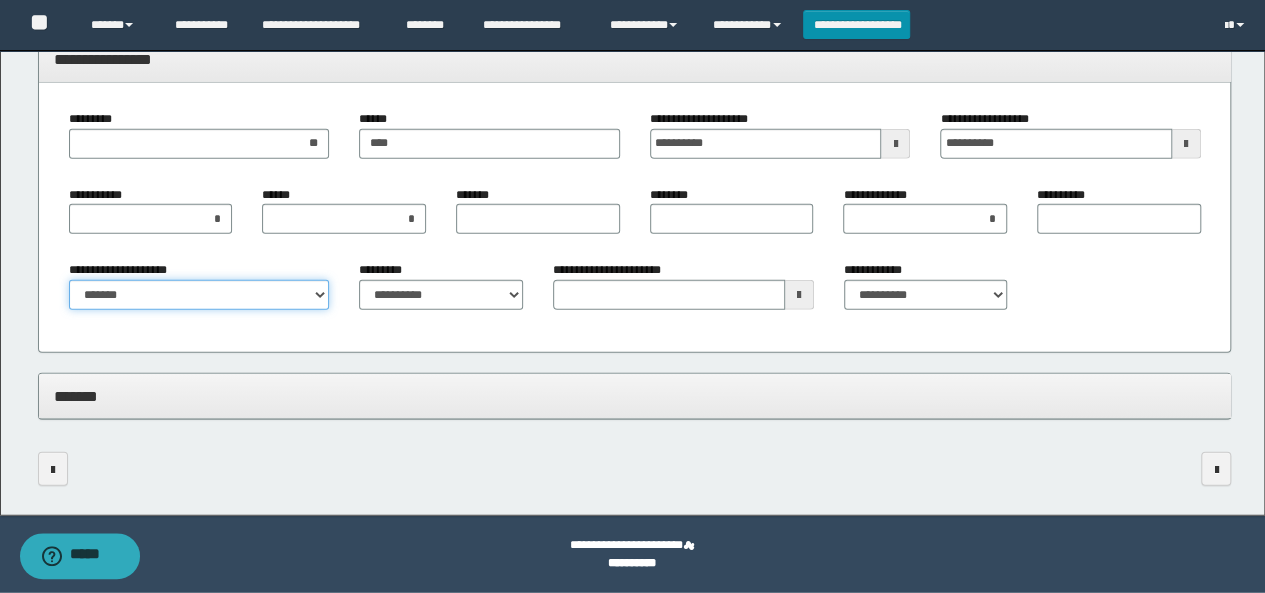 click on "**********" at bounding box center (199, 295) 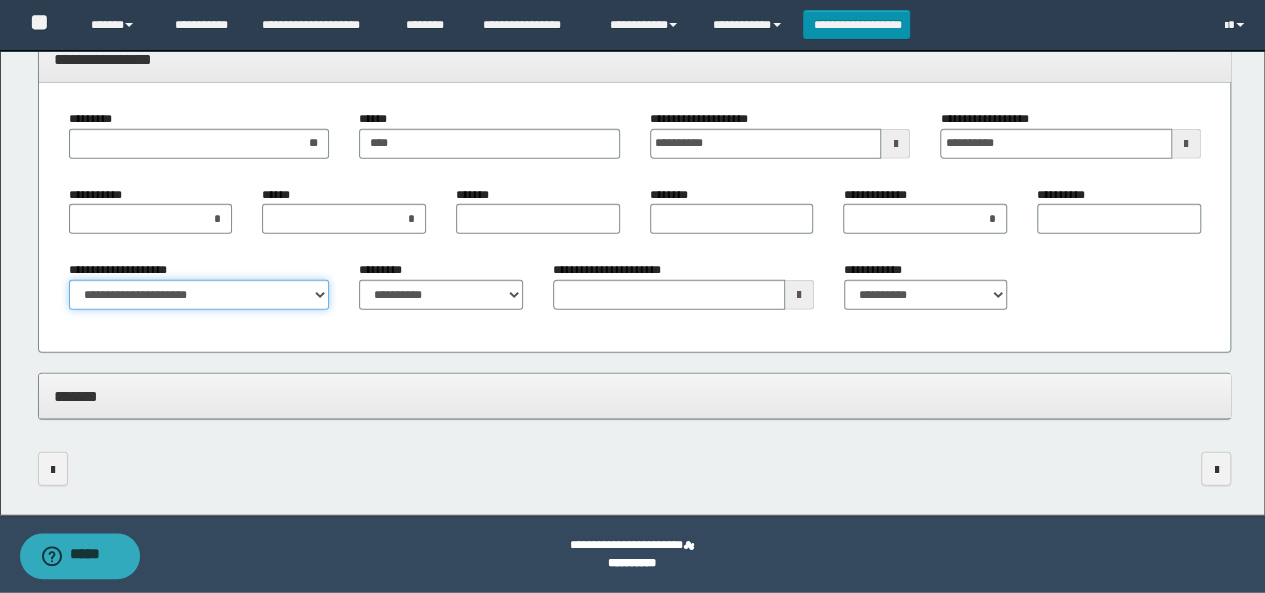 click on "**********" at bounding box center [199, 295] 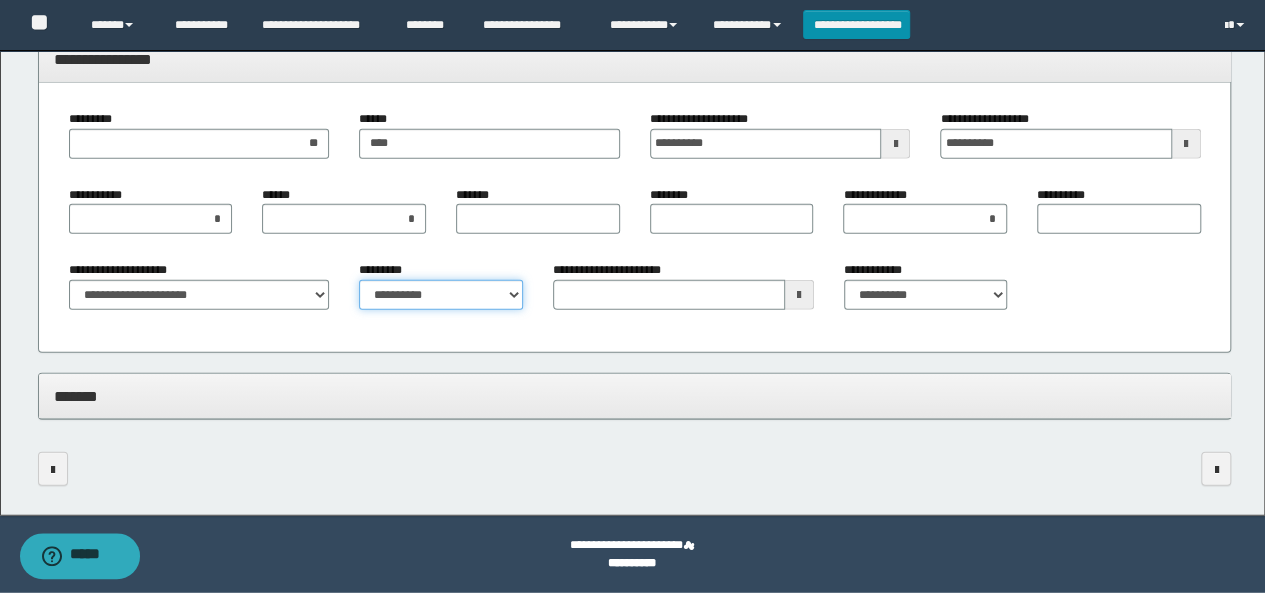 click on "**********" at bounding box center (441, 295) 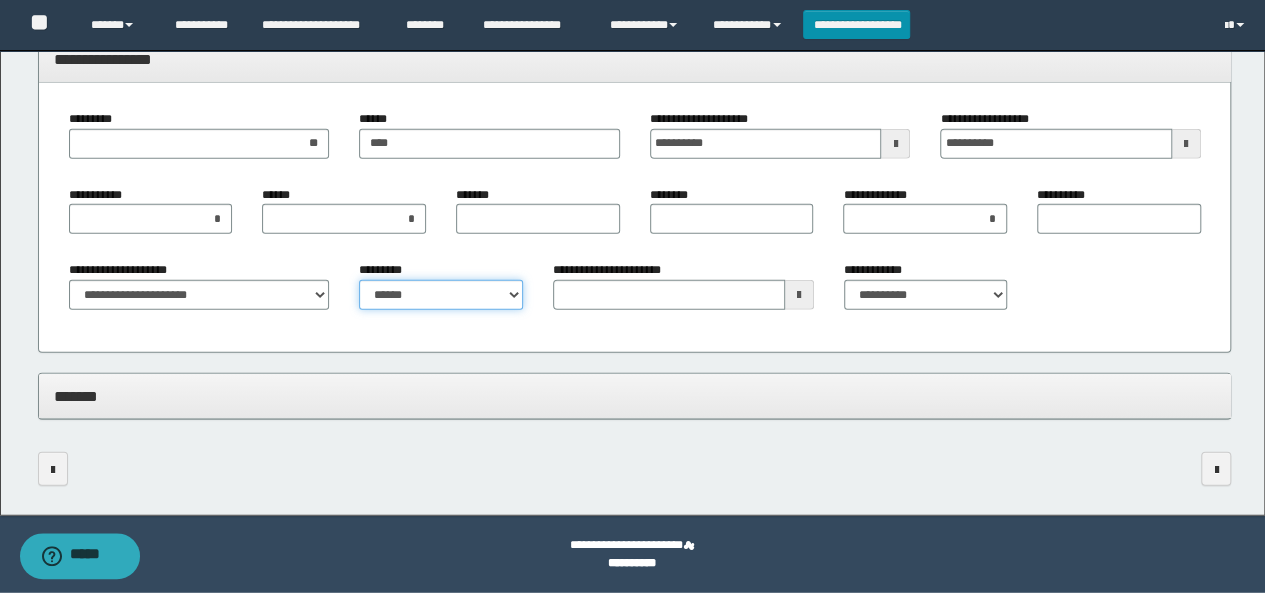click on "**********" at bounding box center [441, 295] 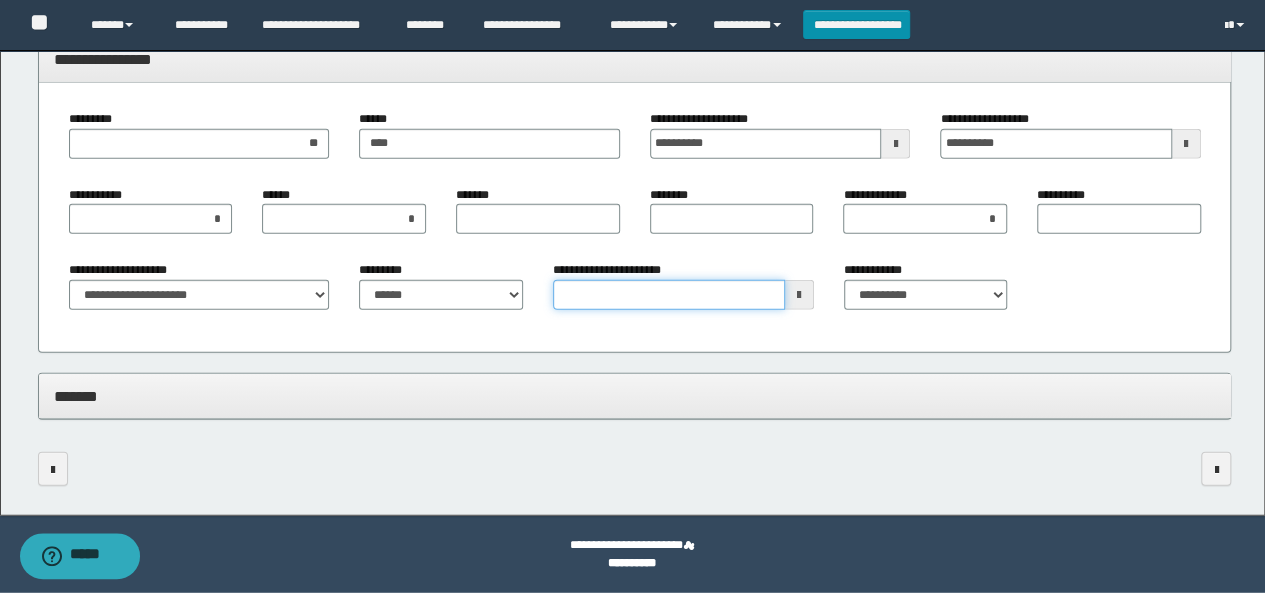 click on "**********" at bounding box center [669, 295] 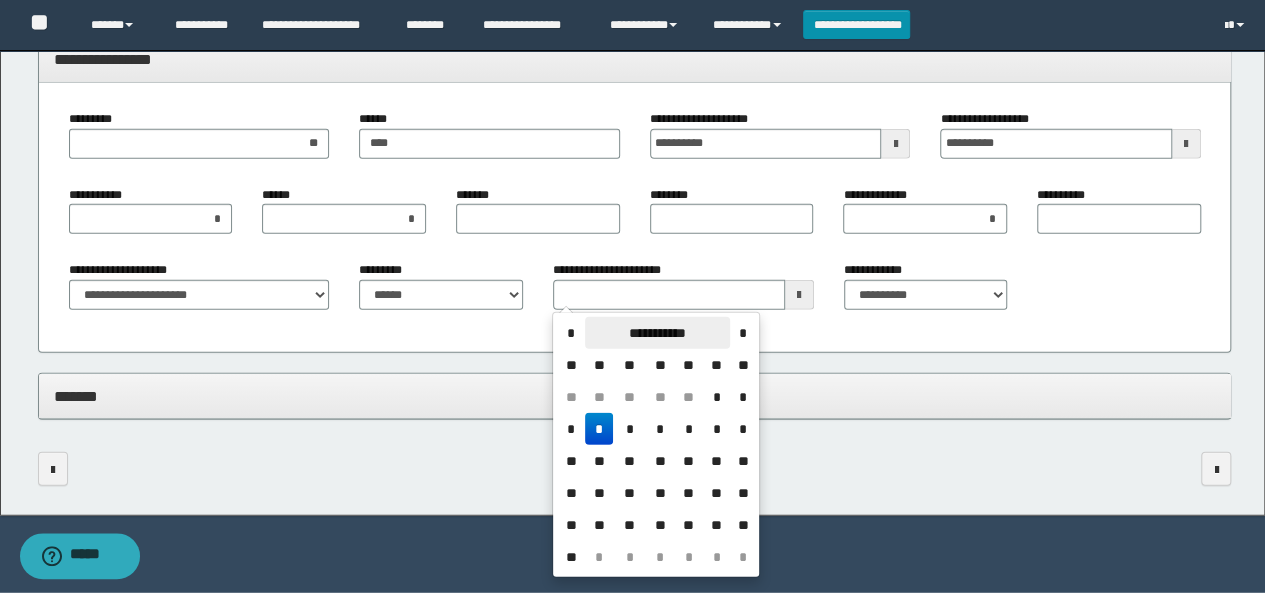 click on "**********" at bounding box center (657, 333) 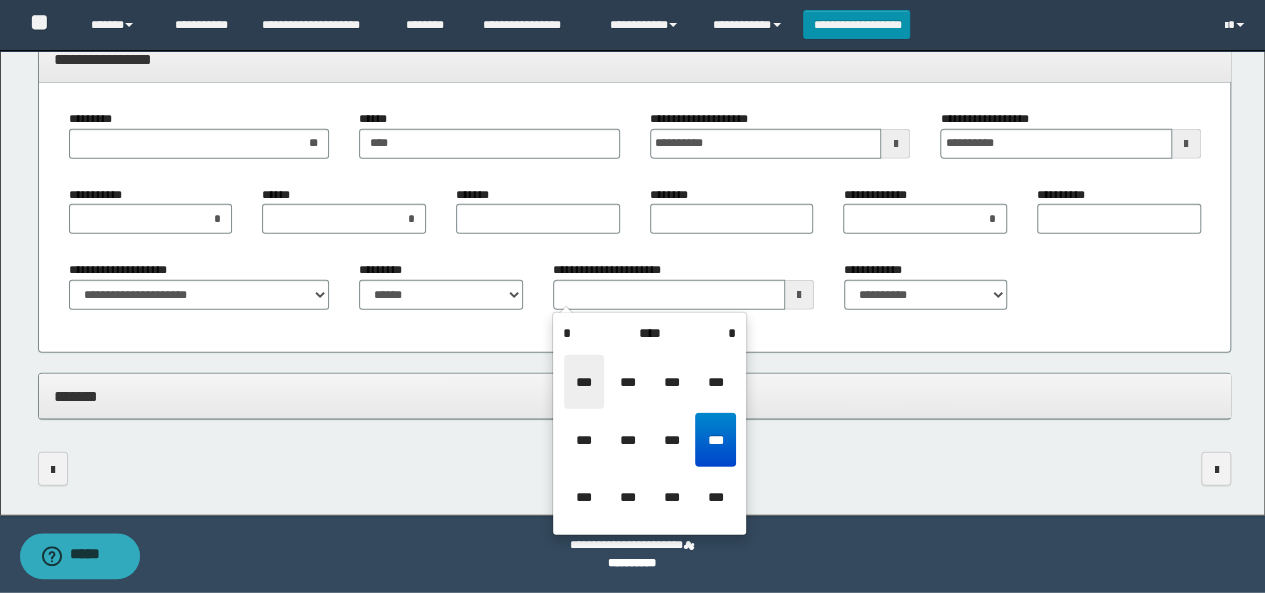click on "***" at bounding box center [584, 382] 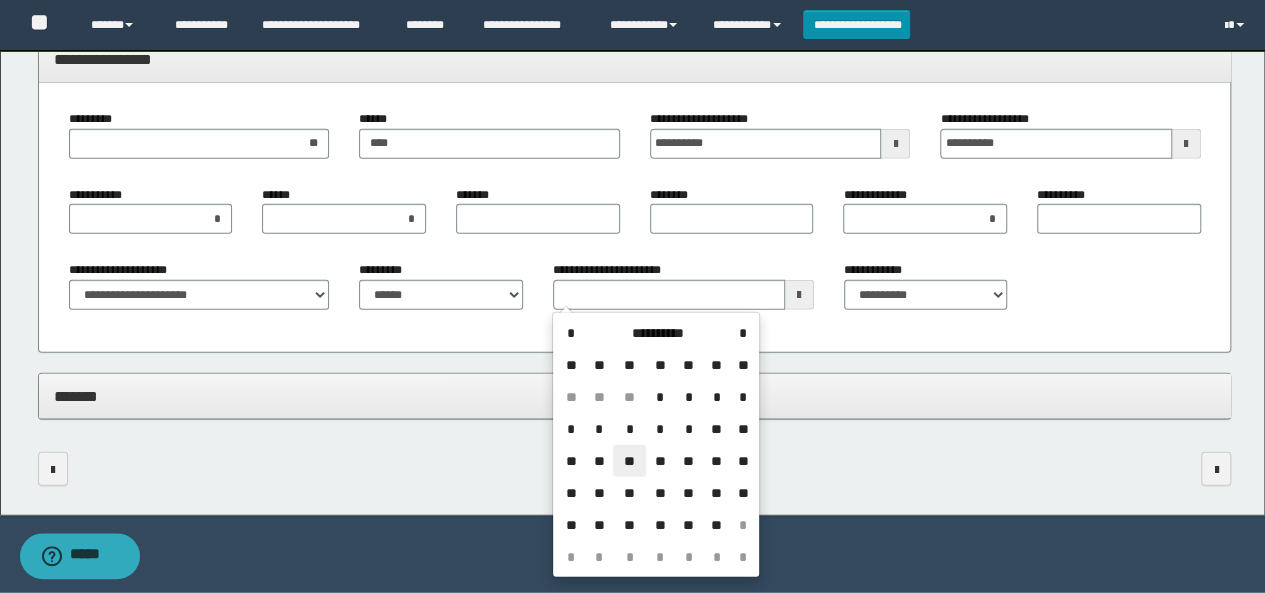 click on "**" at bounding box center (629, 461) 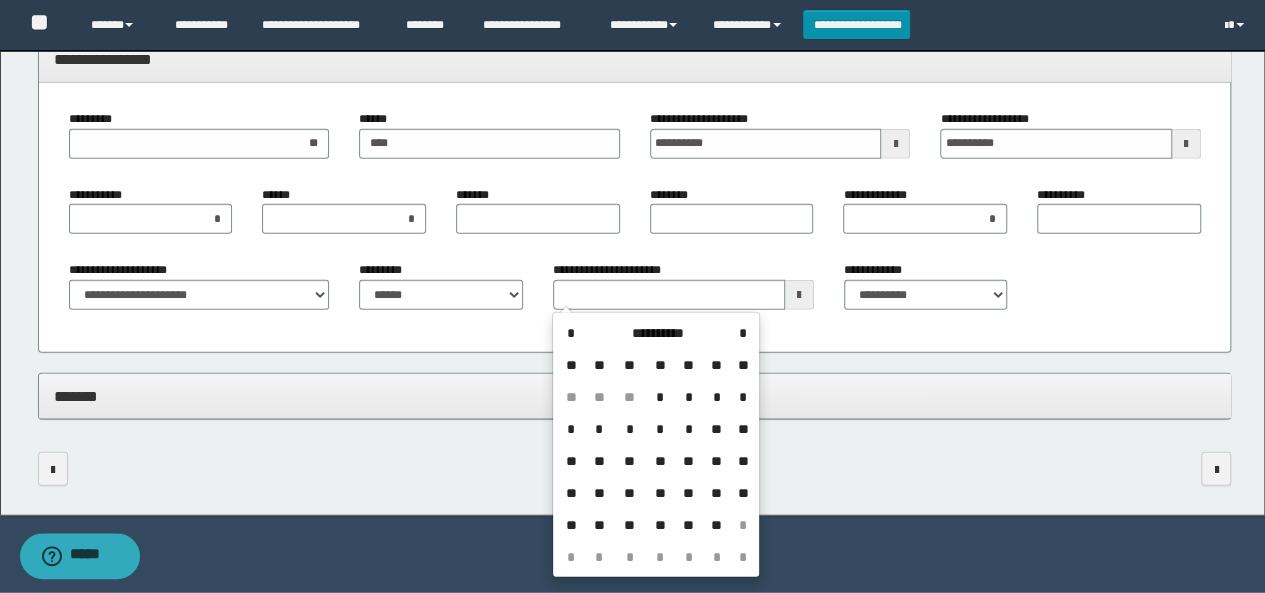 type on "**********" 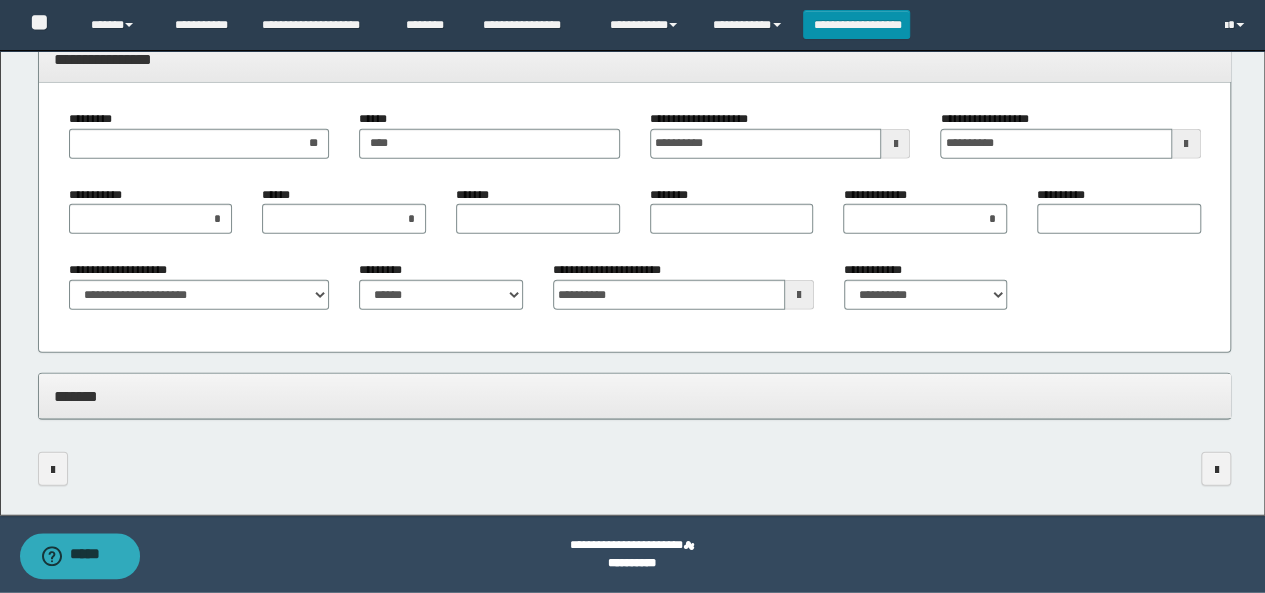 click on "*******" at bounding box center (635, 396) 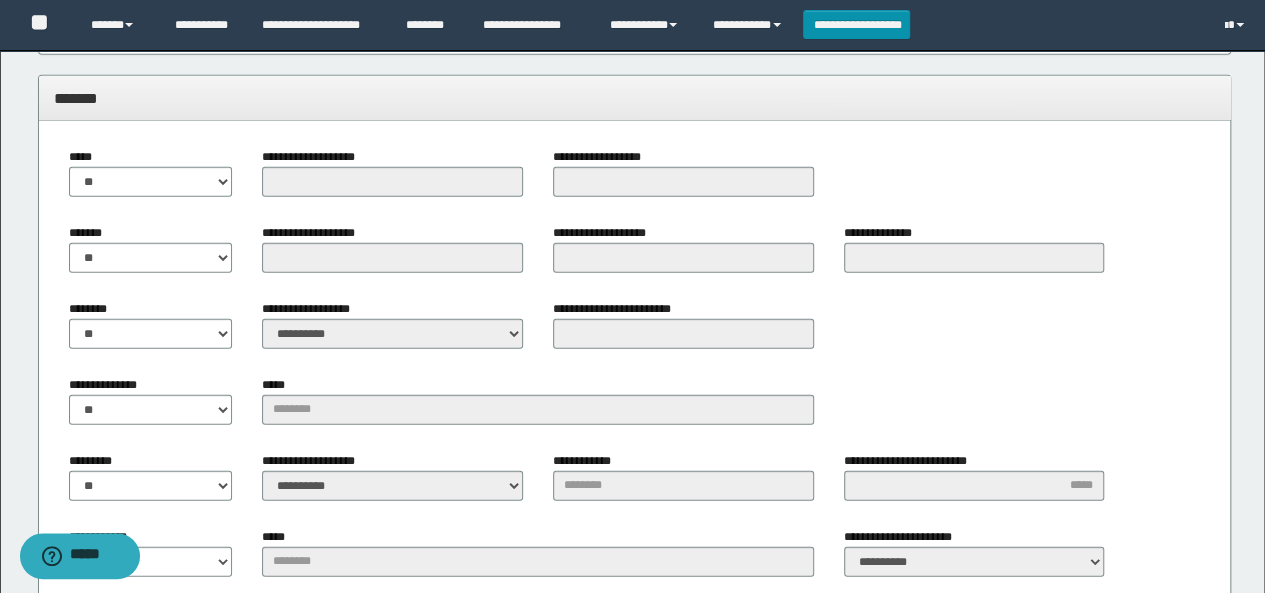 scroll, scrollTop: 2606, scrollLeft: 0, axis: vertical 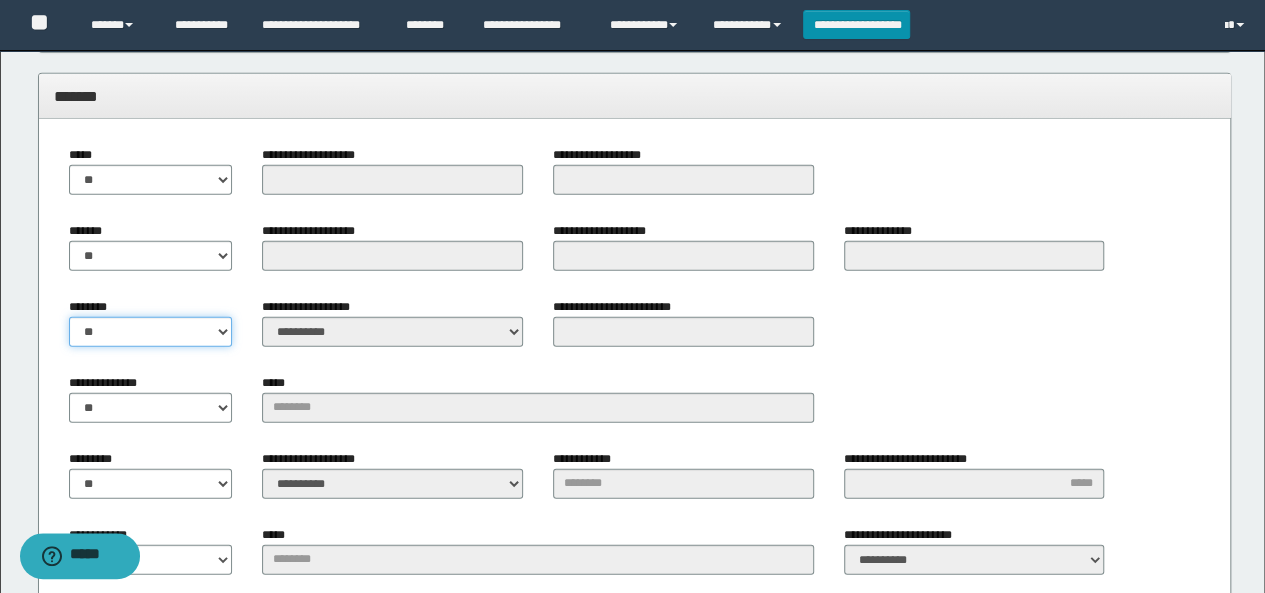 click on "**
**" at bounding box center (151, 332) 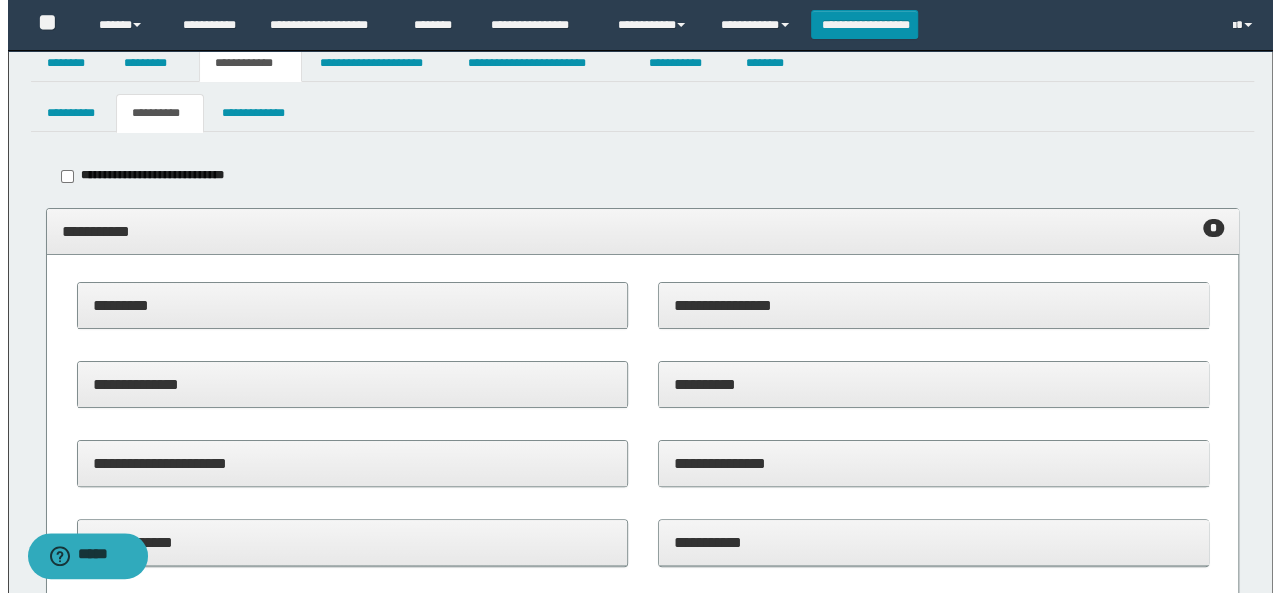scroll, scrollTop: 0, scrollLeft: 0, axis: both 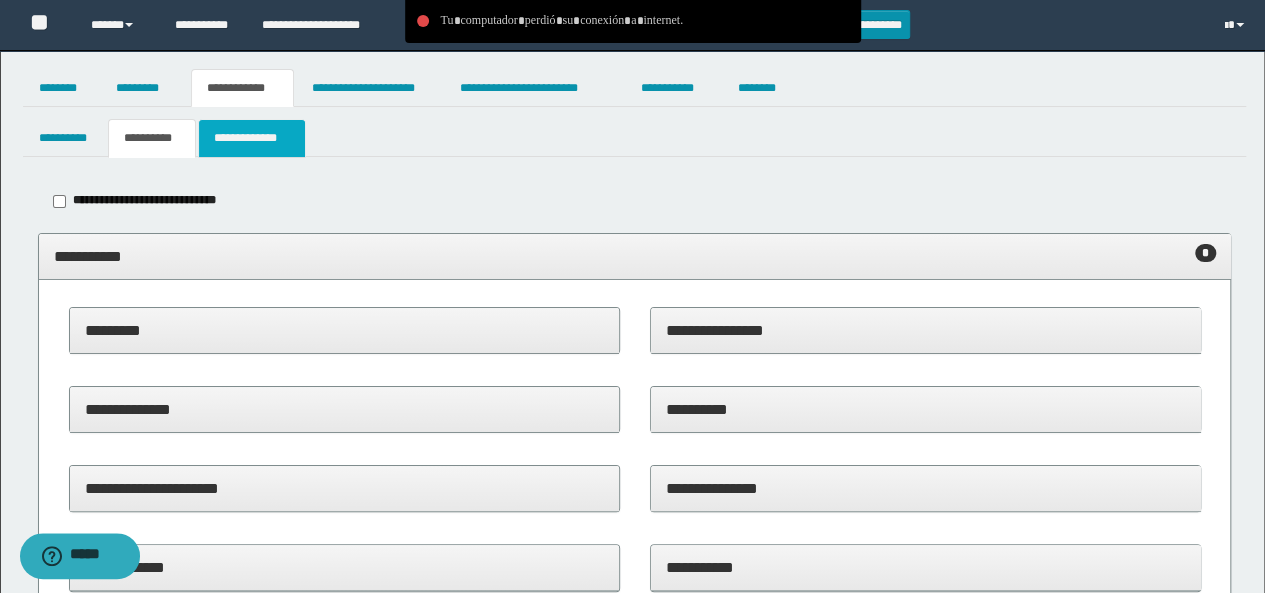 click on "**********" at bounding box center [252, 138] 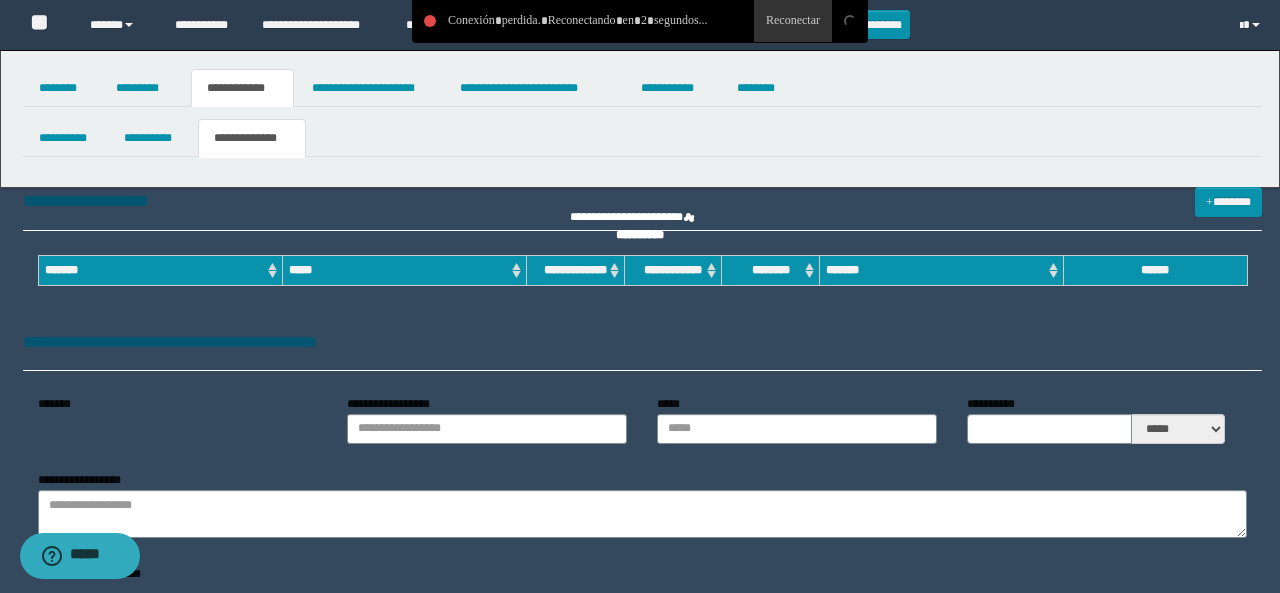 type on "**********" 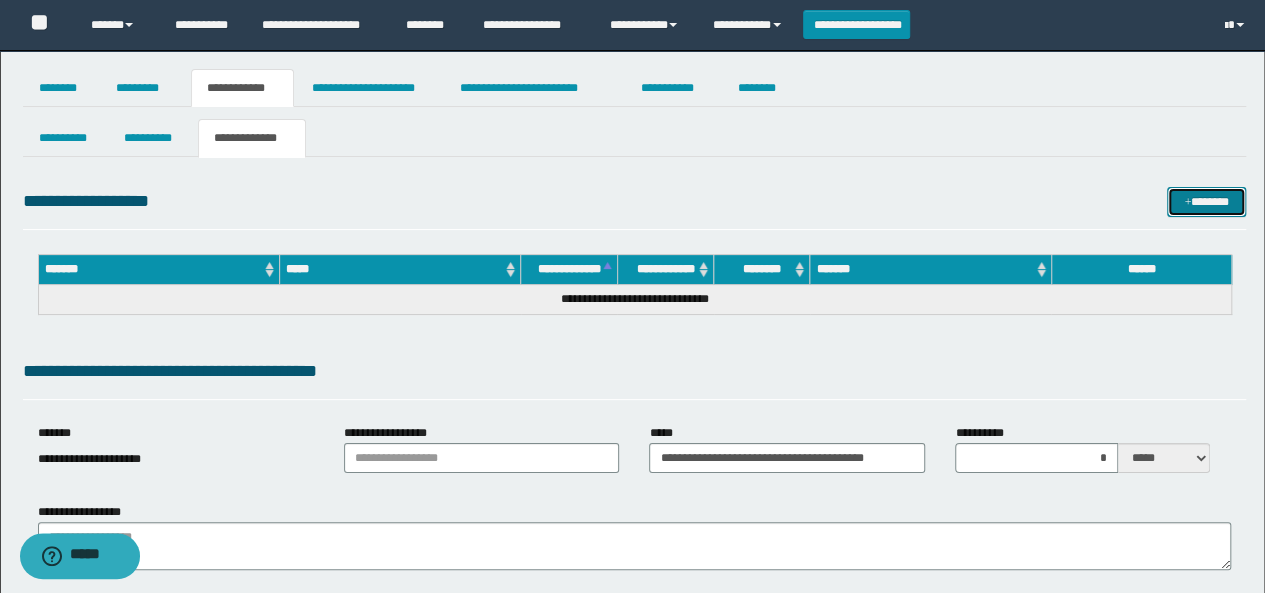 click on "*******" at bounding box center [1206, 201] 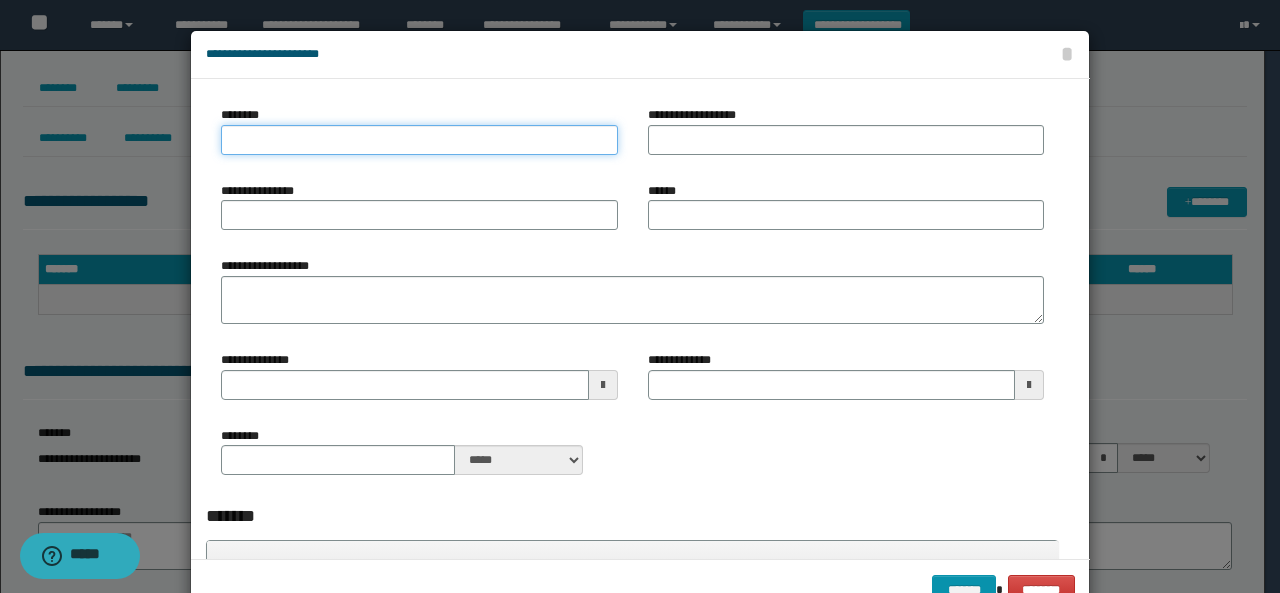 click on "********" at bounding box center (419, 140) 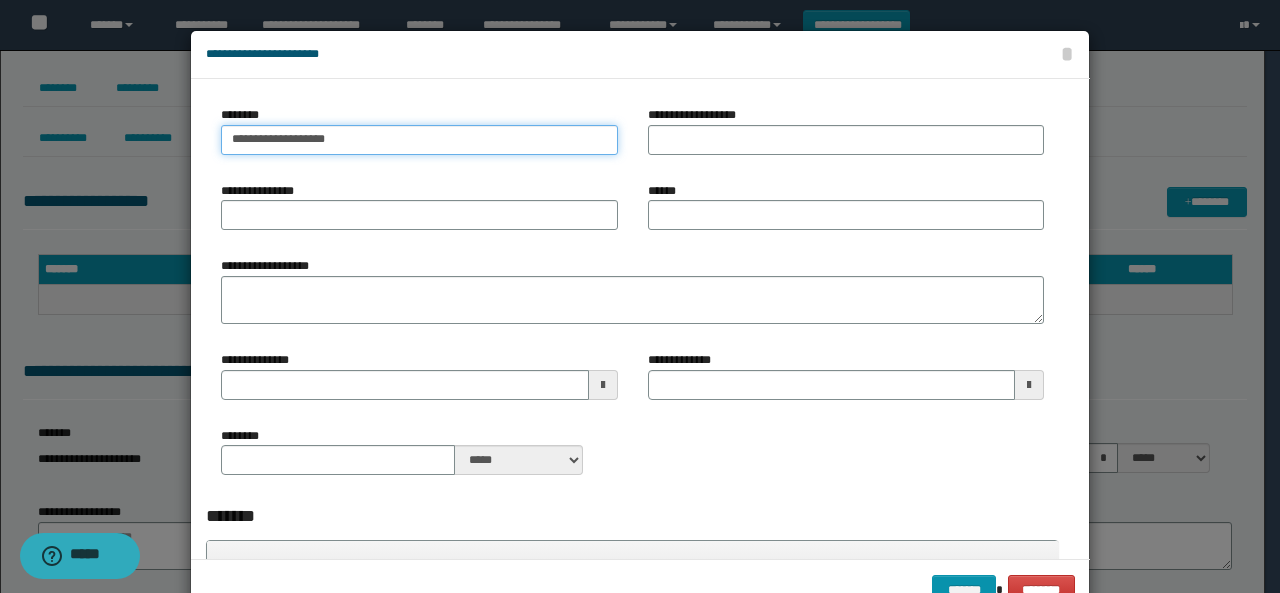 type on "**********" 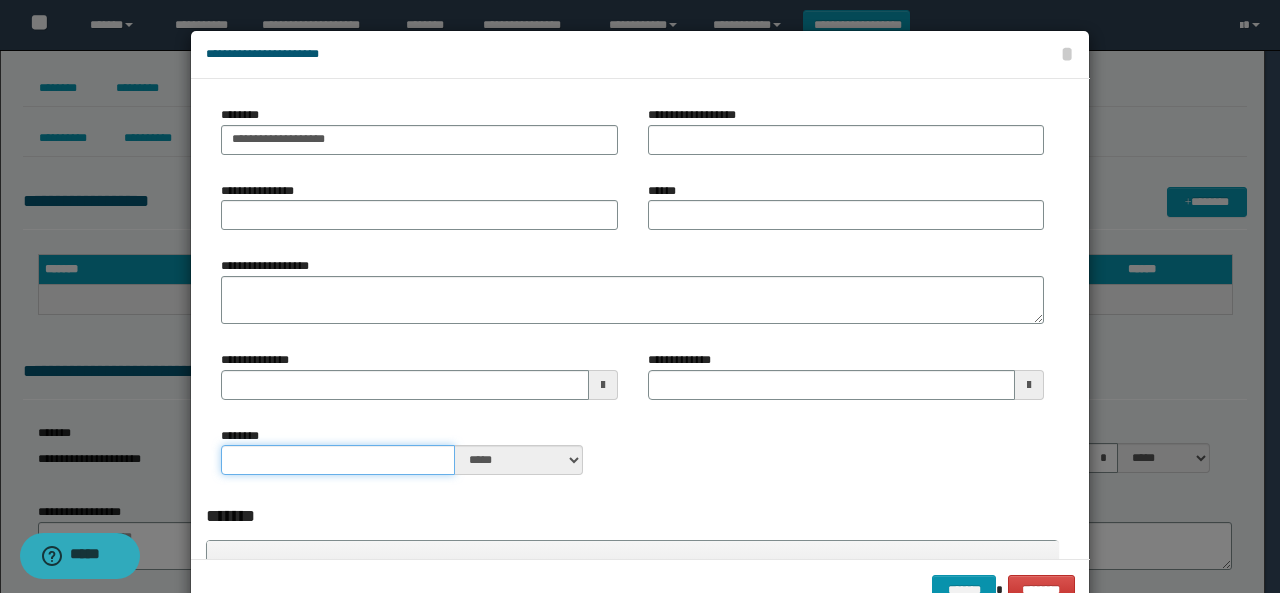click on "********" at bounding box center [338, 460] 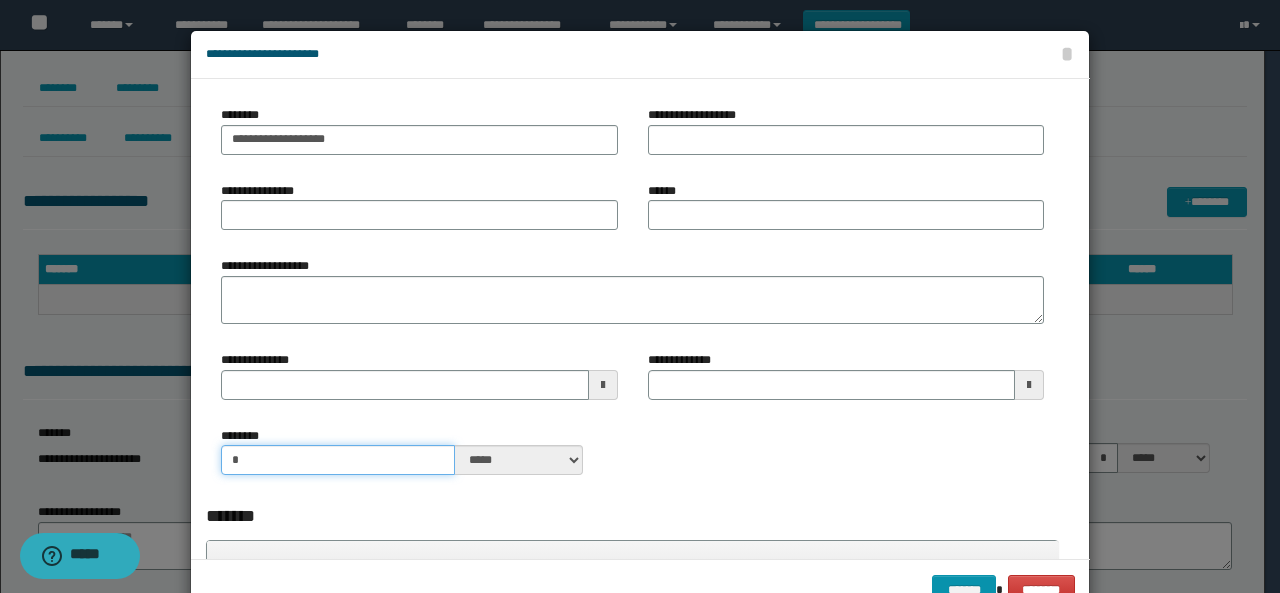 type on "**" 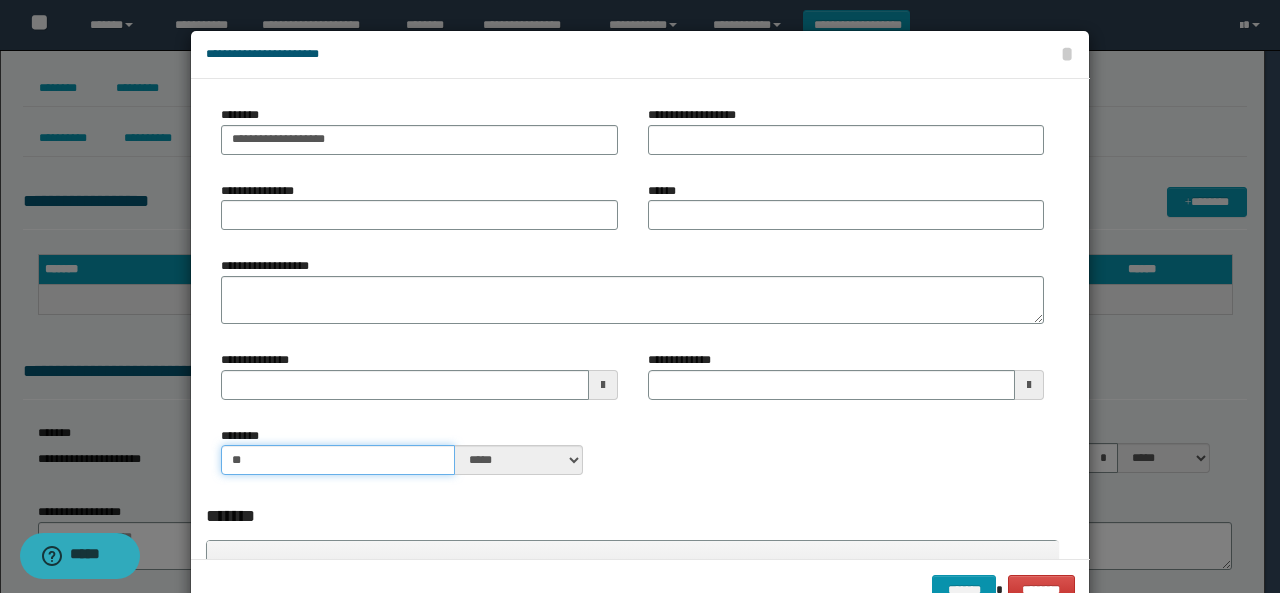 type 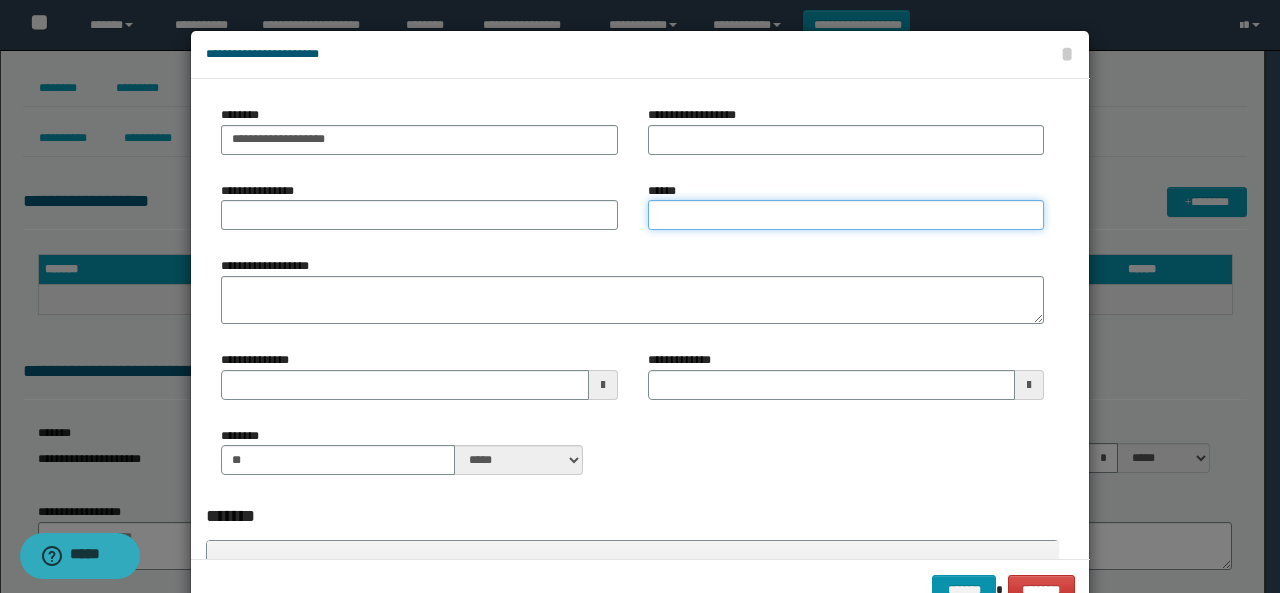click on "******" at bounding box center (846, 215) 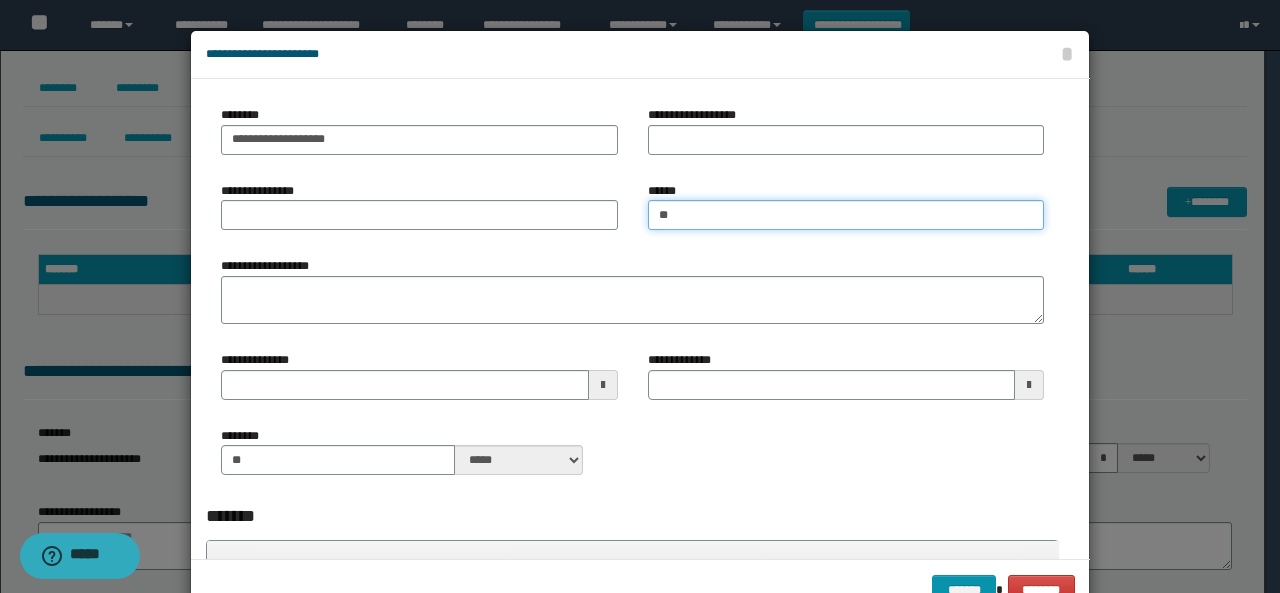 type on "*" 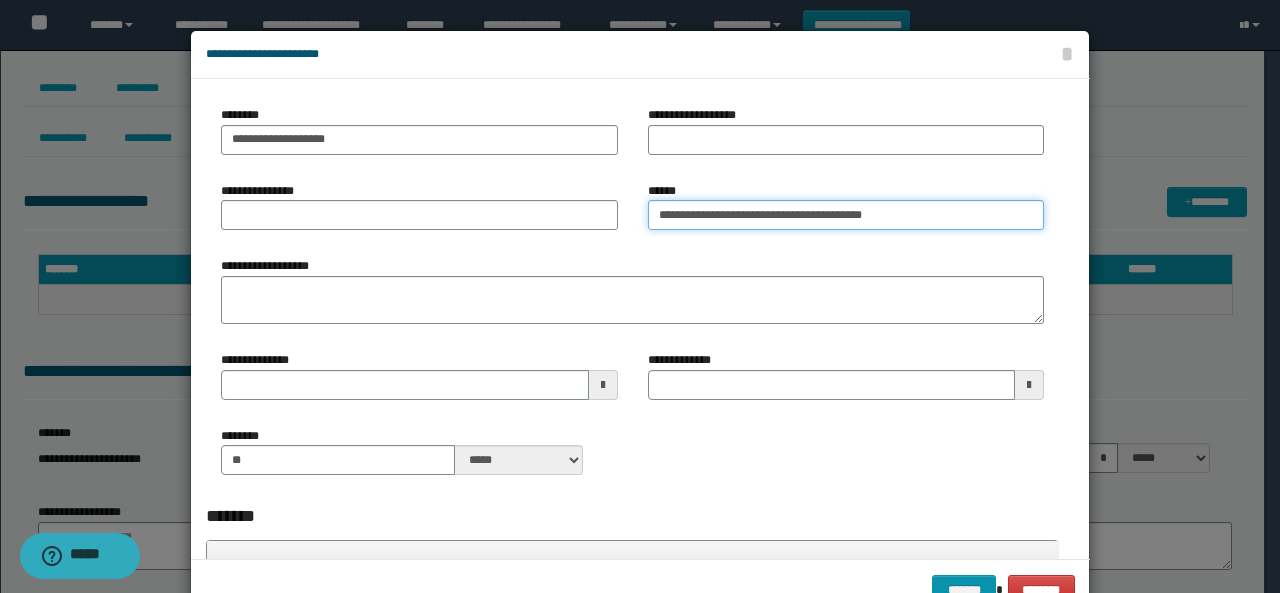 type on "**********" 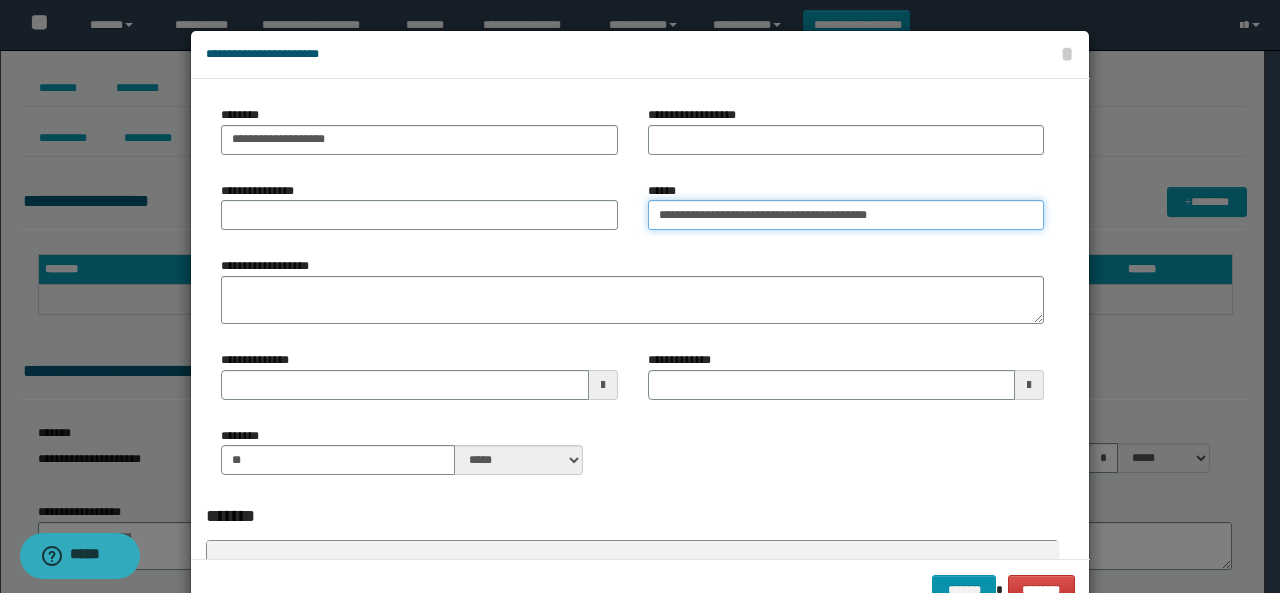 type 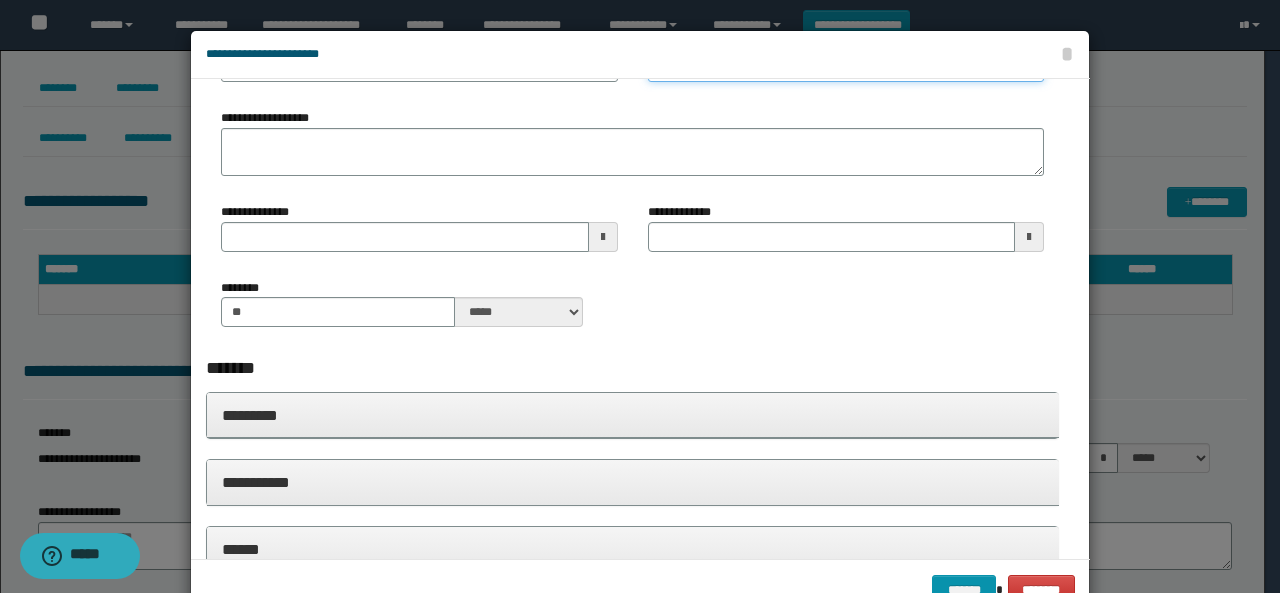 scroll, scrollTop: 300, scrollLeft: 0, axis: vertical 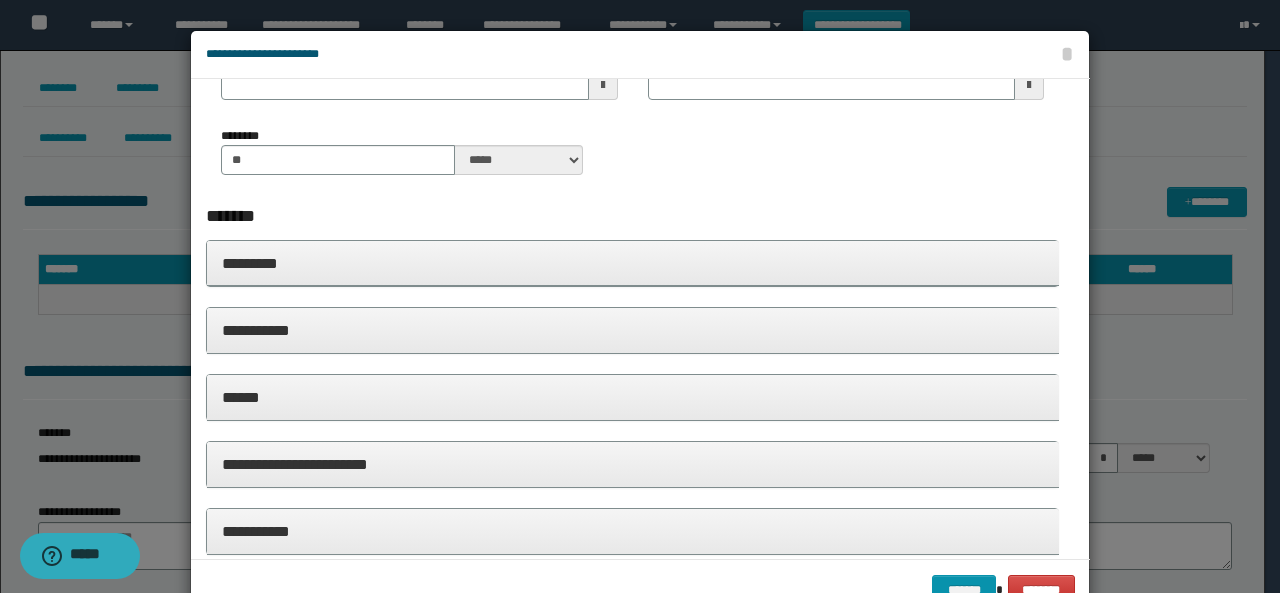 type on "**********" 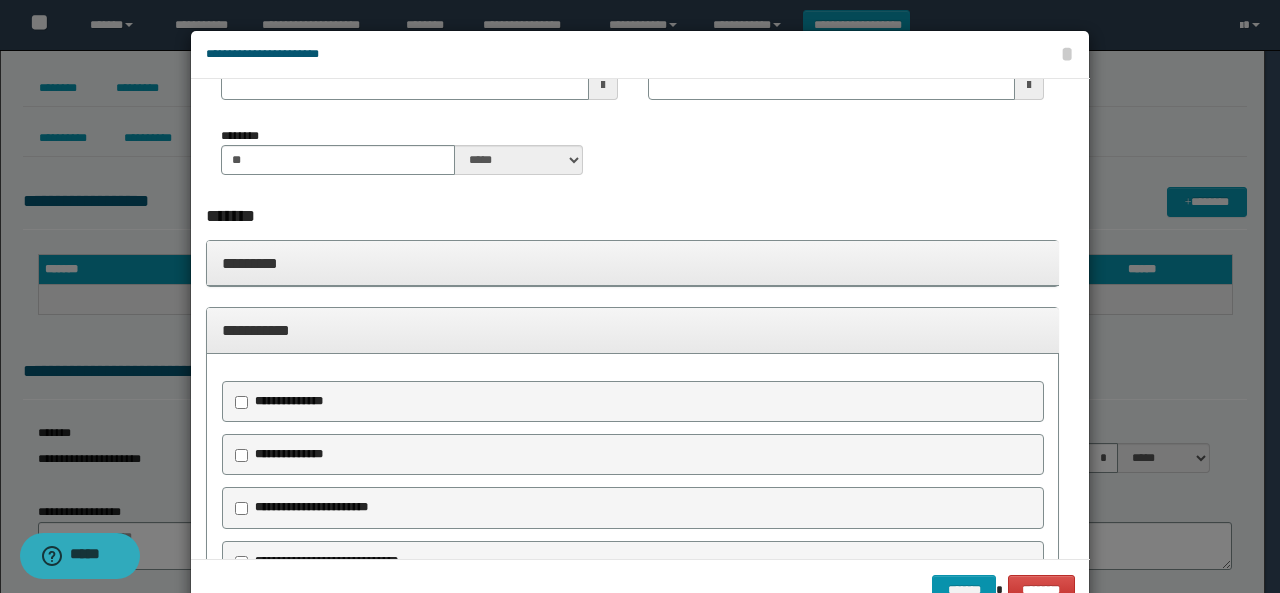scroll, scrollTop: 600, scrollLeft: 0, axis: vertical 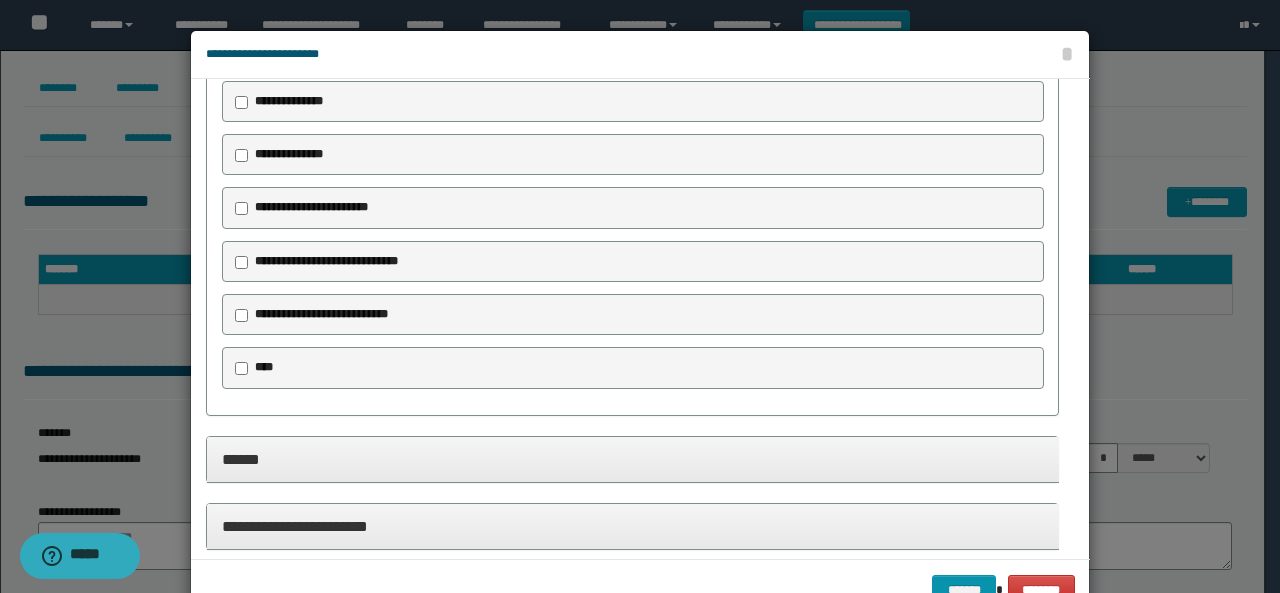 click on "**********" at bounding box center [633, 315] 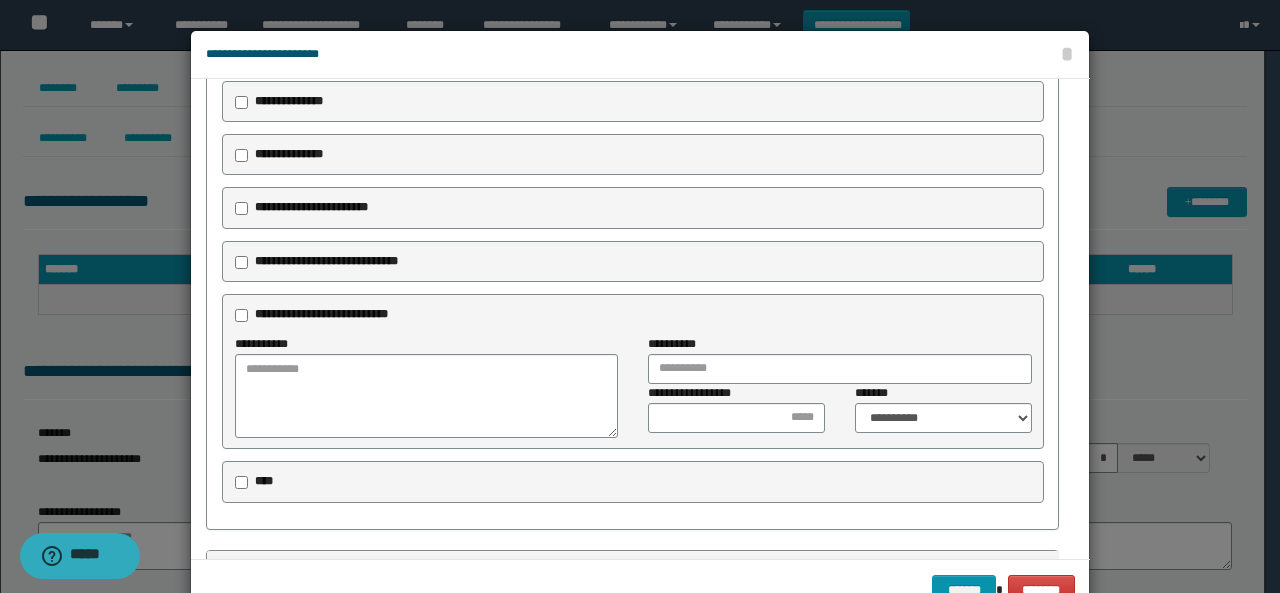 click on "**********" at bounding box center [311, 207] 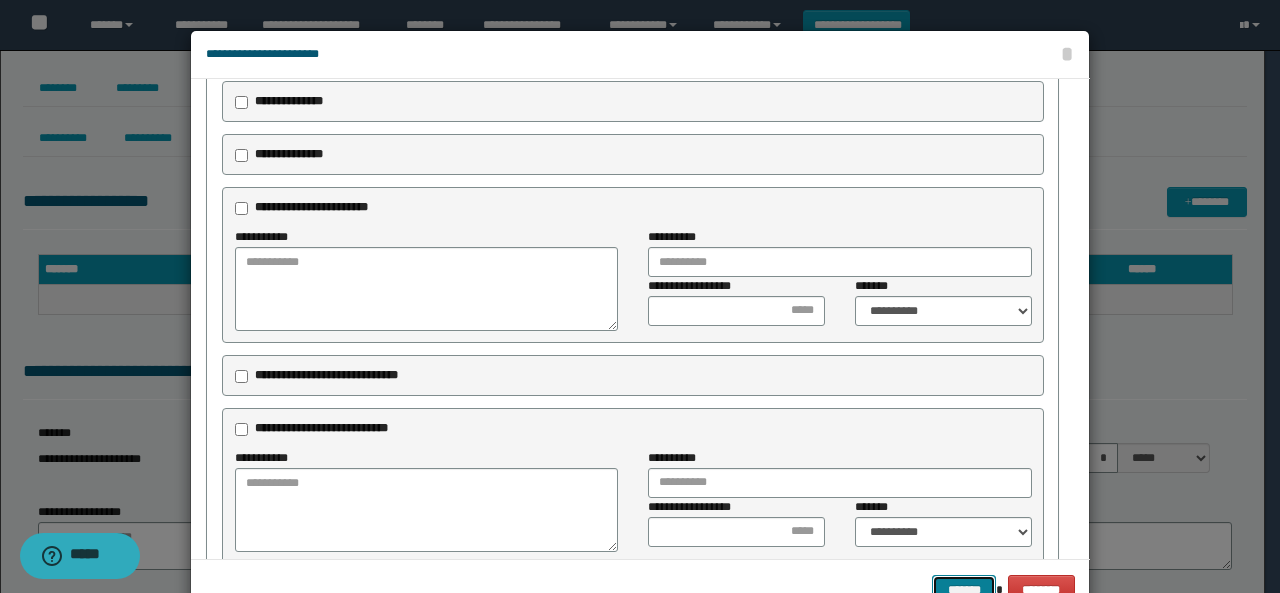 click on "*******" at bounding box center (964, 589) 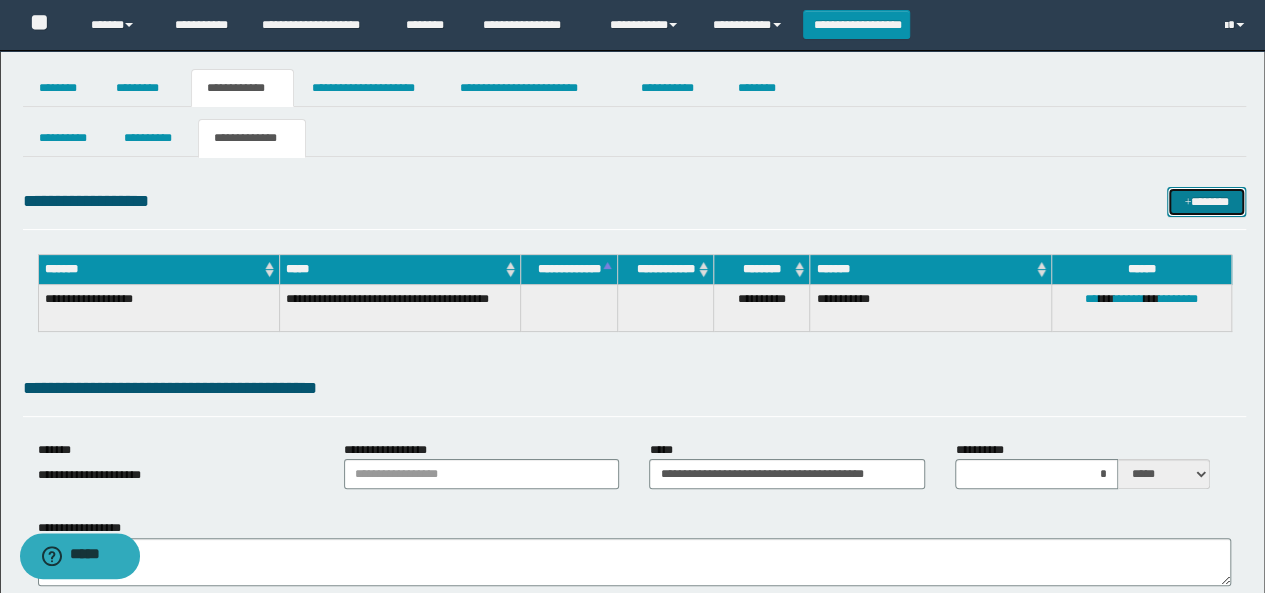 click on "*******" at bounding box center (1206, 201) 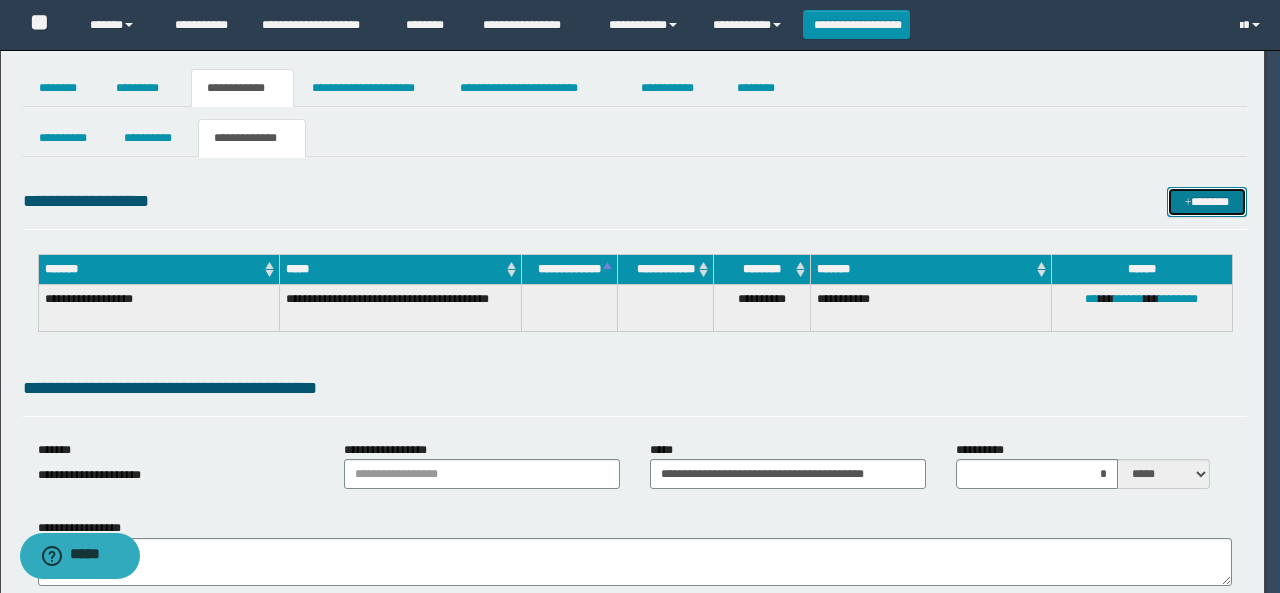 scroll, scrollTop: 466, scrollLeft: 0, axis: vertical 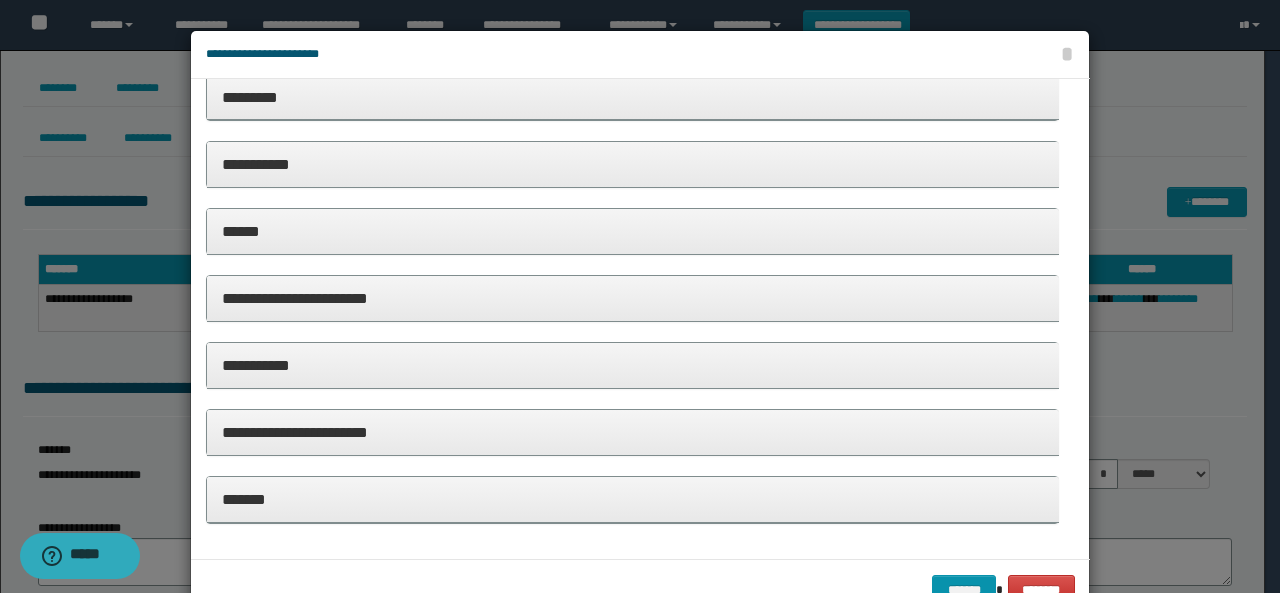 click on "**********" at bounding box center (633, 164) 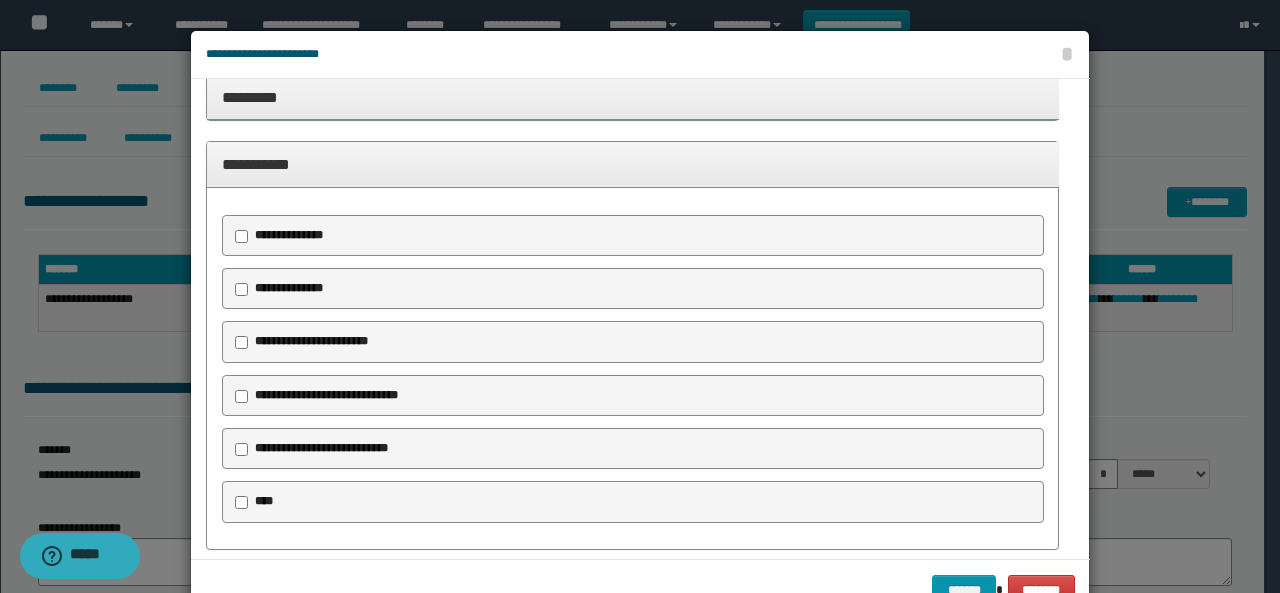 click on "**********" at bounding box center [326, 395] 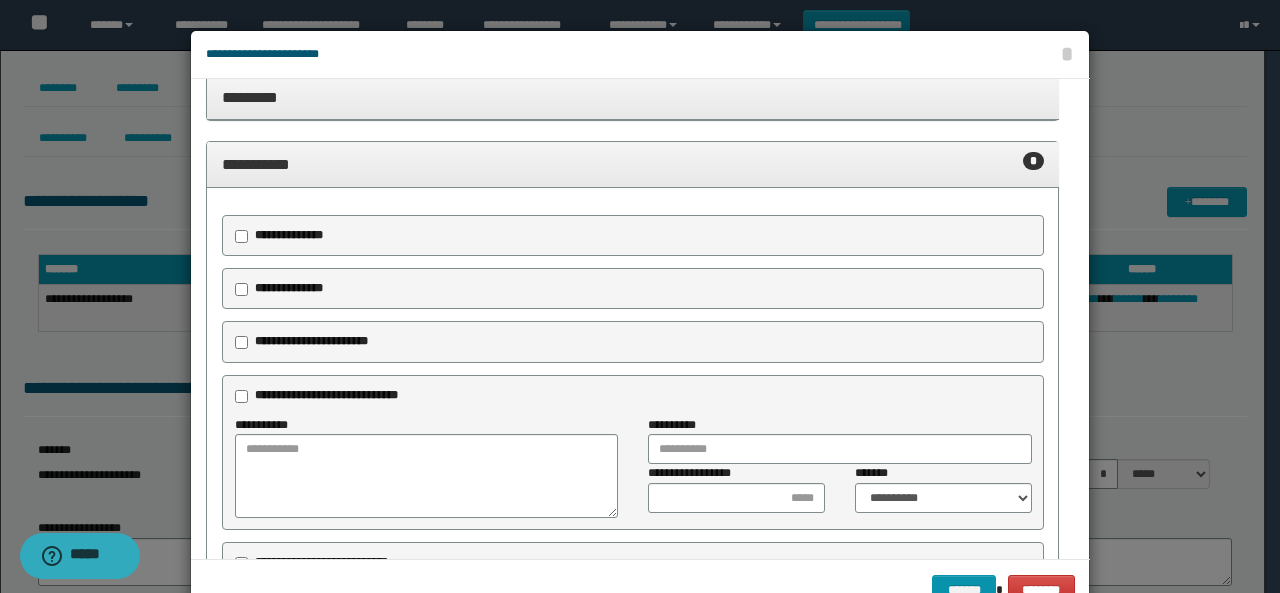 click on "**********" at bounding box center [288, 289] 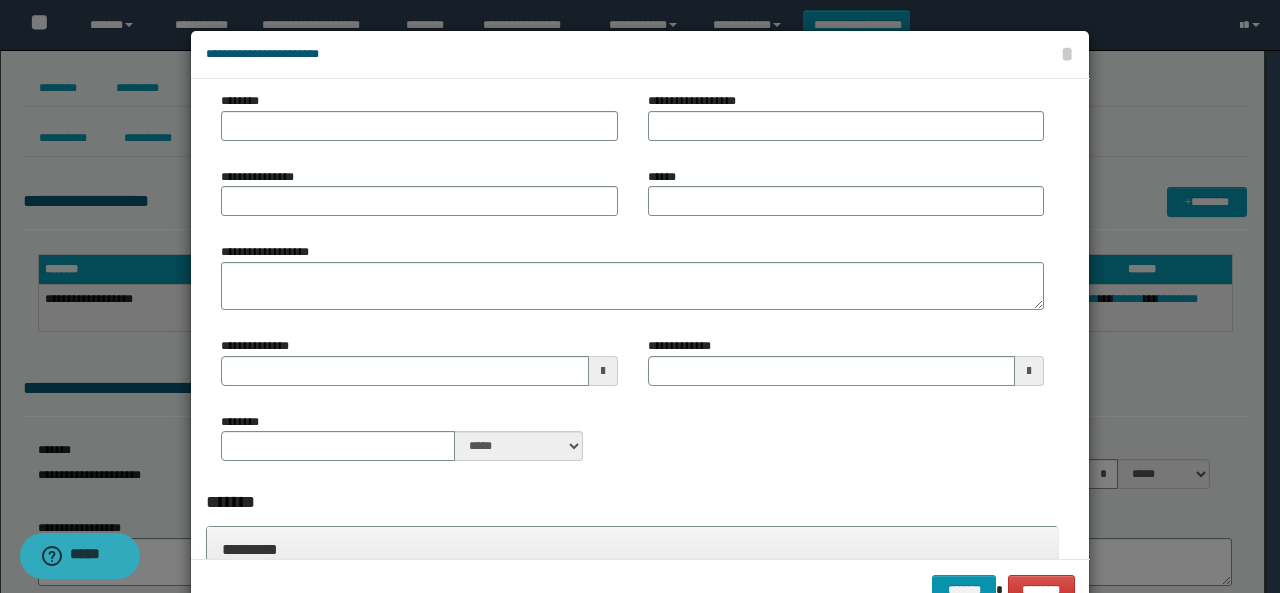 scroll, scrollTop: 0, scrollLeft: 0, axis: both 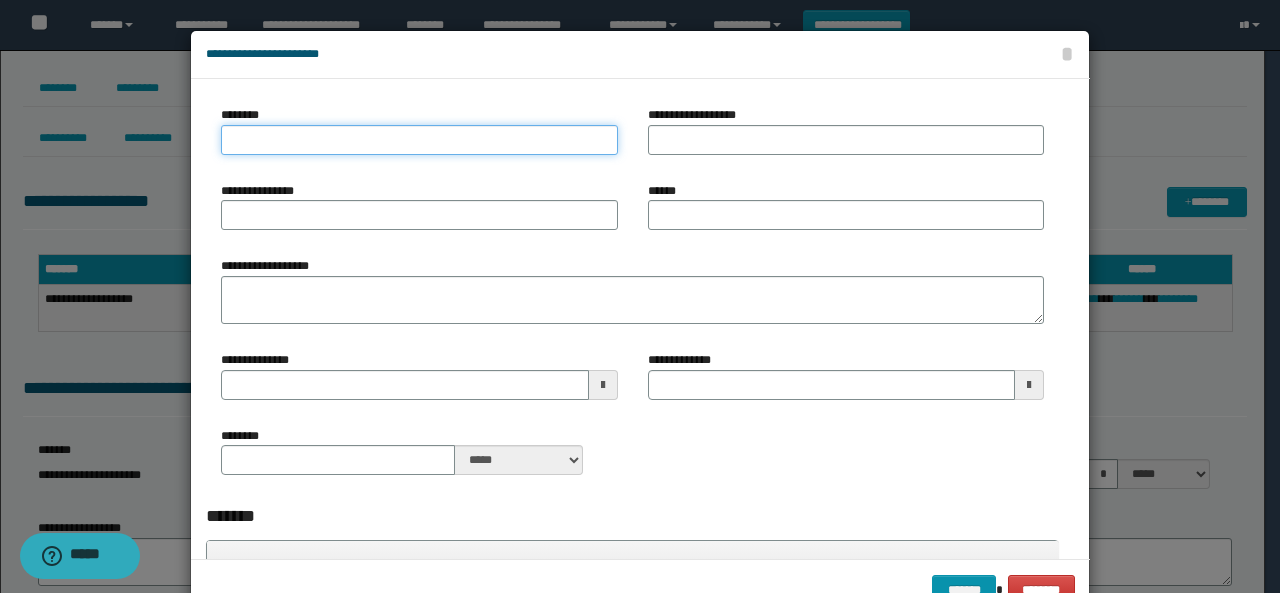 click on "********" at bounding box center (419, 140) 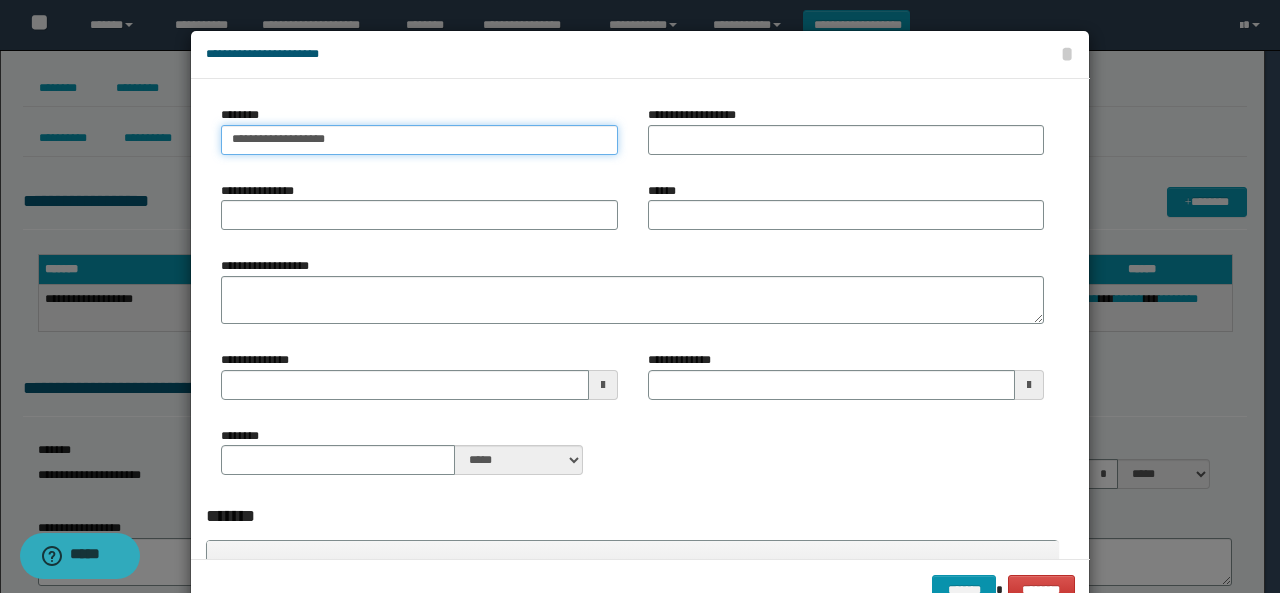 type on "**********" 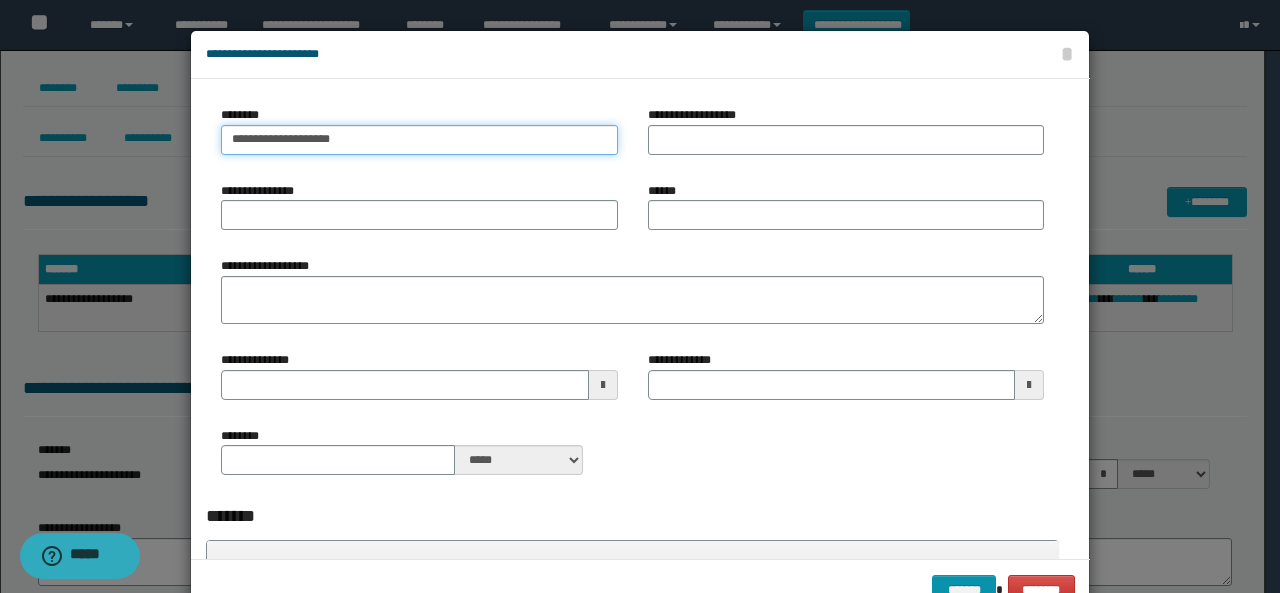 type 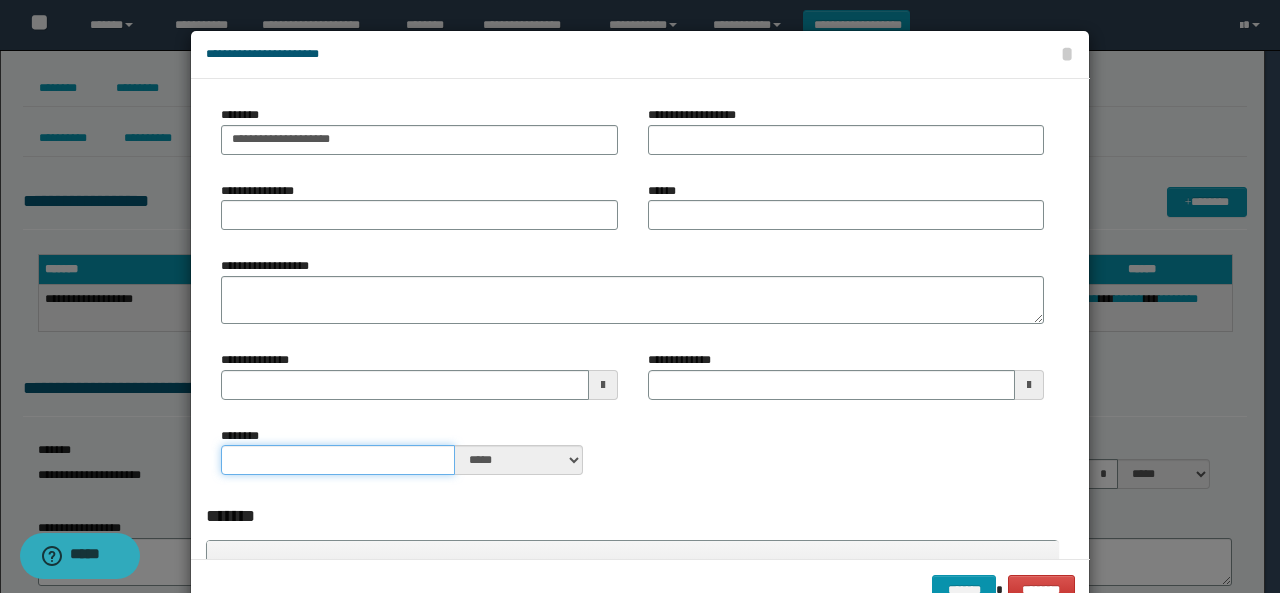 click on "********" at bounding box center (338, 460) 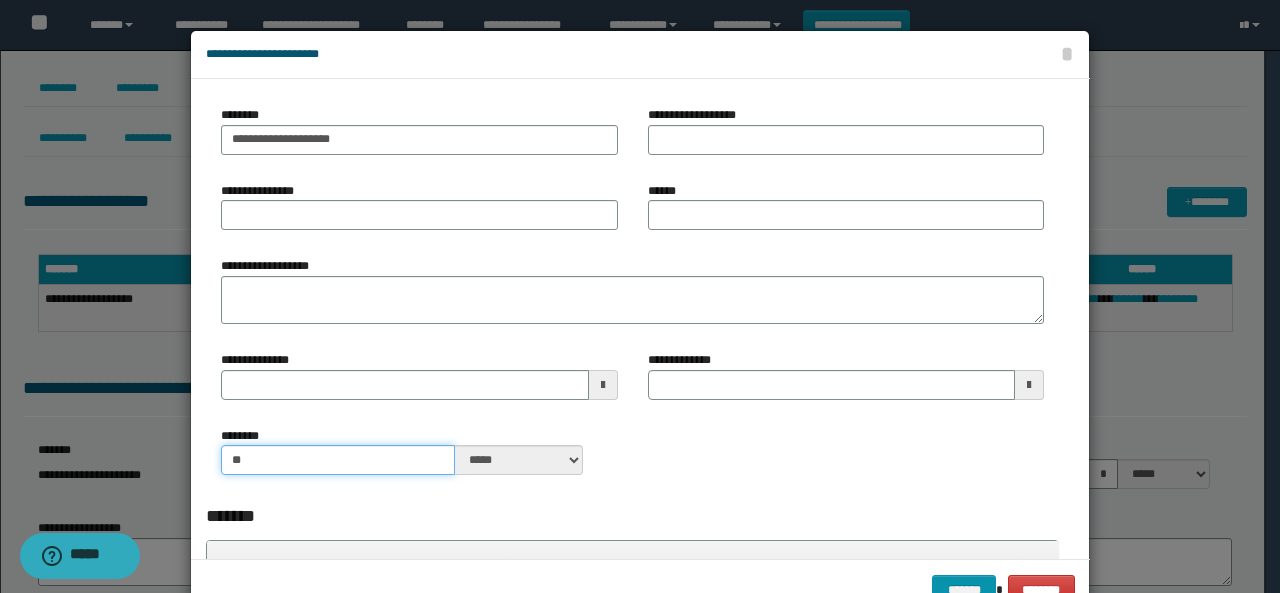 type on "**" 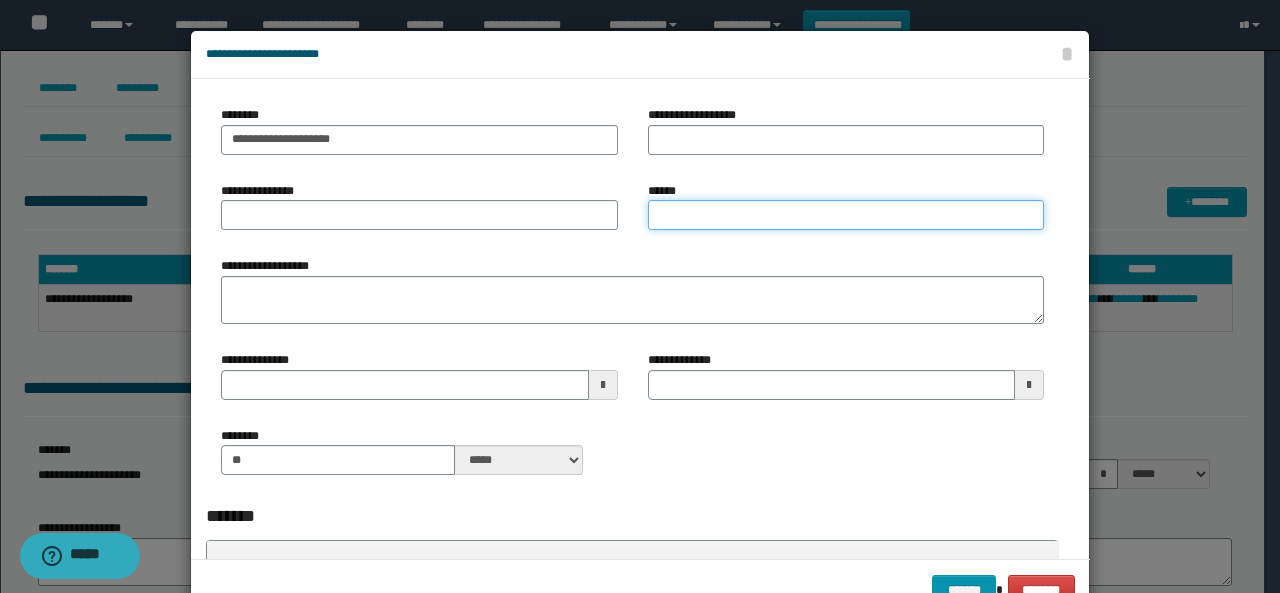 click on "******" at bounding box center (846, 215) 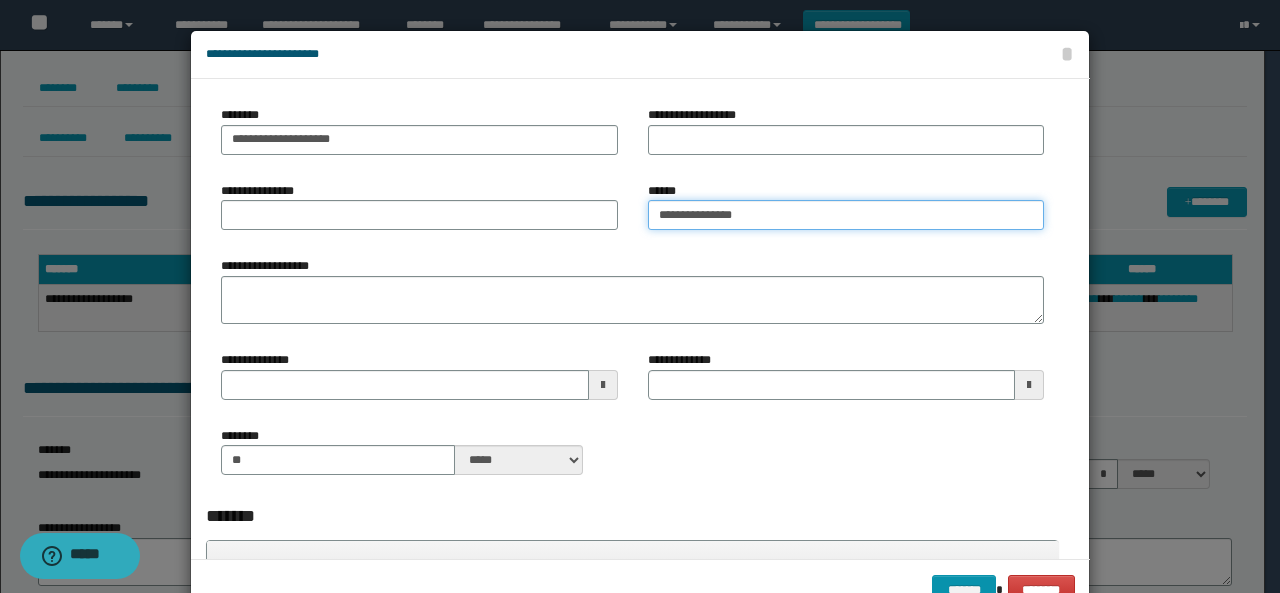 type on "**********" 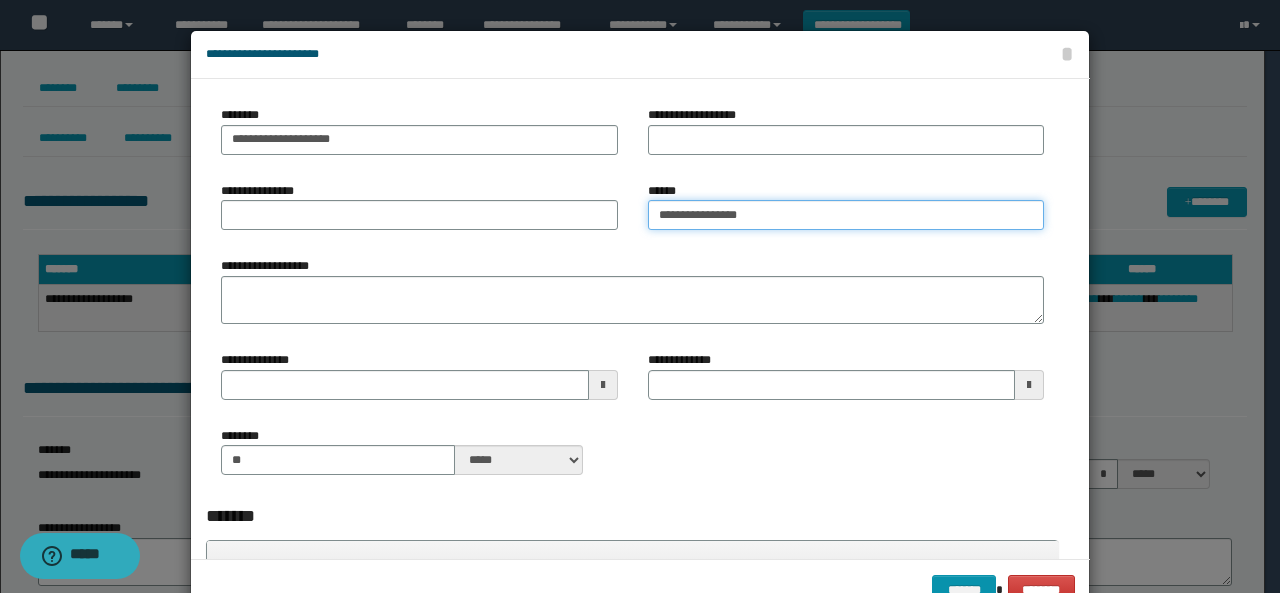 type 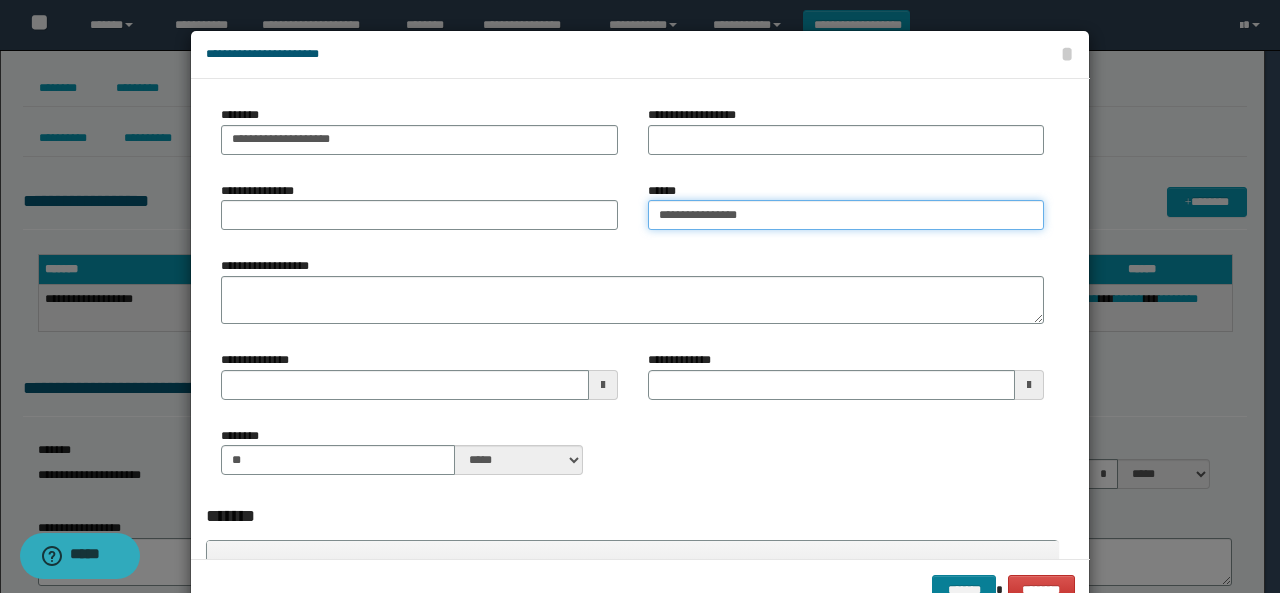 type on "**********" 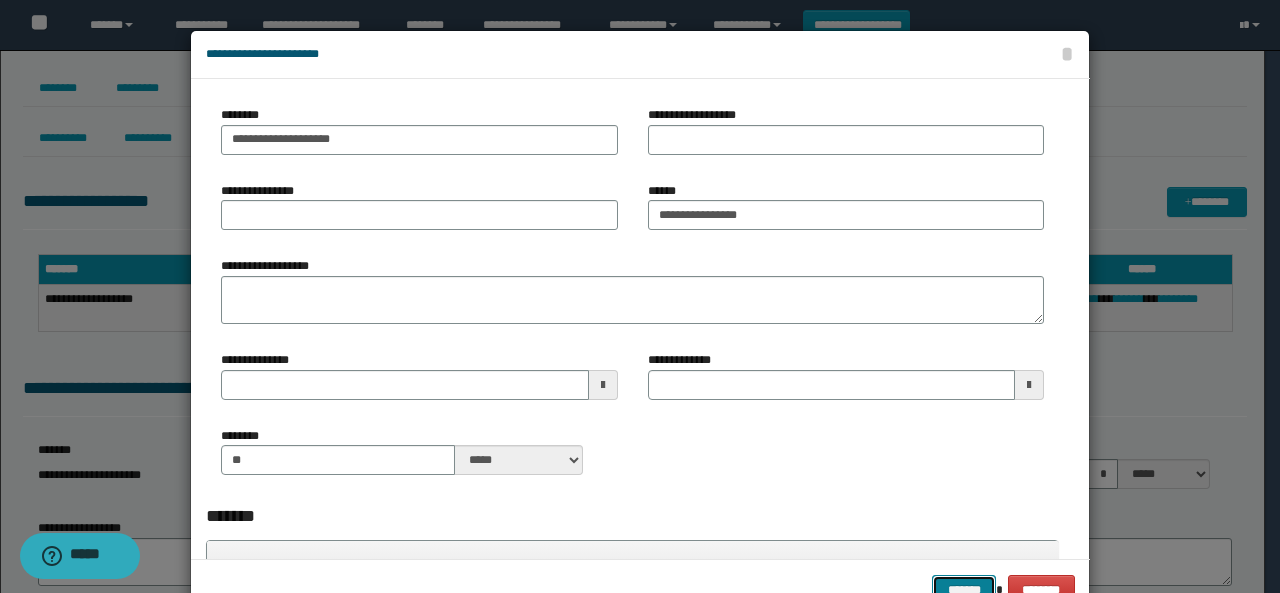 click on "*******" at bounding box center (964, 589) 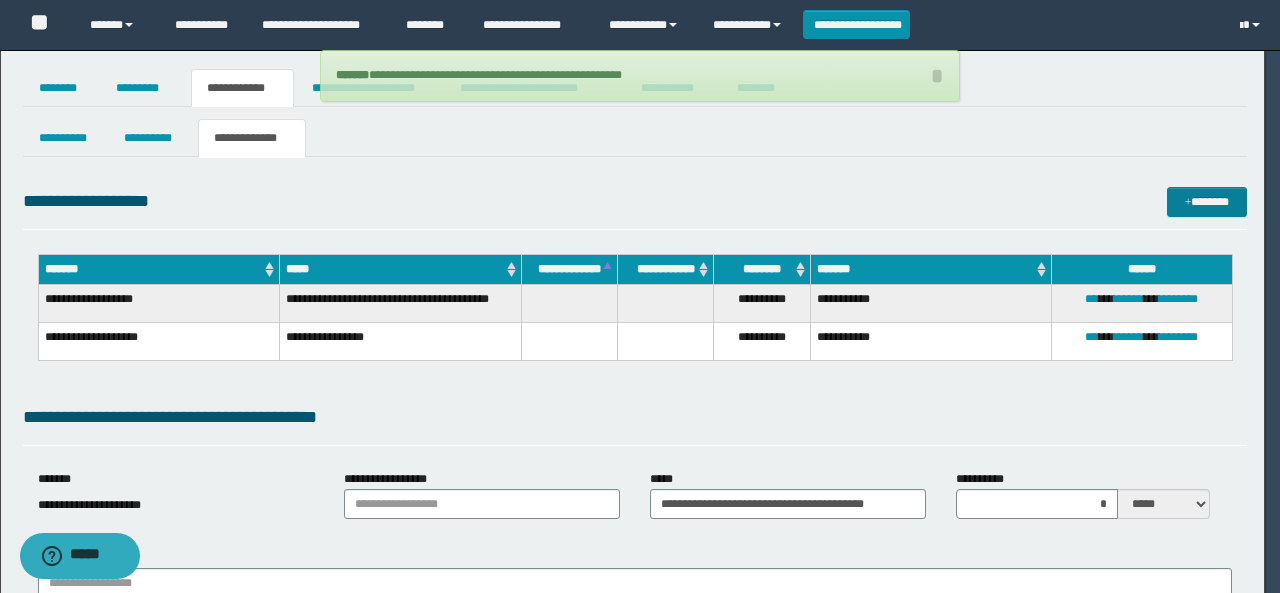type 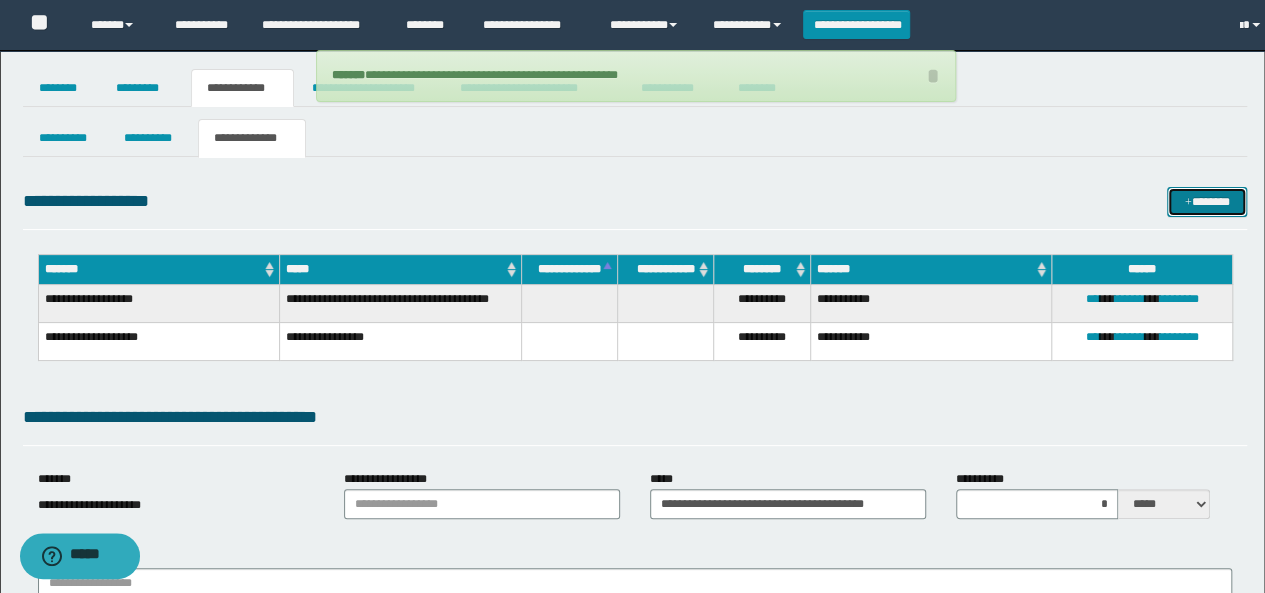 click on "*******" at bounding box center [1206, 201] 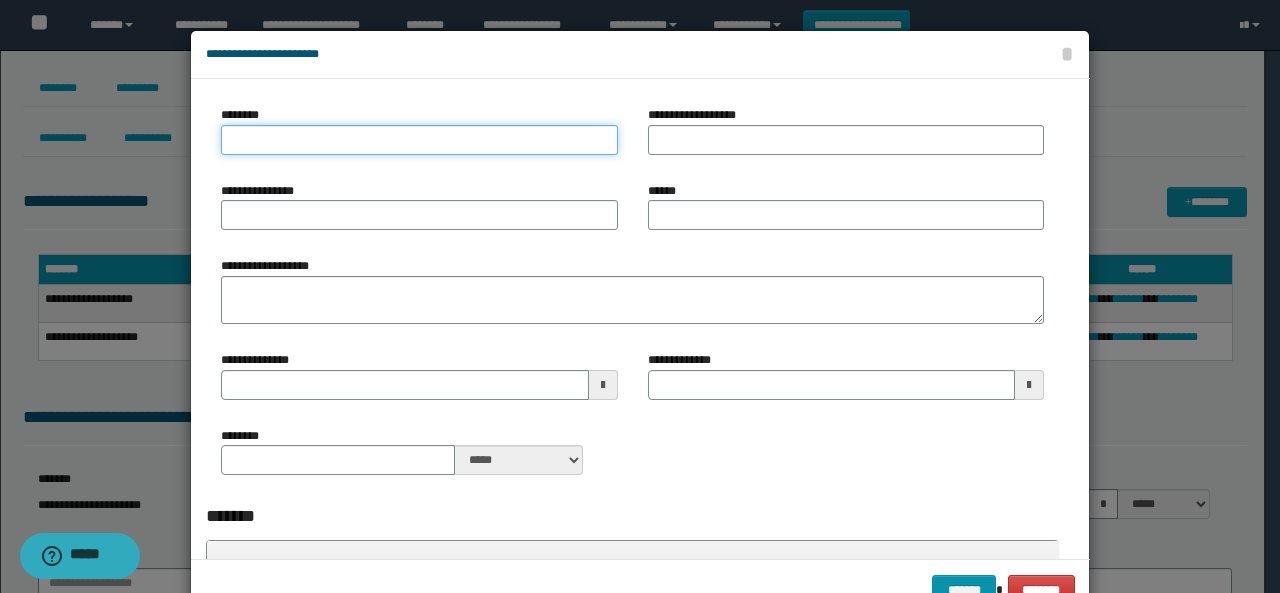 click on "********" at bounding box center (419, 140) 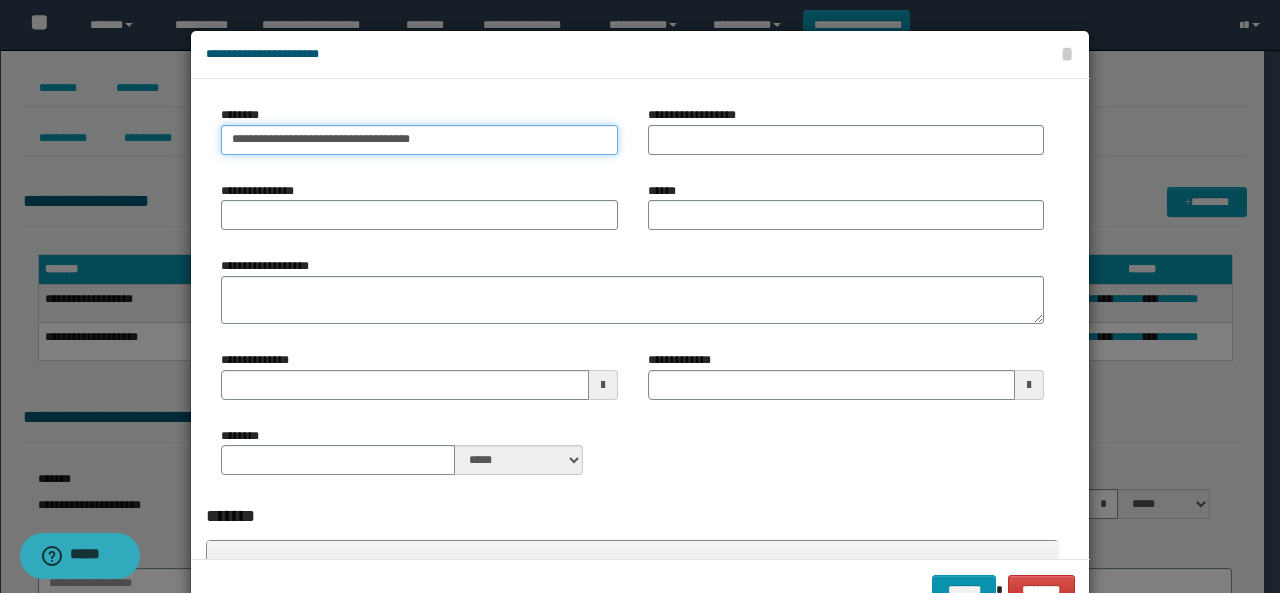 drag, startPoint x: 468, startPoint y: 137, endPoint x: 28, endPoint y: 143, distance: 440.0409 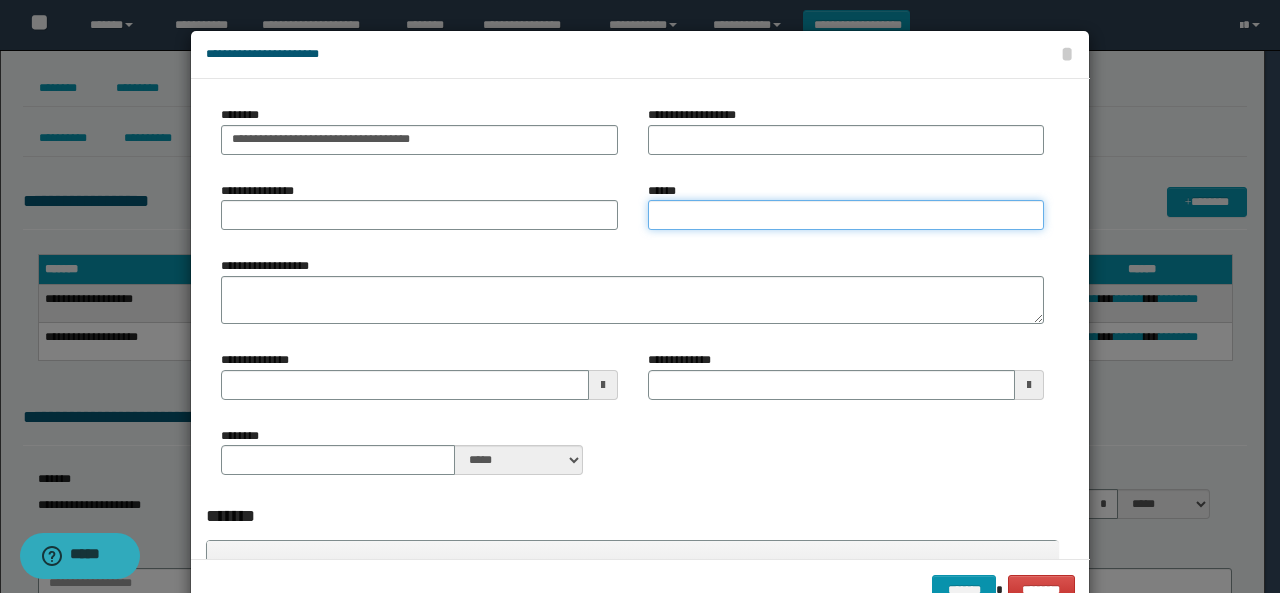 click on "******" at bounding box center (846, 215) 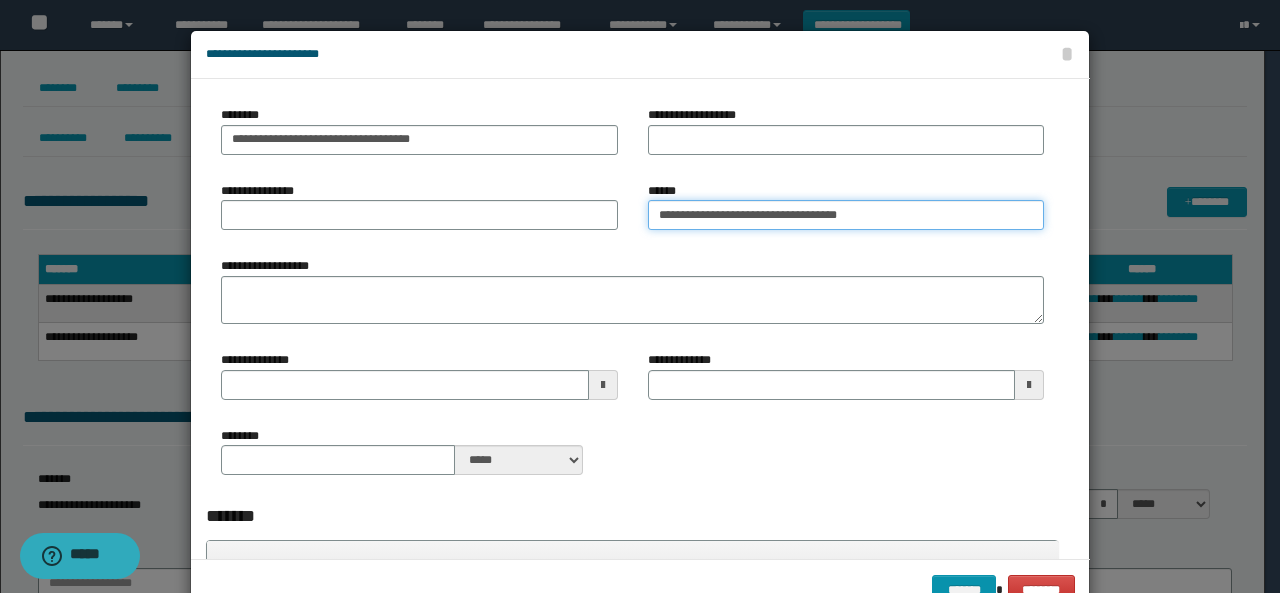 type on "**********" 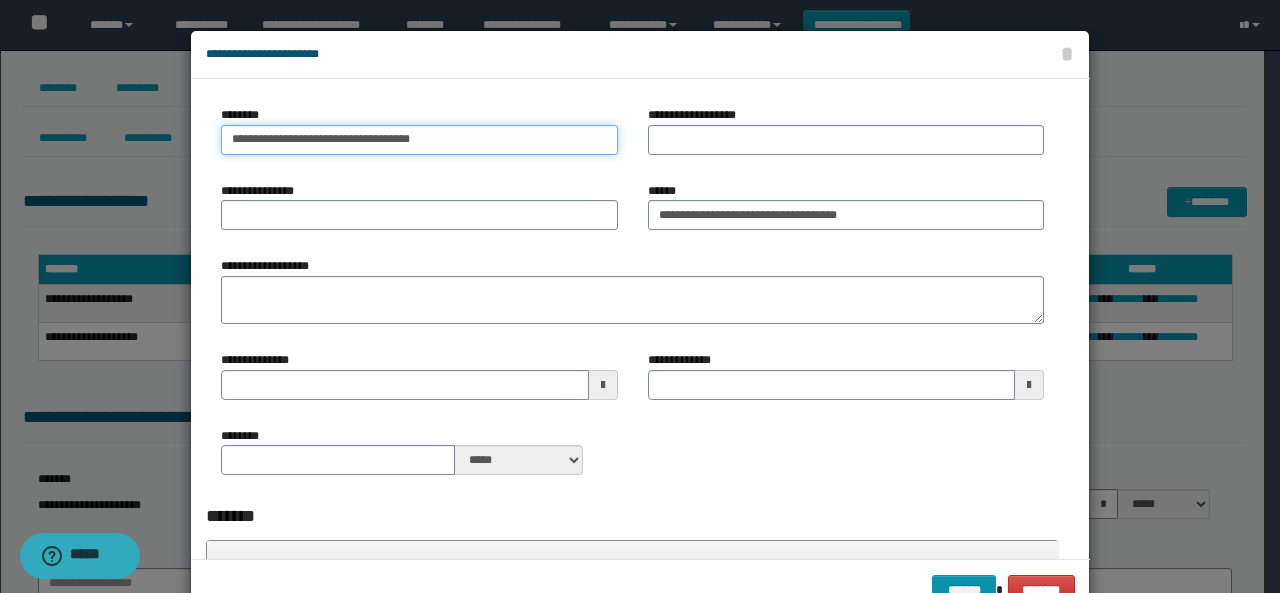 drag, startPoint x: 475, startPoint y: 138, endPoint x: 0, endPoint y: 109, distance: 475.88443 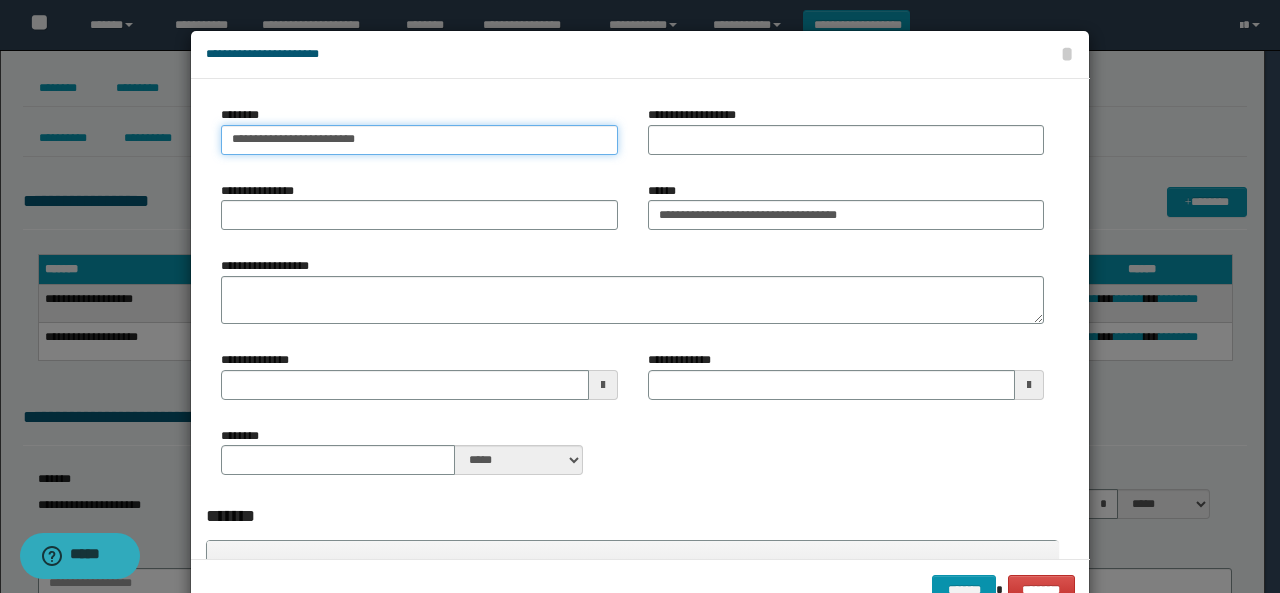 type on "**********" 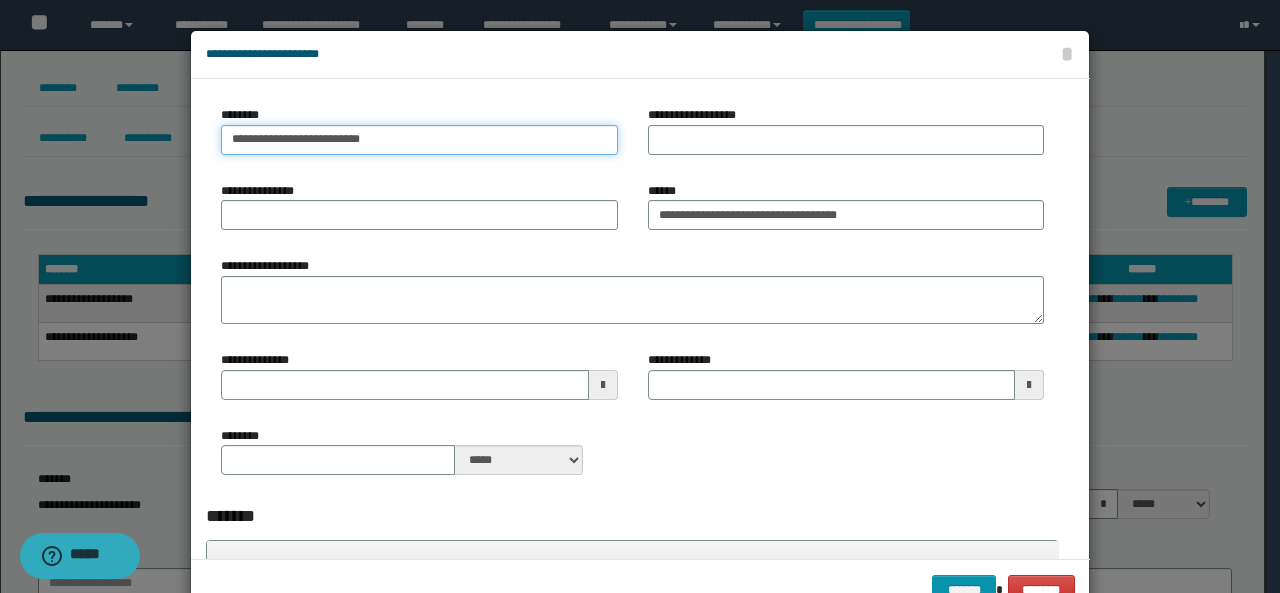 type 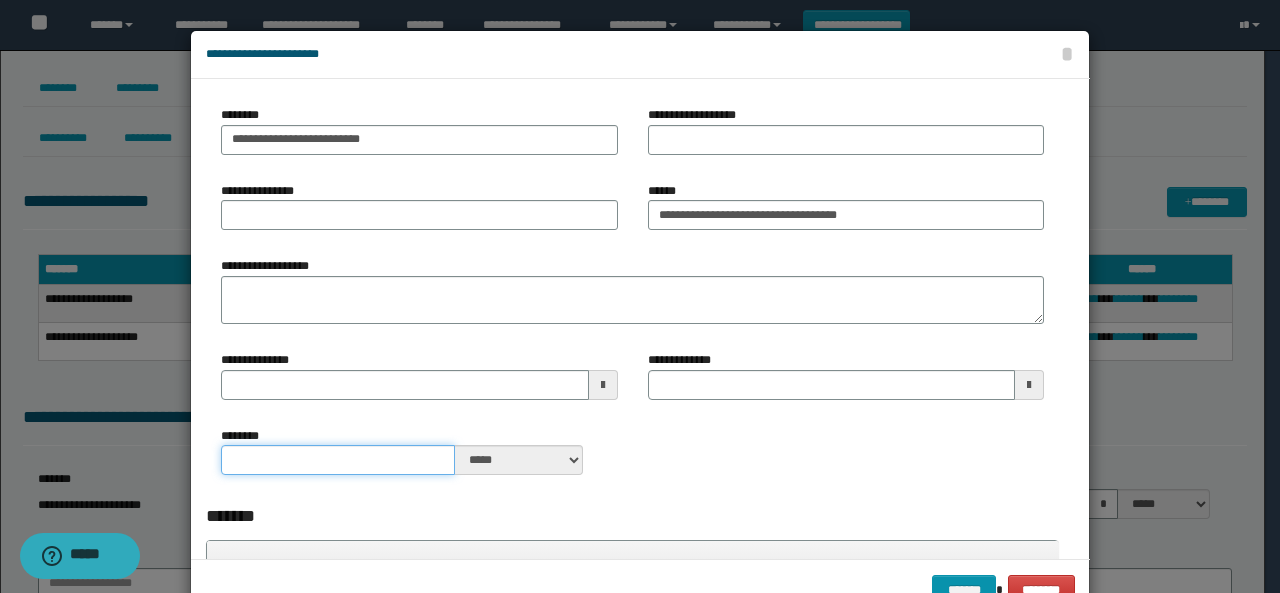 click on "********" at bounding box center [338, 460] 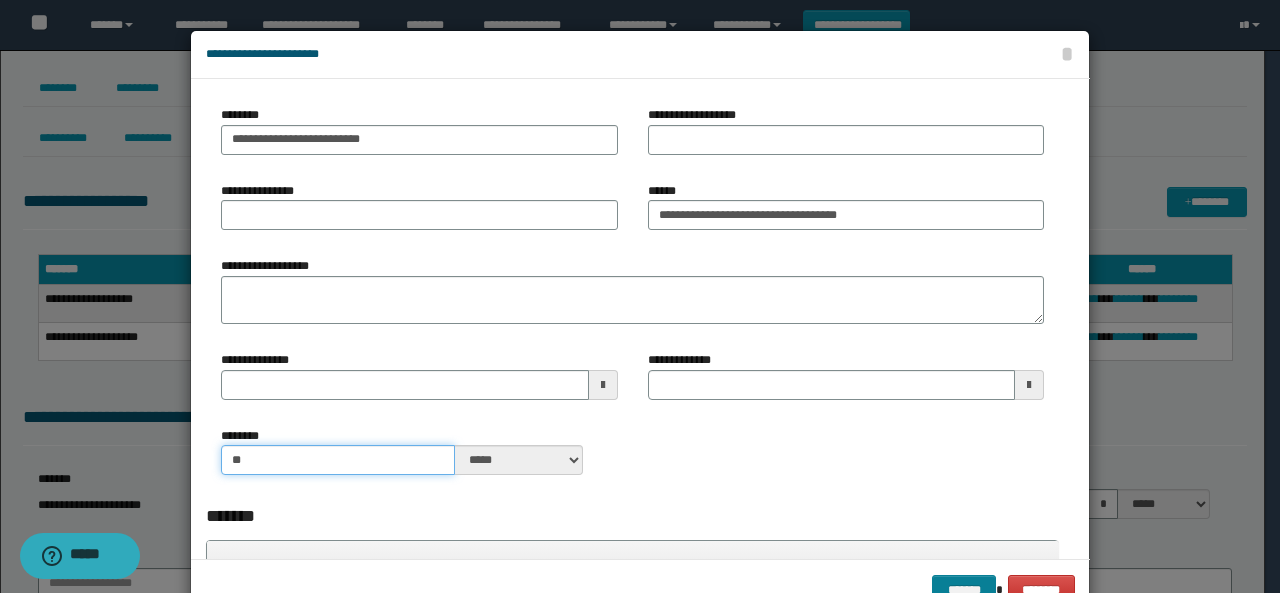 type on "**" 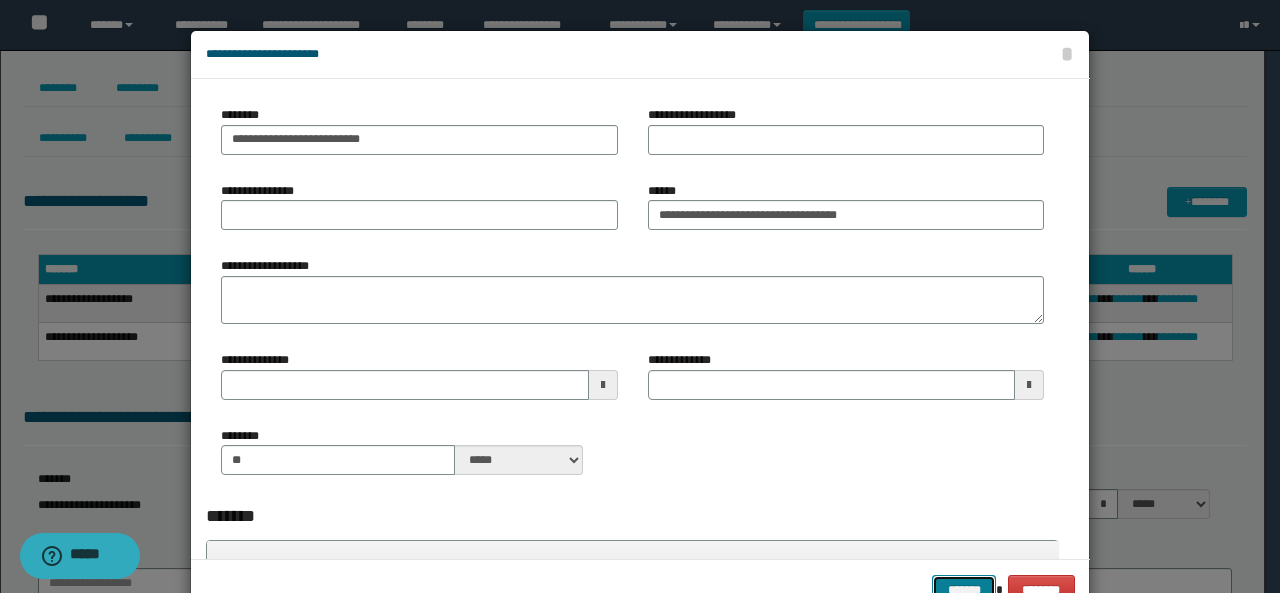 click on "*******" at bounding box center (964, 589) 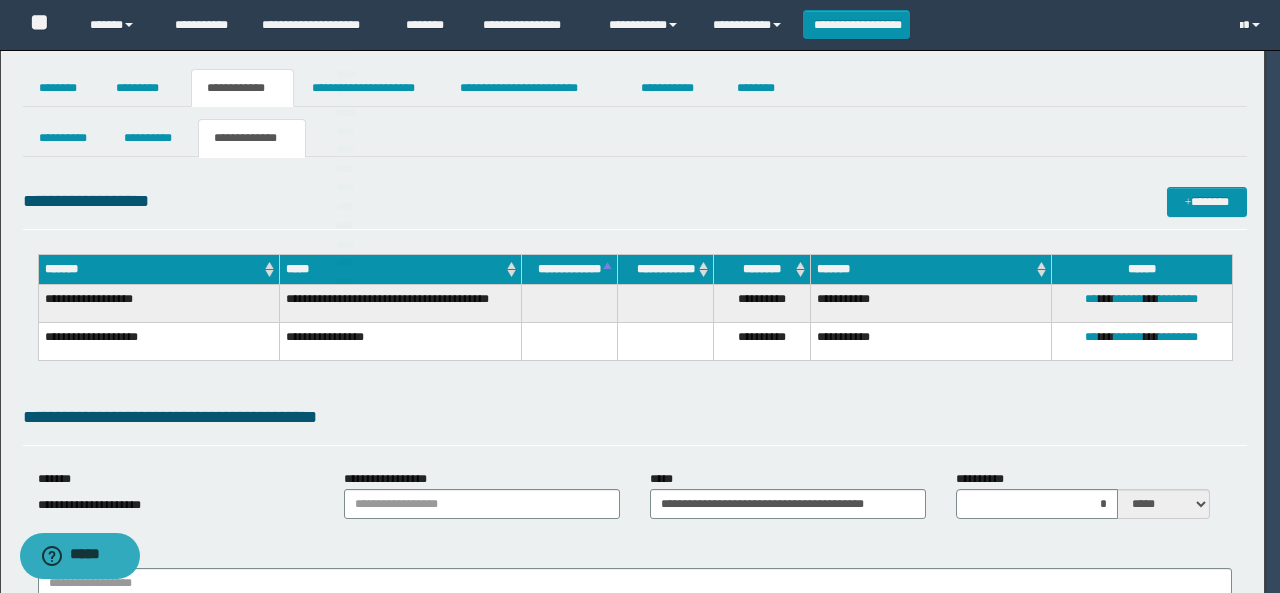type 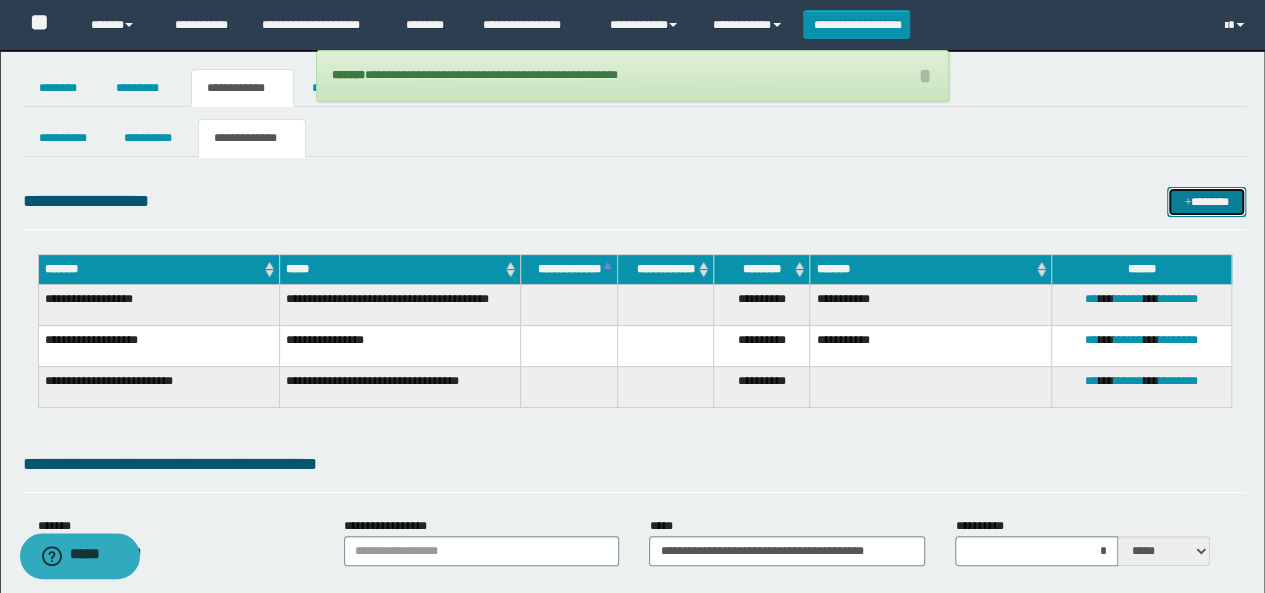 click on "*******" at bounding box center [1206, 201] 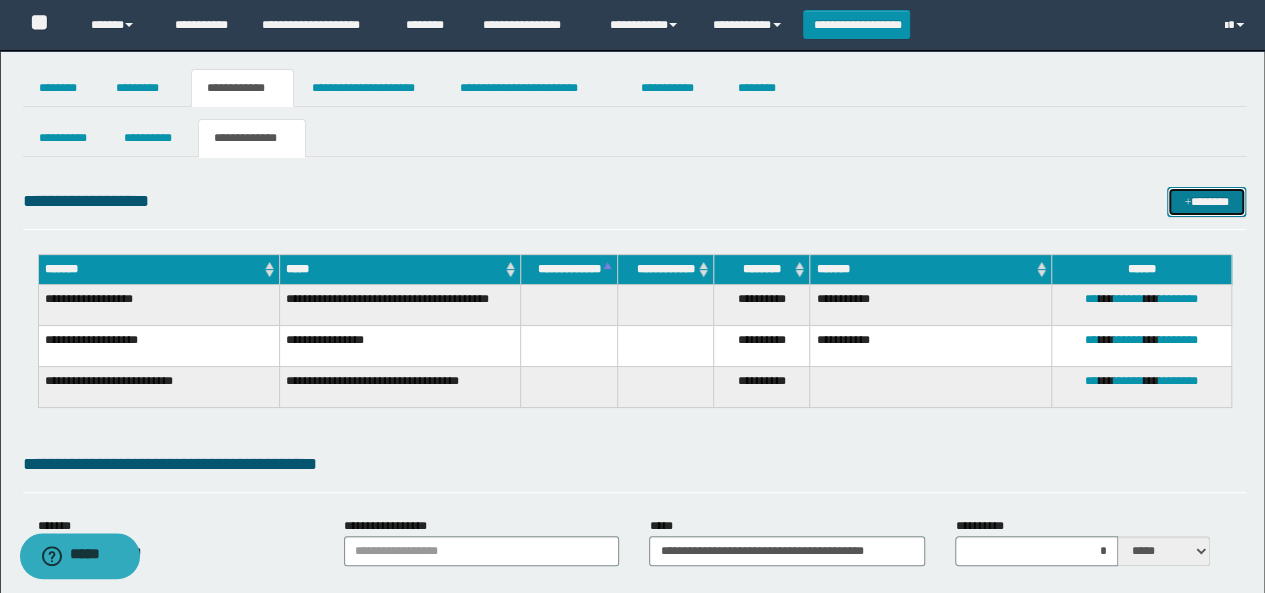 click on "*******" at bounding box center (1206, 201) 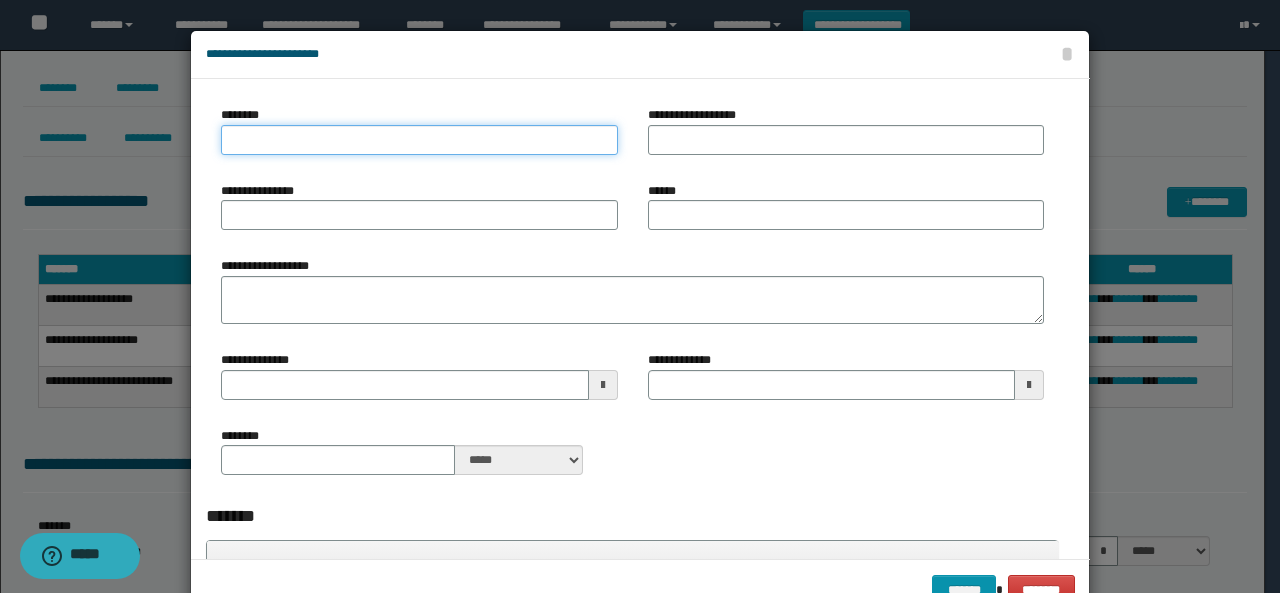 click on "********" at bounding box center (419, 140) 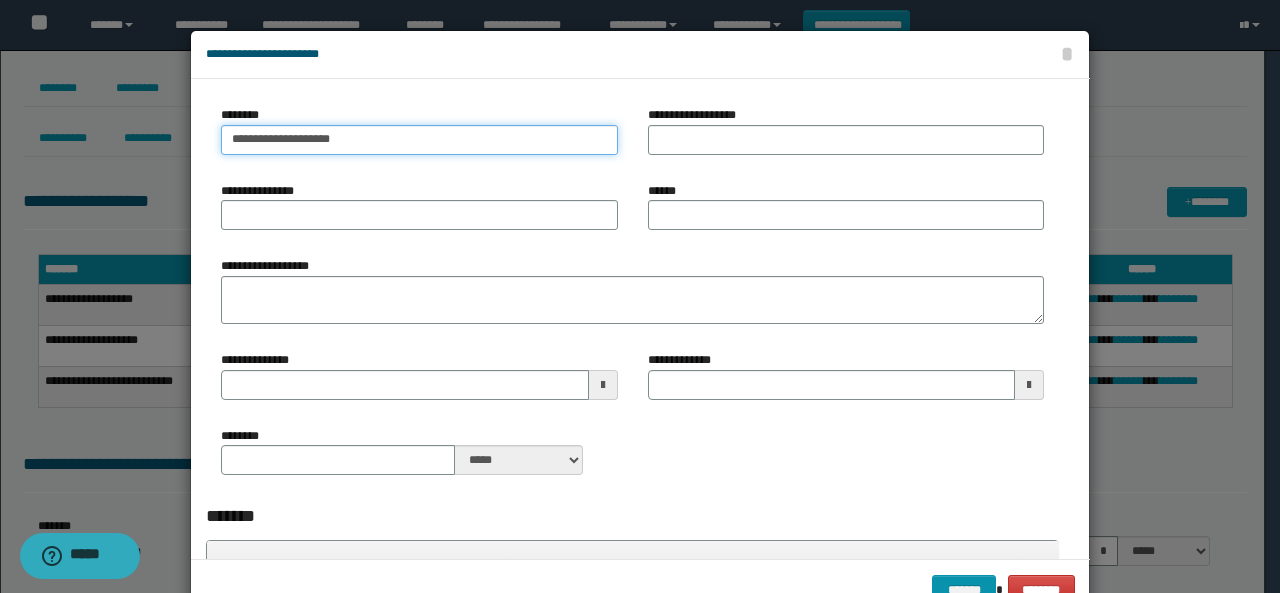 type on "**********" 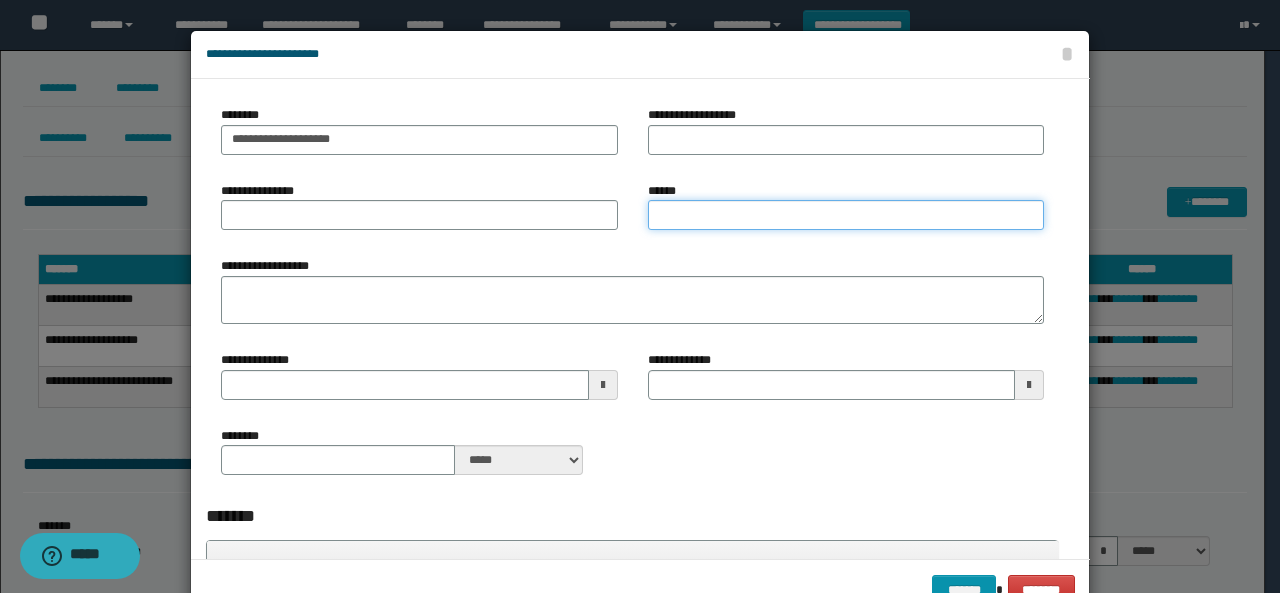 click on "******" at bounding box center (846, 215) 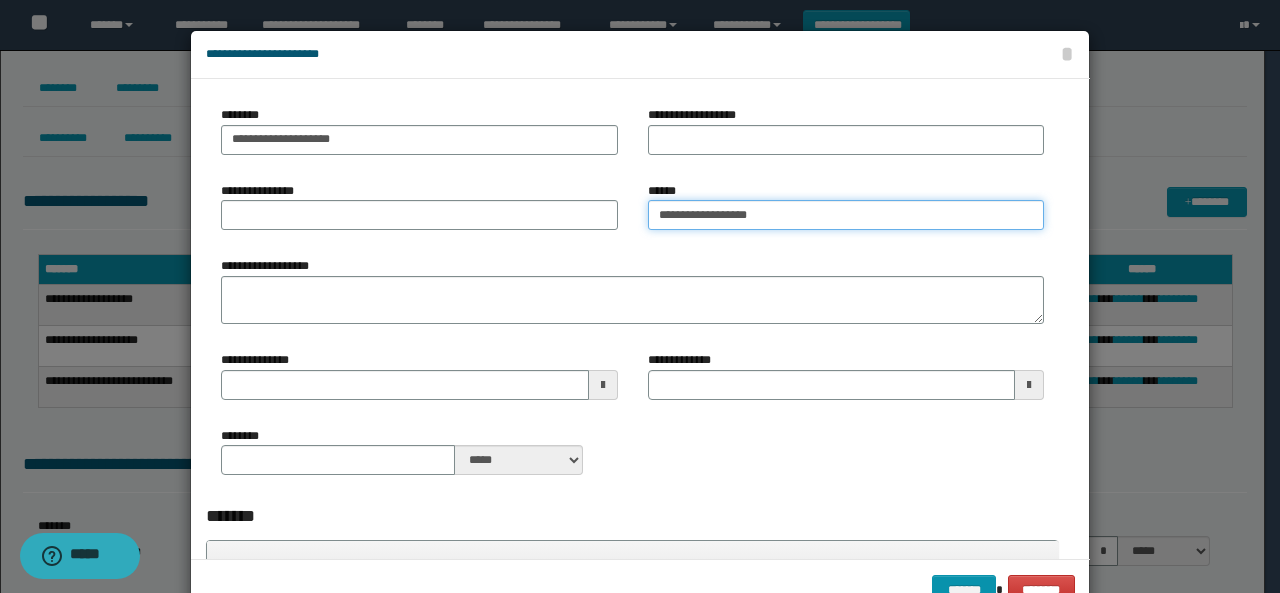 type on "**********" 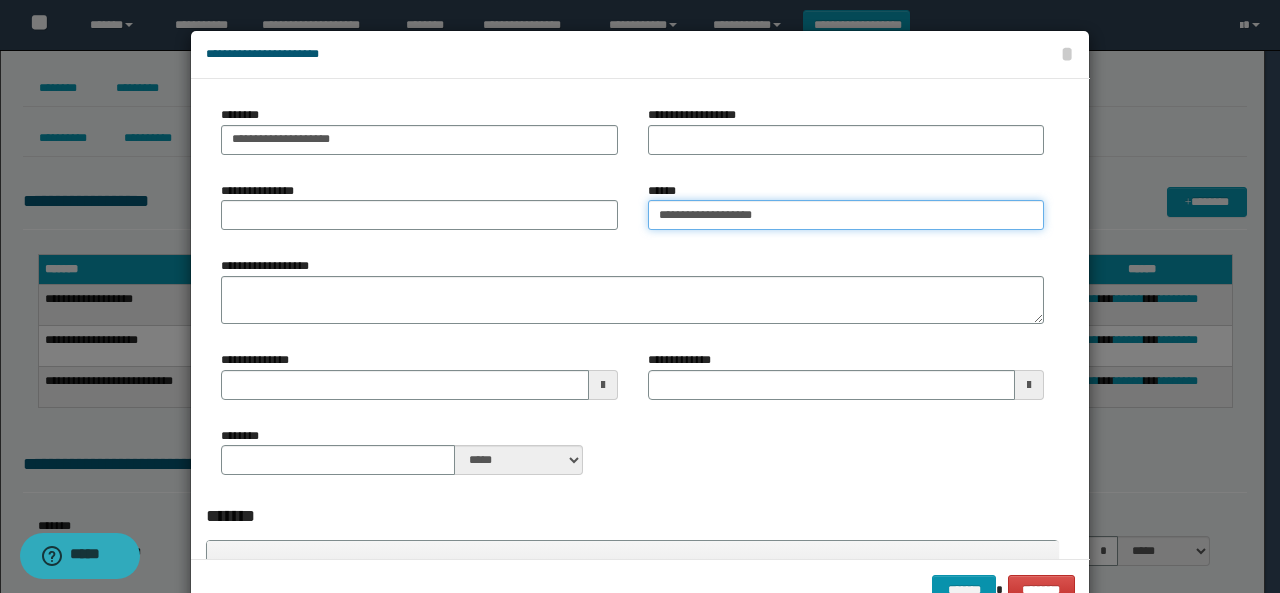 type 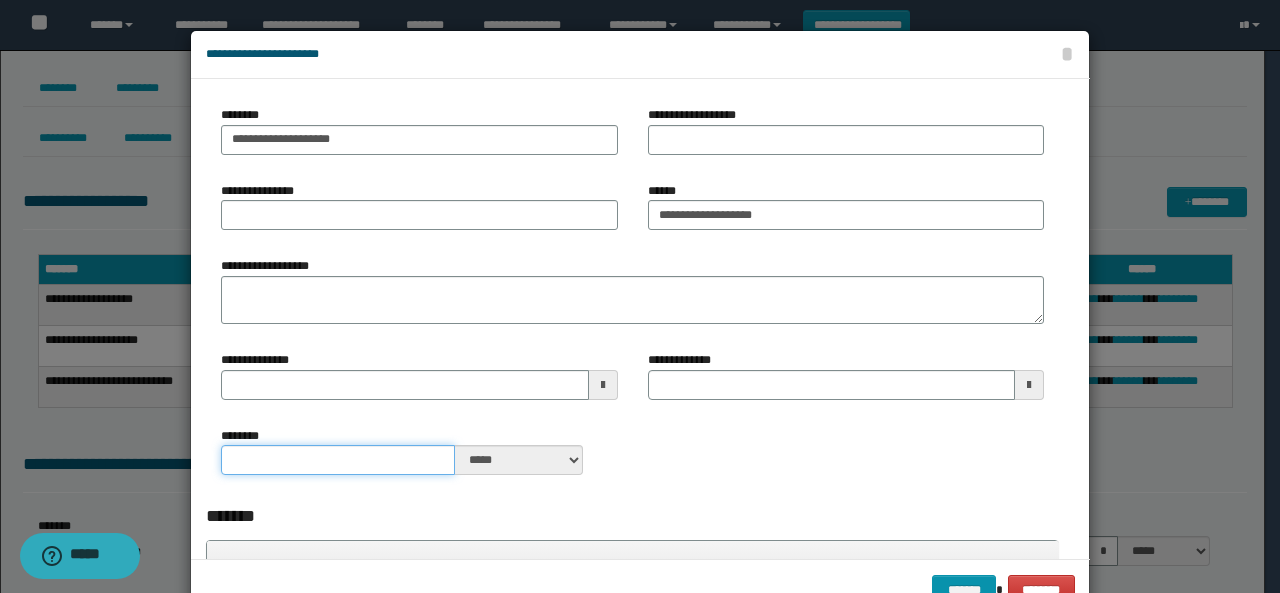 click on "********" at bounding box center (338, 460) 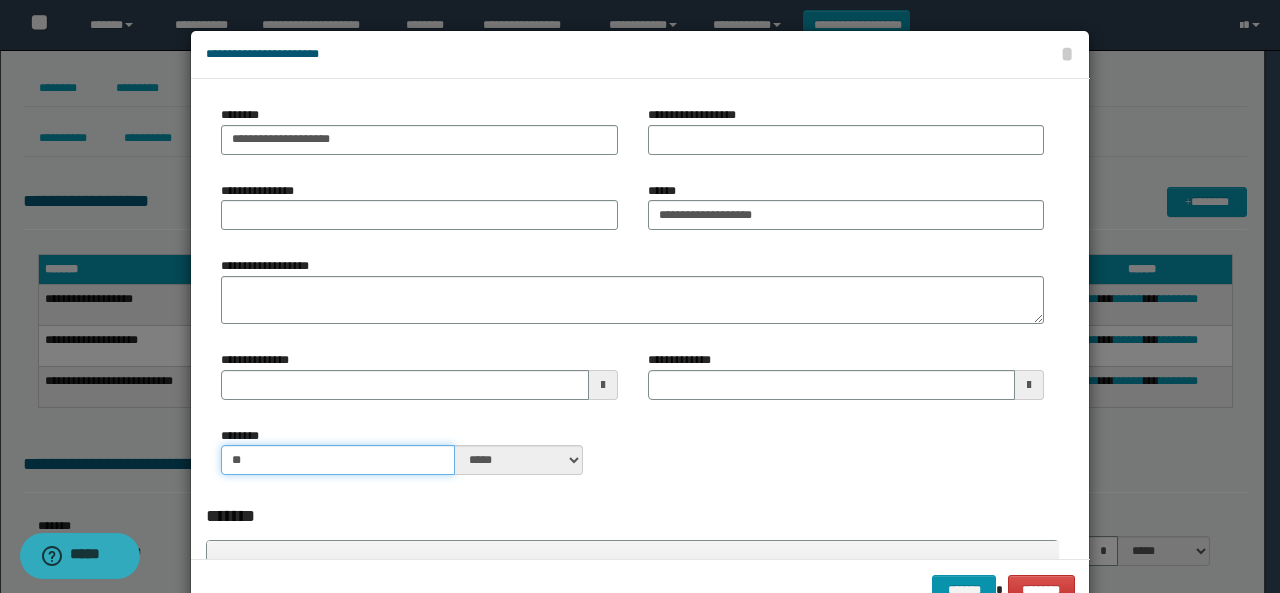 scroll, scrollTop: 300, scrollLeft: 0, axis: vertical 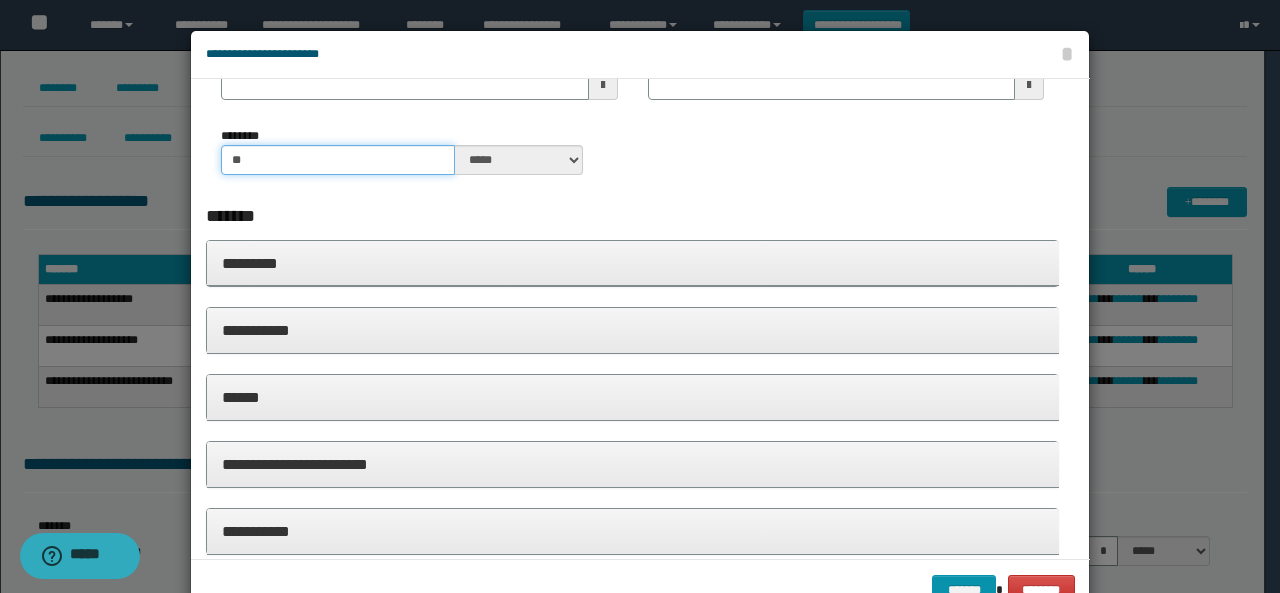 type on "**" 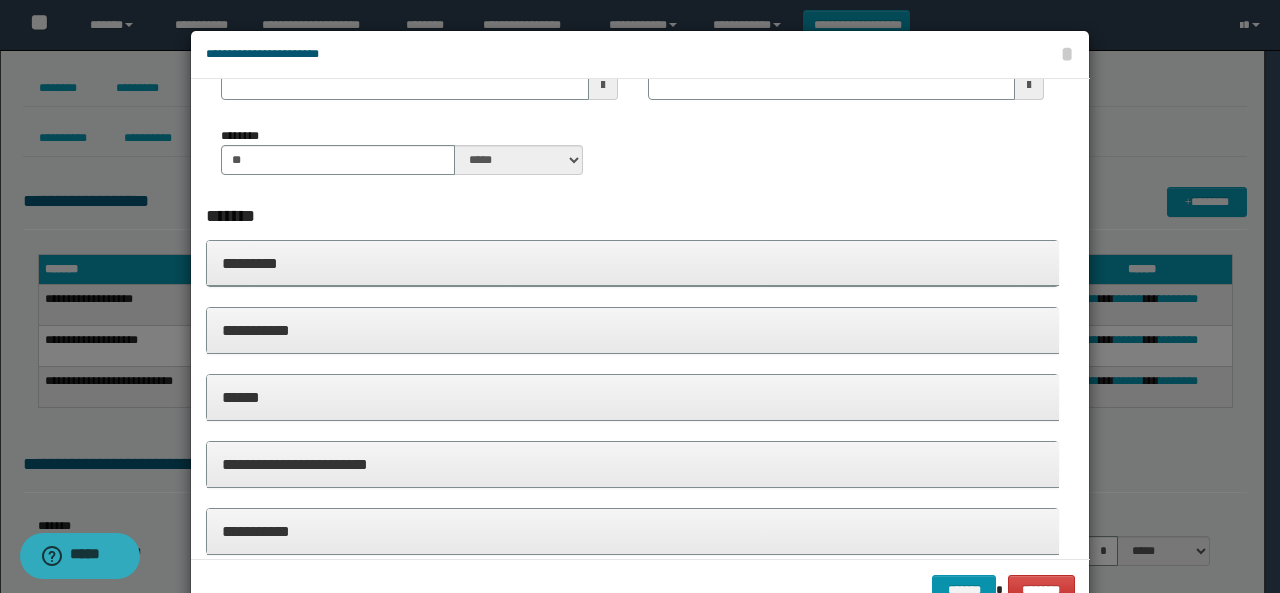 click on "**********" at bounding box center [633, 330] 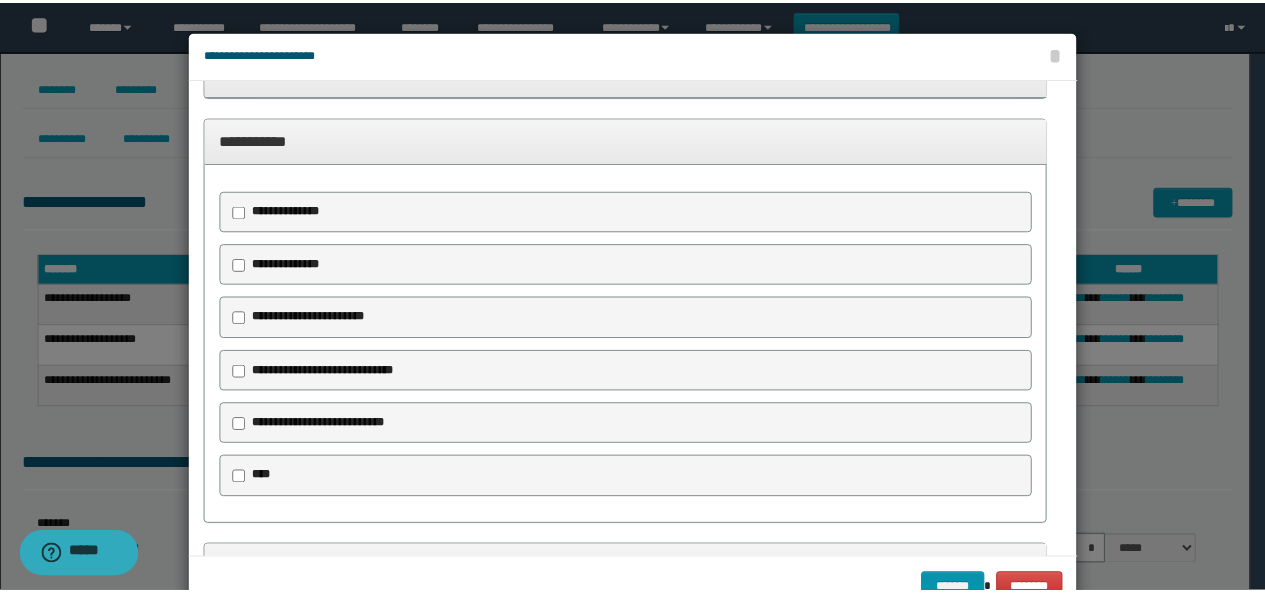 scroll, scrollTop: 600, scrollLeft: 0, axis: vertical 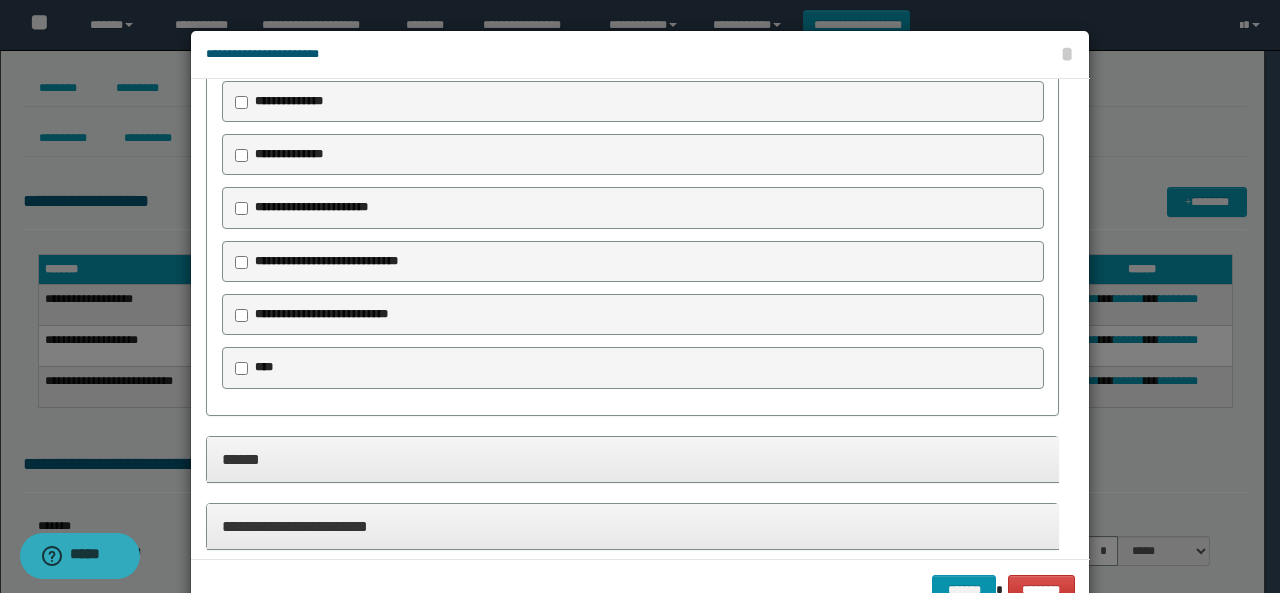 click on "**********" at bounding box center [321, 314] 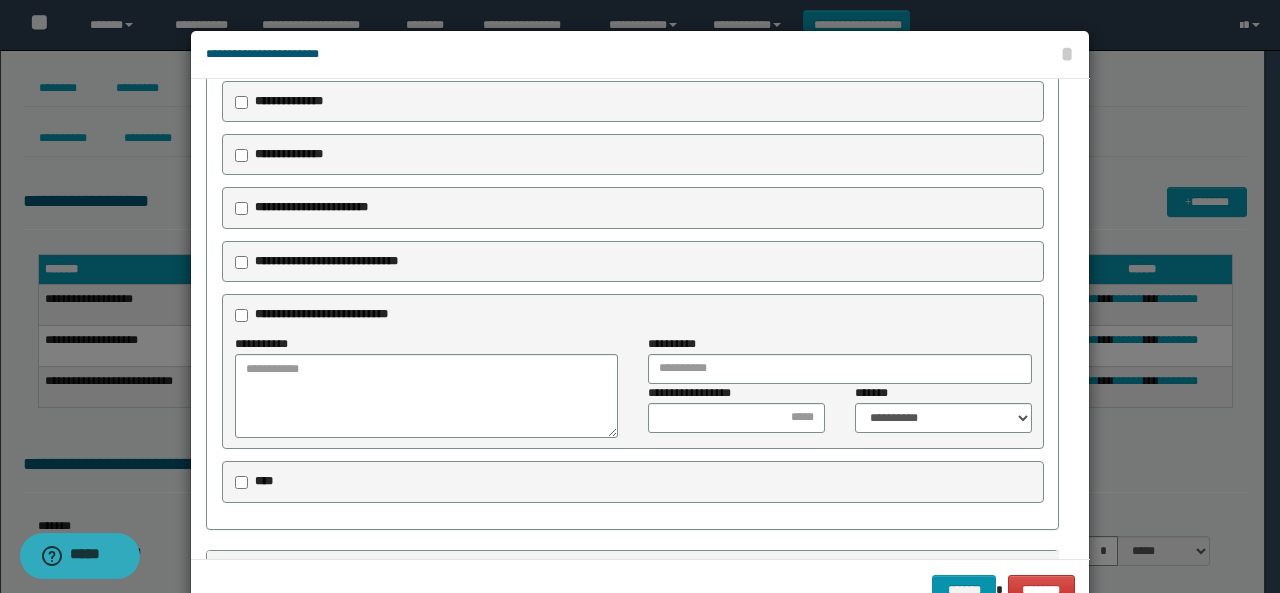 click on "**********" at bounding box center [311, 207] 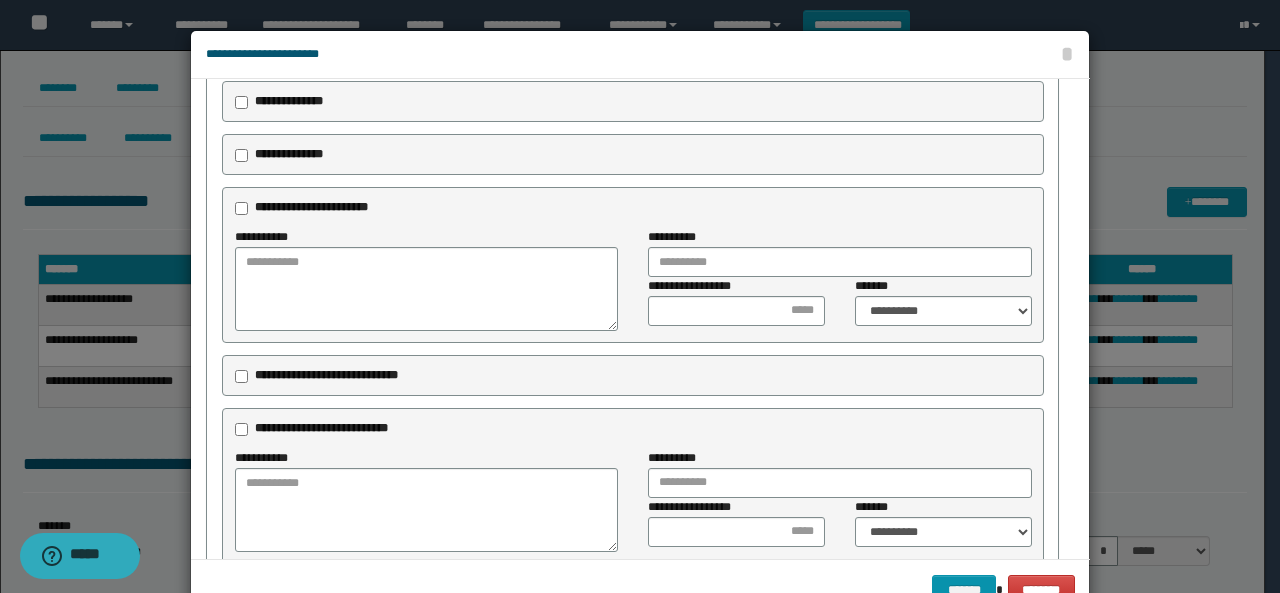 click on "**********" at bounding box center (289, 101) 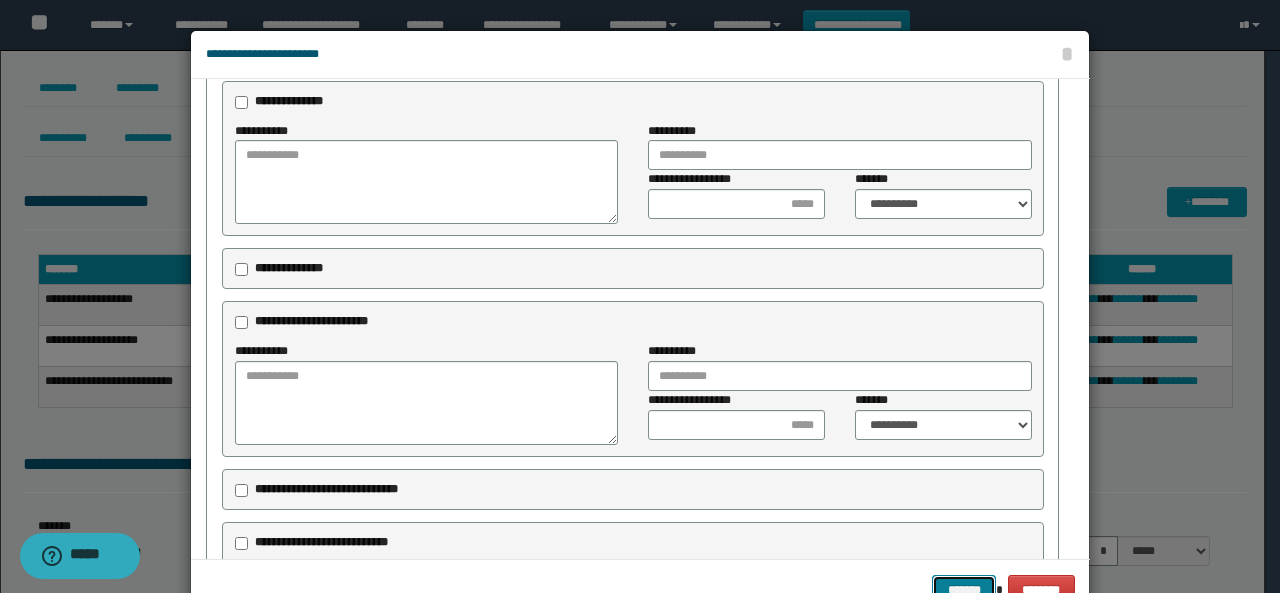 click on "*******" at bounding box center (964, 589) 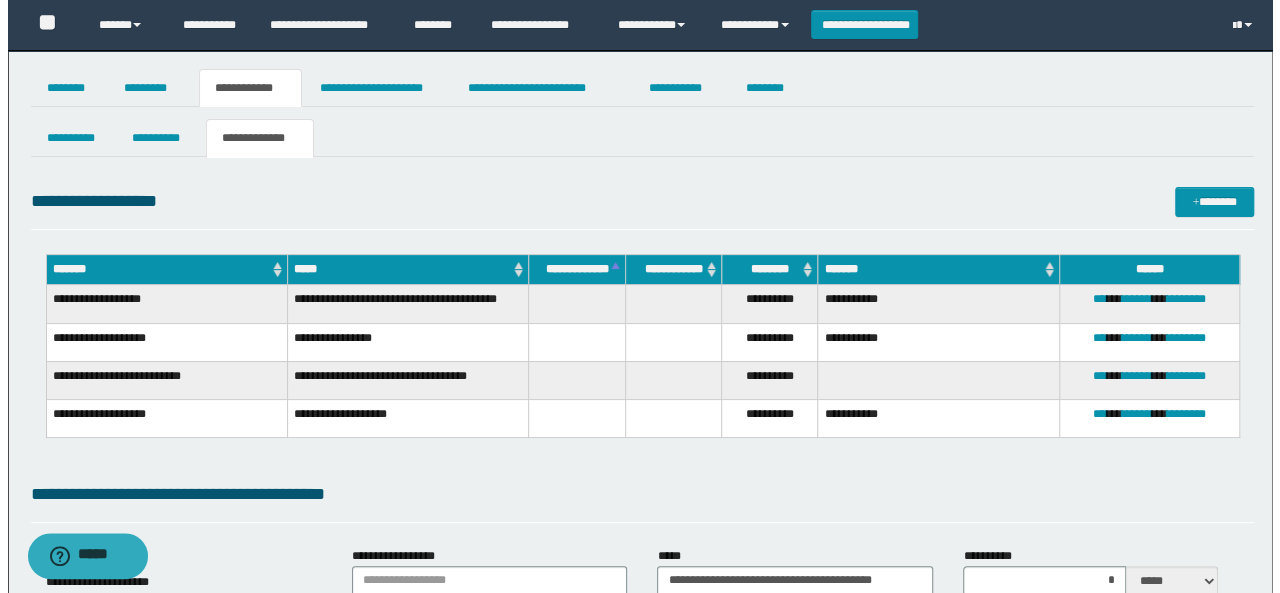 scroll, scrollTop: 0, scrollLeft: 0, axis: both 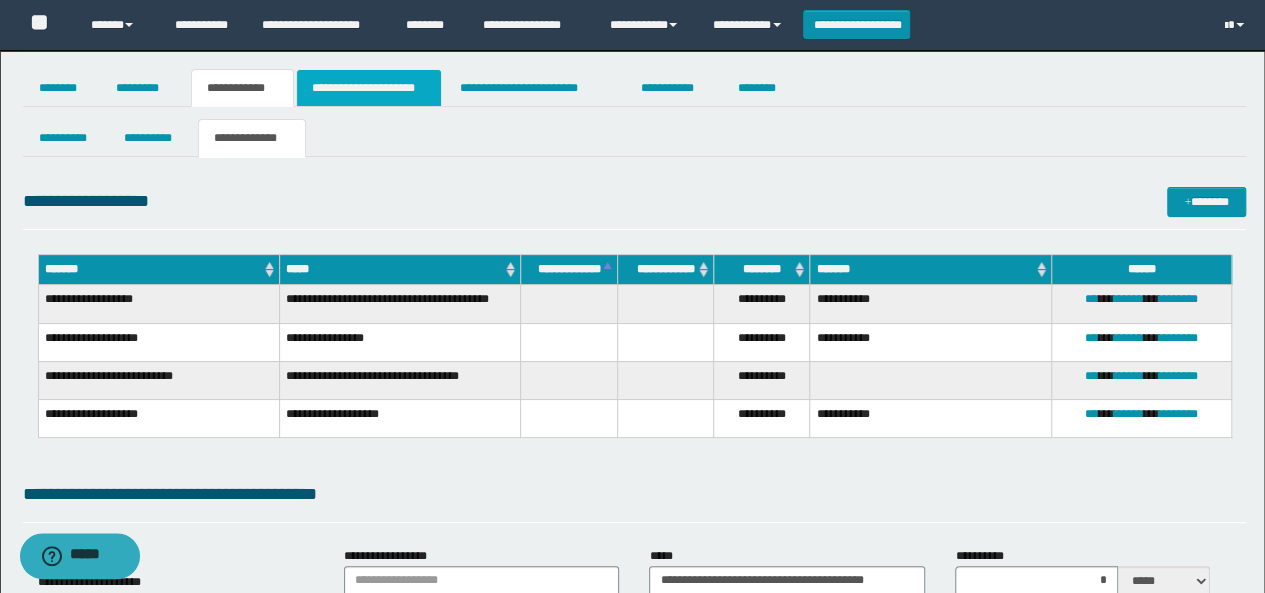 click on "**********" at bounding box center [369, 88] 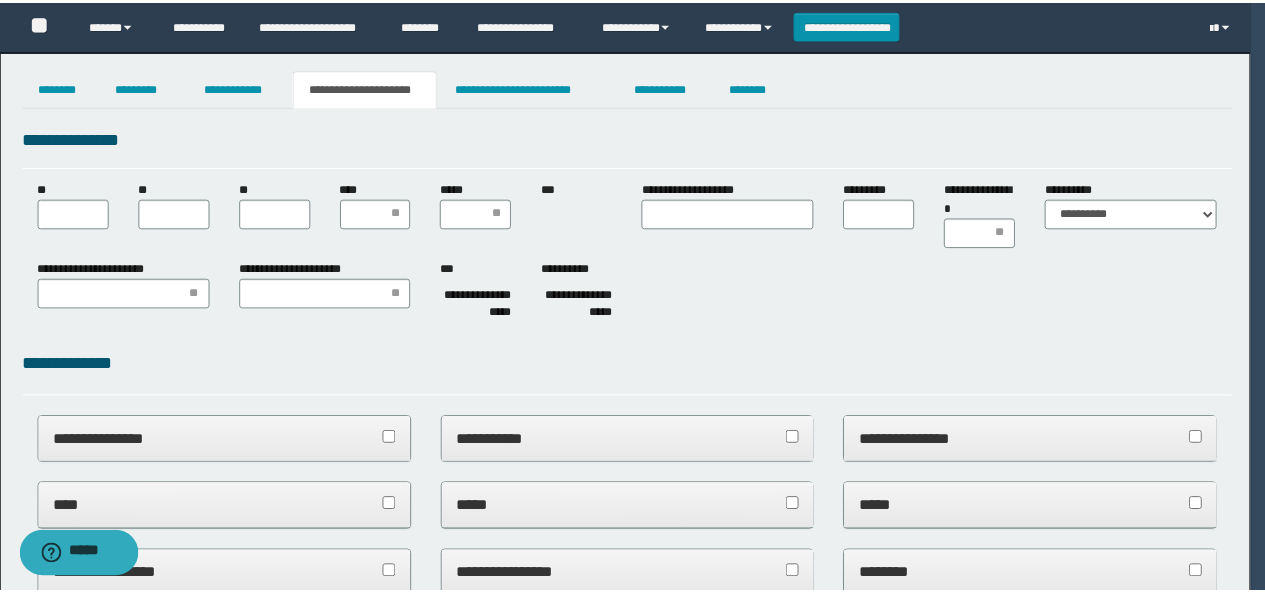 scroll, scrollTop: 0, scrollLeft: 0, axis: both 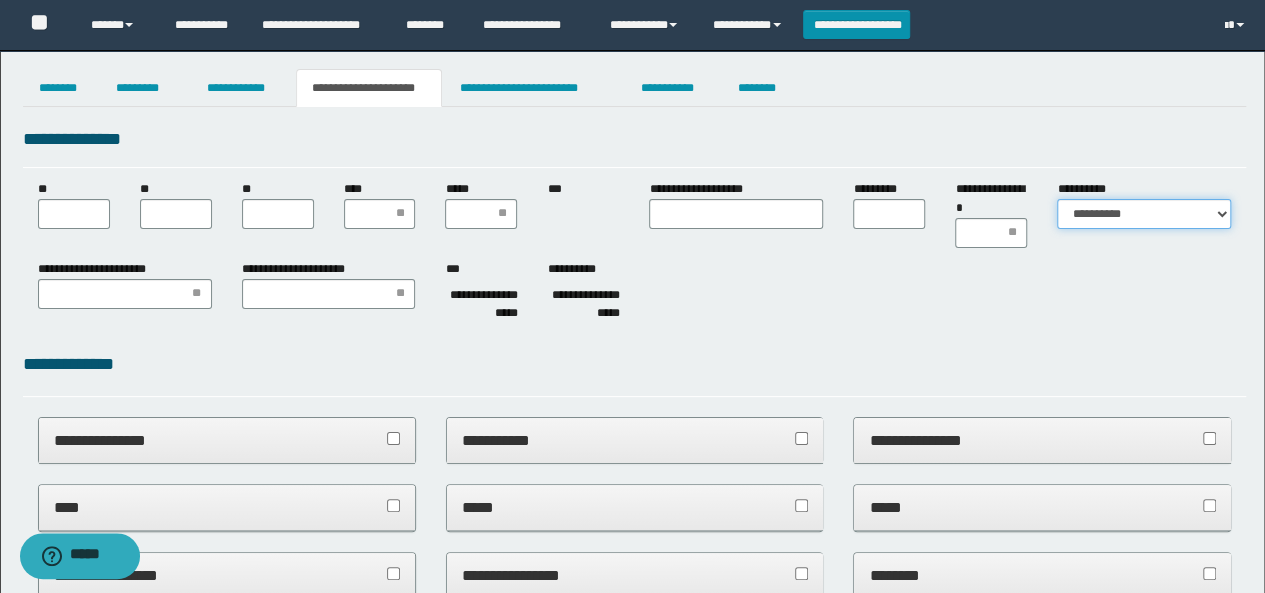 click on "**********" at bounding box center (1144, 214) 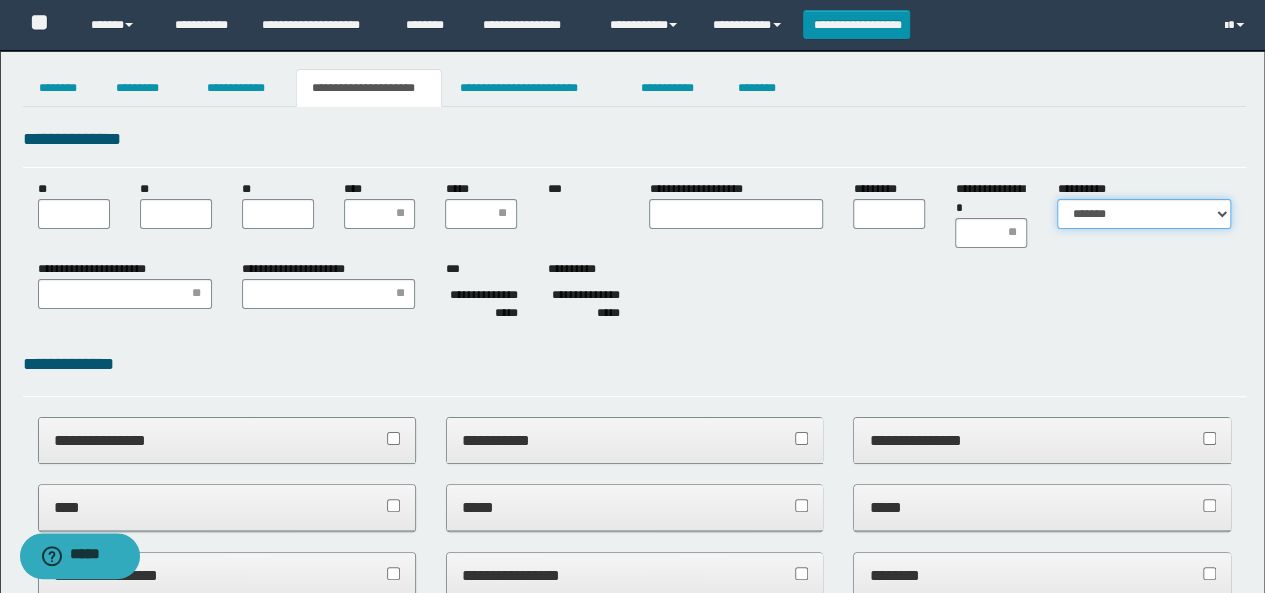 click on "**********" at bounding box center [1144, 214] 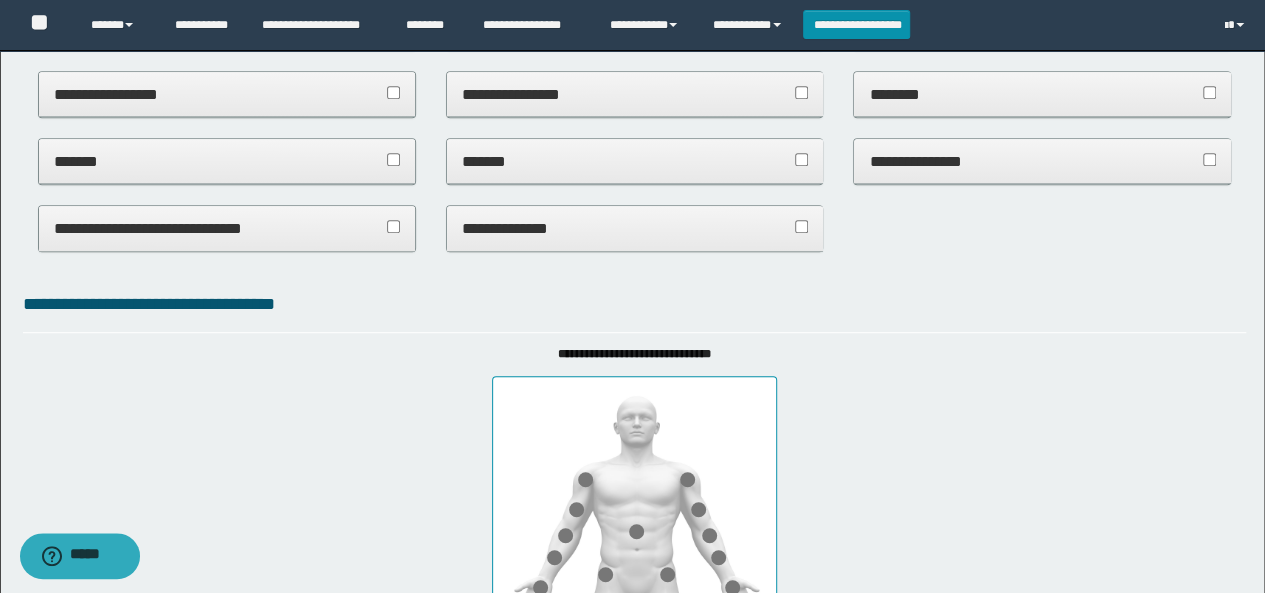 scroll, scrollTop: 300, scrollLeft: 0, axis: vertical 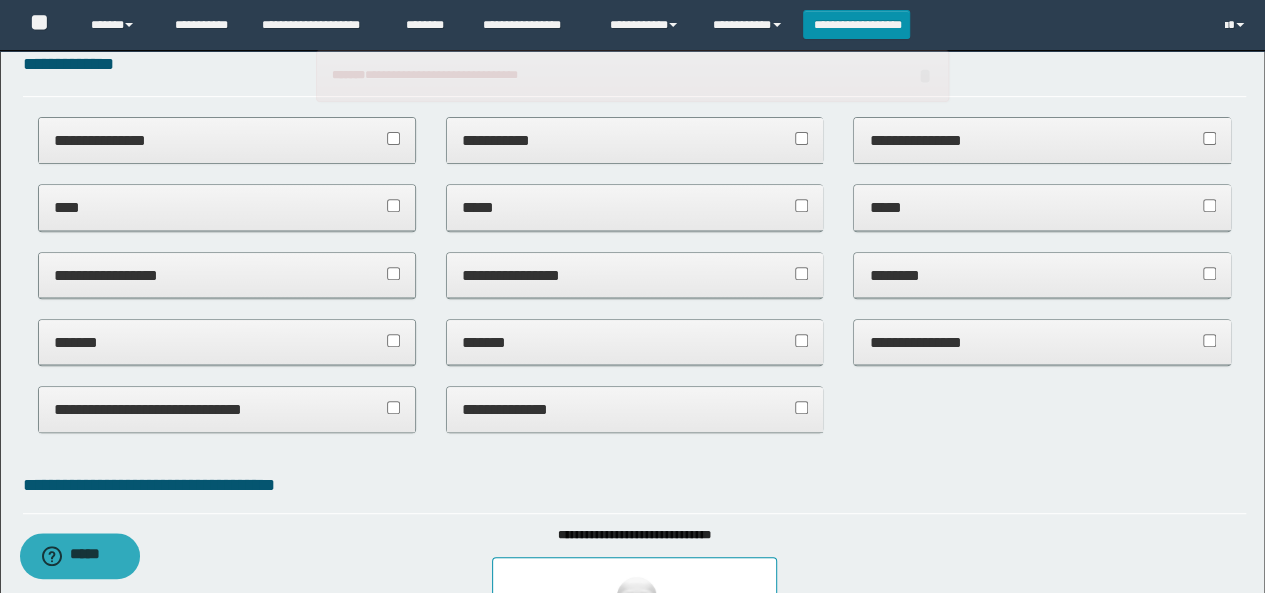 click on "**********" at bounding box center [635, 409] 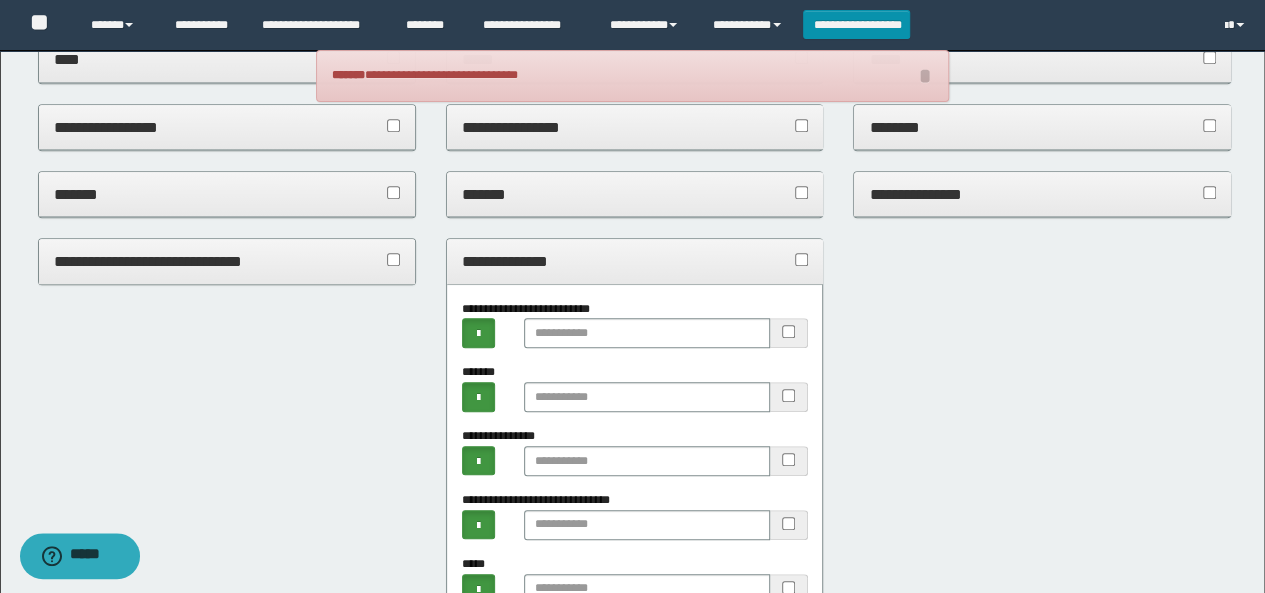 scroll, scrollTop: 600, scrollLeft: 0, axis: vertical 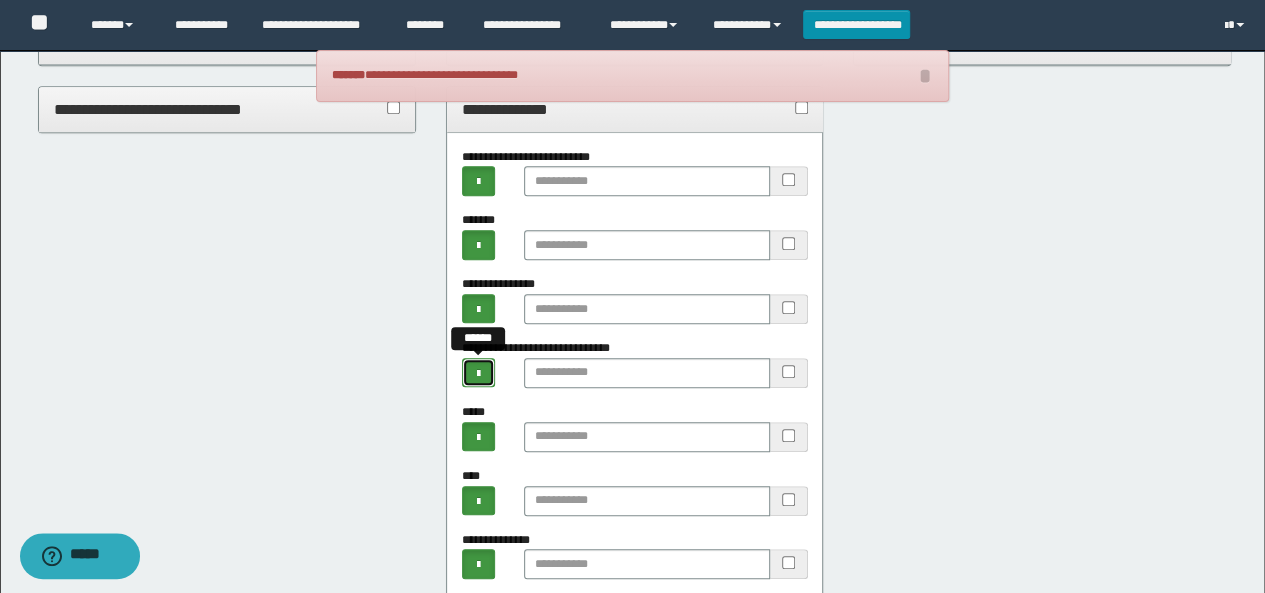 click at bounding box center (478, 374) 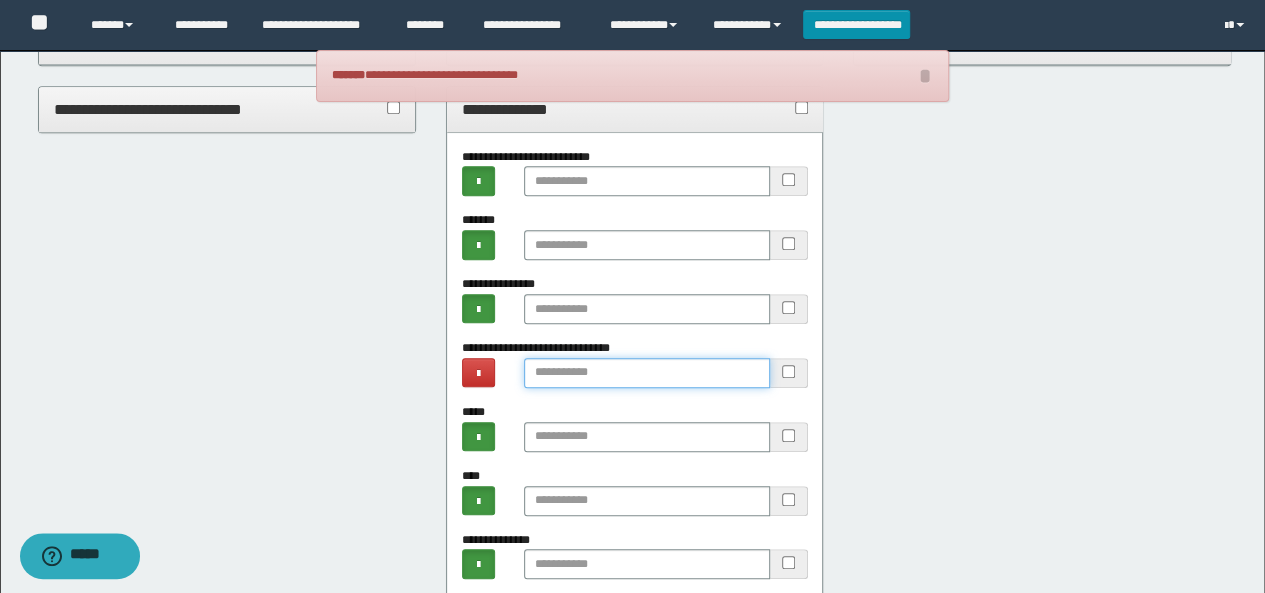 click at bounding box center (647, 373) 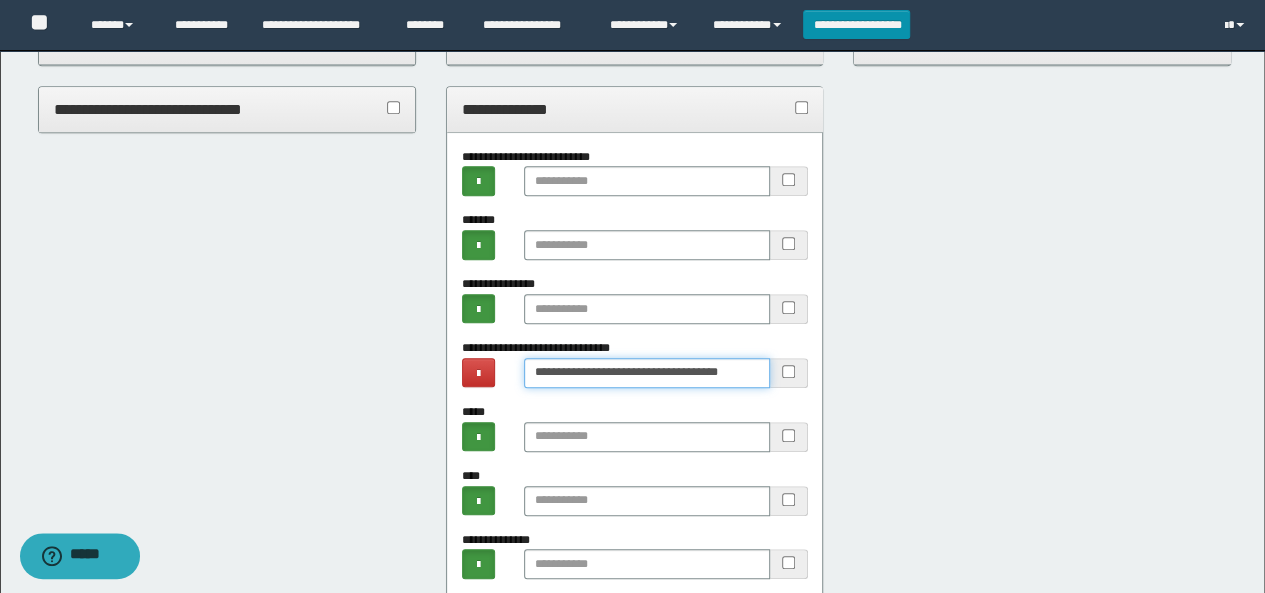 scroll, scrollTop: 0, scrollLeft: 25, axis: horizontal 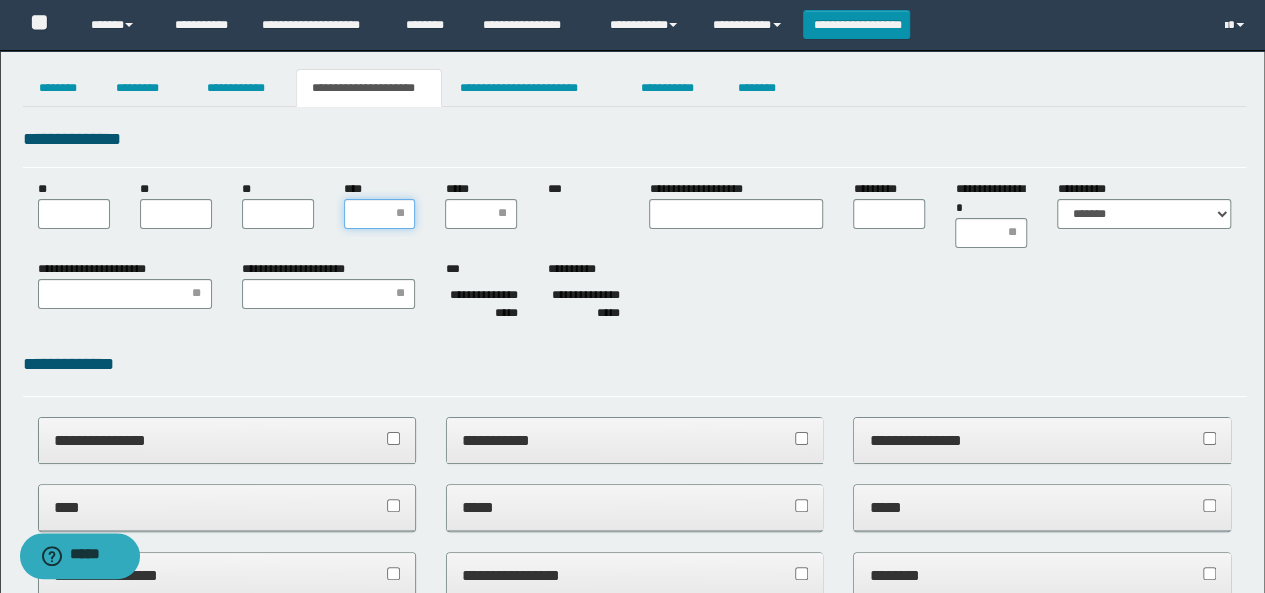 click on "****" at bounding box center (380, 214) 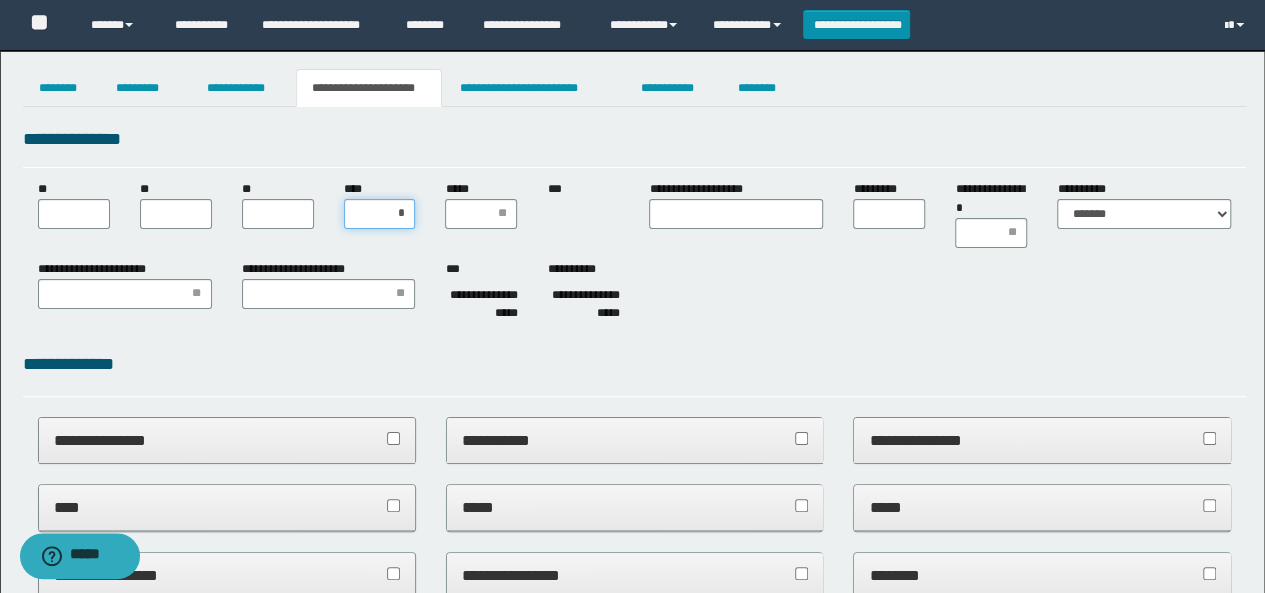 type on "**" 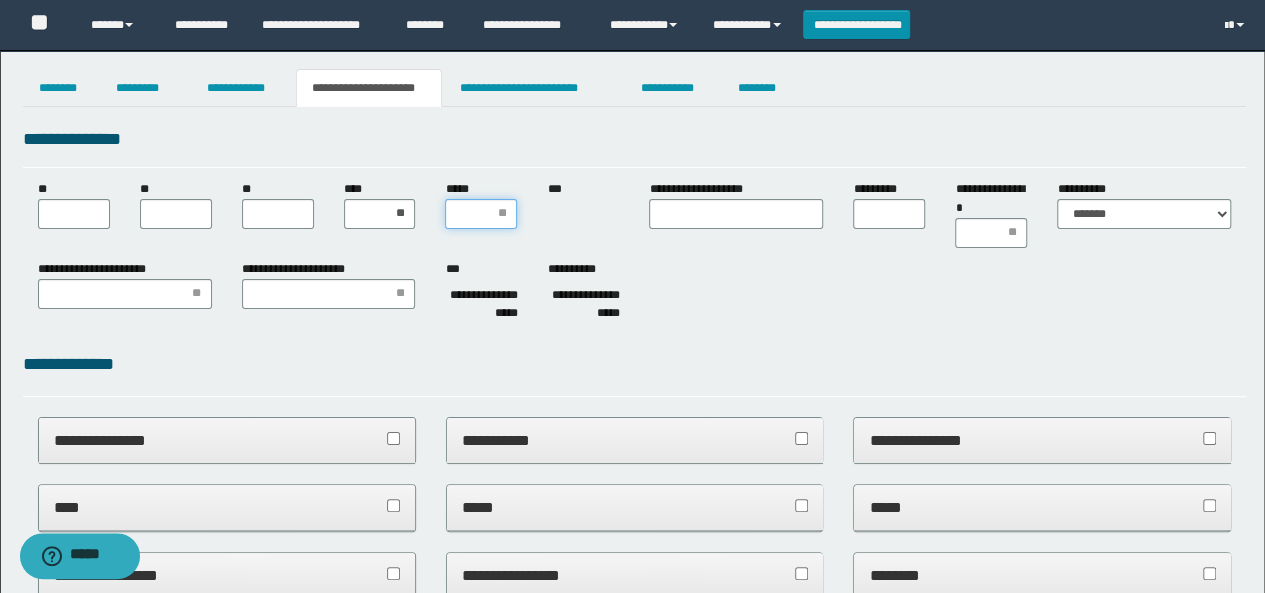 click on "*****" at bounding box center (481, 214) 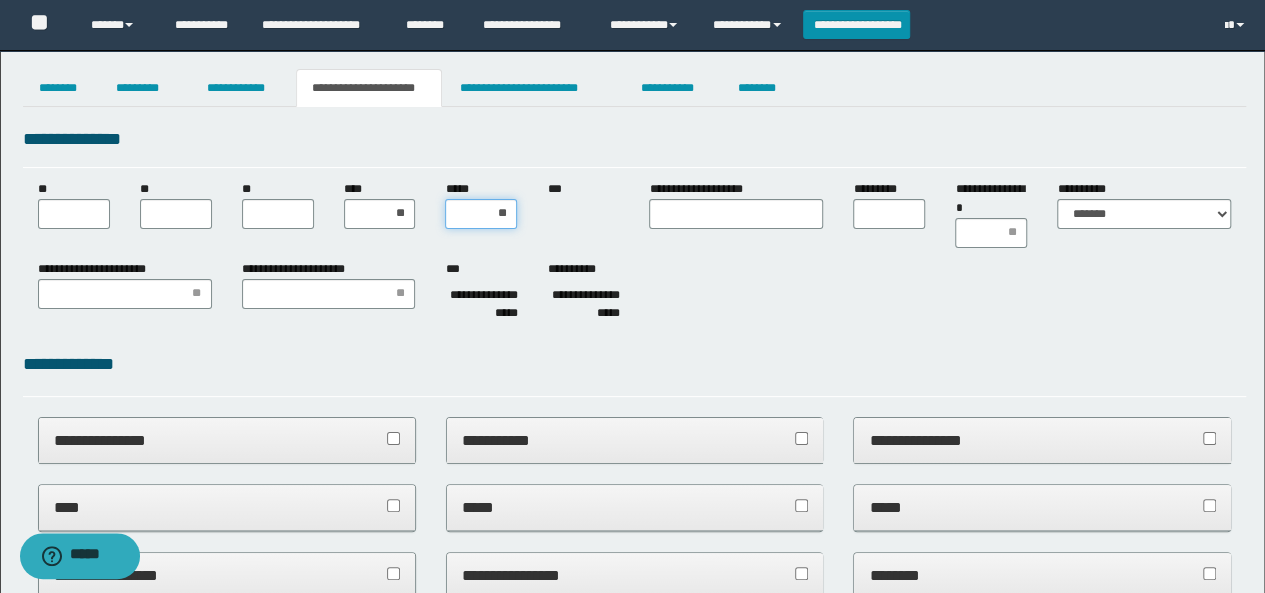 type on "***" 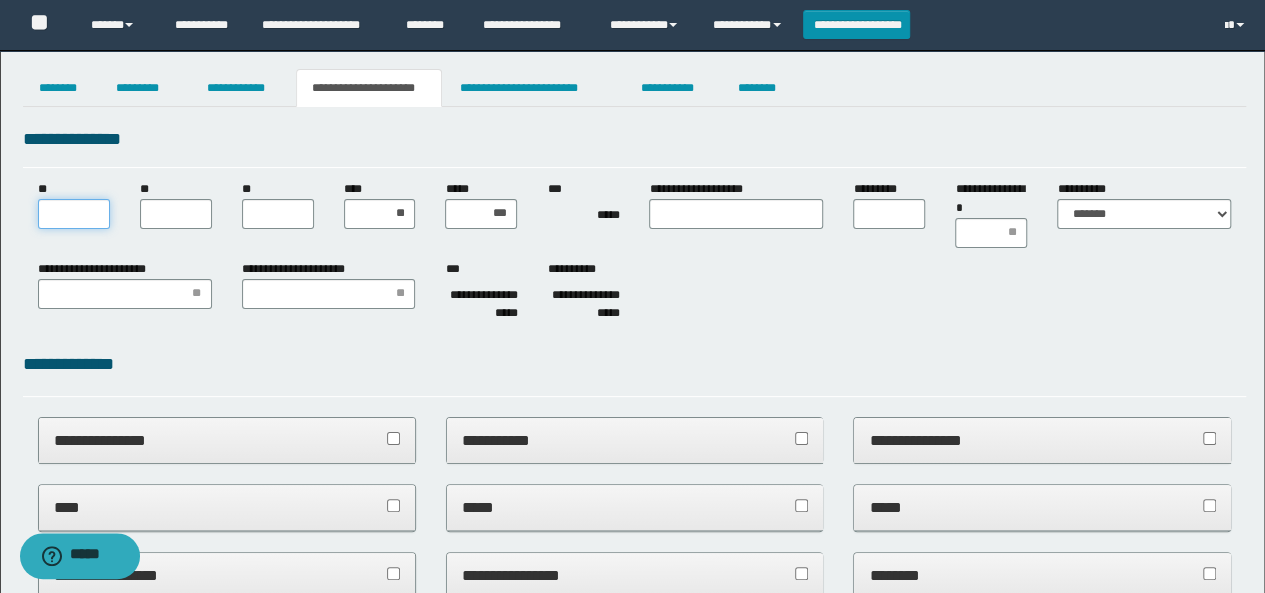 click on "**" at bounding box center (74, 214) 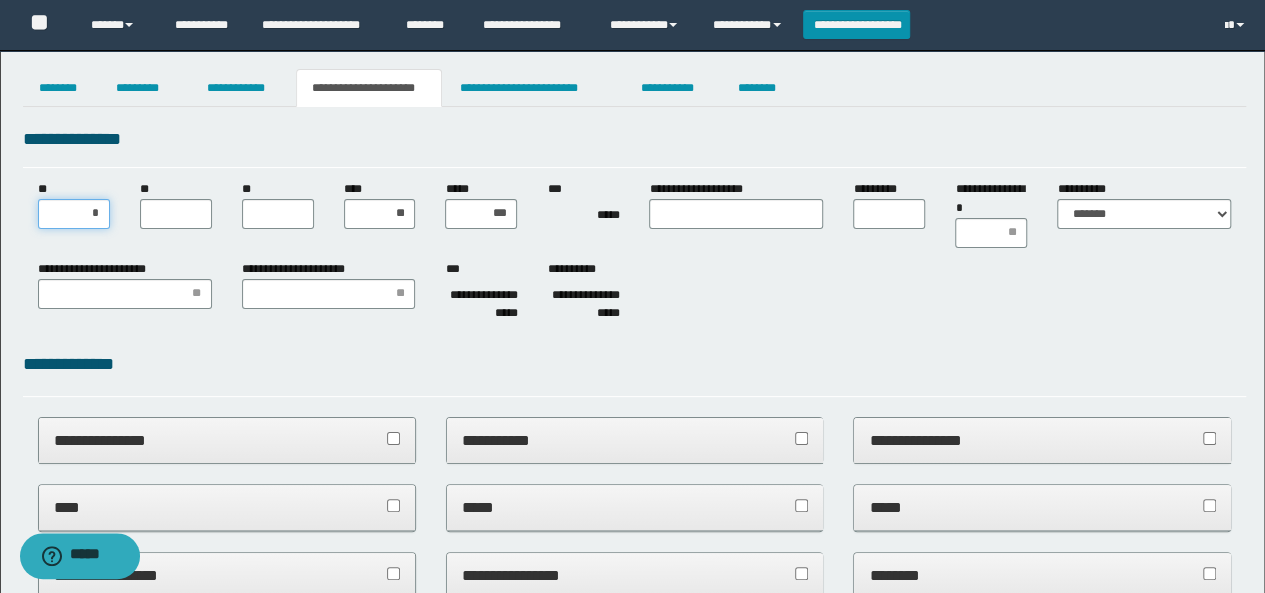 type on "**" 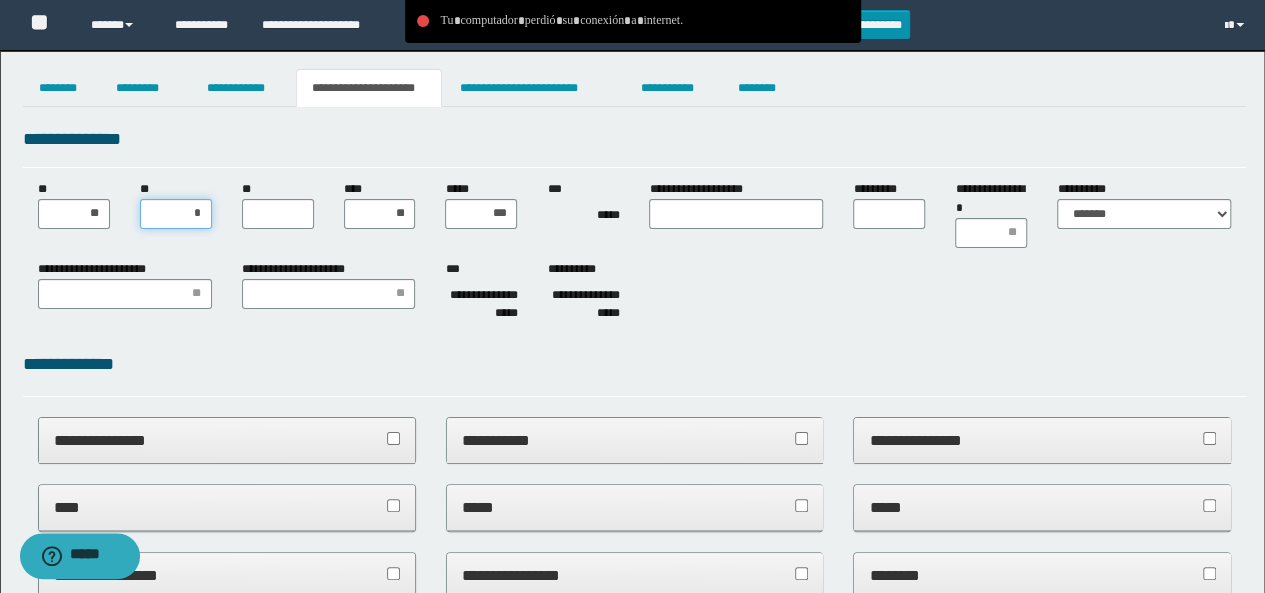 type on "**" 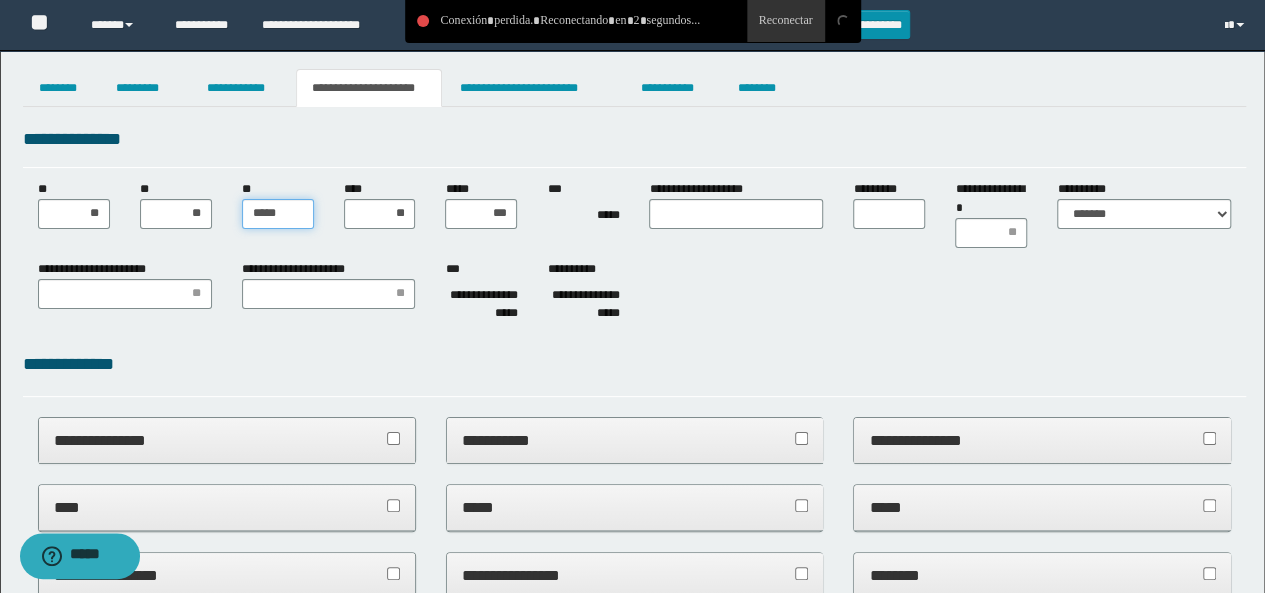 type on "******" 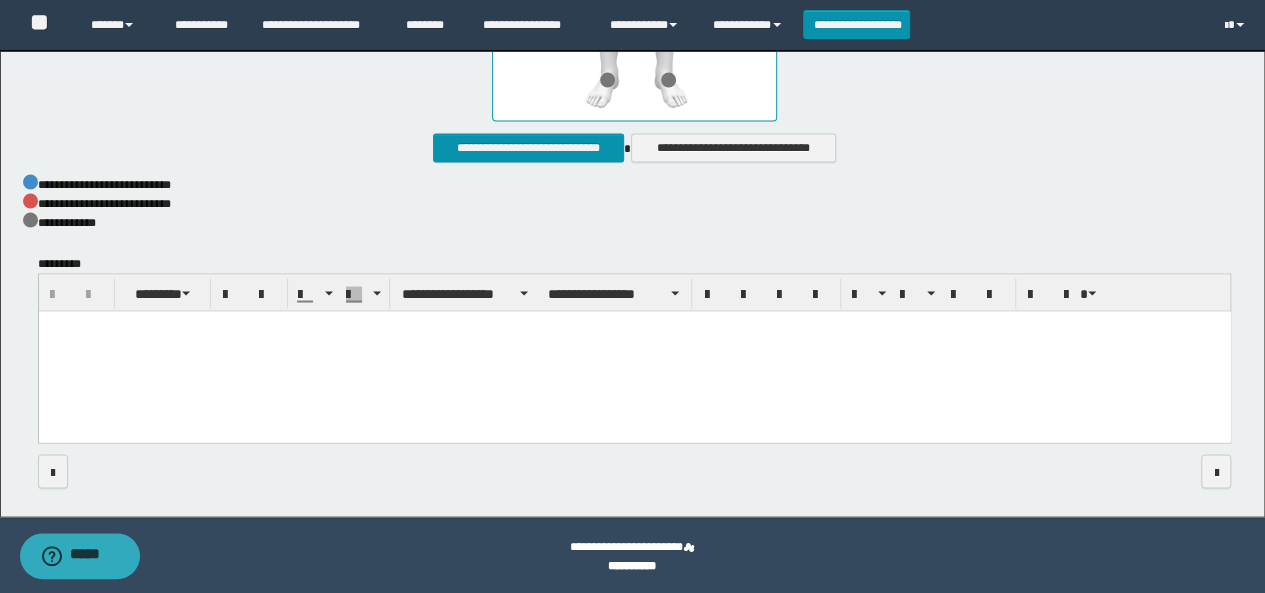 scroll, scrollTop: 1714, scrollLeft: 0, axis: vertical 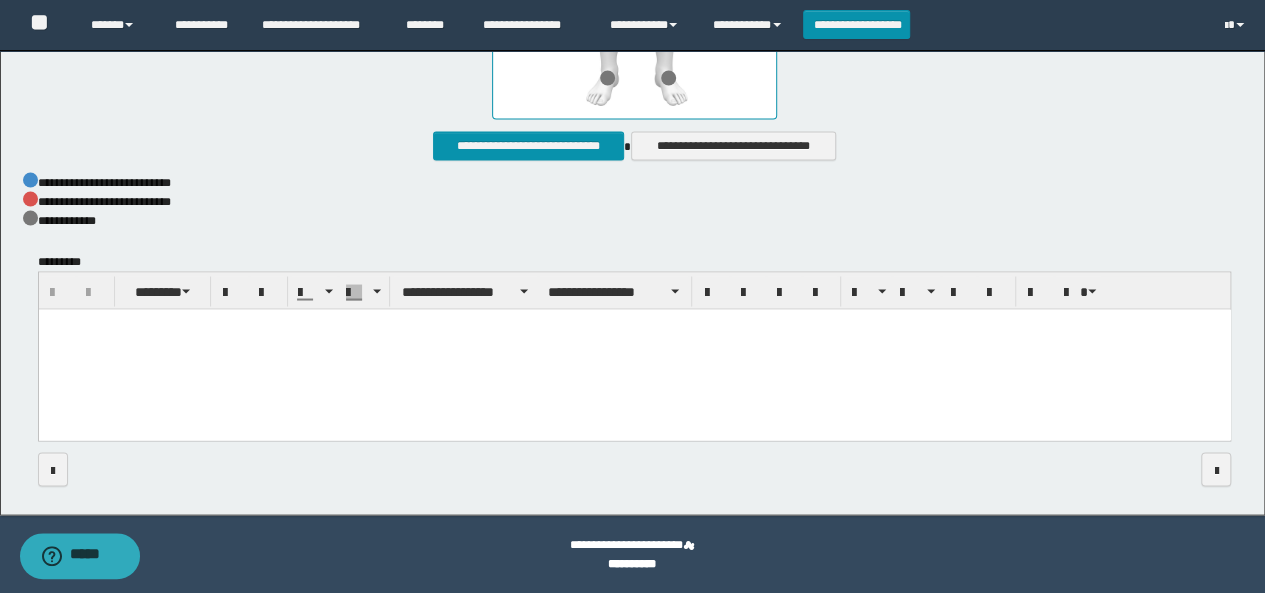 click at bounding box center [634, 350] 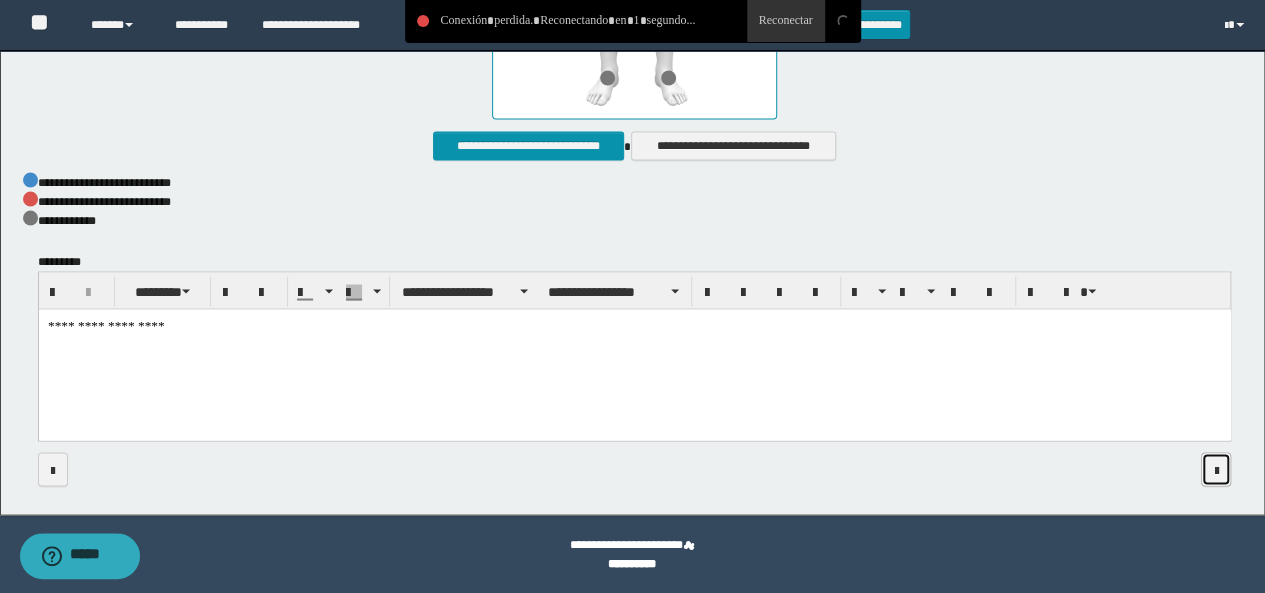click at bounding box center [1216, 469] 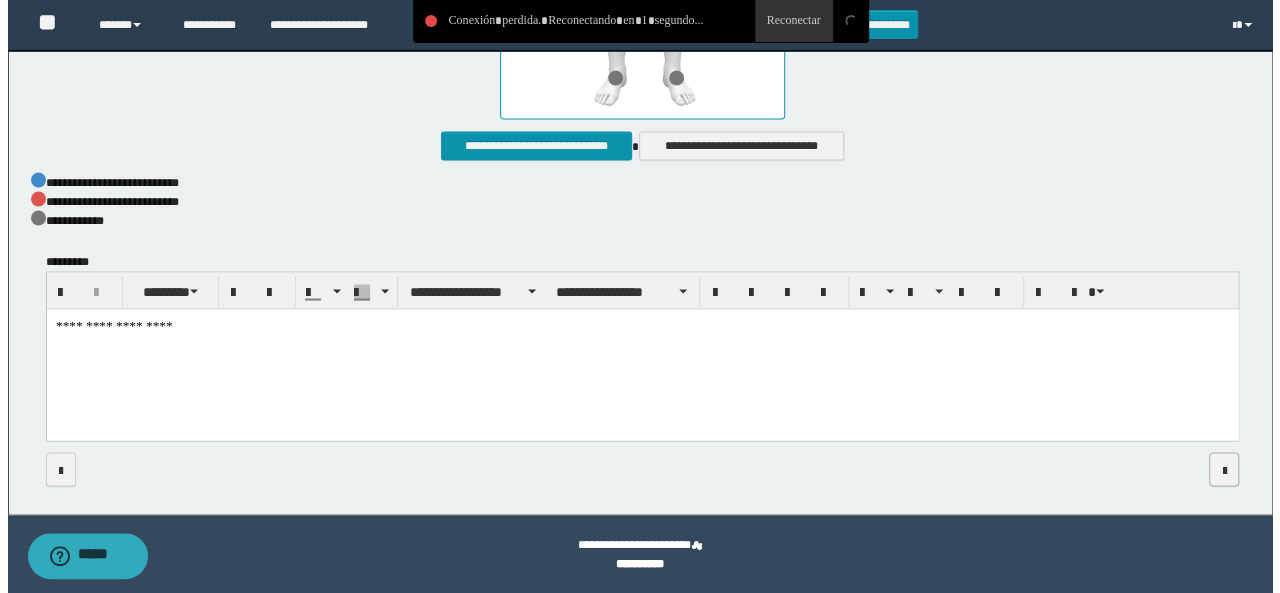 scroll, scrollTop: 0, scrollLeft: 0, axis: both 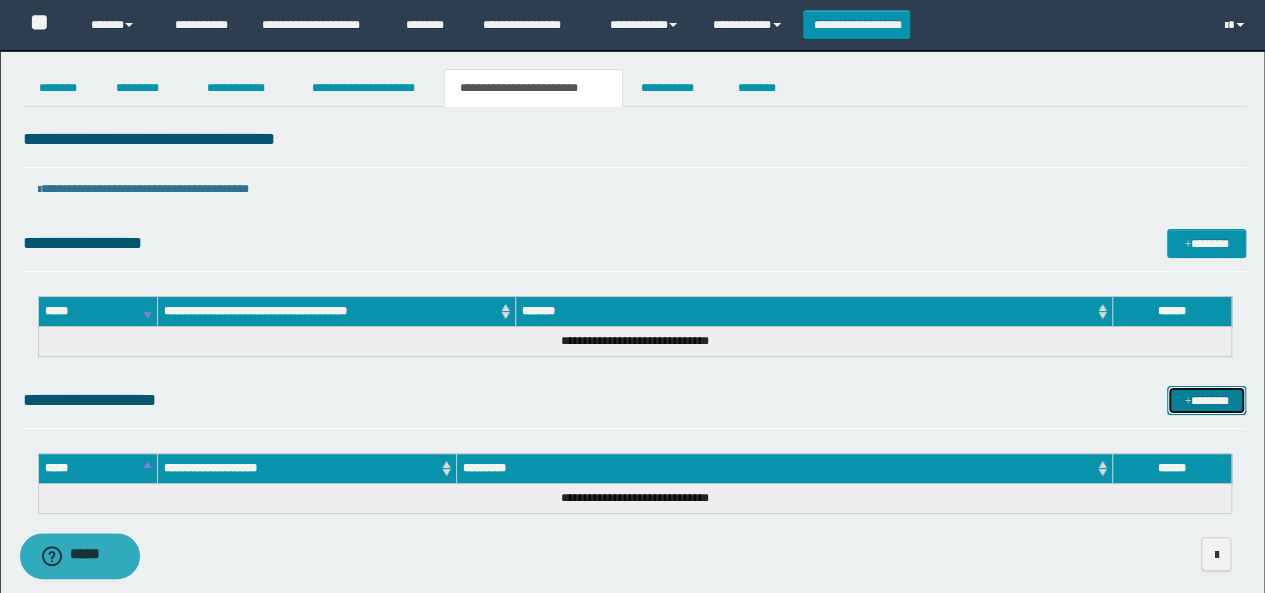 click at bounding box center [1187, 402] 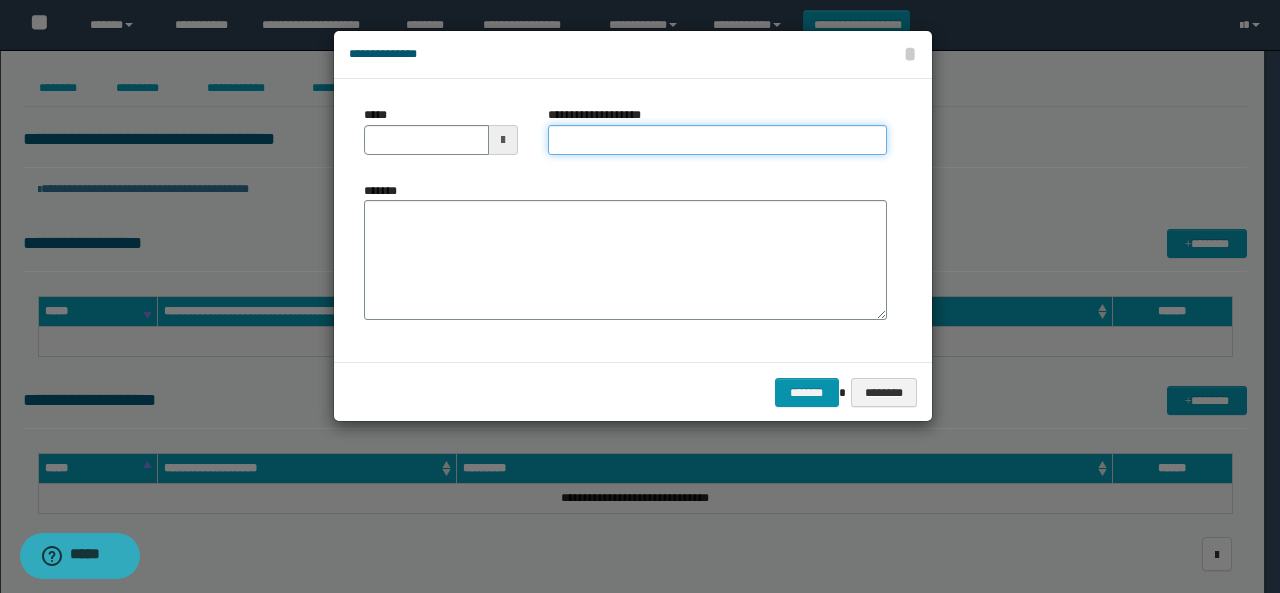 click on "**********" at bounding box center [717, 140] 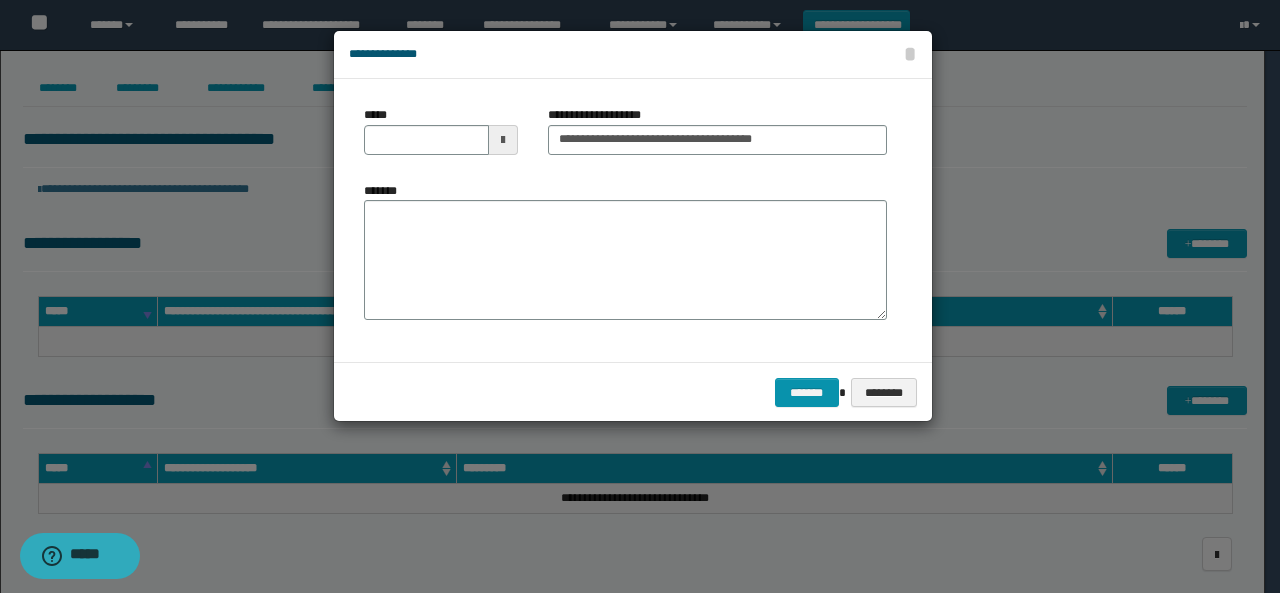 click at bounding box center (503, 140) 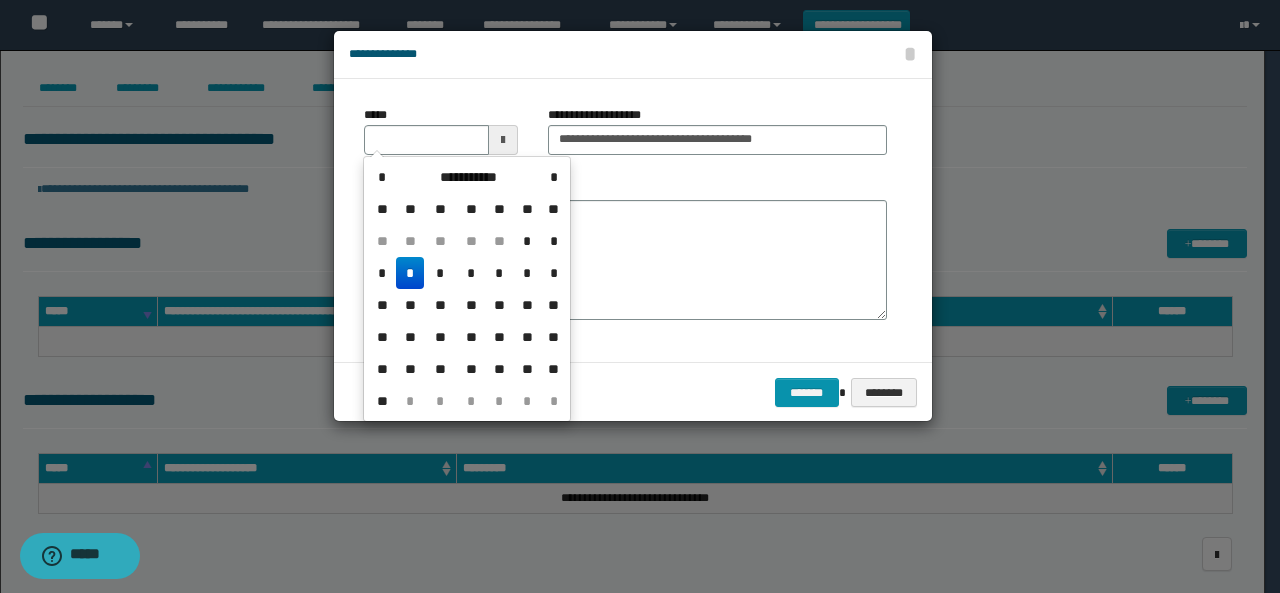 click on "*" at bounding box center (410, 273) 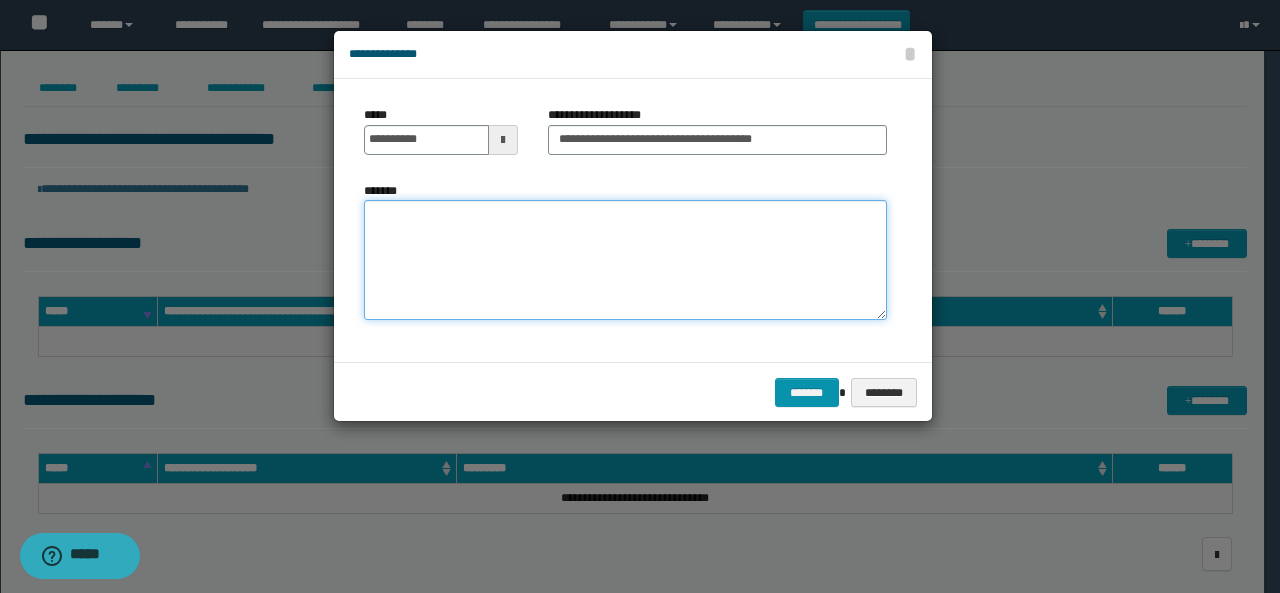 click on "*******" at bounding box center [625, 260] 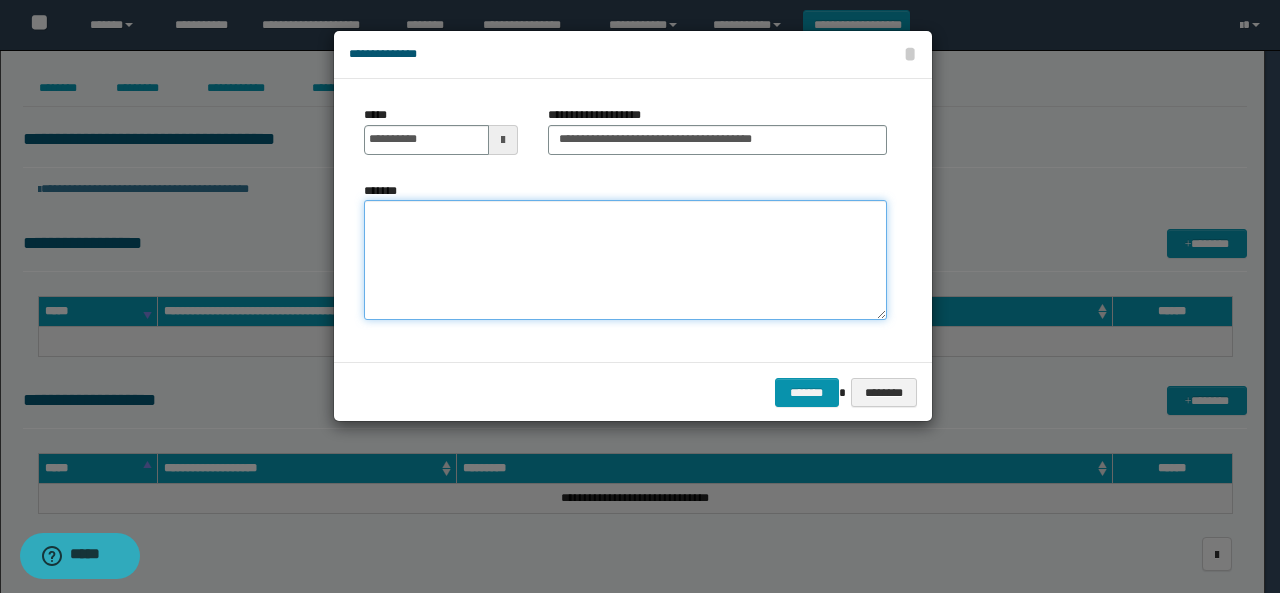 click on "*******" at bounding box center (625, 260) 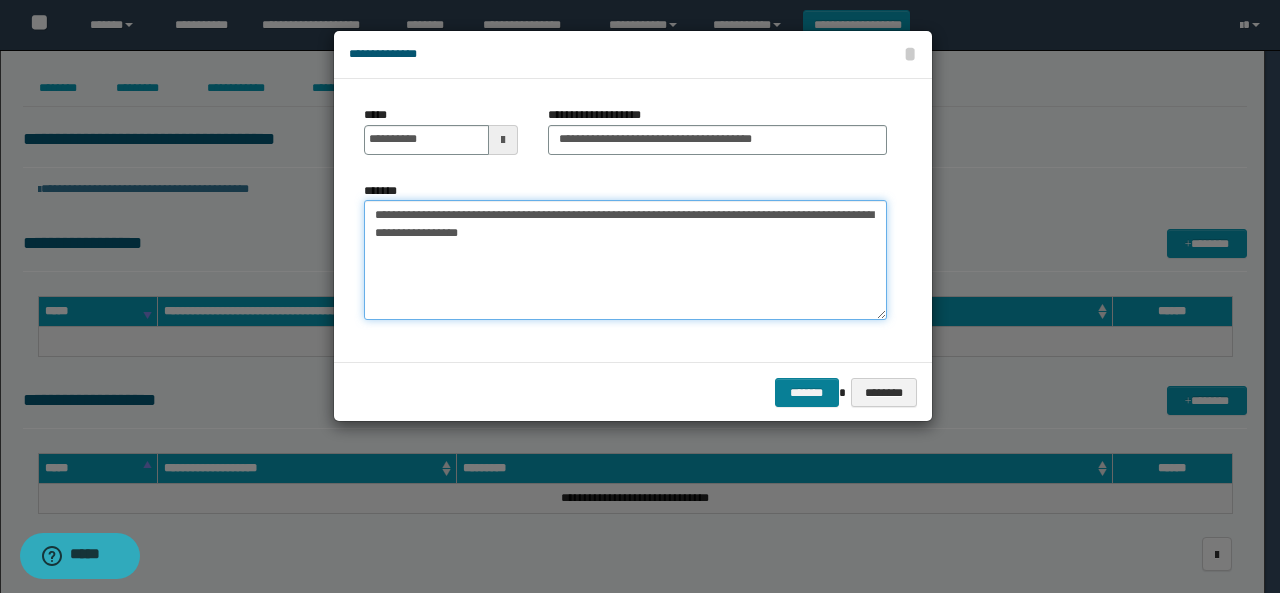 type on "**********" 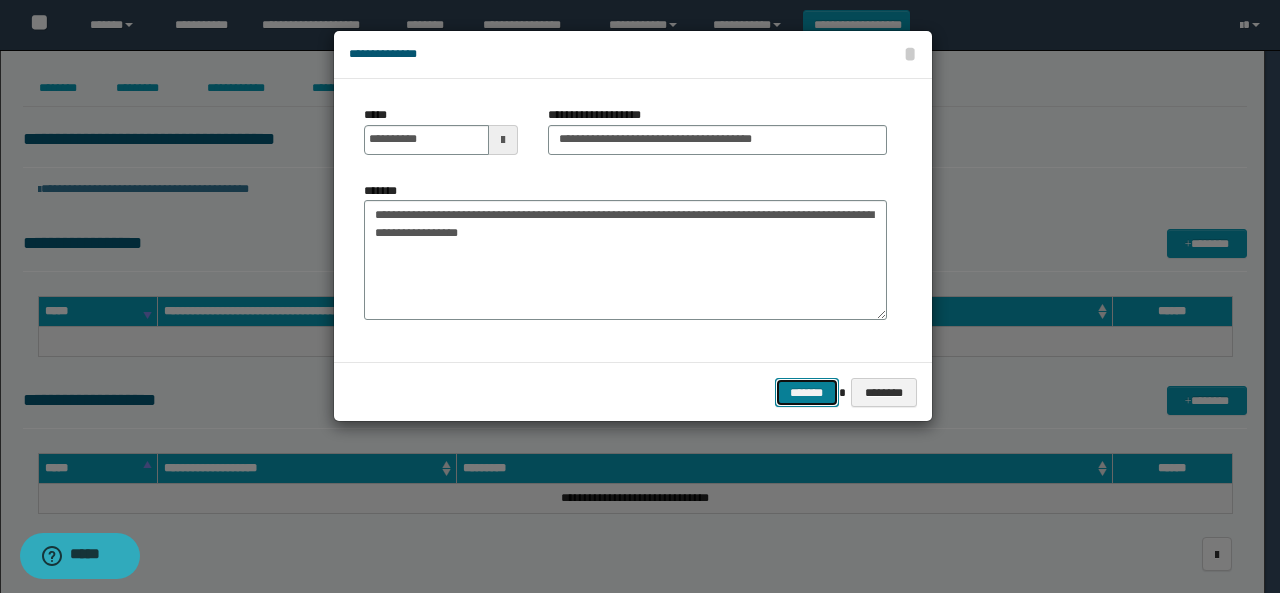 click on "*******" at bounding box center (807, 392) 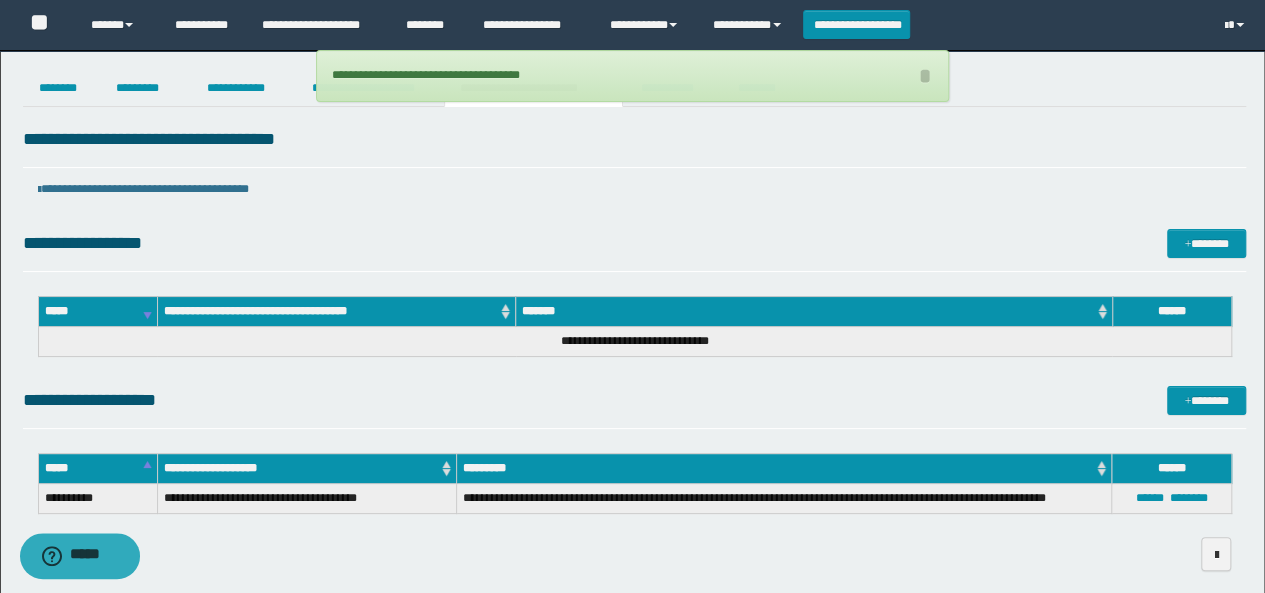 click on "**********" at bounding box center (632, 76) 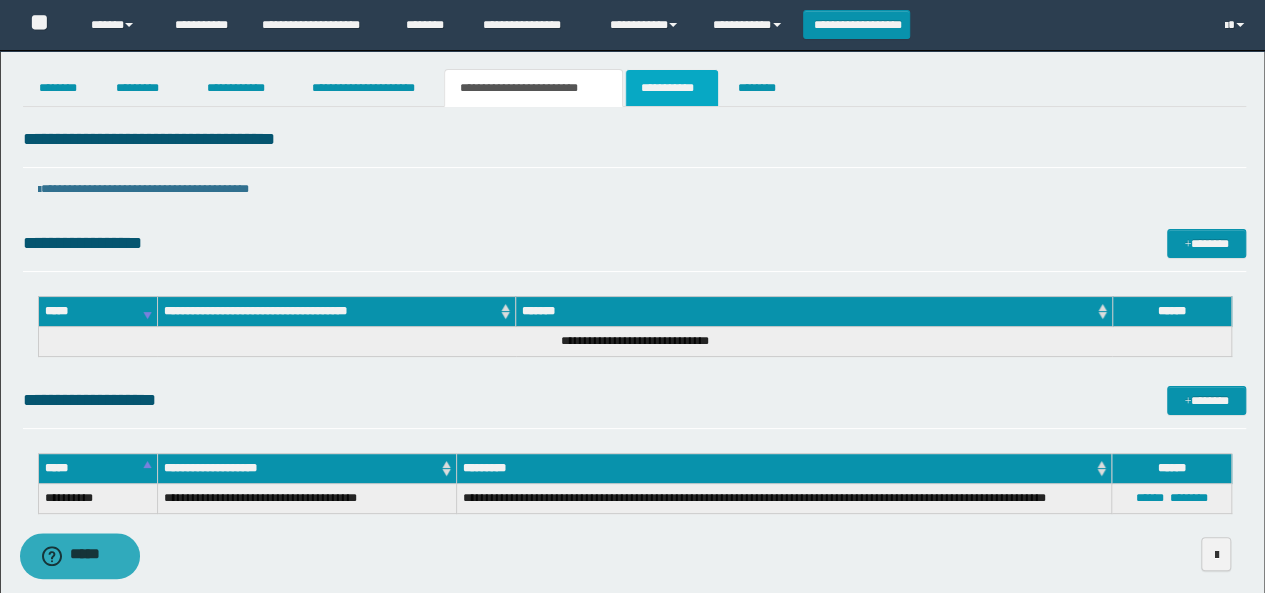 click on "**********" at bounding box center [672, 88] 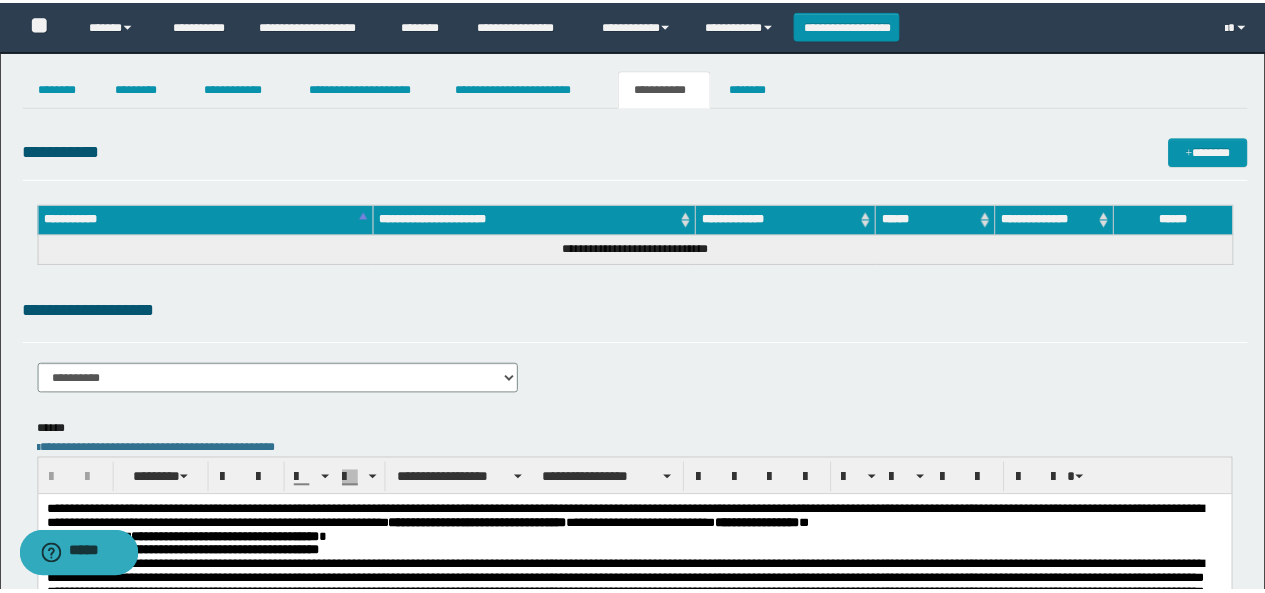 scroll, scrollTop: 0, scrollLeft: 0, axis: both 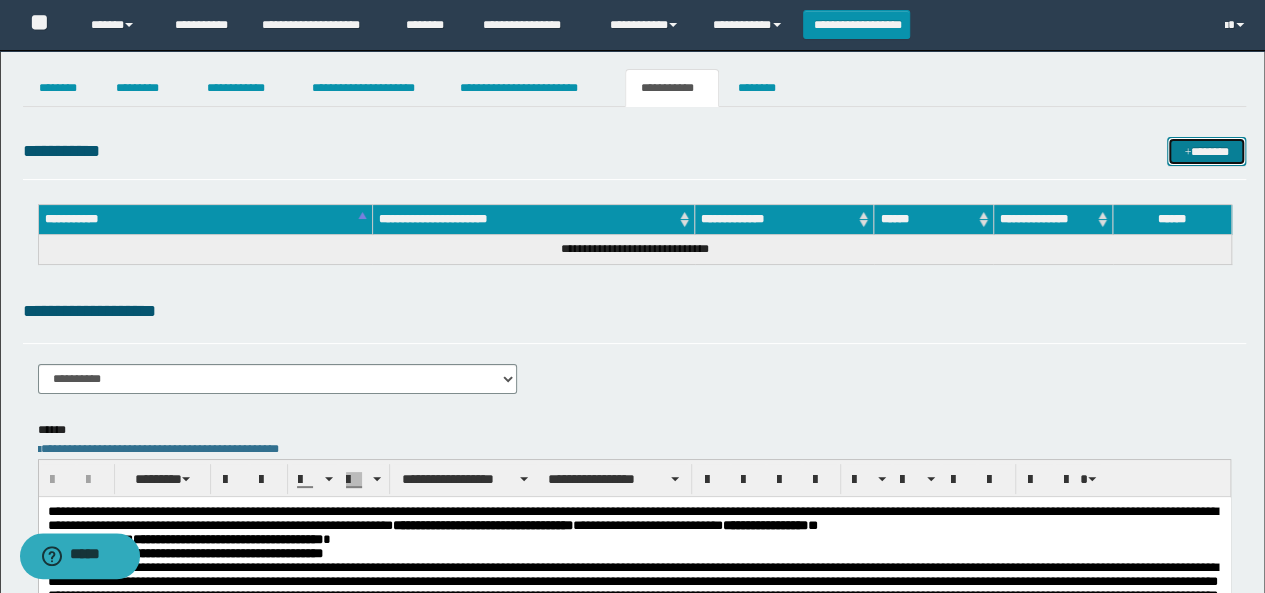 click on "*******" at bounding box center (1206, 151) 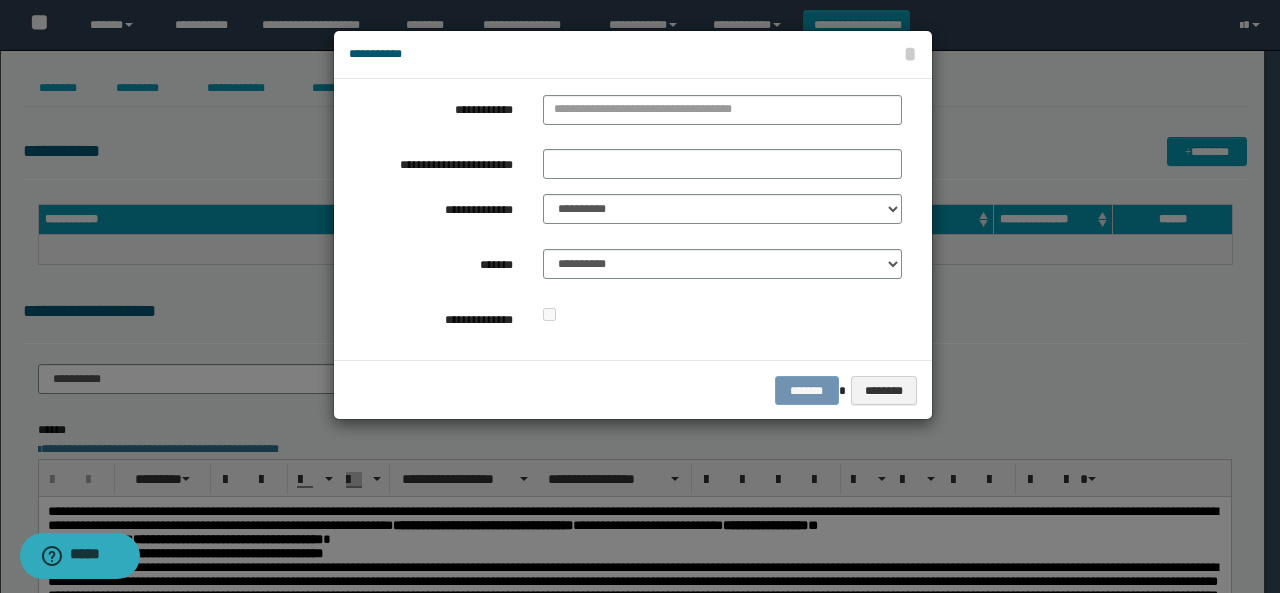 drag, startPoint x: 542, startPoint y: 110, endPoint x: 572, endPoint y: 113, distance: 30.149628 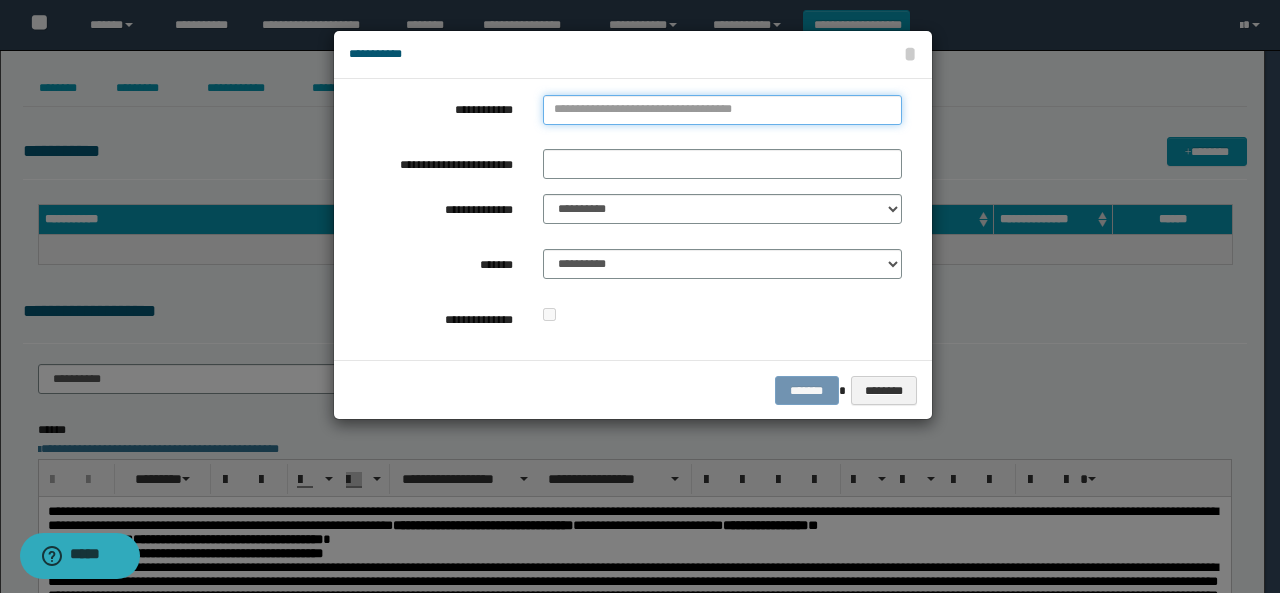 click on "**********" at bounding box center [722, 110] 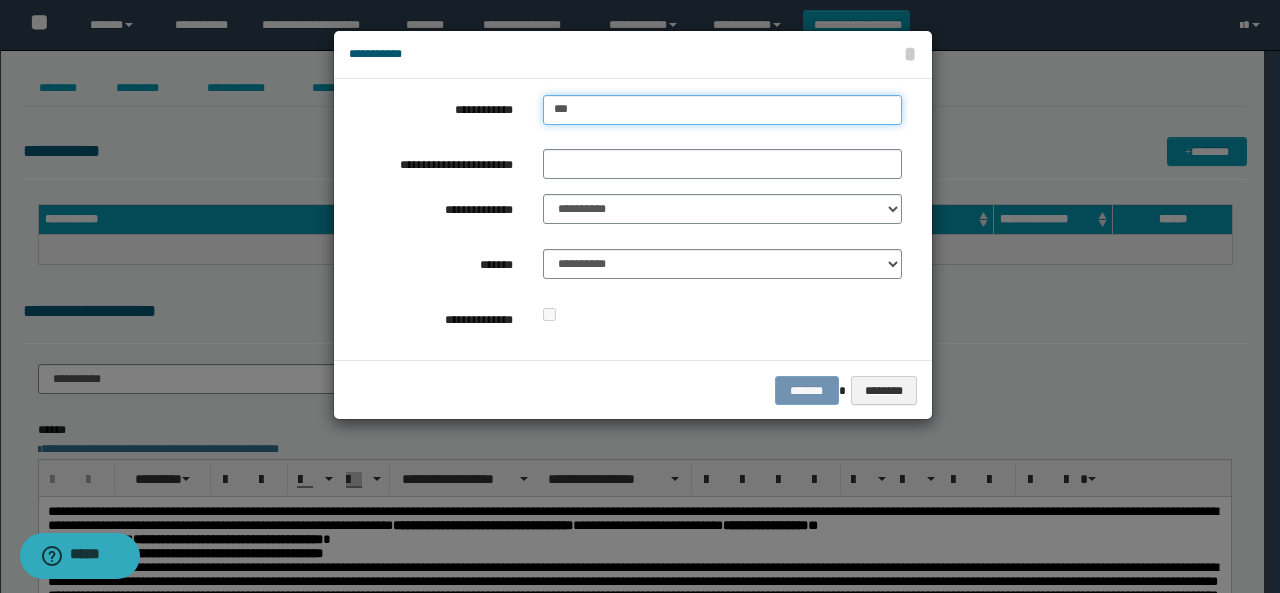 type on "****" 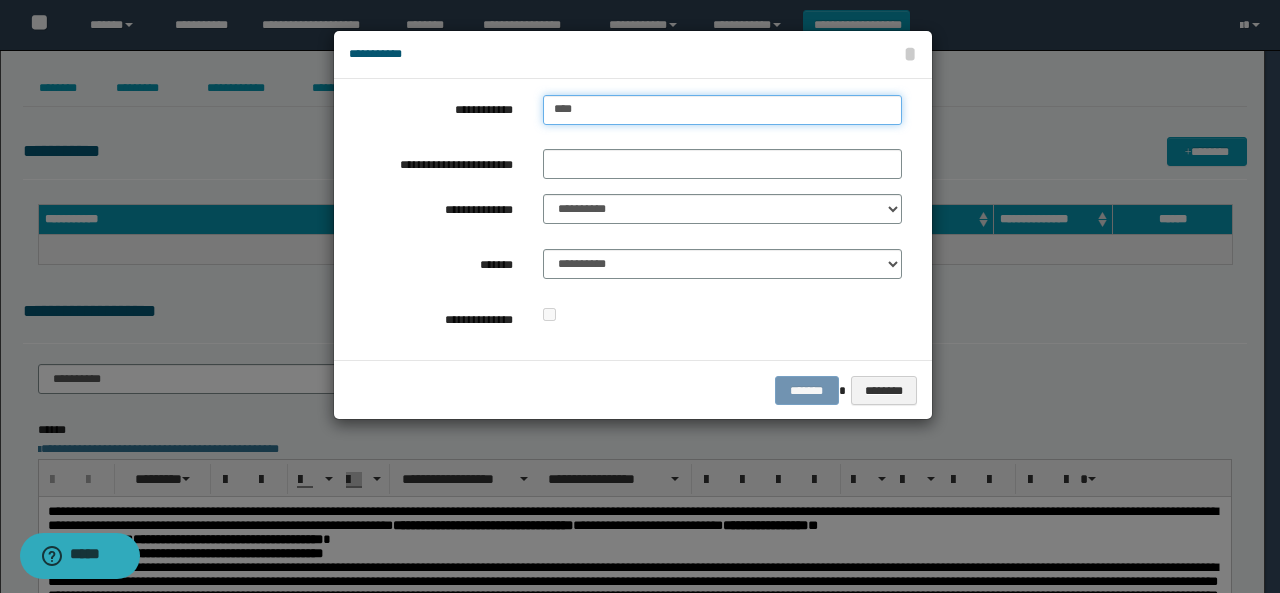 type on "****" 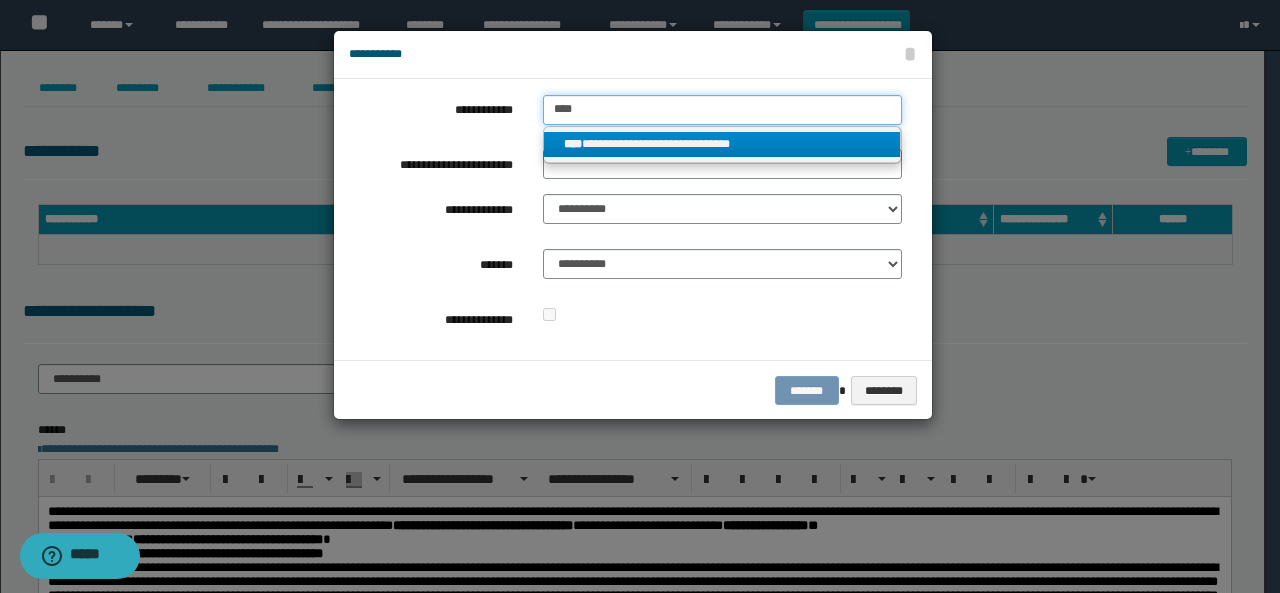 type on "****" 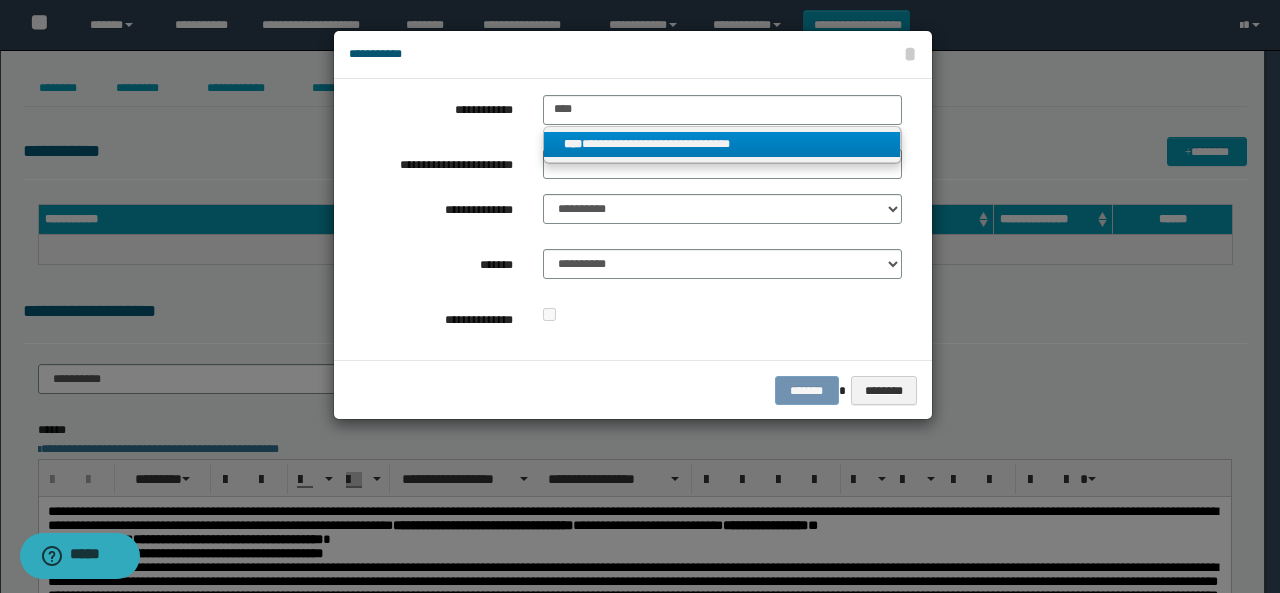 click on "**********" at bounding box center [722, 144] 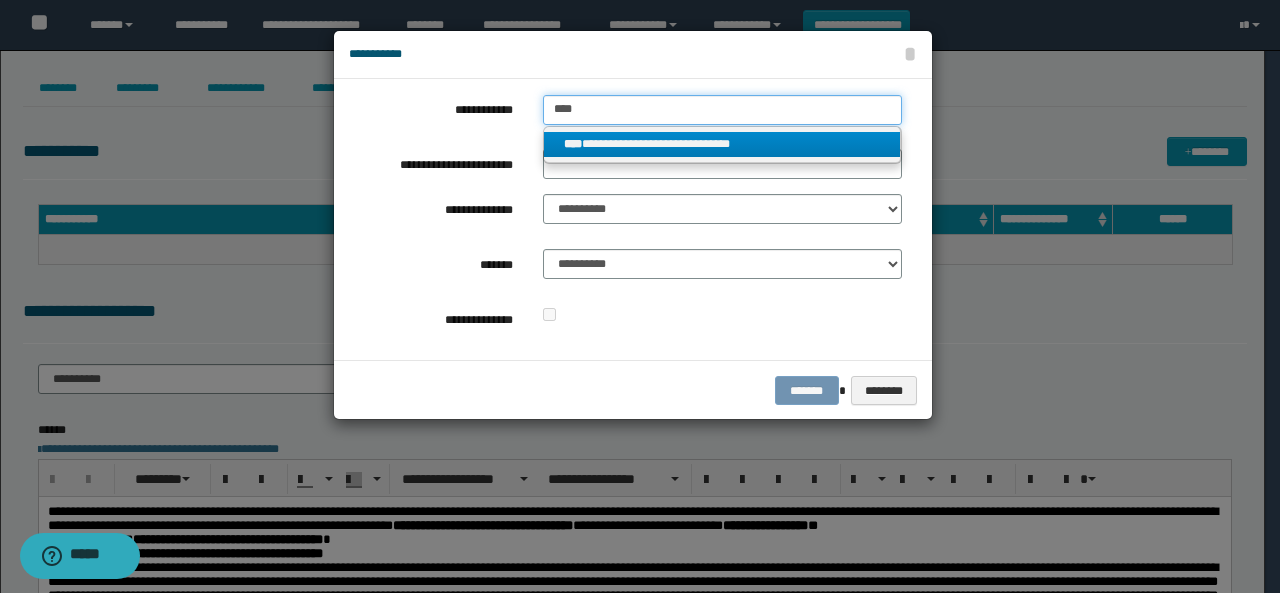 type 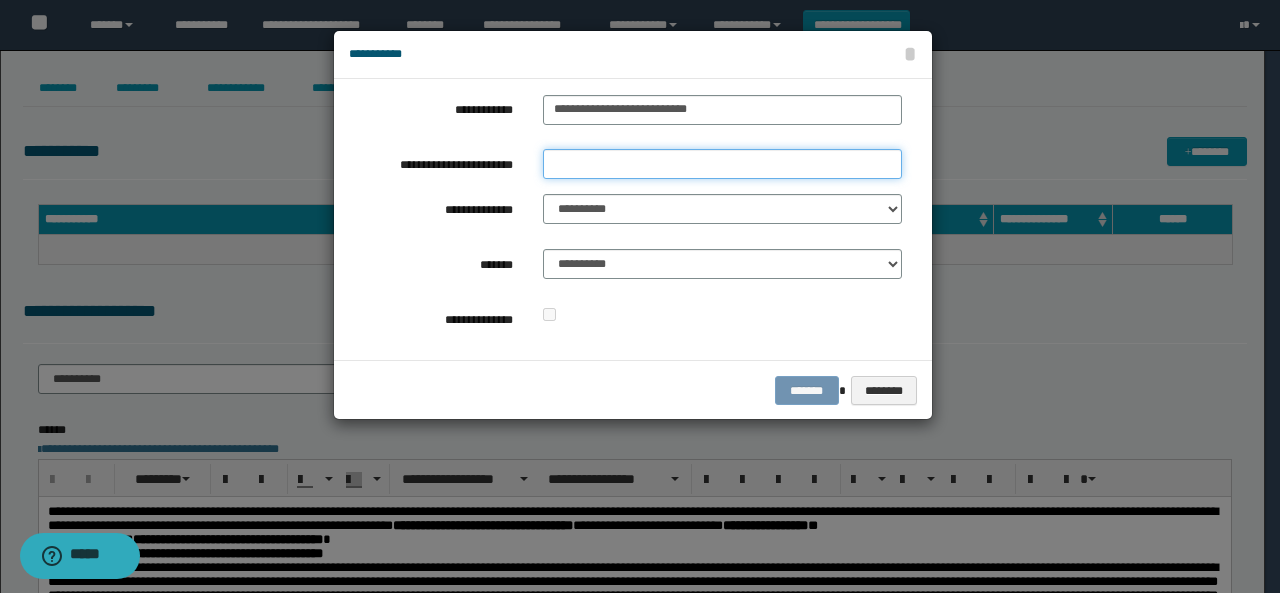 drag, startPoint x: 592, startPoint y: 161, endPoint x: 617, endPoint y: 184, distance: 33.970577 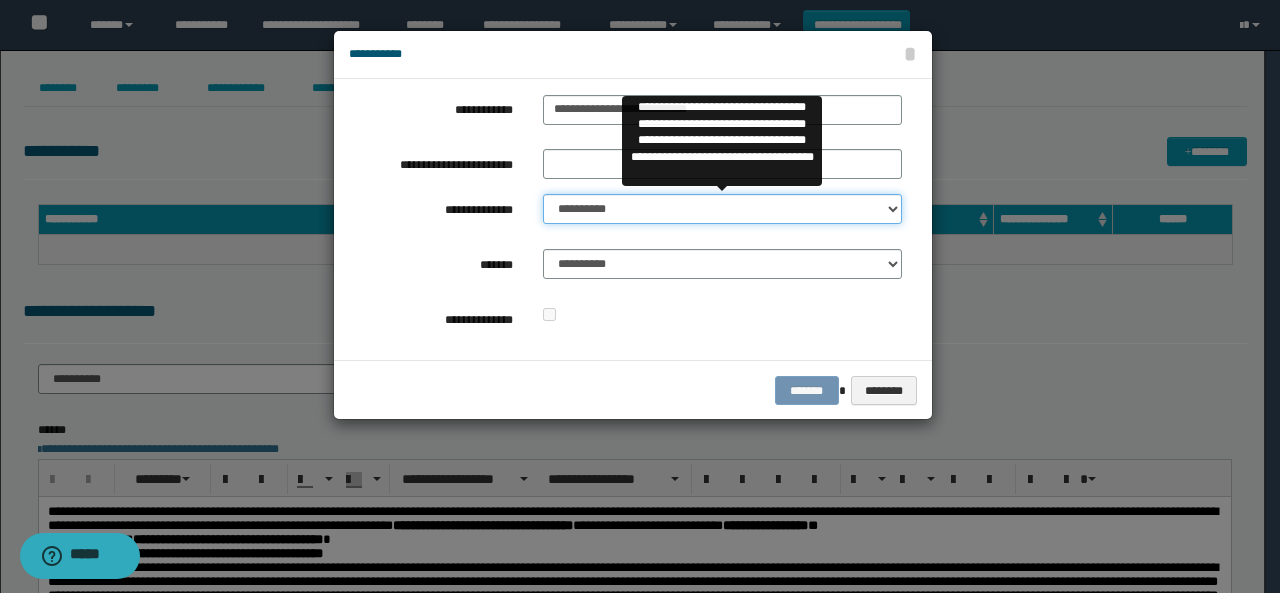 click on "**********" at bounding box center (722, 209) 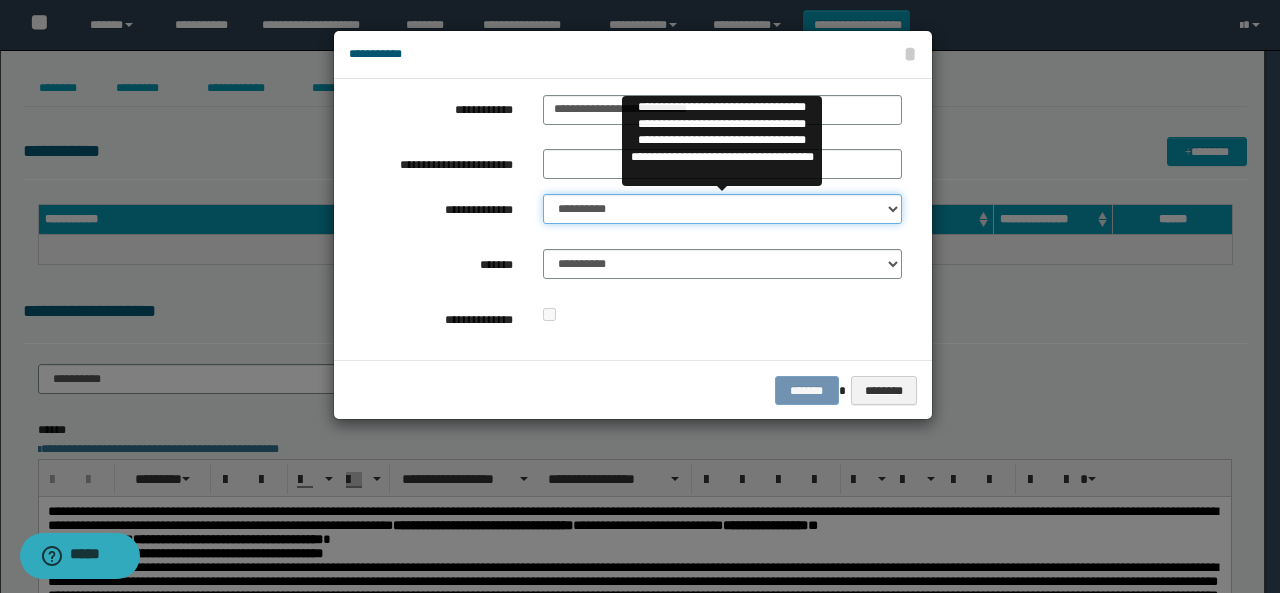 select on "**" 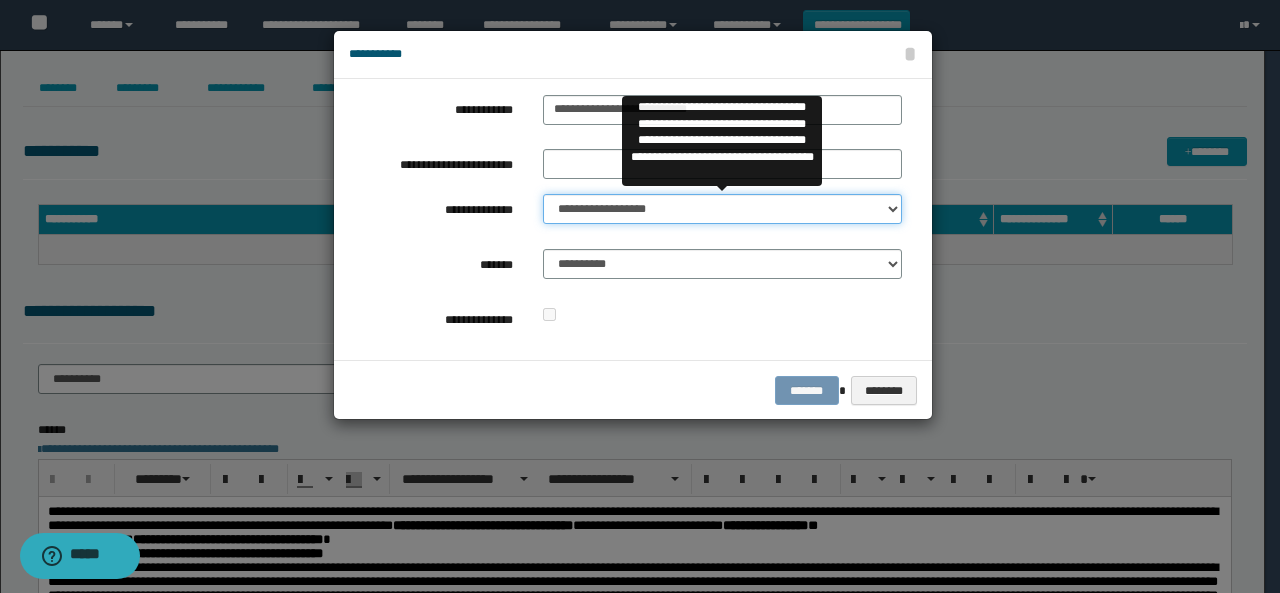 click on "**********" at bounding box center (722, 209) 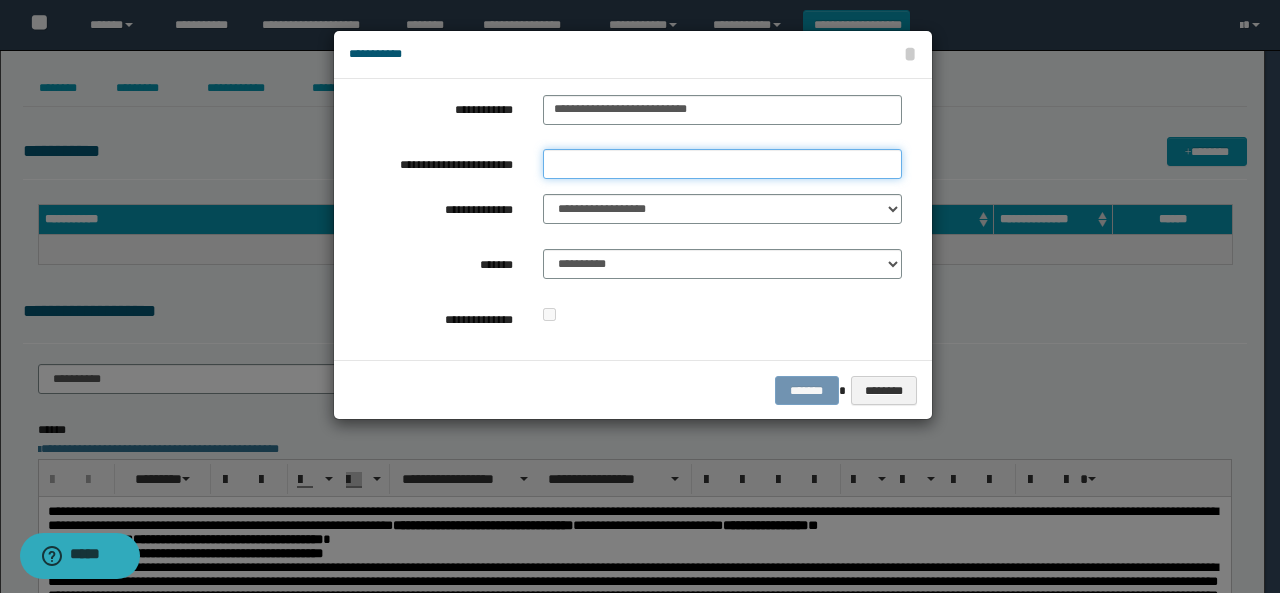 click on "**********" at bounding box center (722, 164) 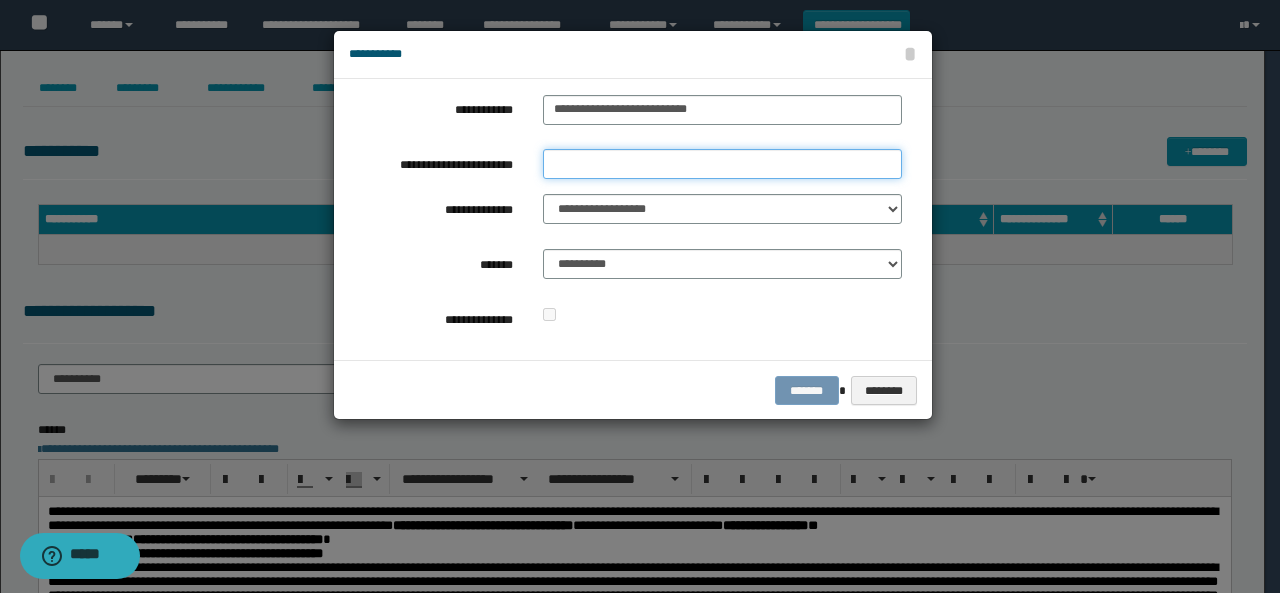 type on "**" 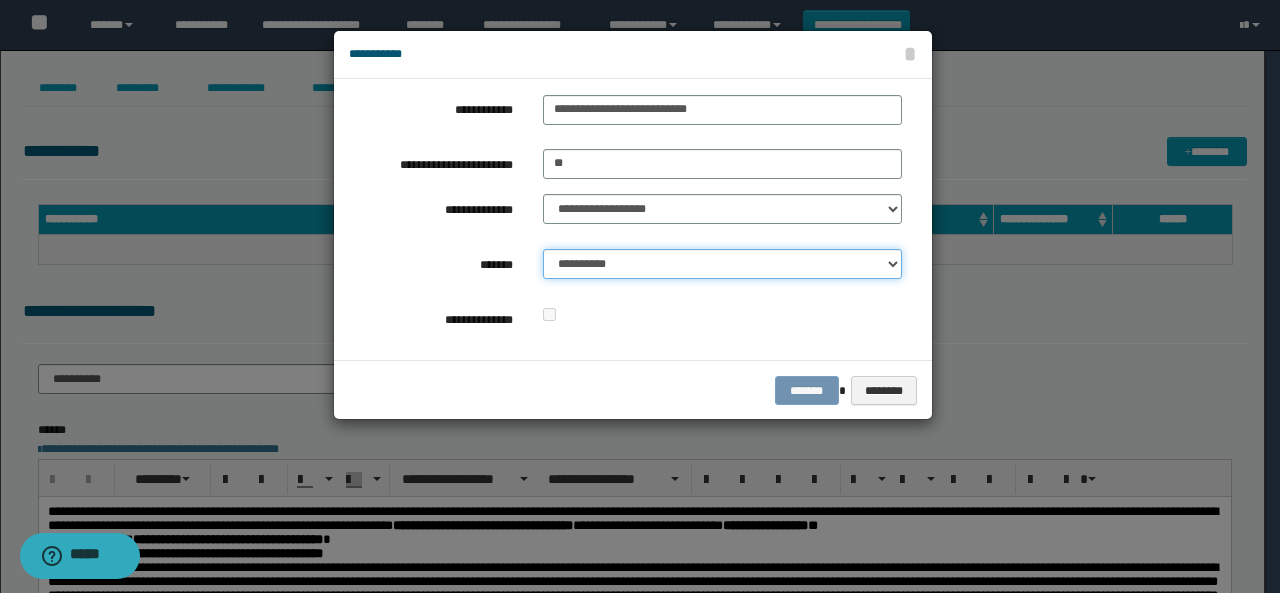 drag, startPoint x: 580, startPoint y: 265, endPoint x: 578, endPoint y: 276, distance: 11.18034 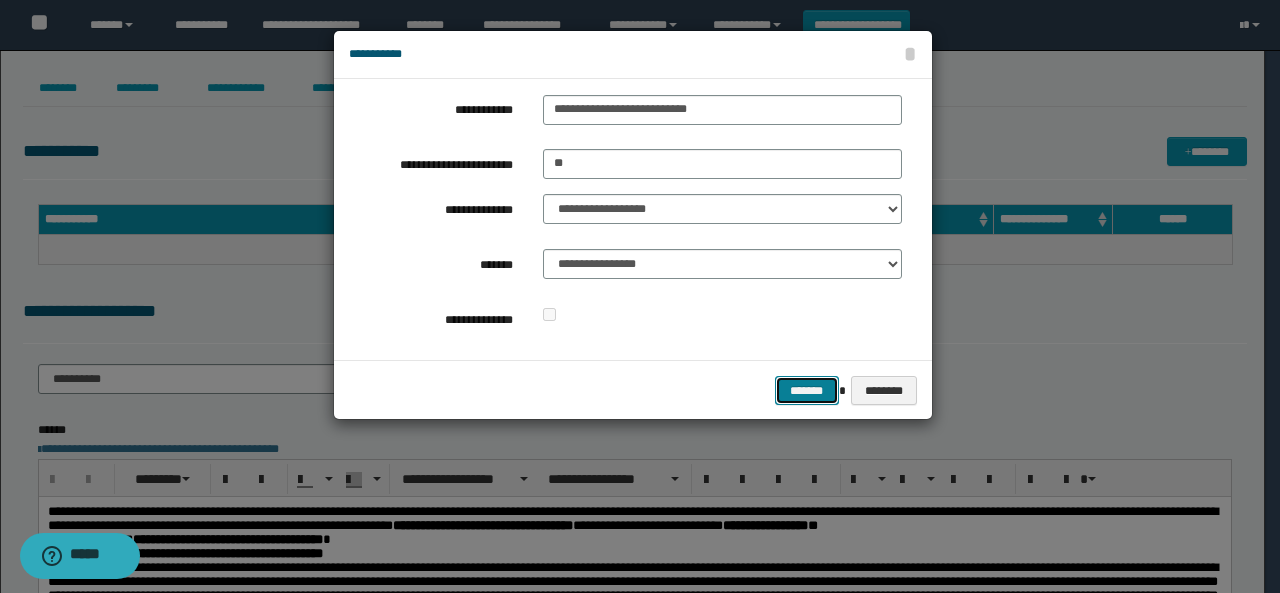 click on "*******" at bounding box center (807, 390) 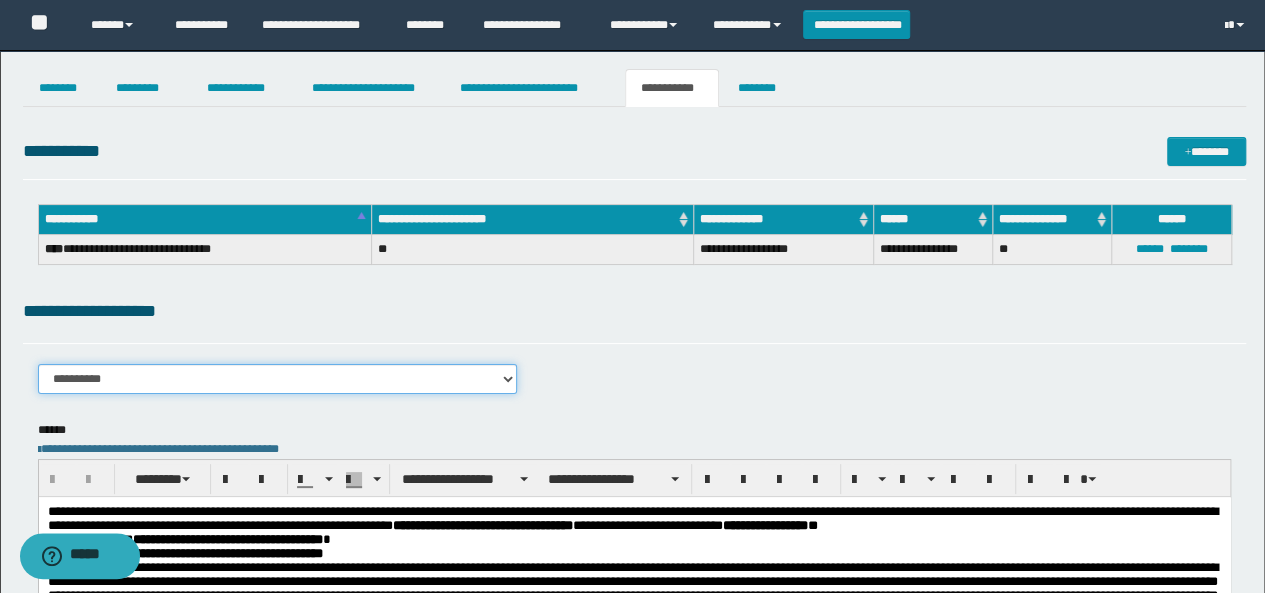 click on "**********" at bounding box center [278, 379] 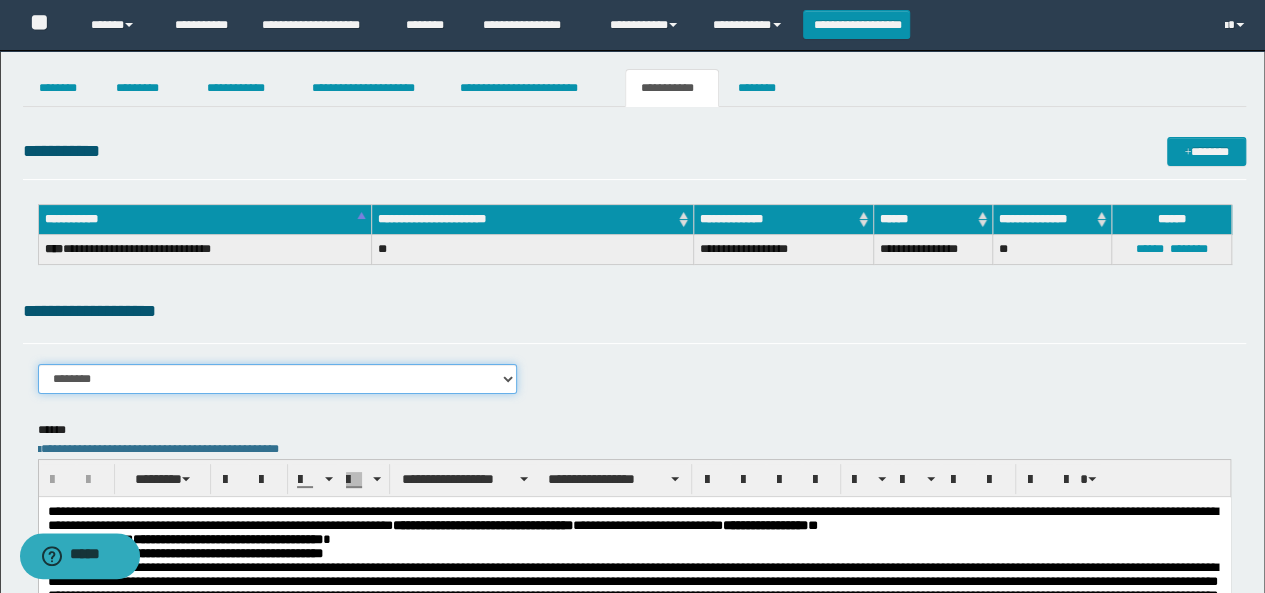 click on "**********" at bounding box center [278, 379] 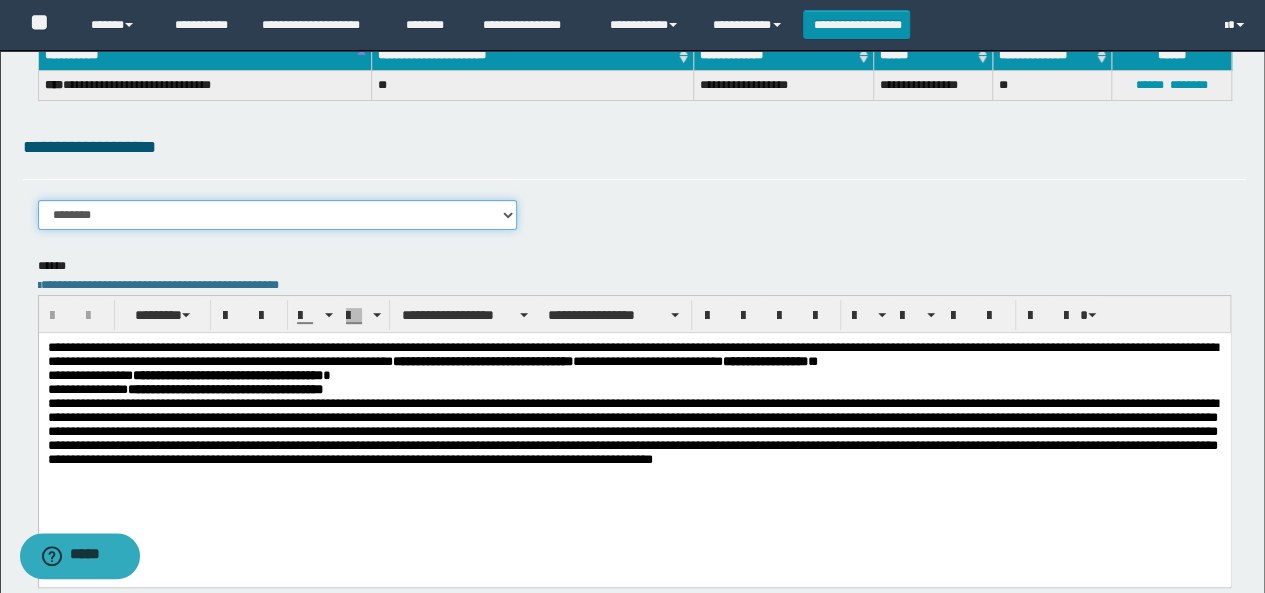 scroll, scrollTop: 300, scrollLeft: 0, axis: vertical 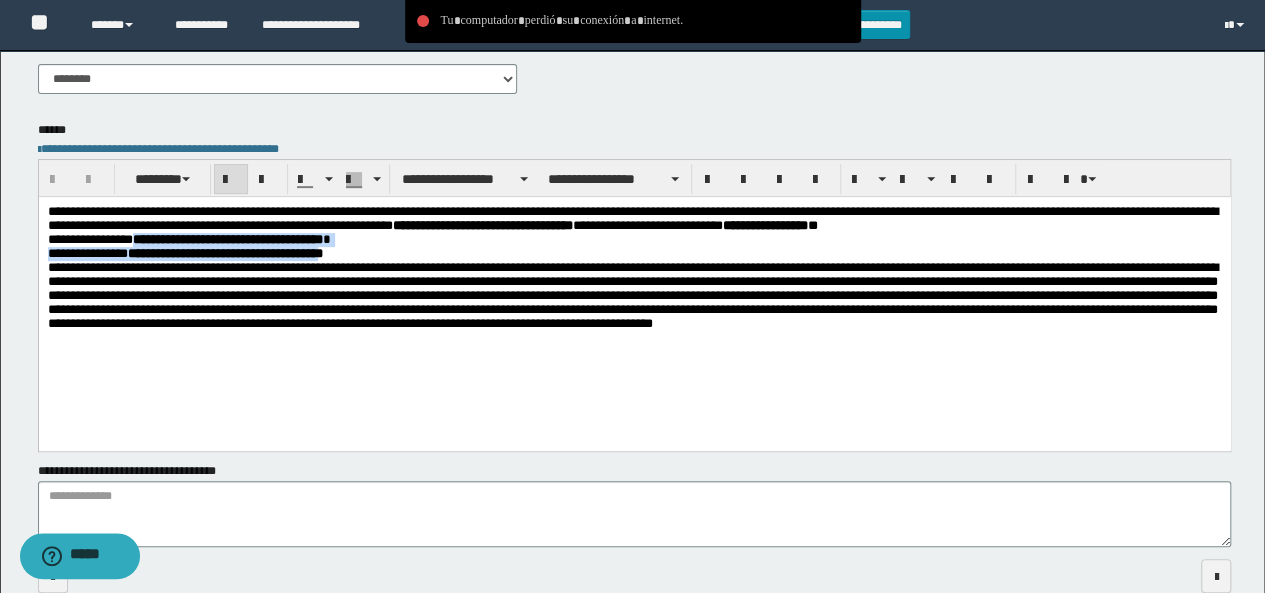 drag, startPoint x: 139, startPoint y: 246, endPoint x: 364, endPoint y: 258, distance: 225.31978 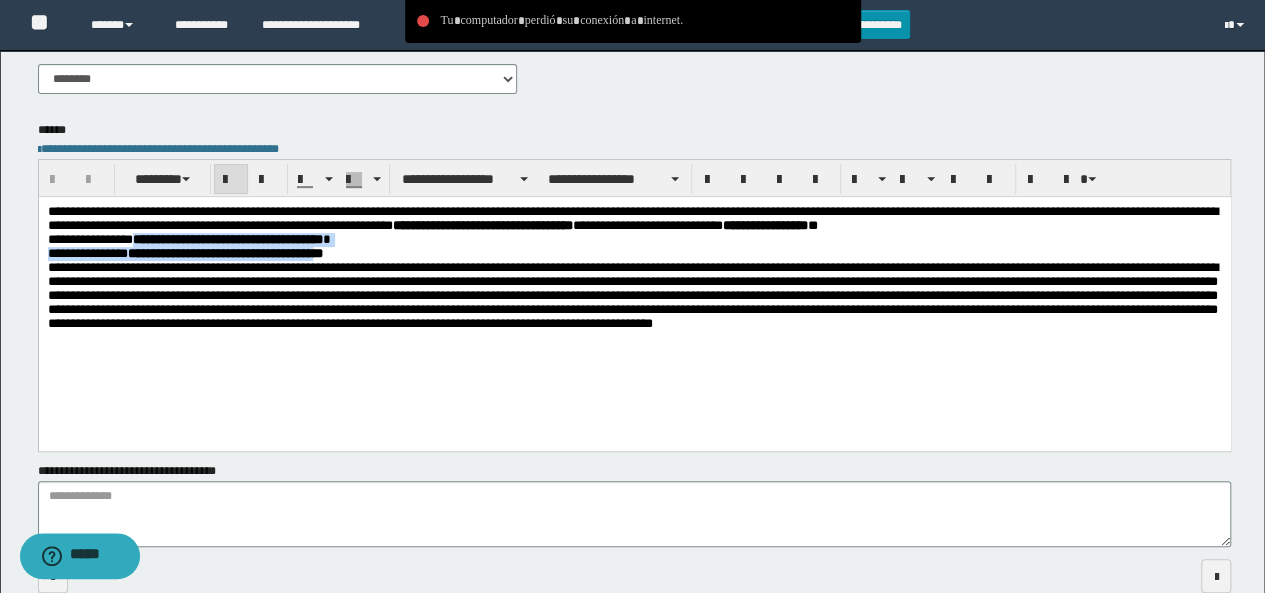 type 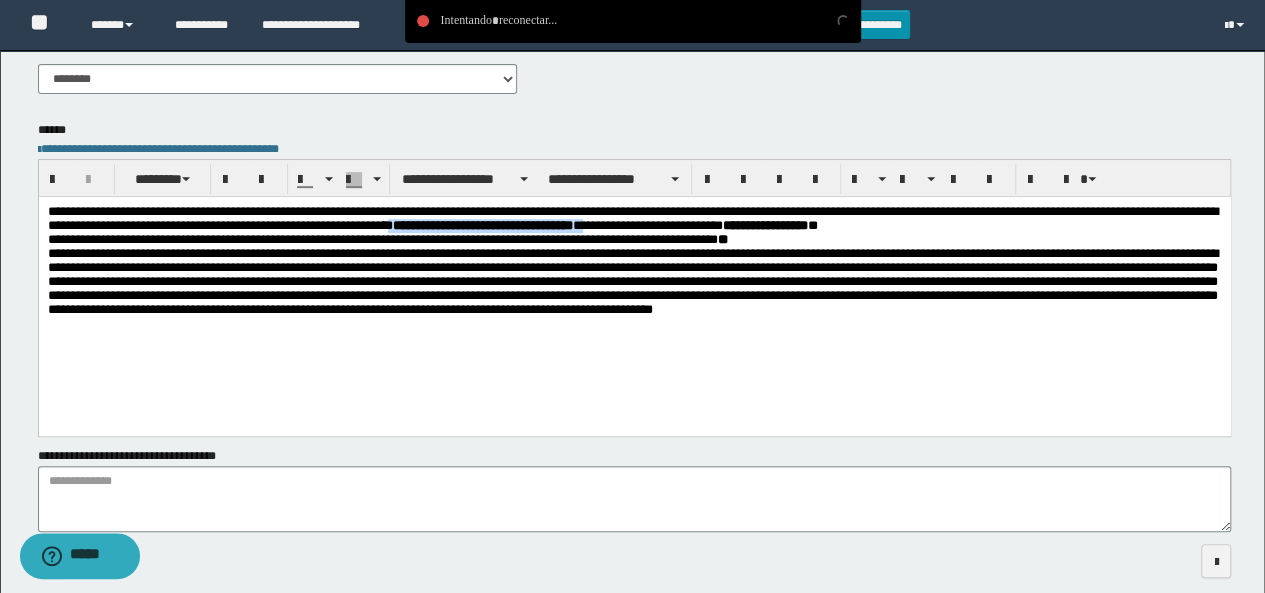 drag, startPoint x: 535, startPoint y: 224, endPoint x: 760, endPoint y: 222, distance: 225.0089 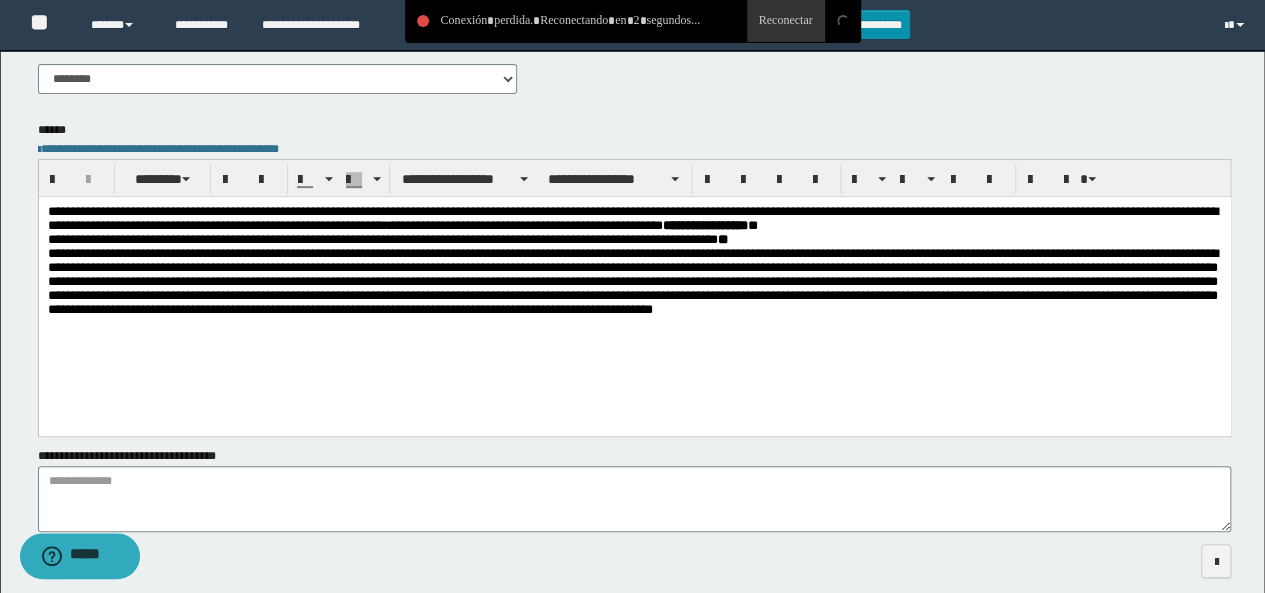 click on "**********" at bounding box center [634, 266] 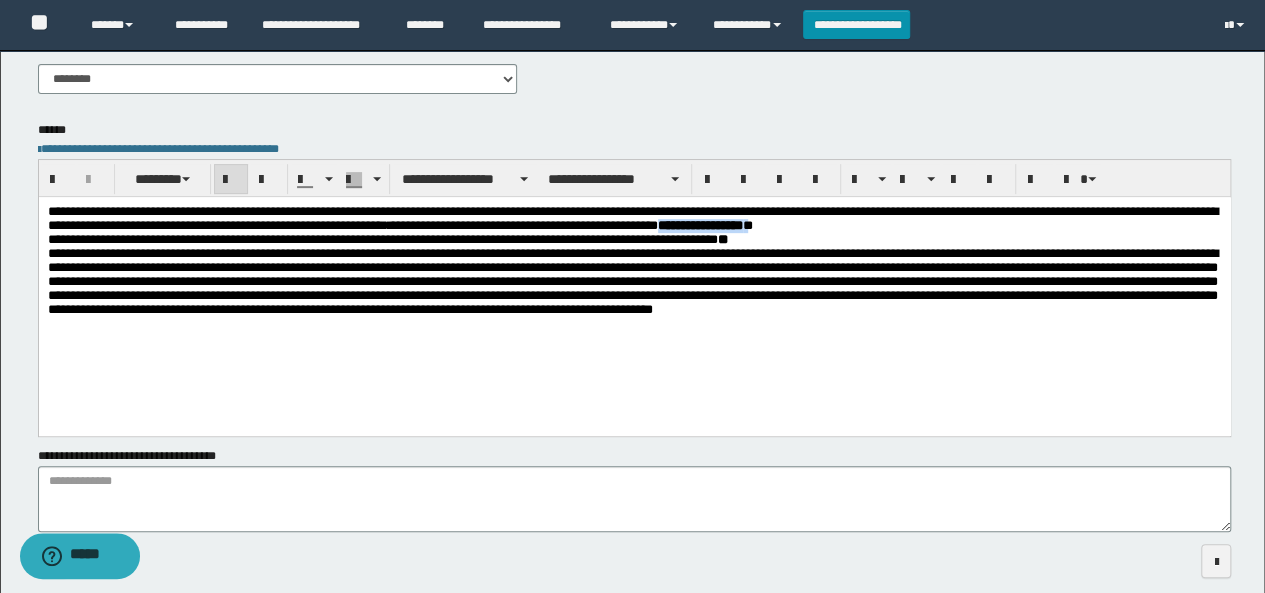 drag, startPoint x: 898, startPoint y: 230, endPoint x: 999, endPoint y: 227, distance: 101.04455 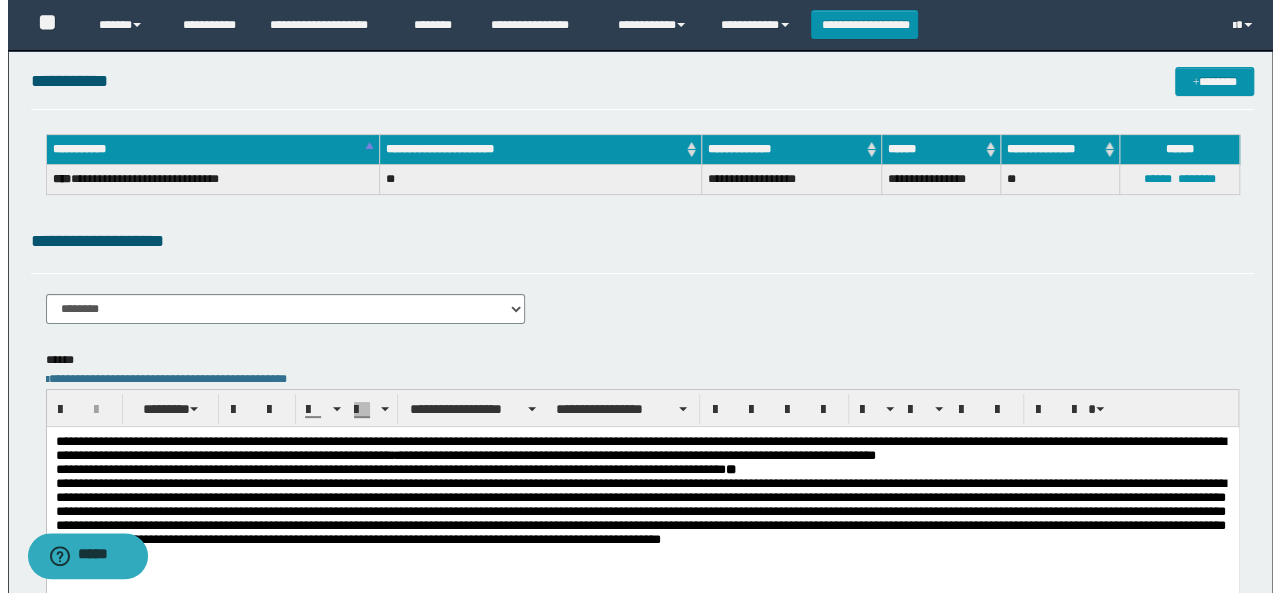 scroll, scrollTop: 0, scrollLeft: 0, axis: both 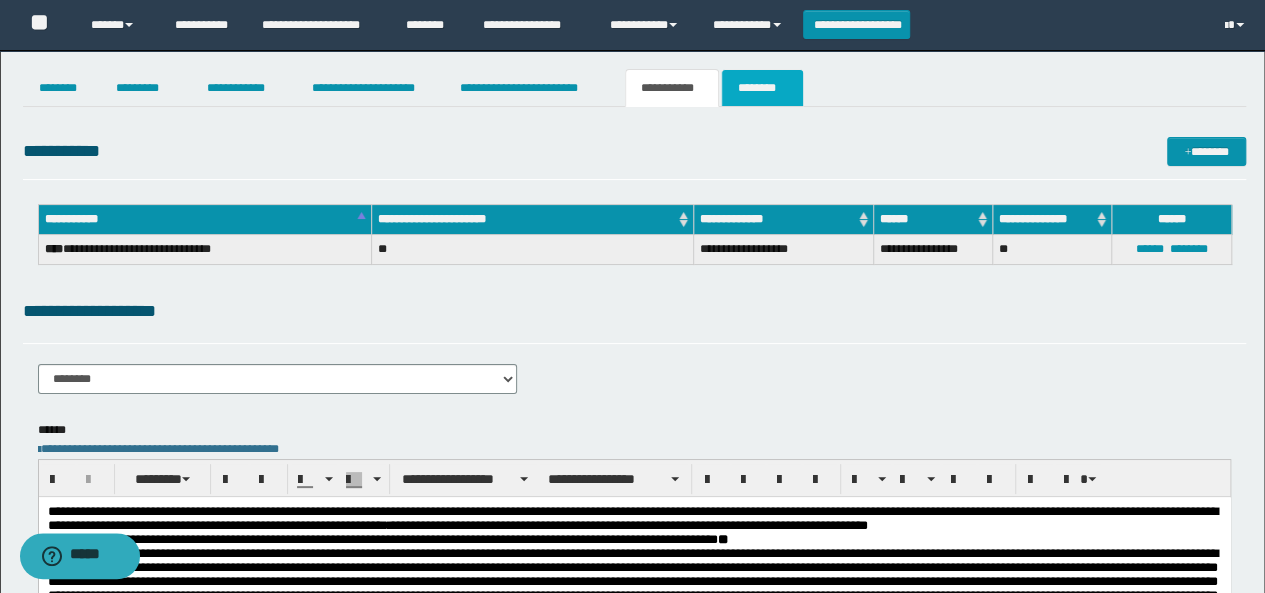 click on "********" at bounding box center [762, 88] 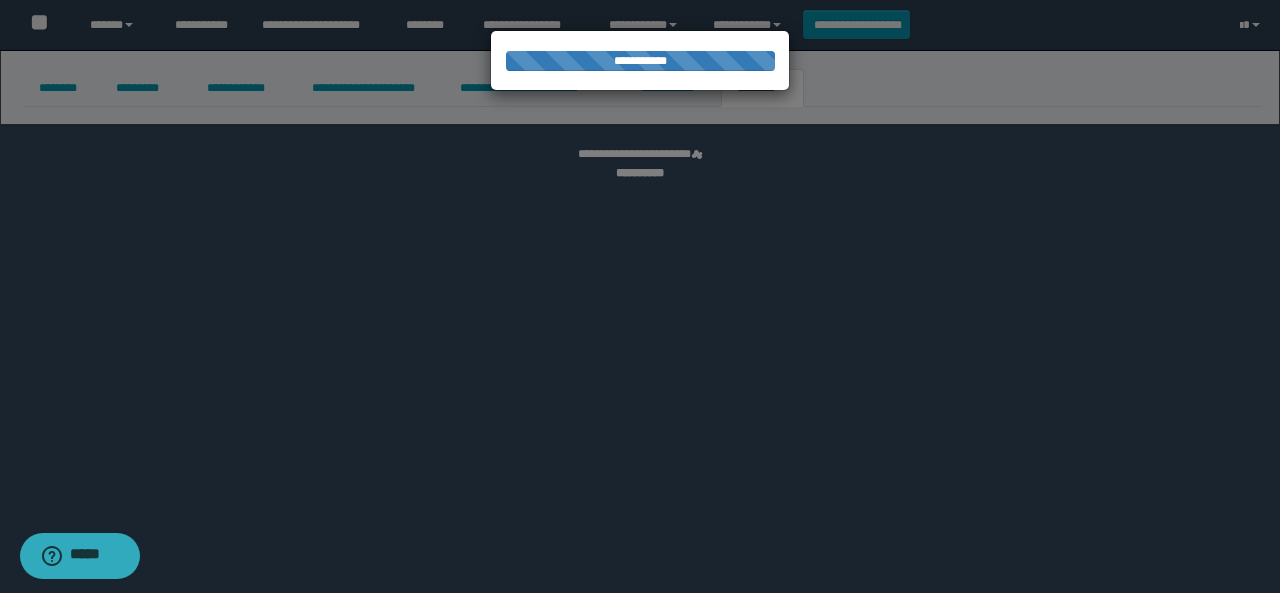select 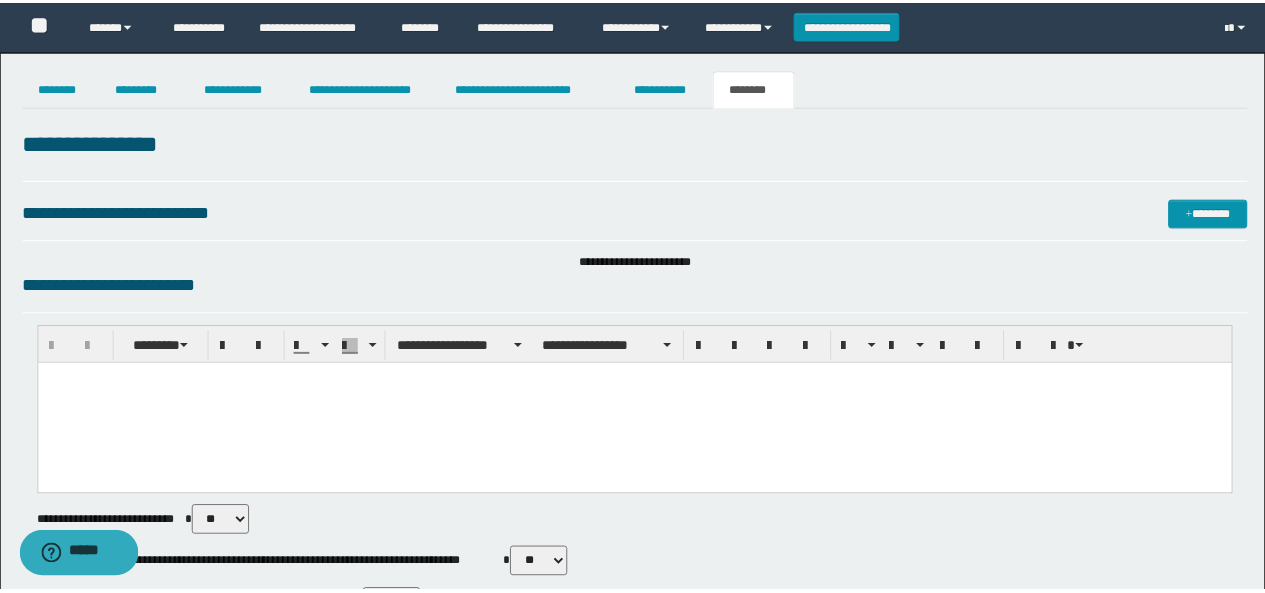 scroll, scrollTop: 0, scrollLeft: 0, axis: both 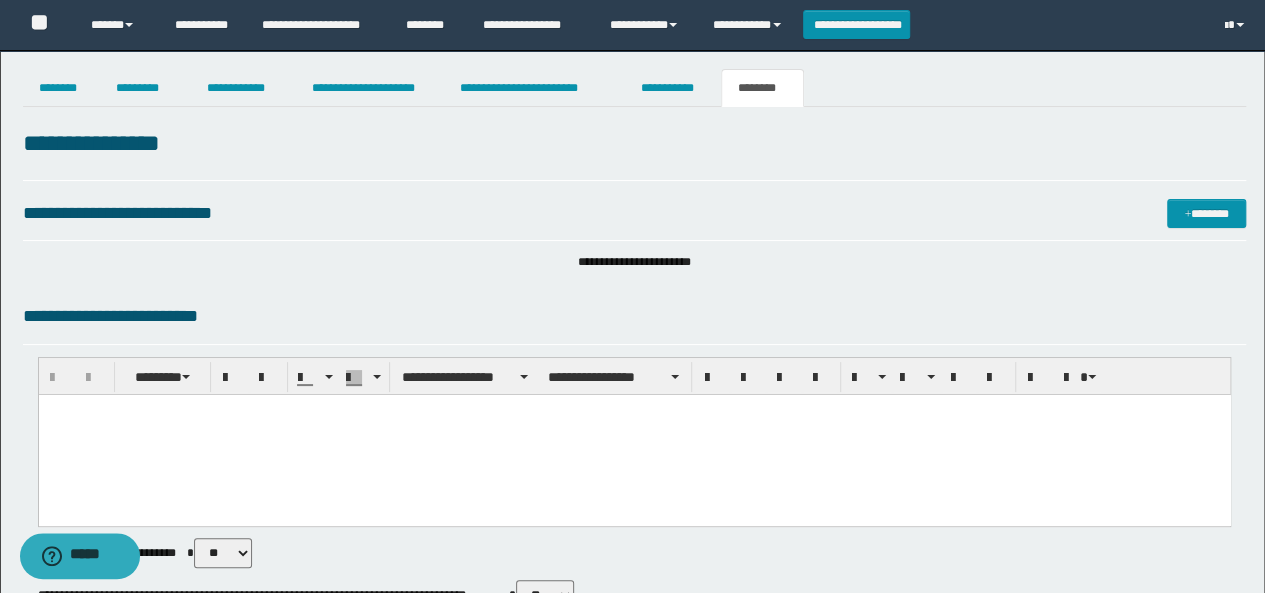 click at bounding box center [634, 435] 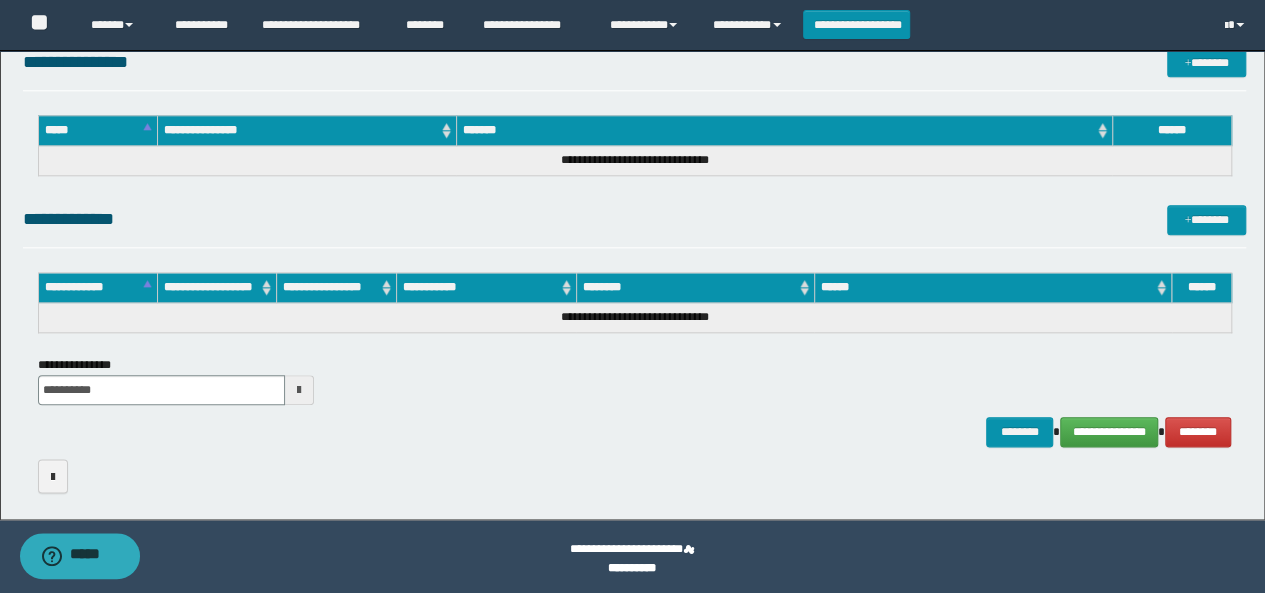 scroll, scrollTop: 980, scrollLeft: 0, axis: vertical 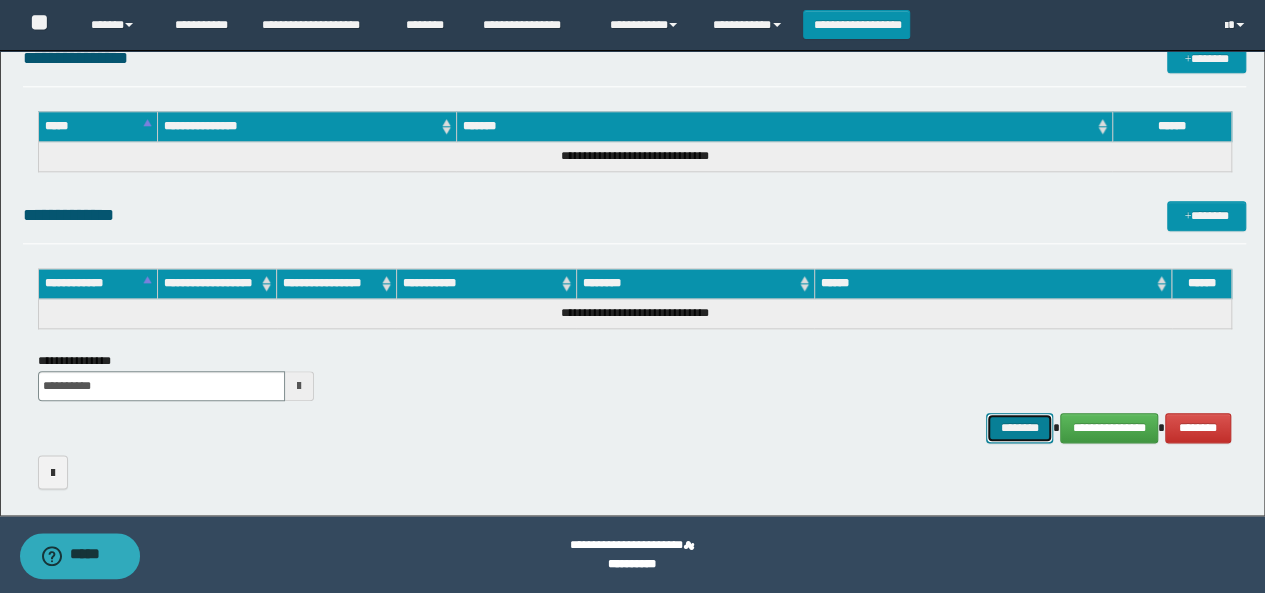 click on "********" at bounding box center [1019, 427] 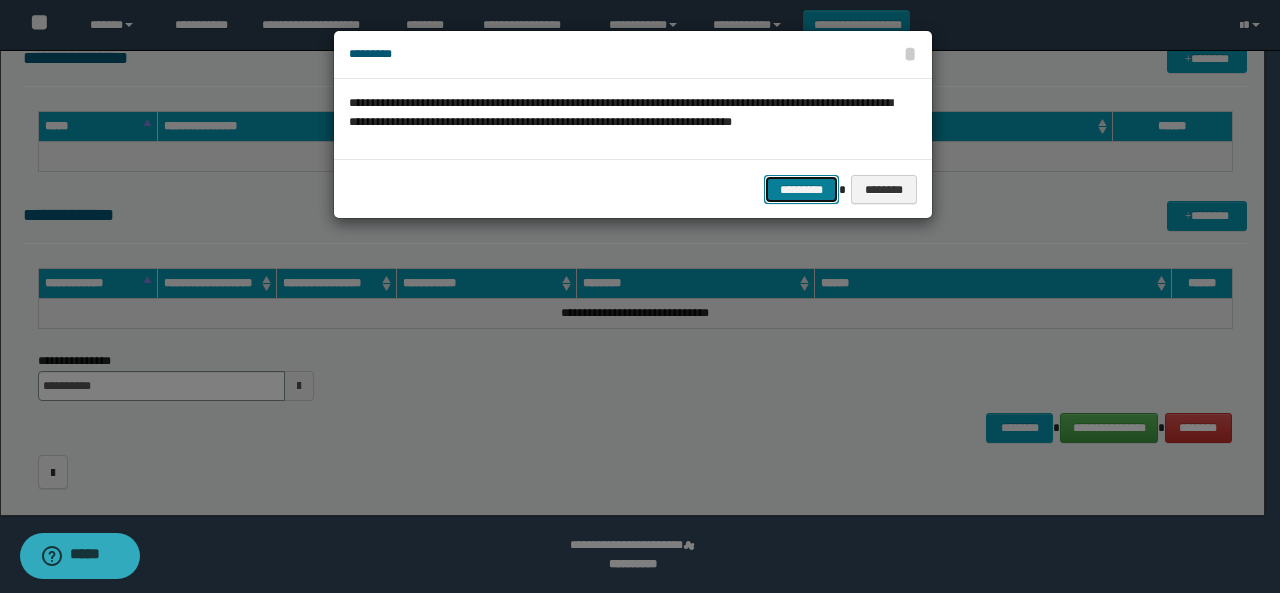 click on "*********" at bounding box center (801, 189) 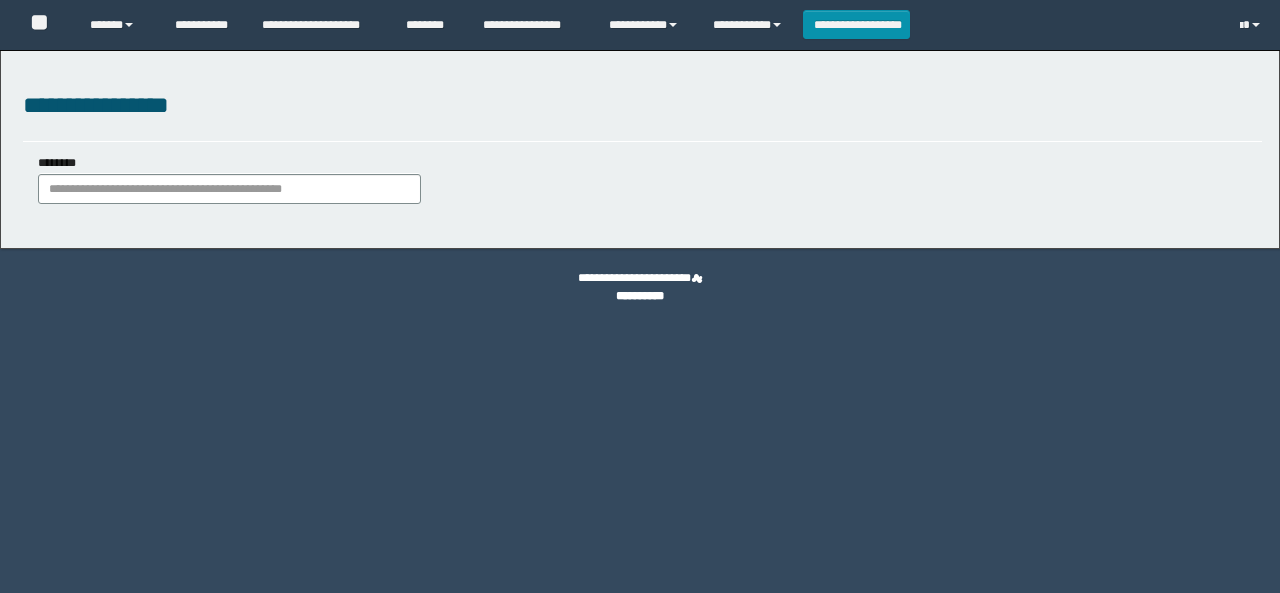 scroll, scrollTop: 0, scrollLeft: 0, axis: both 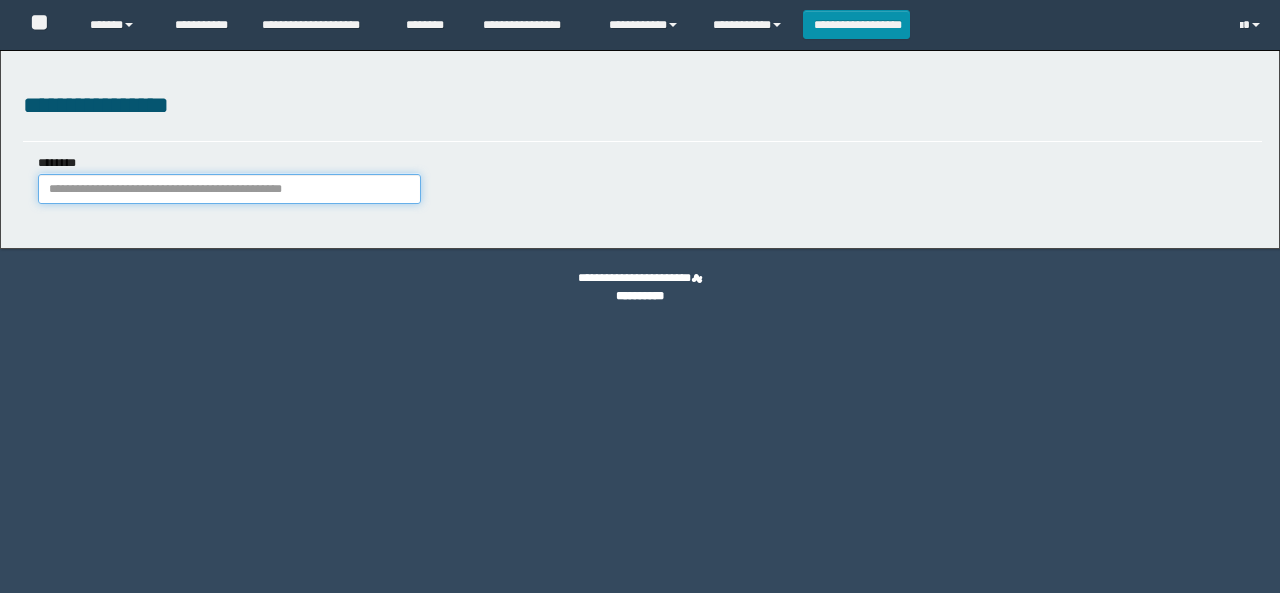click on "********" at bounding box center [229, 189] 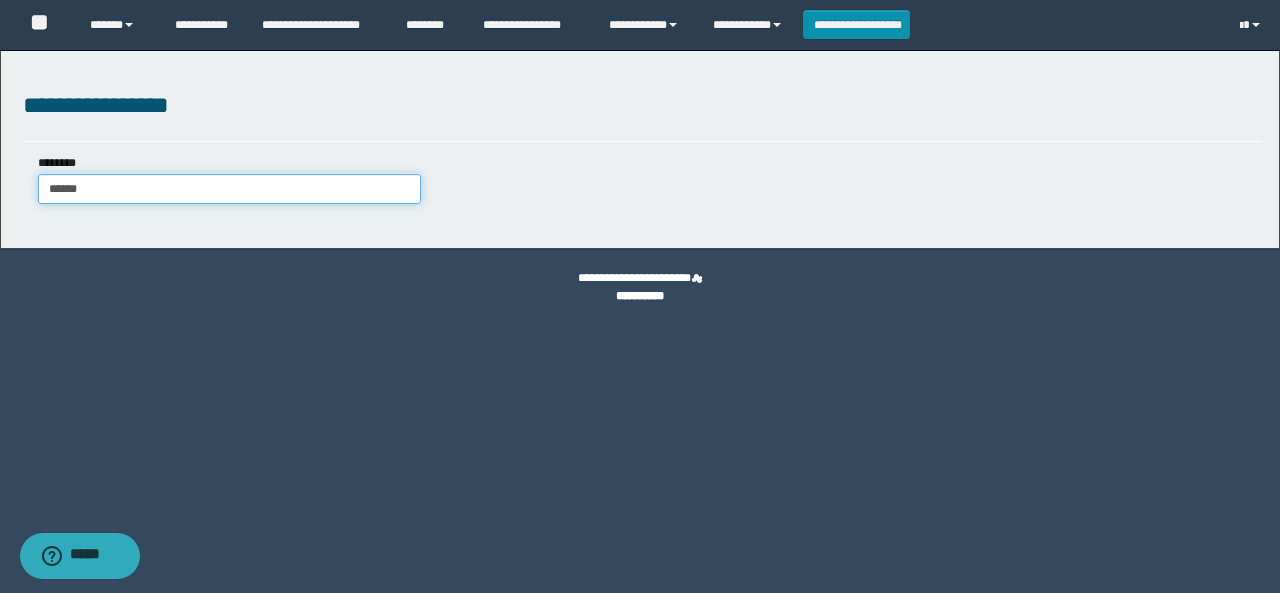 type on "*******" 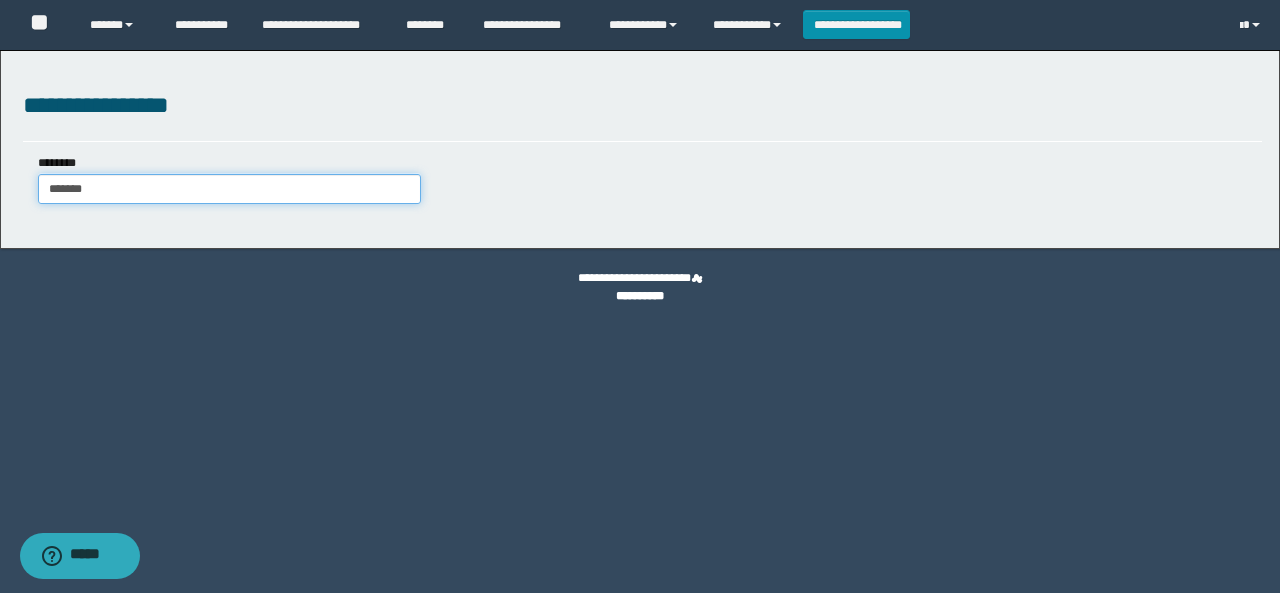 type on "*******" 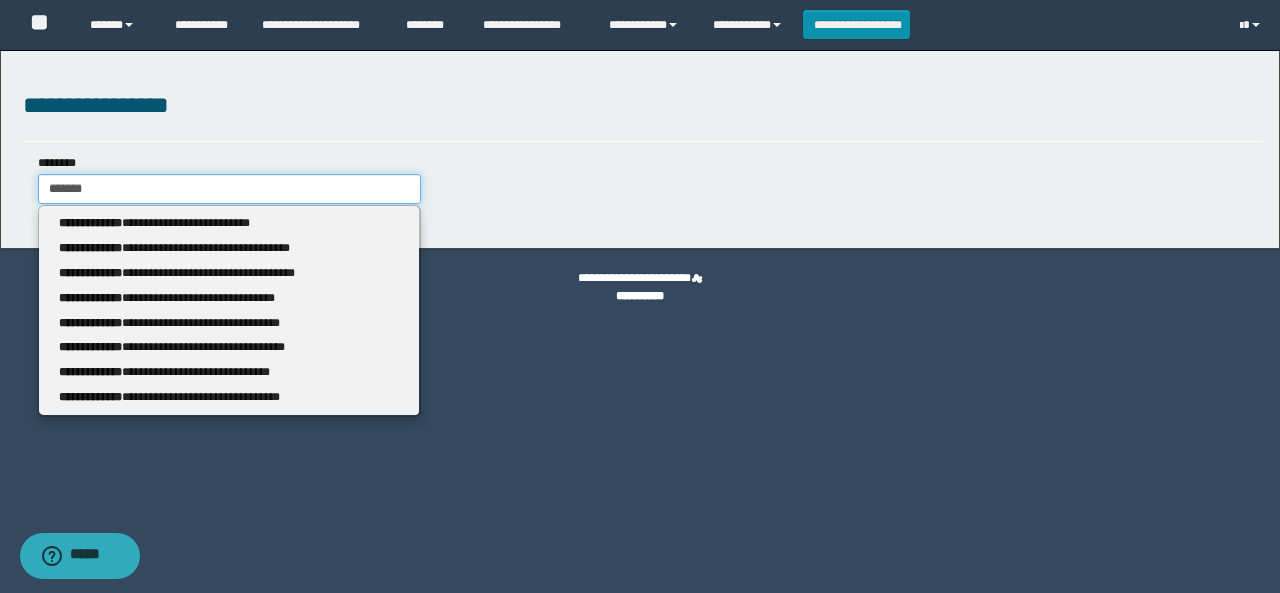 type 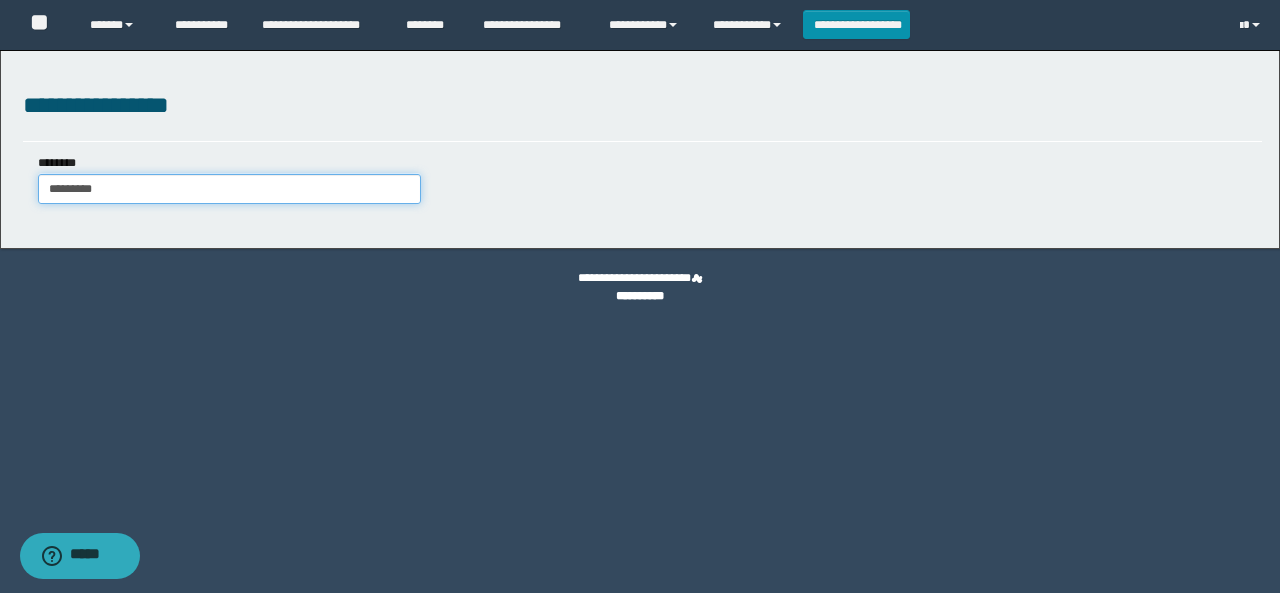type on "**********" 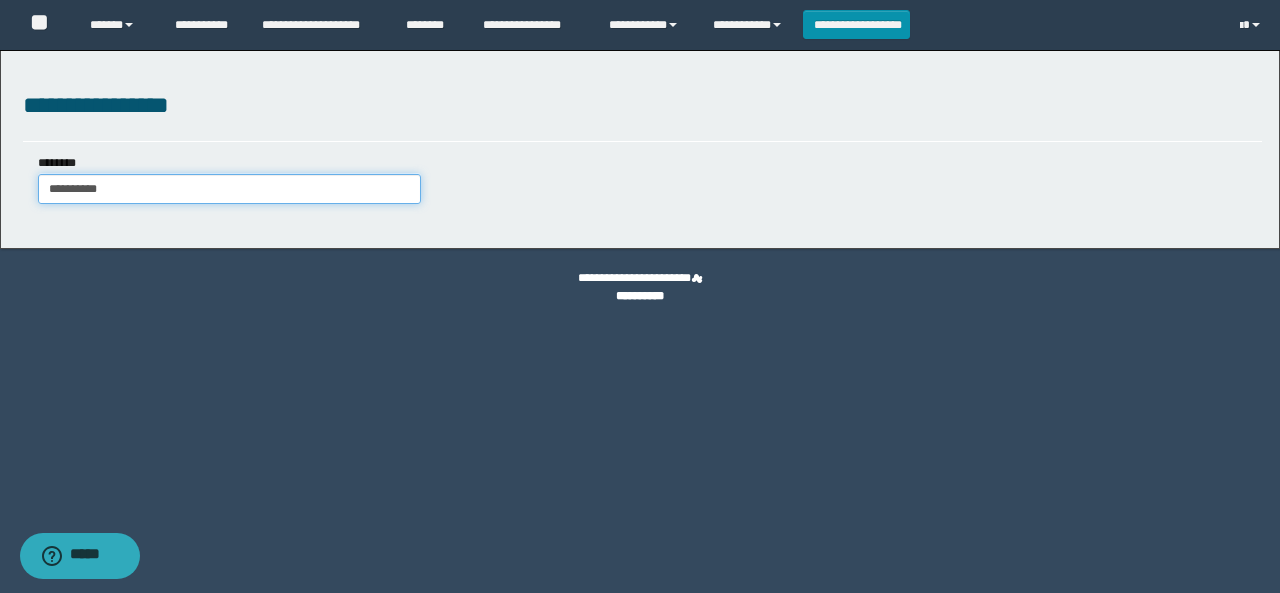 type on "**********" 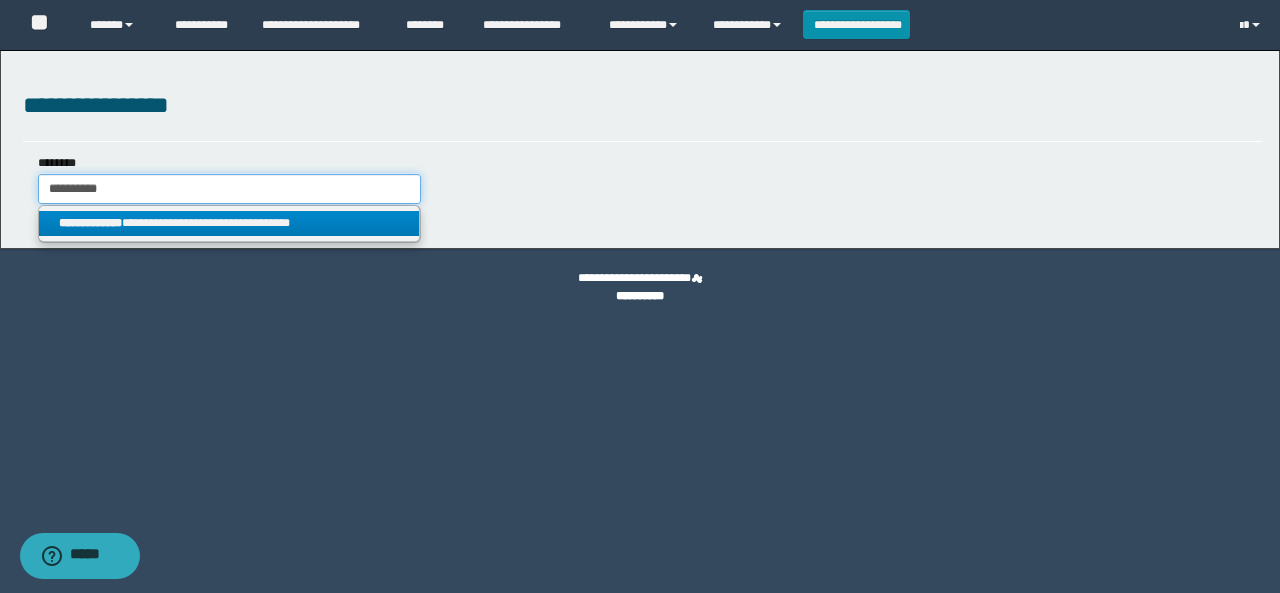 type on "**********" 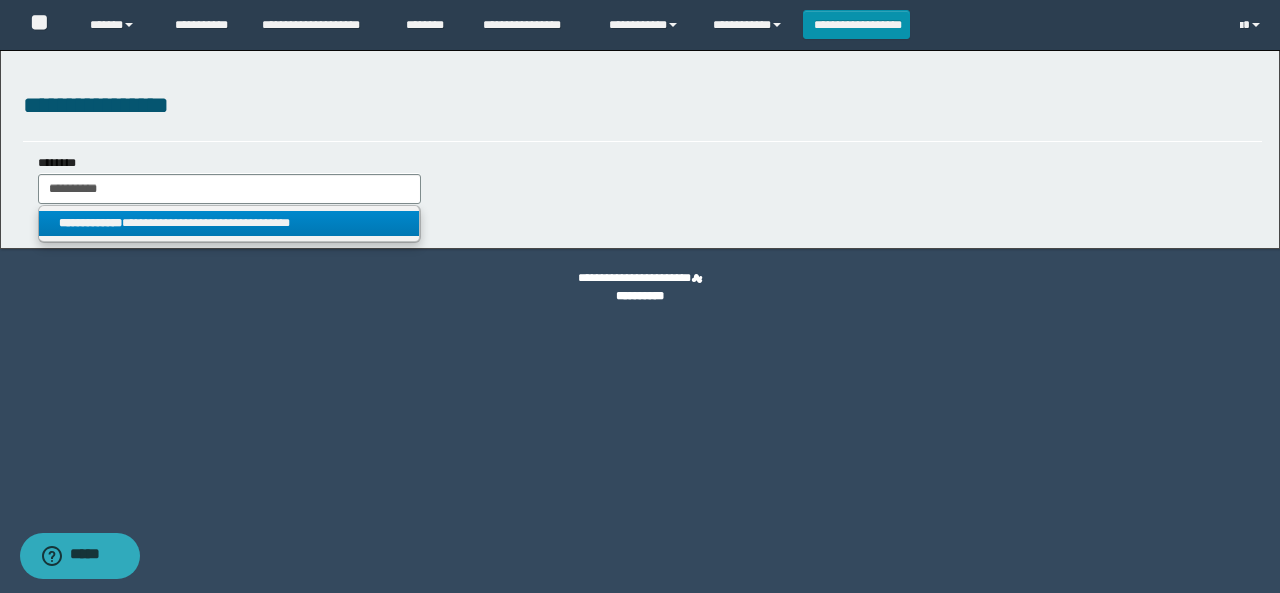 click on "**********" at bounding box center (229, 223) 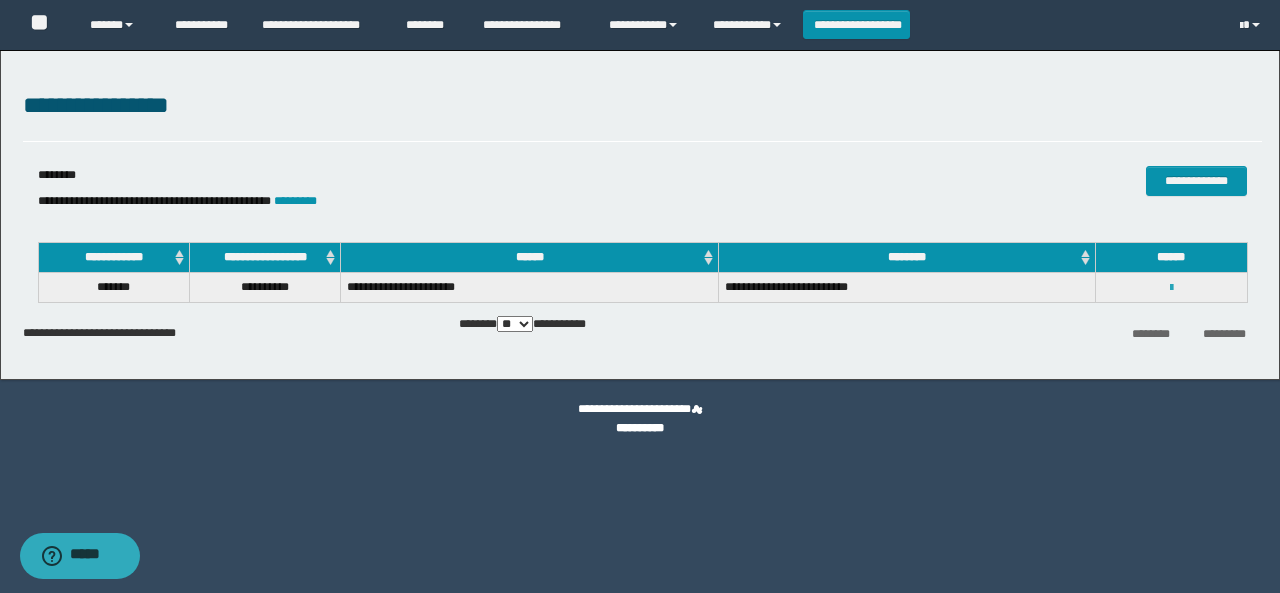 click at bounding box center [1171, 288] 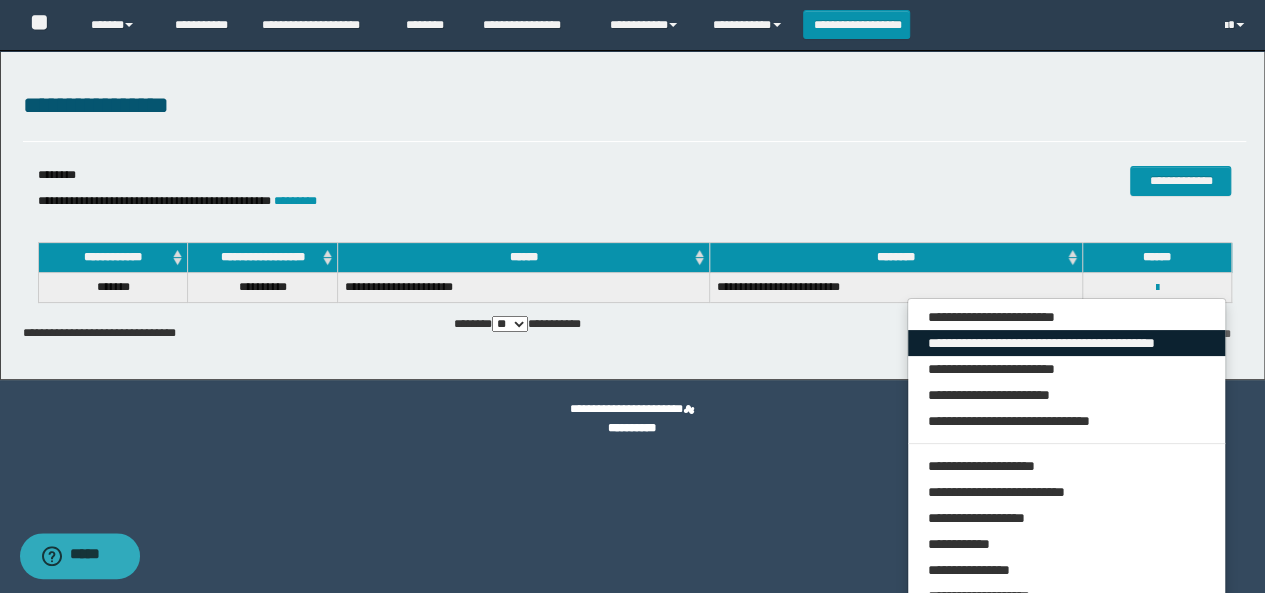 click on "**********" at bounding box center [1067, 343] 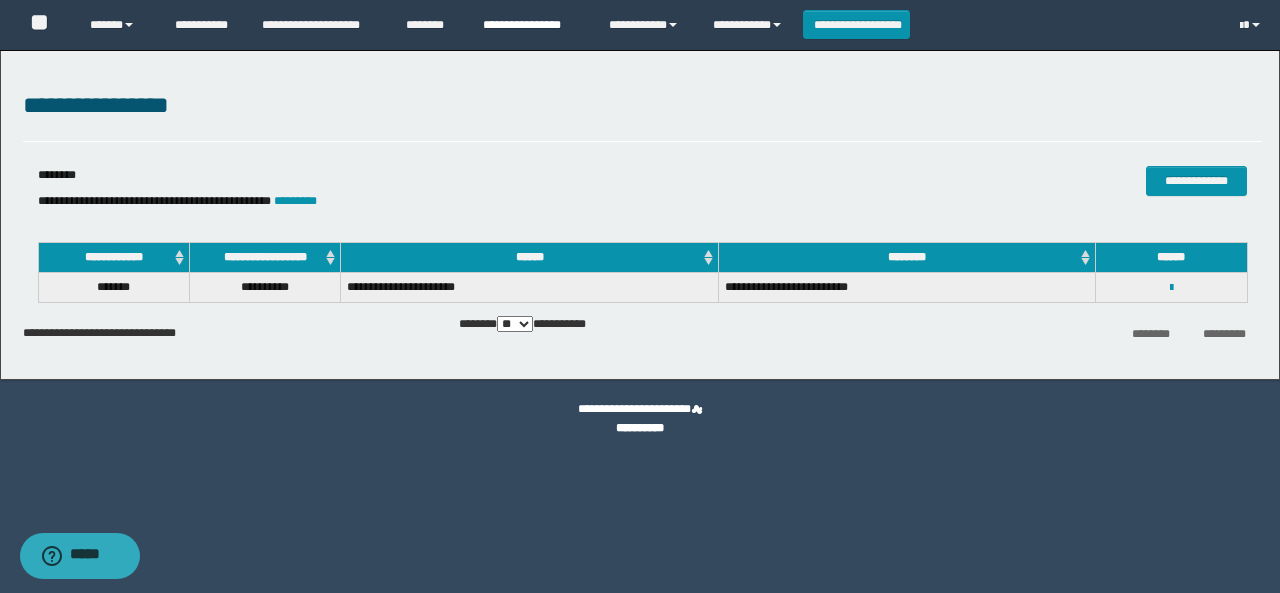 click on "**********" at bounding box center (531, 25) 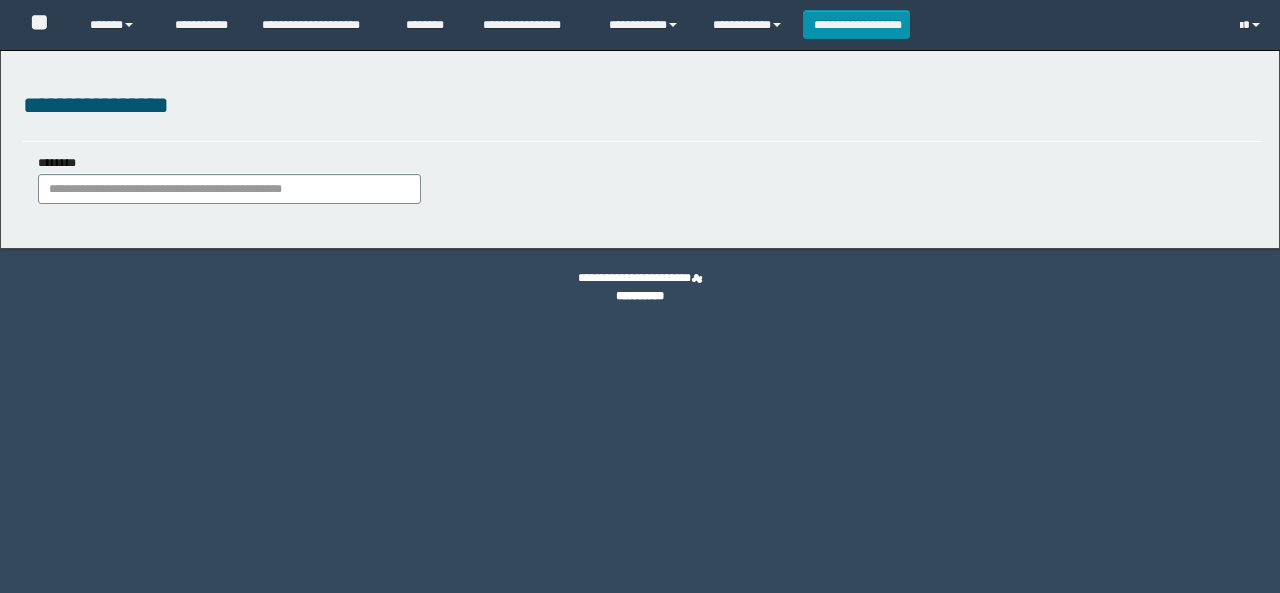 scroll, scrollTop: 0, scrollLeft: 0, axis: both 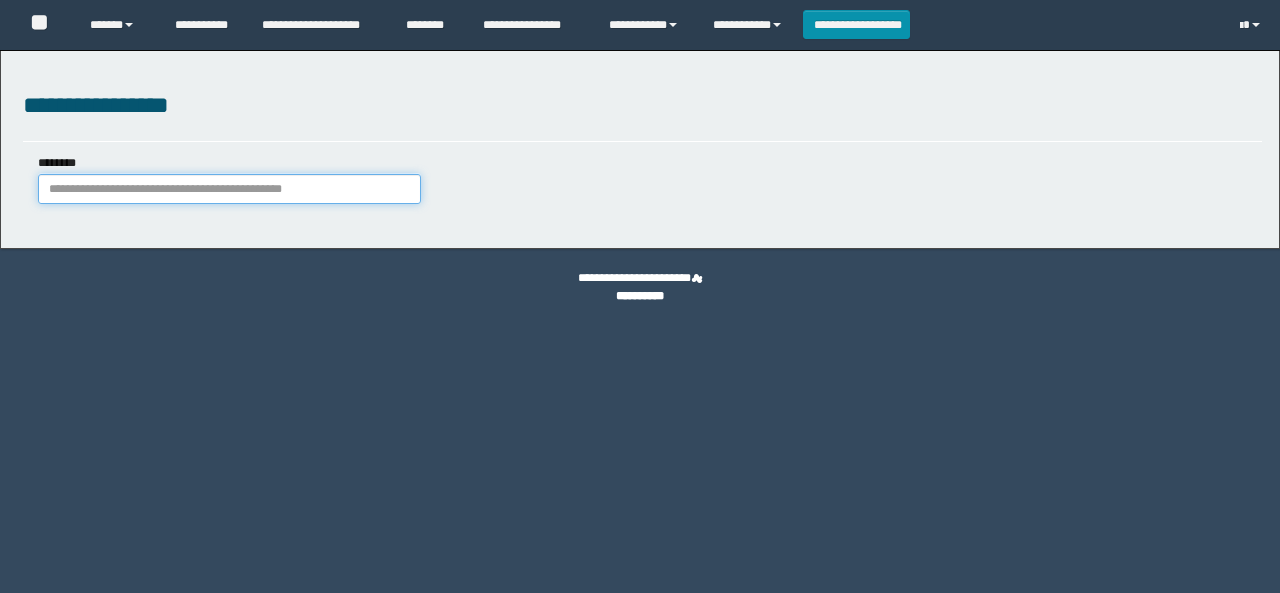 click on "********" at bounding box center [229, 189] 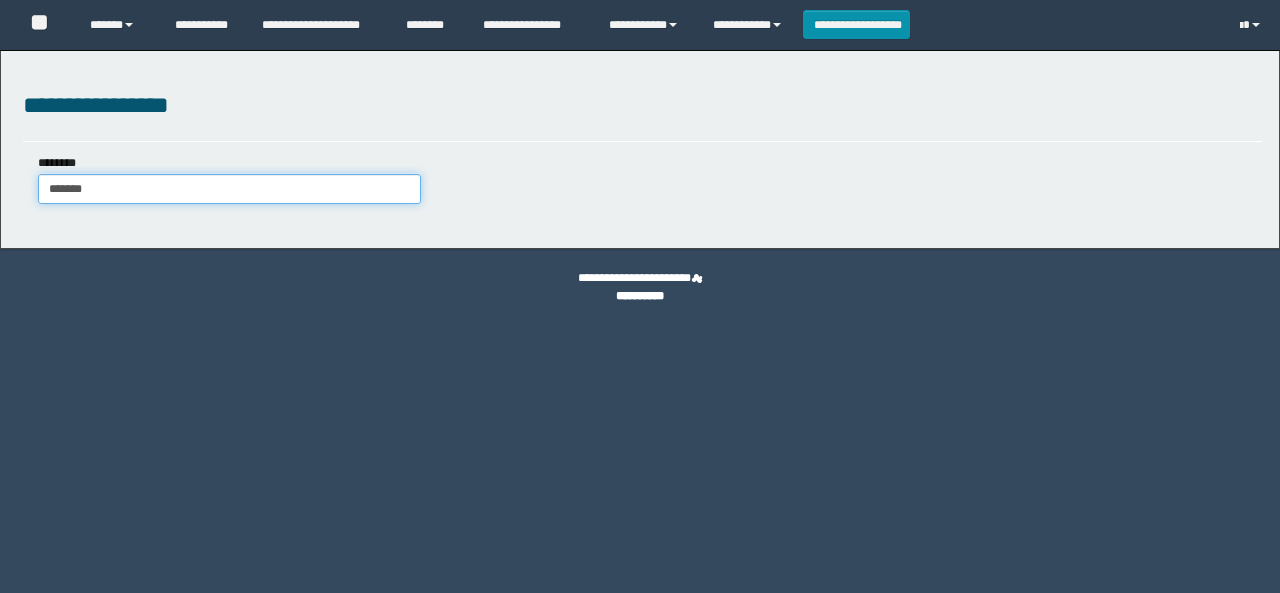 type on "********" 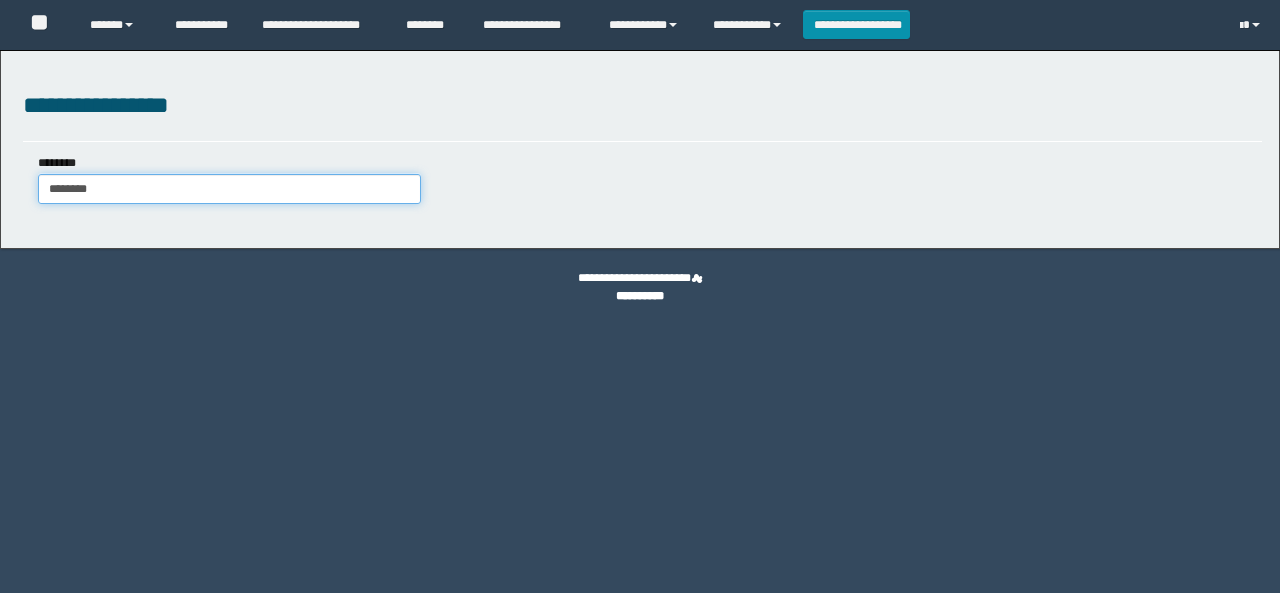 scroll, scrollTop: 0, scrollLeft: 0, axis: both 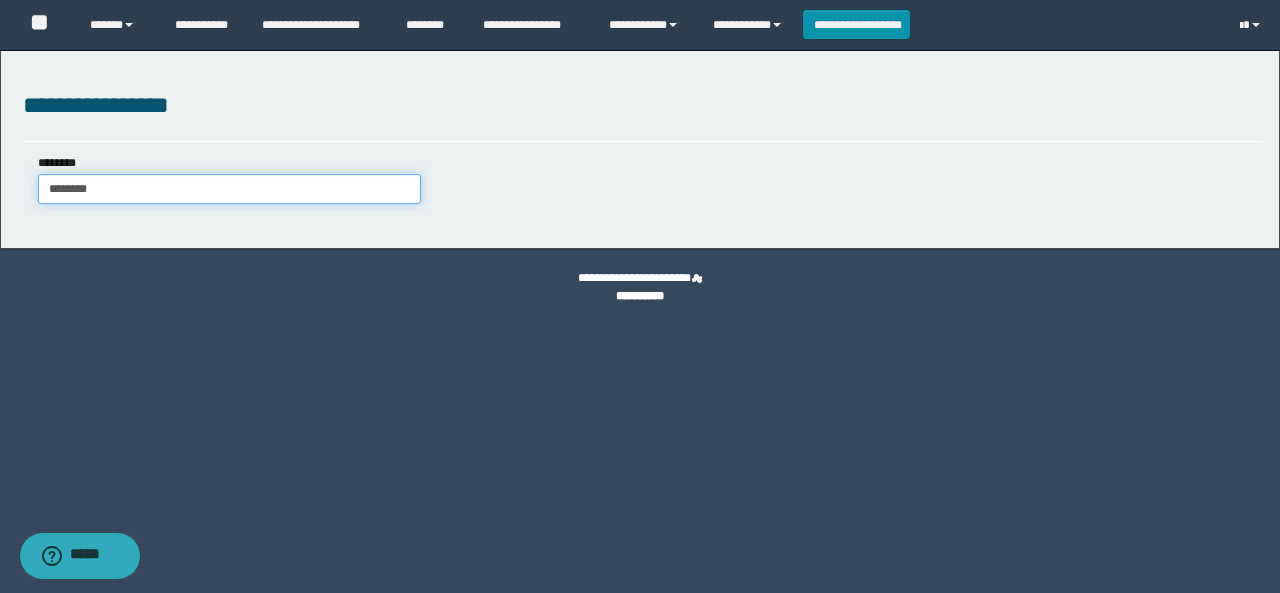 type on "********" 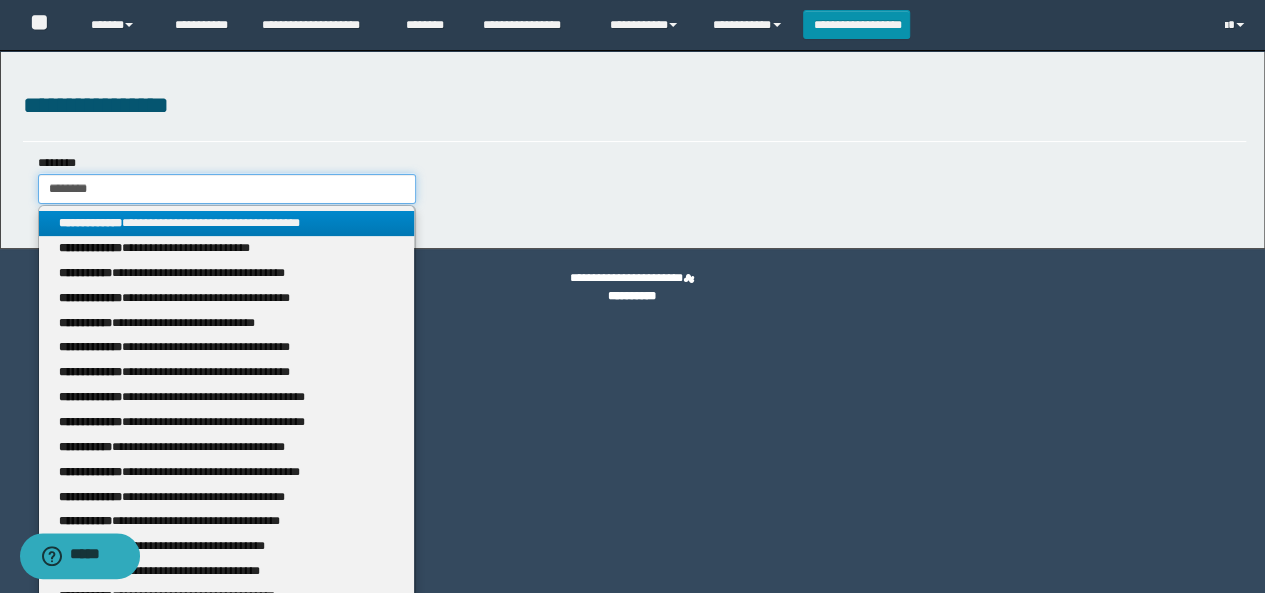 click on "********" at bounding box center (227, 189) 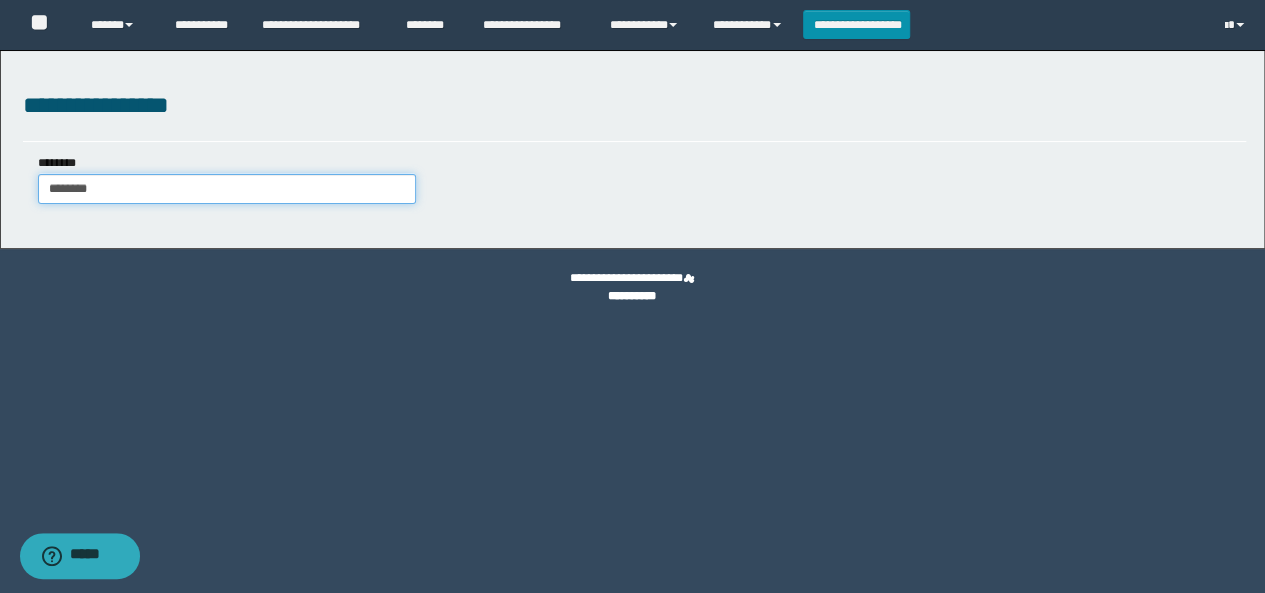 type 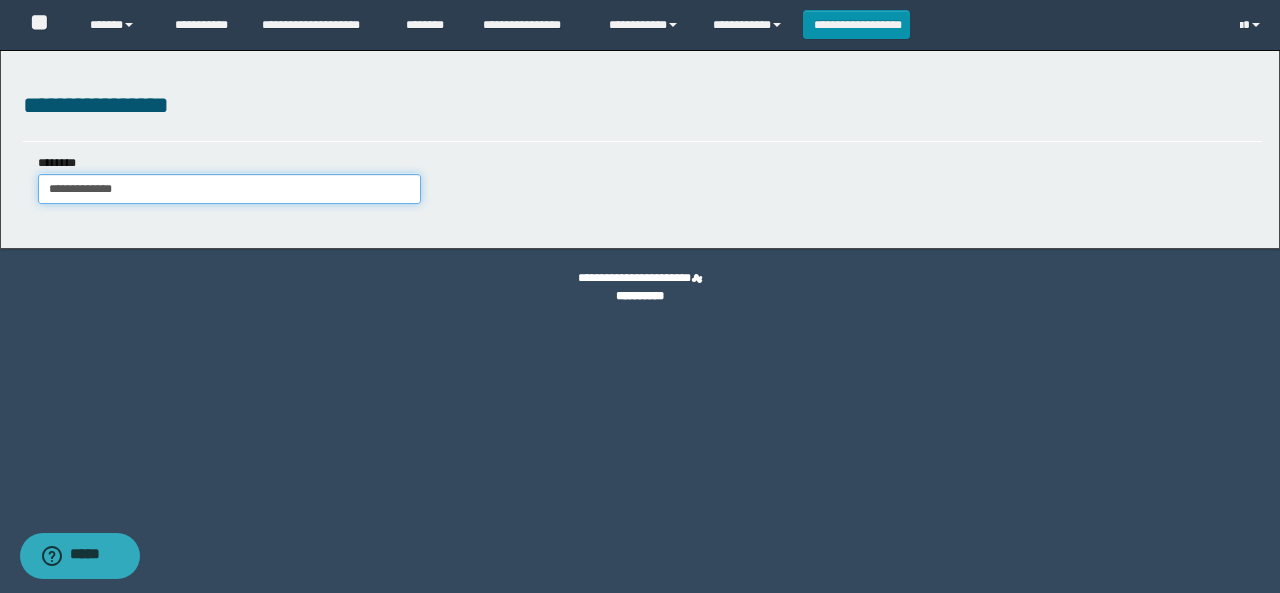 click on "**********" at bounding box center [229, 189] 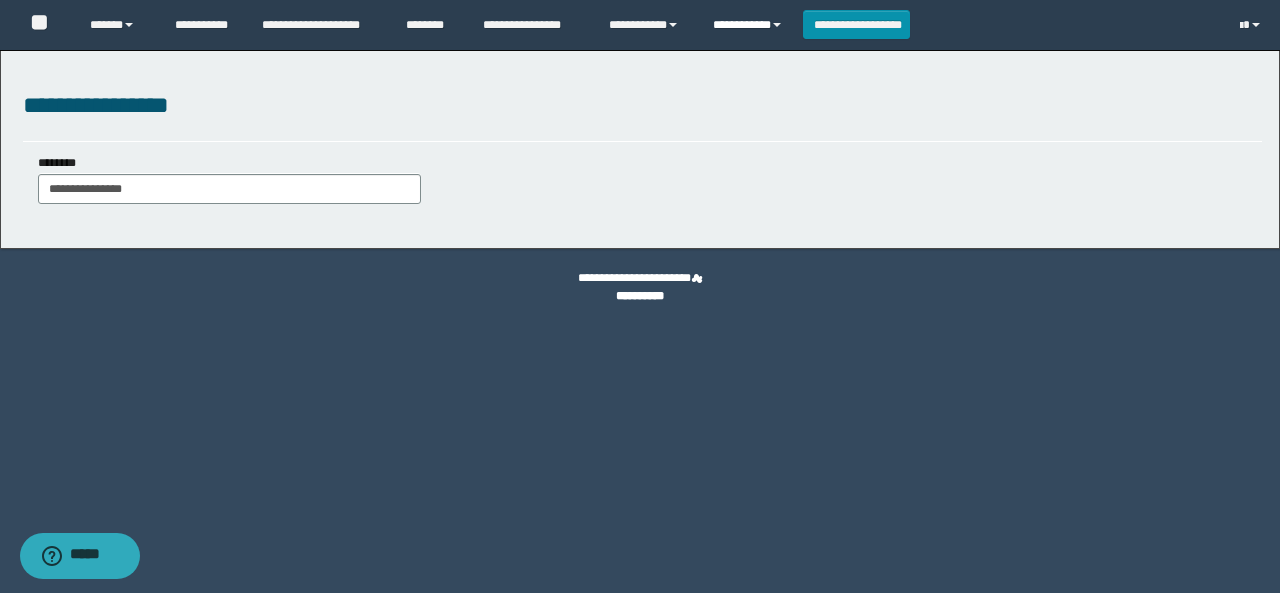 type on "**********" 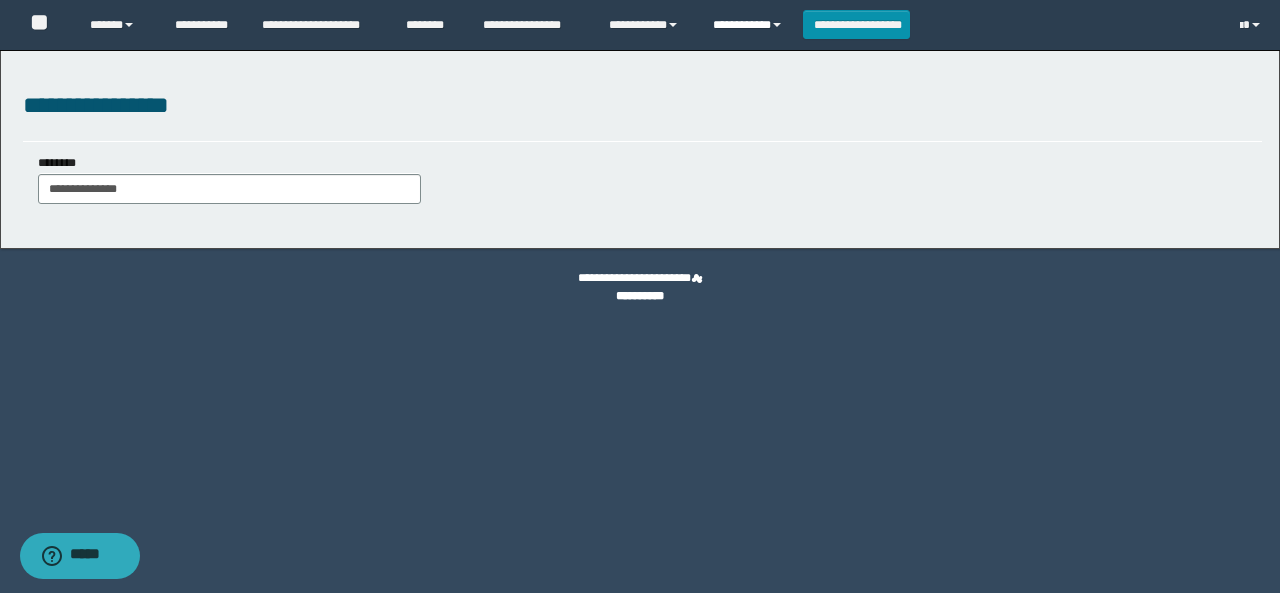 click on "**********" at bounding box center [750, 25] 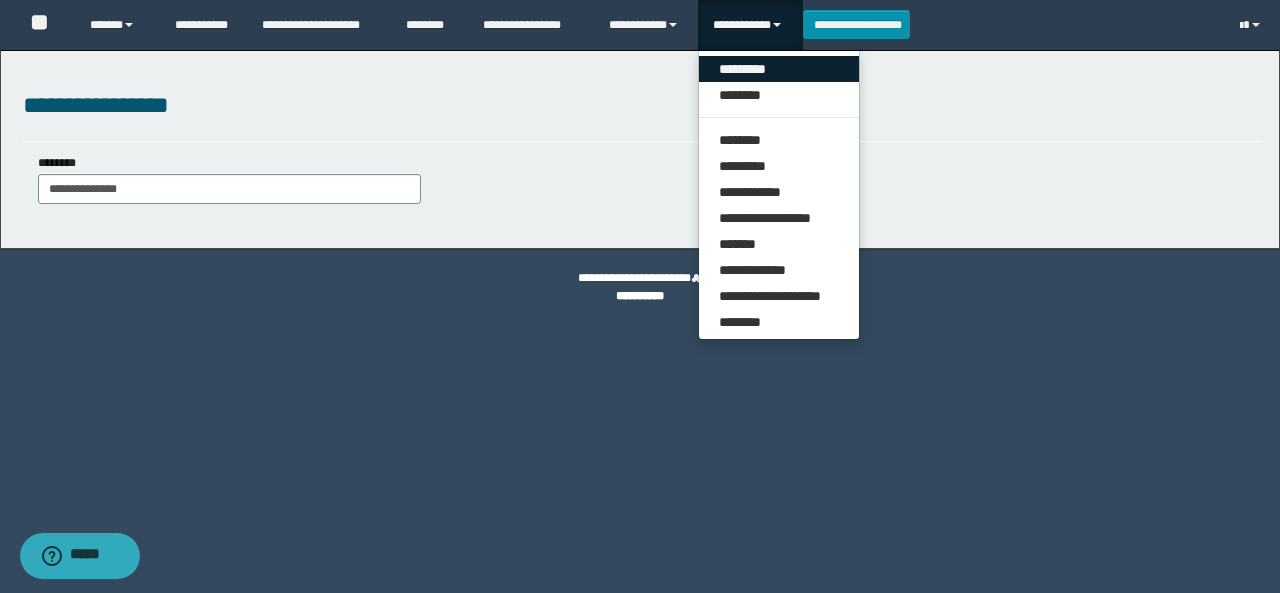 click on "*********" at bounding box center (779, 69) 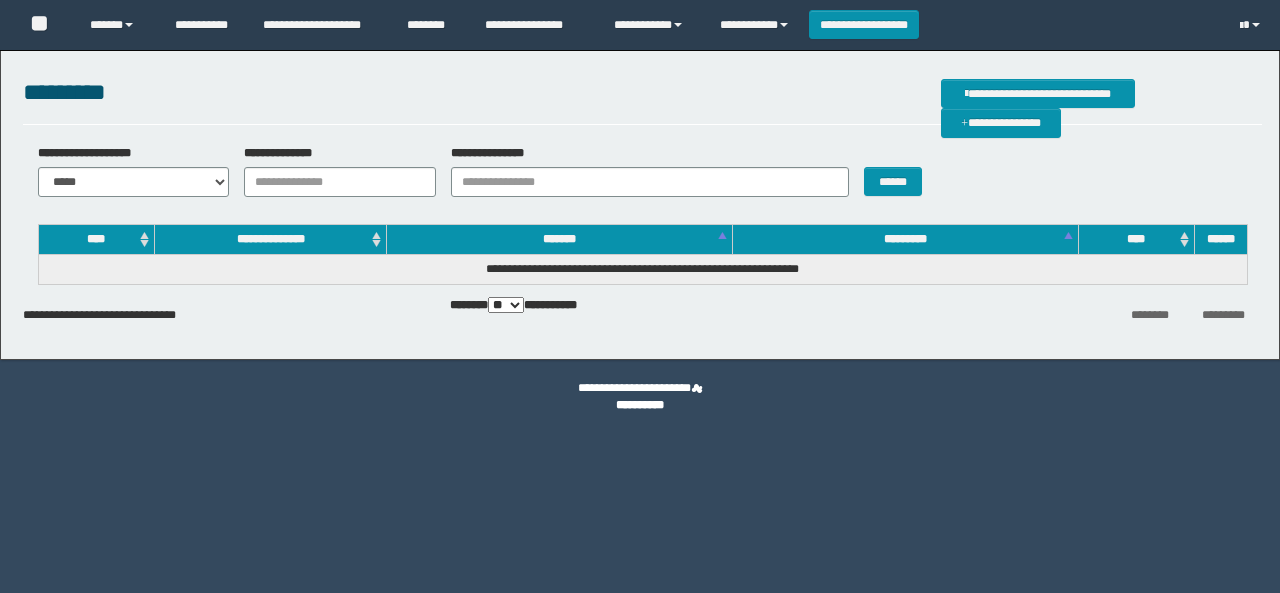 scroll, scrollTop: 0, scrollLeft: 0, axis: both 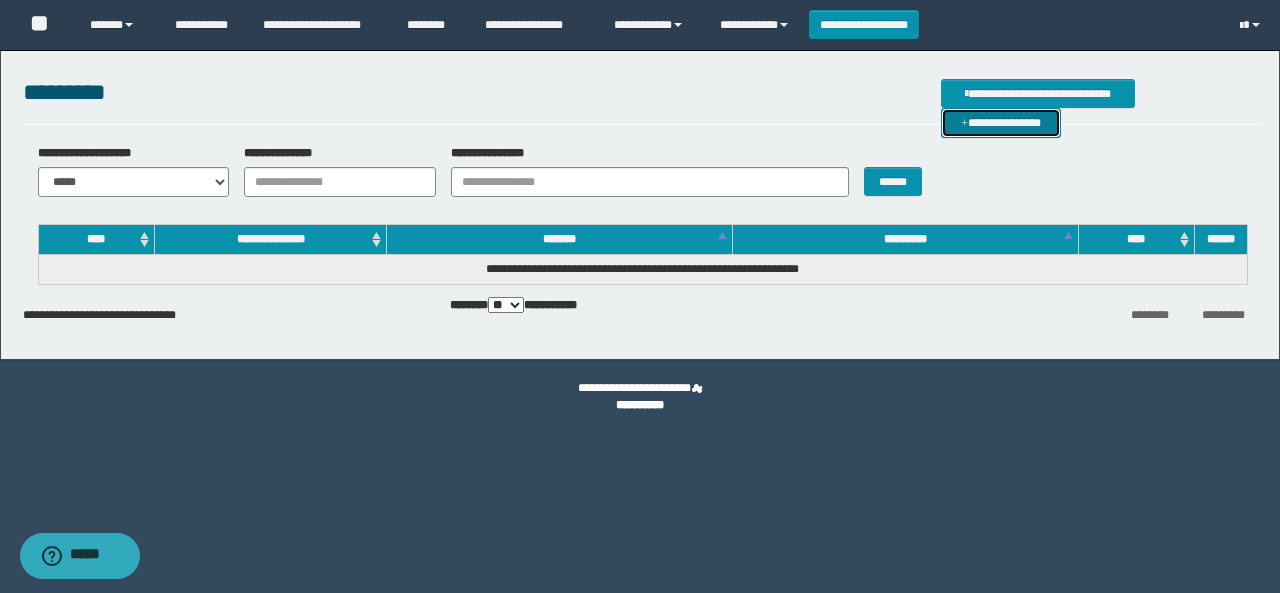 click on "**********" at bounding box center (1001, 122) 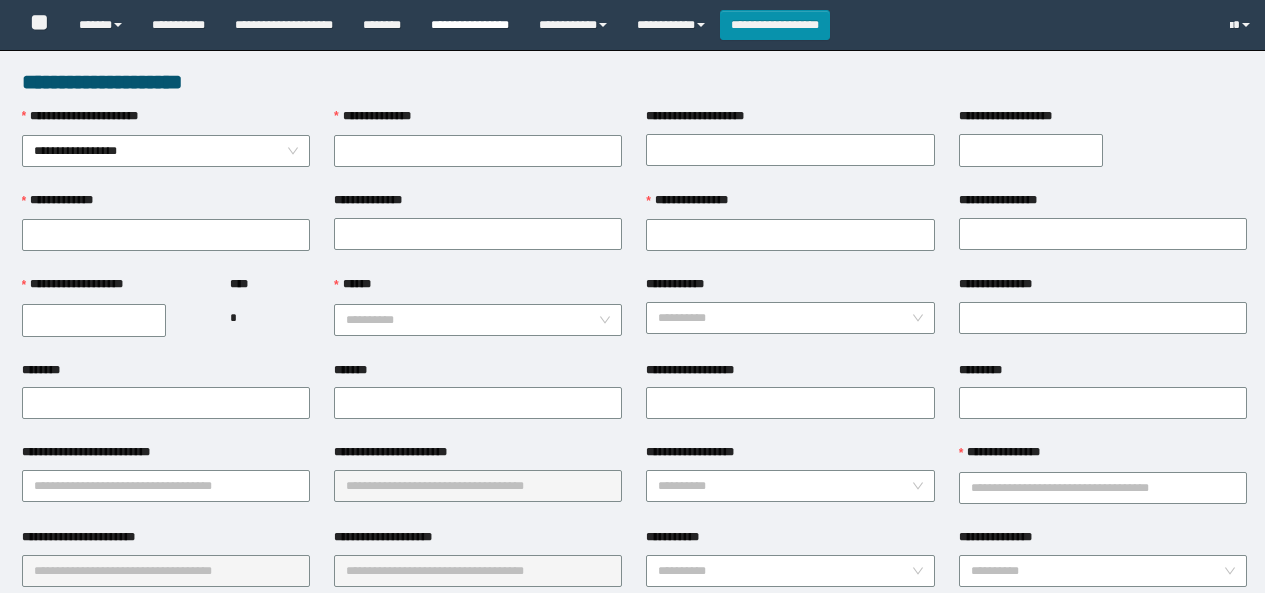 scroll, scrollTop: 0, scrollLeft: 0, axis: both 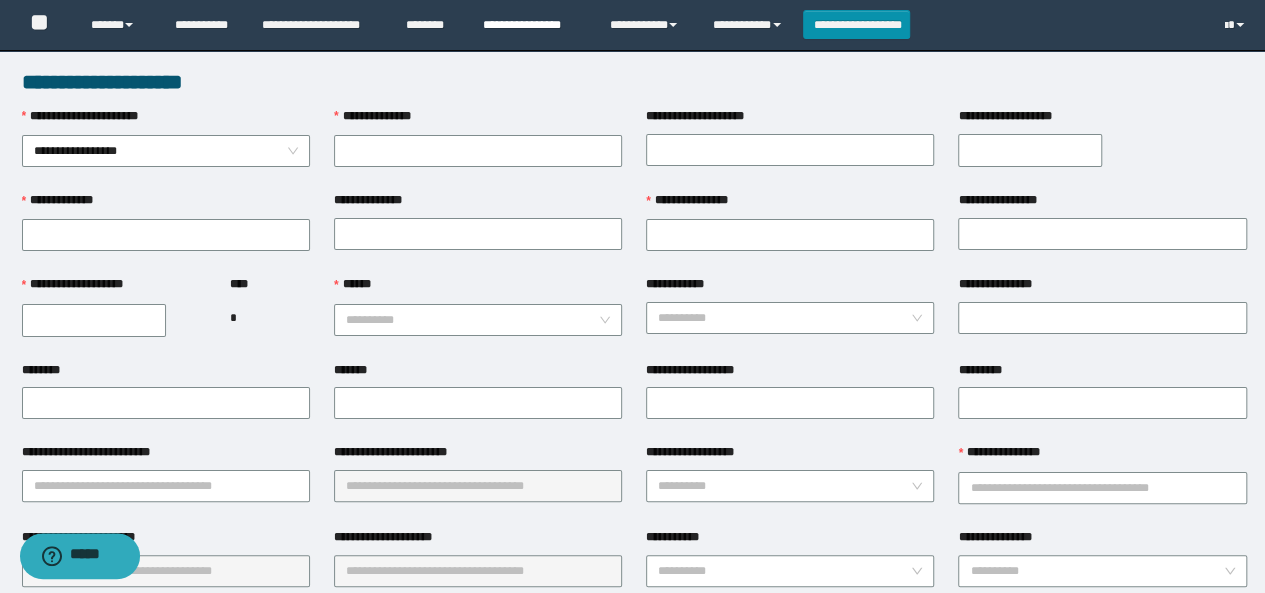 click on "**********" at bounding box center (531, 25) 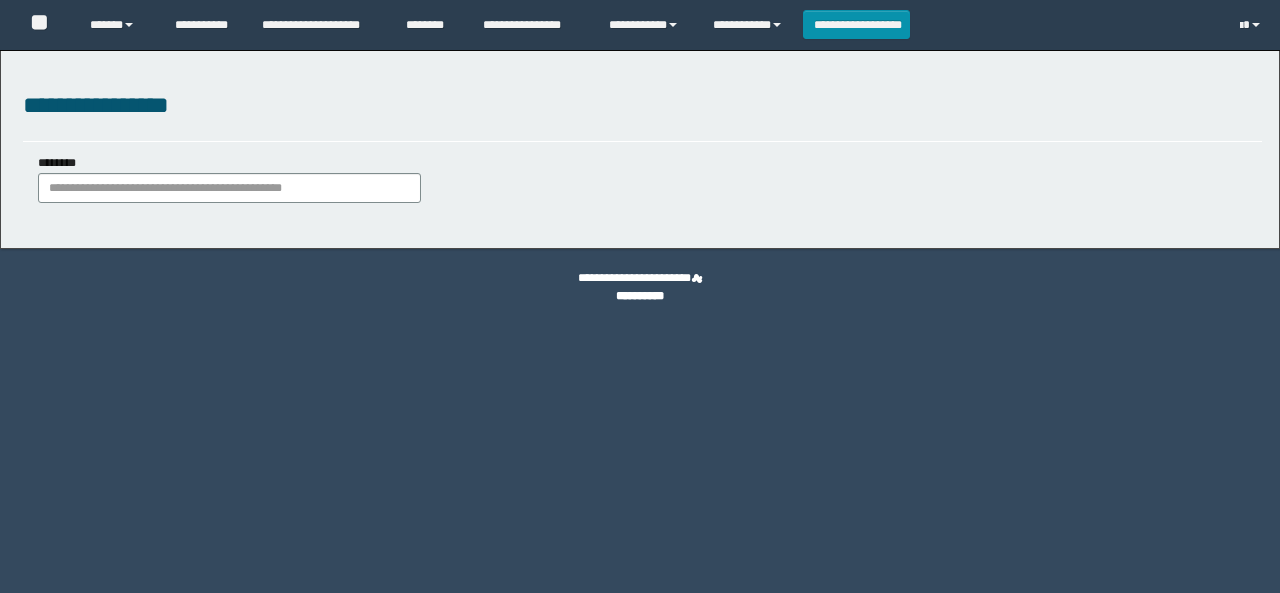 scroll, scrollTop: 0, scrollLeft: 0, axis: both 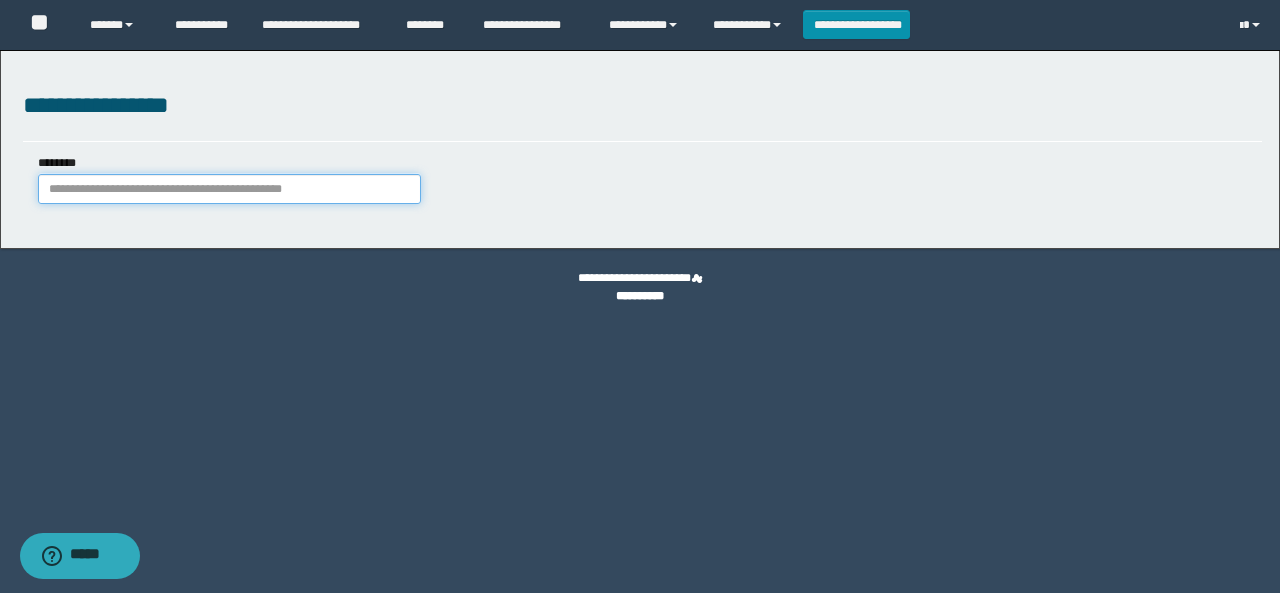 click on "********" at bounding box center (229, 189) 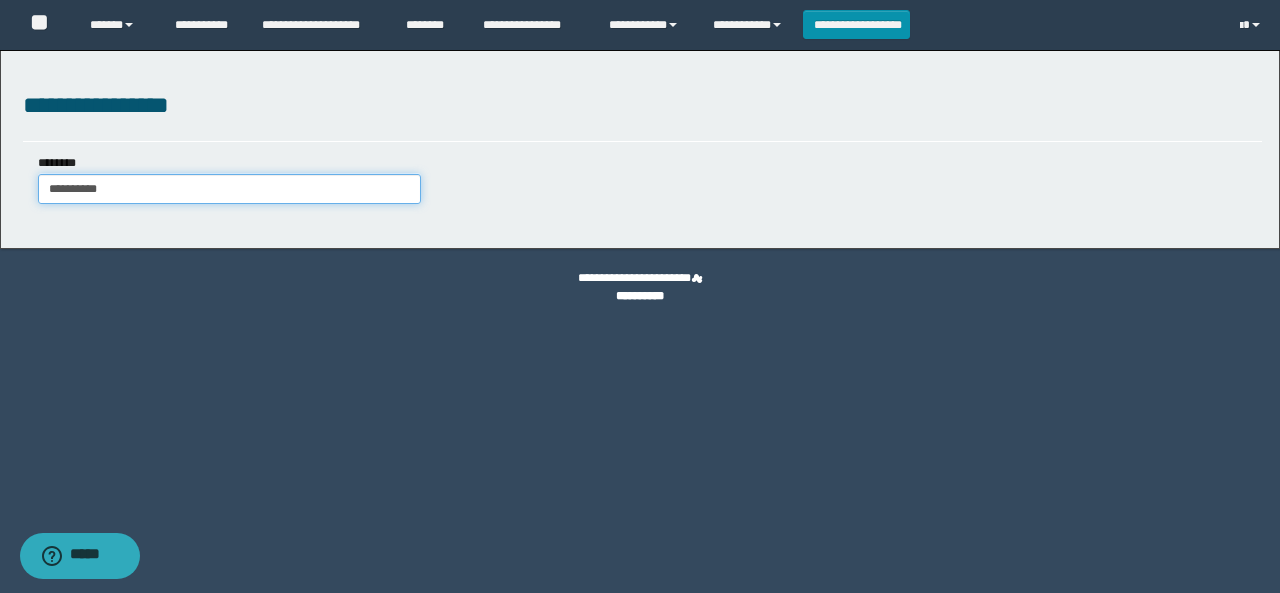 type on "**********" 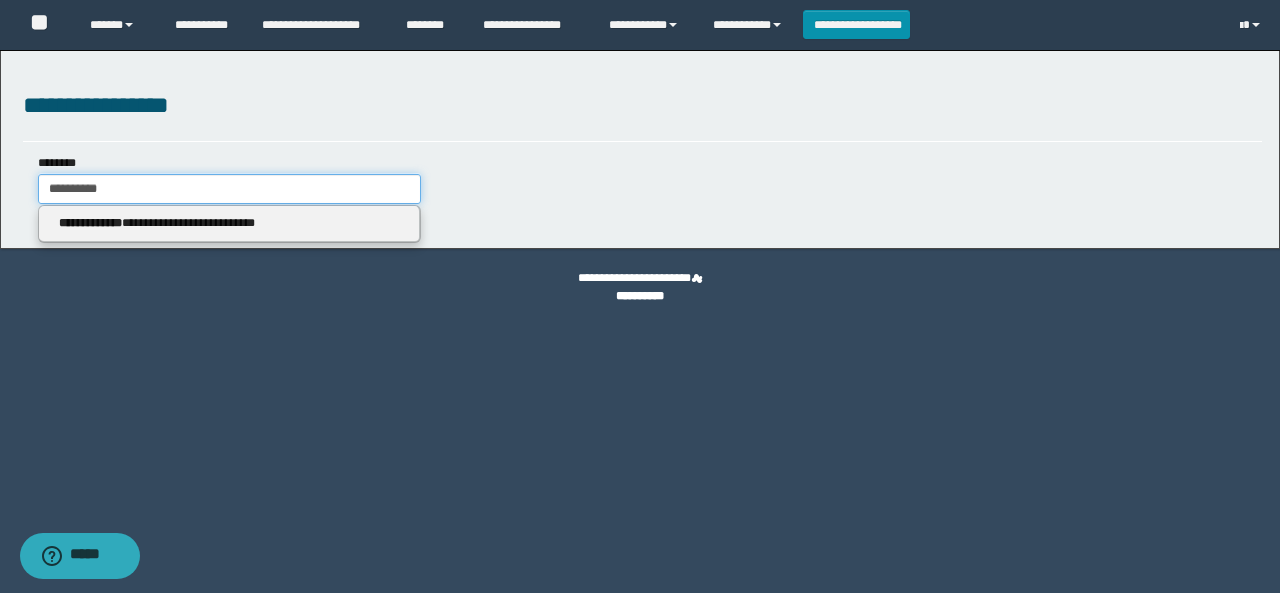 type on "**********" 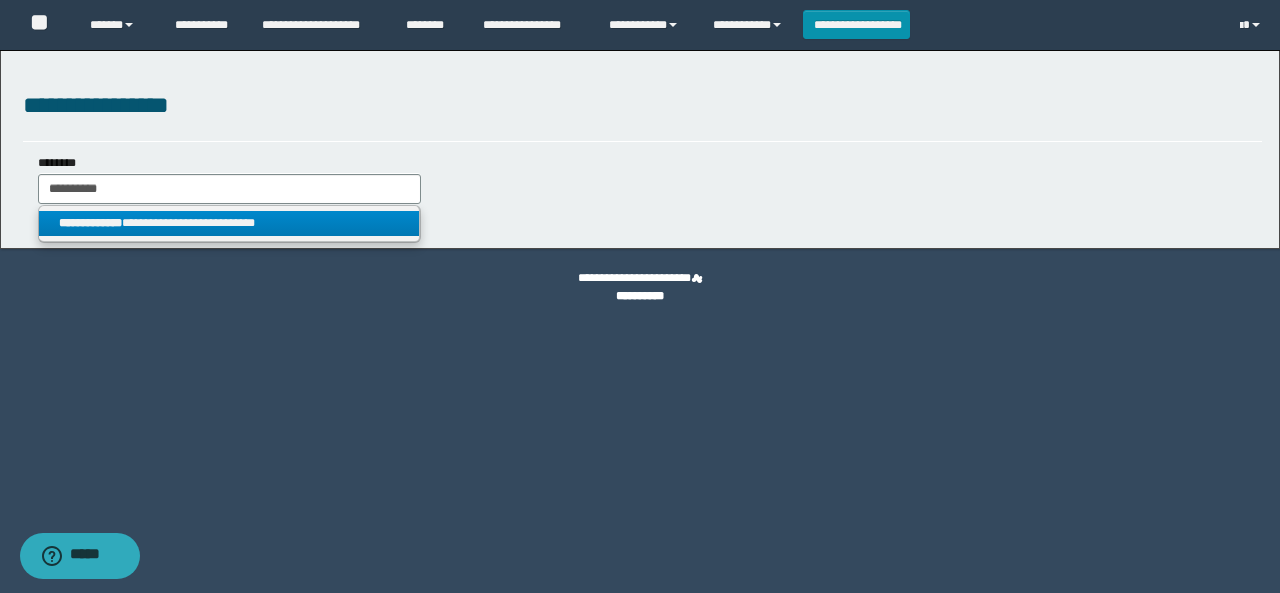 click on "**********" at bounding box center [229, 223] 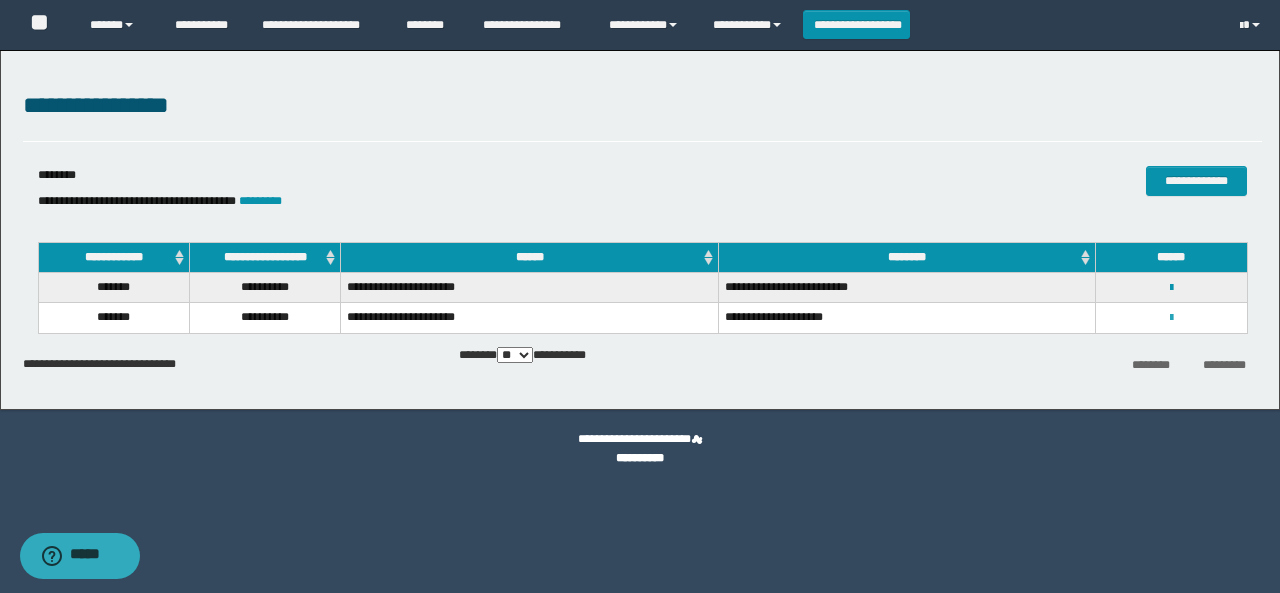 click at bounding box center (1171, 318) 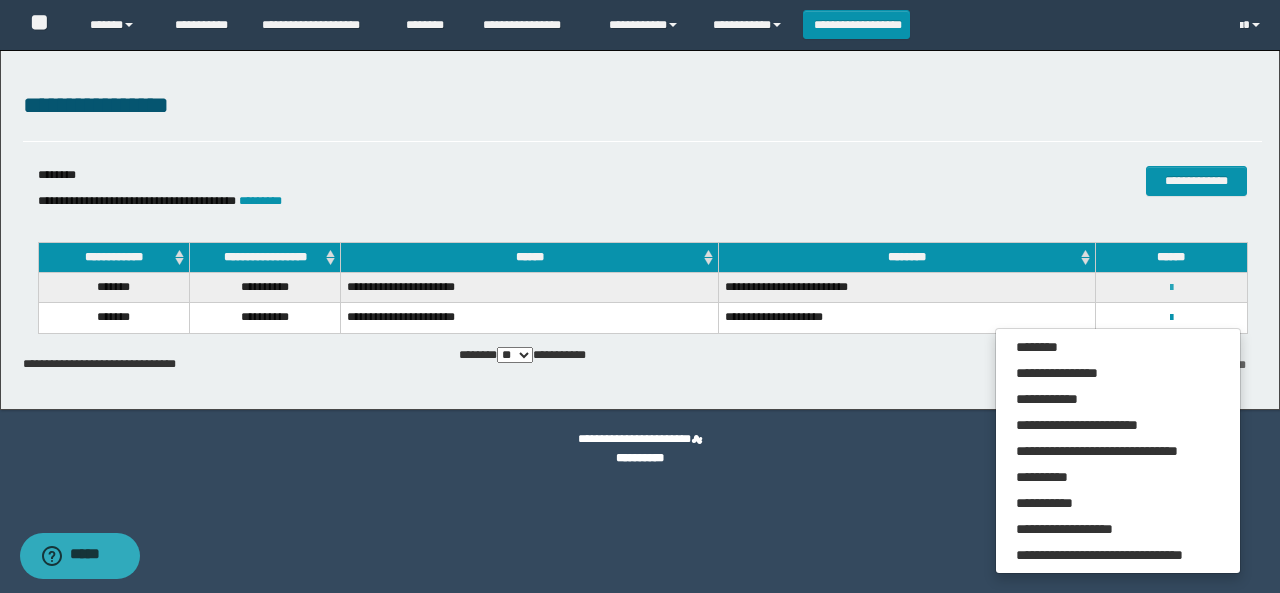 click at bounding box center (1171, 288) 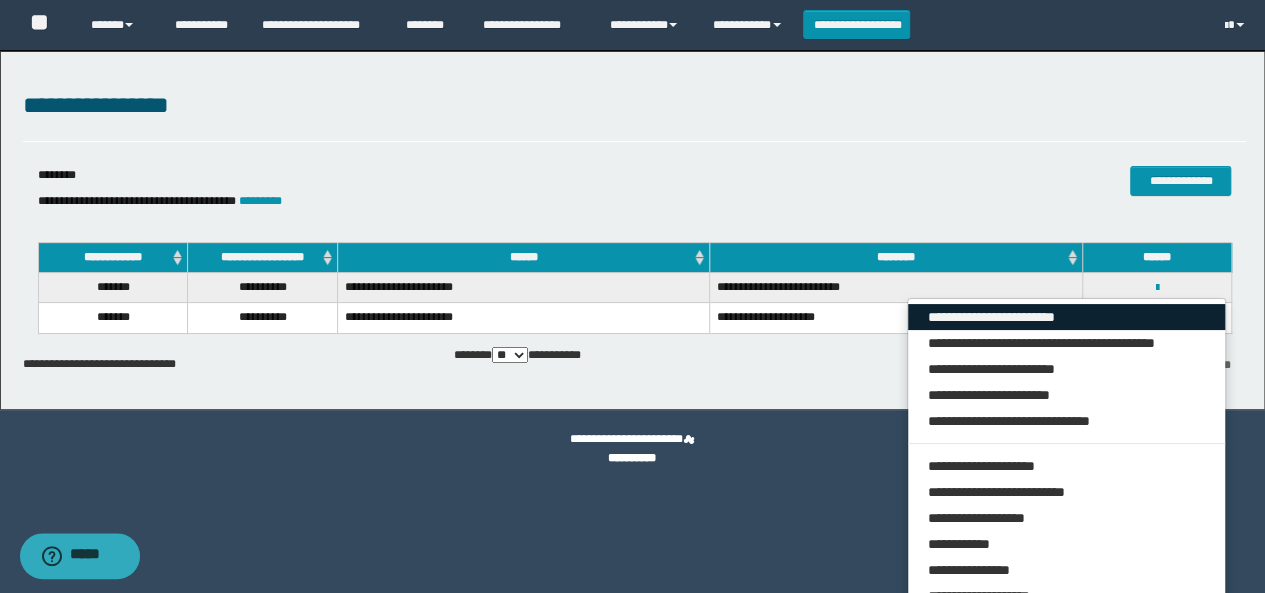 click on "**********" at bounding box center (1067, 317) 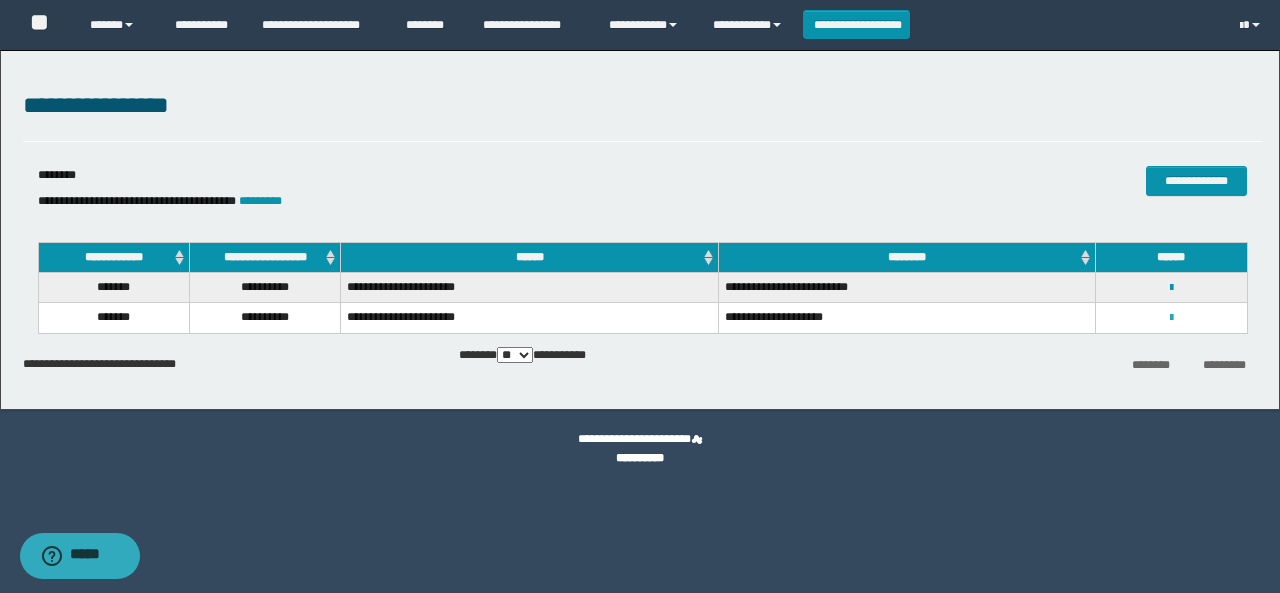 click at bounding box center [1171, 318] 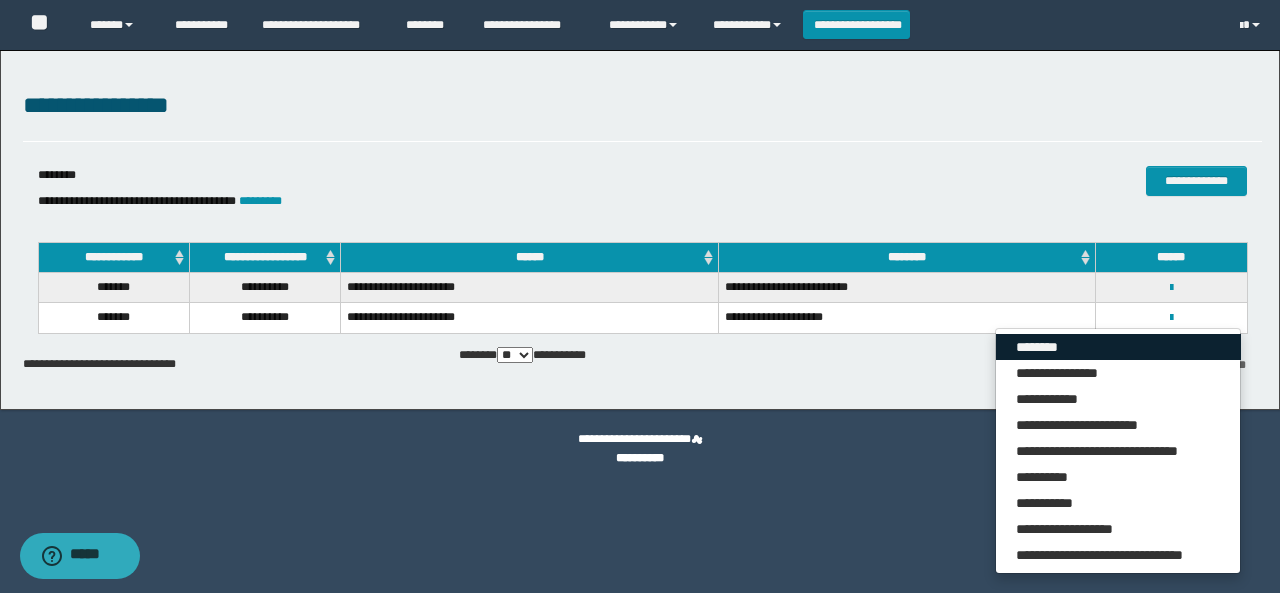 click on "********" at bounding box center [1118, 347] 